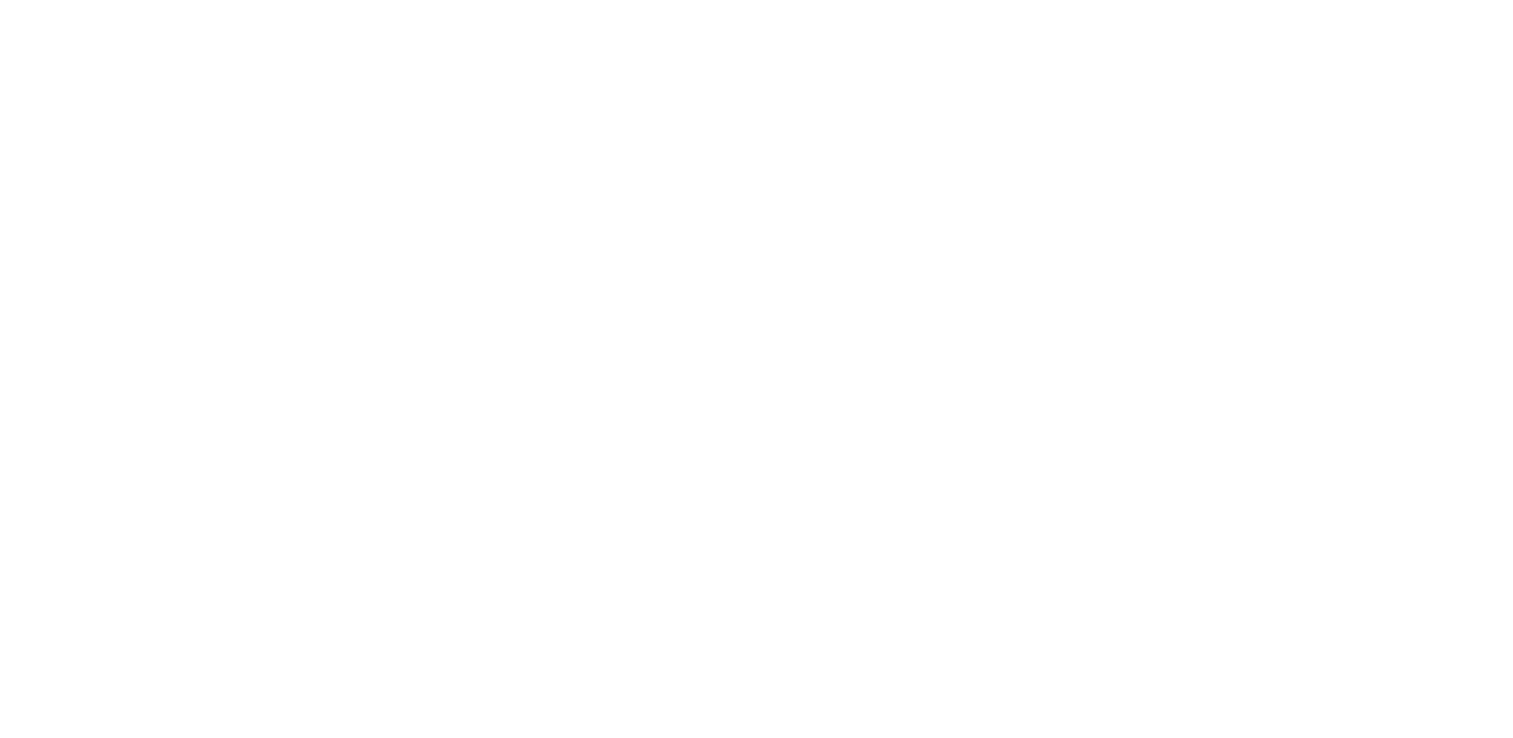 scroll, scrollTop: 0, scrollLeft: 0, axis: both 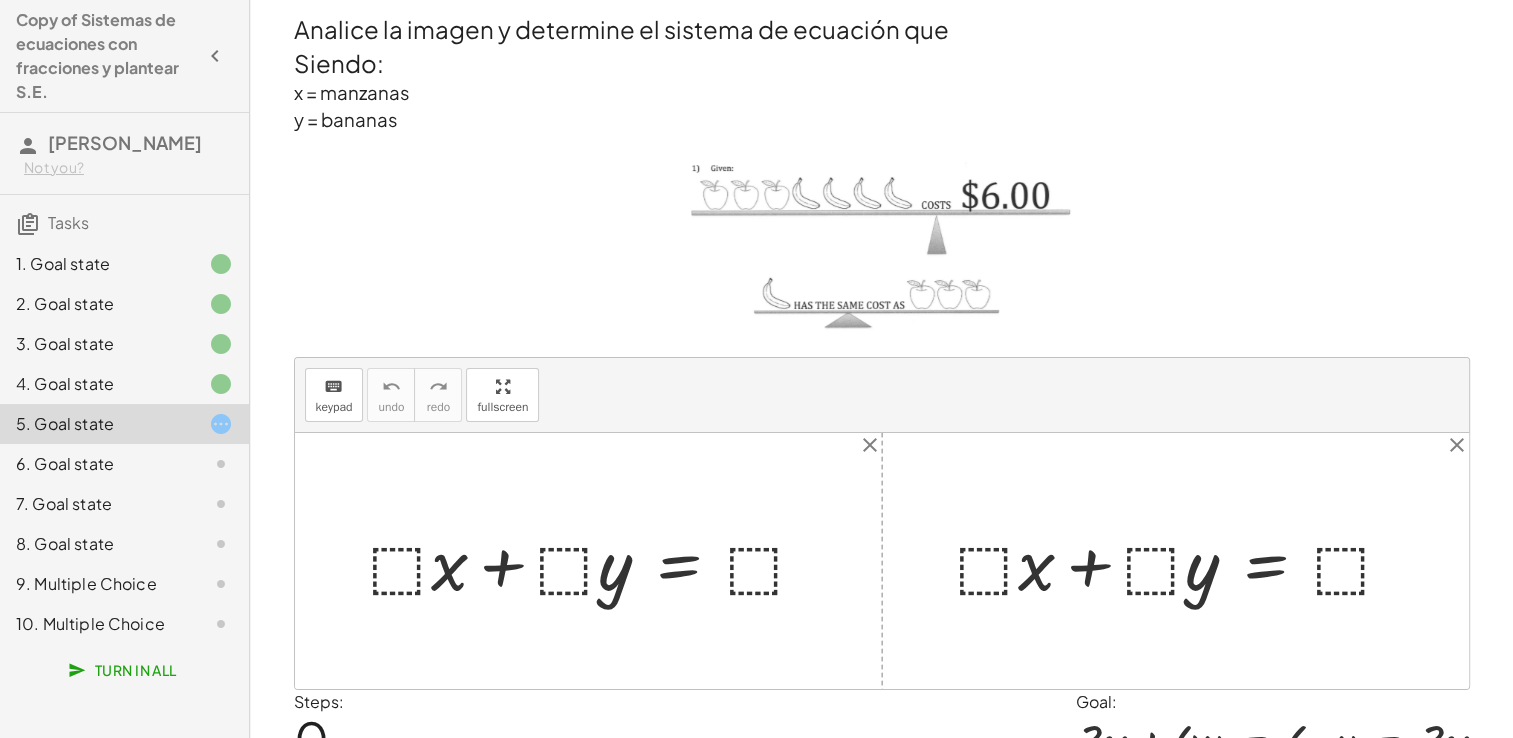 click at bounding box center [596, 561] 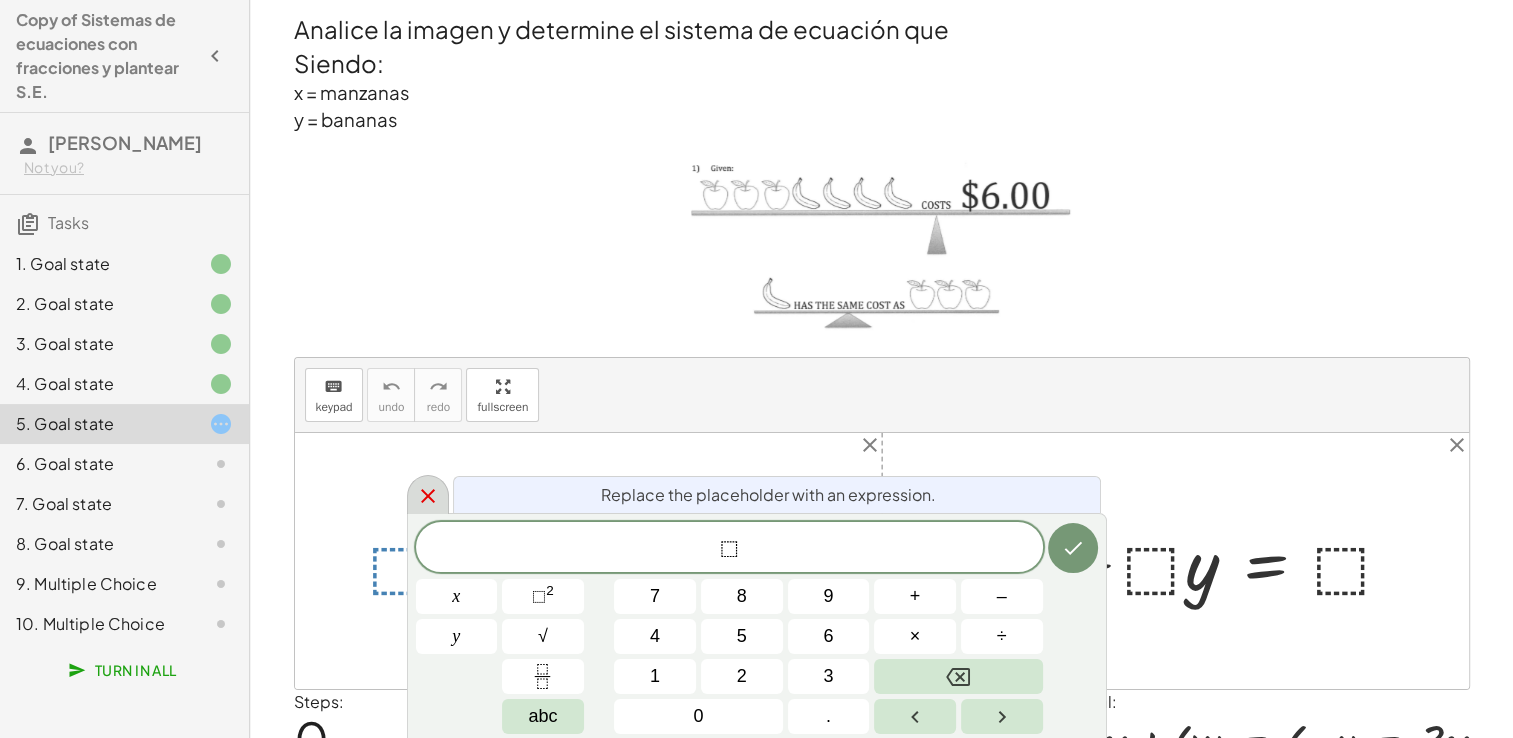 click 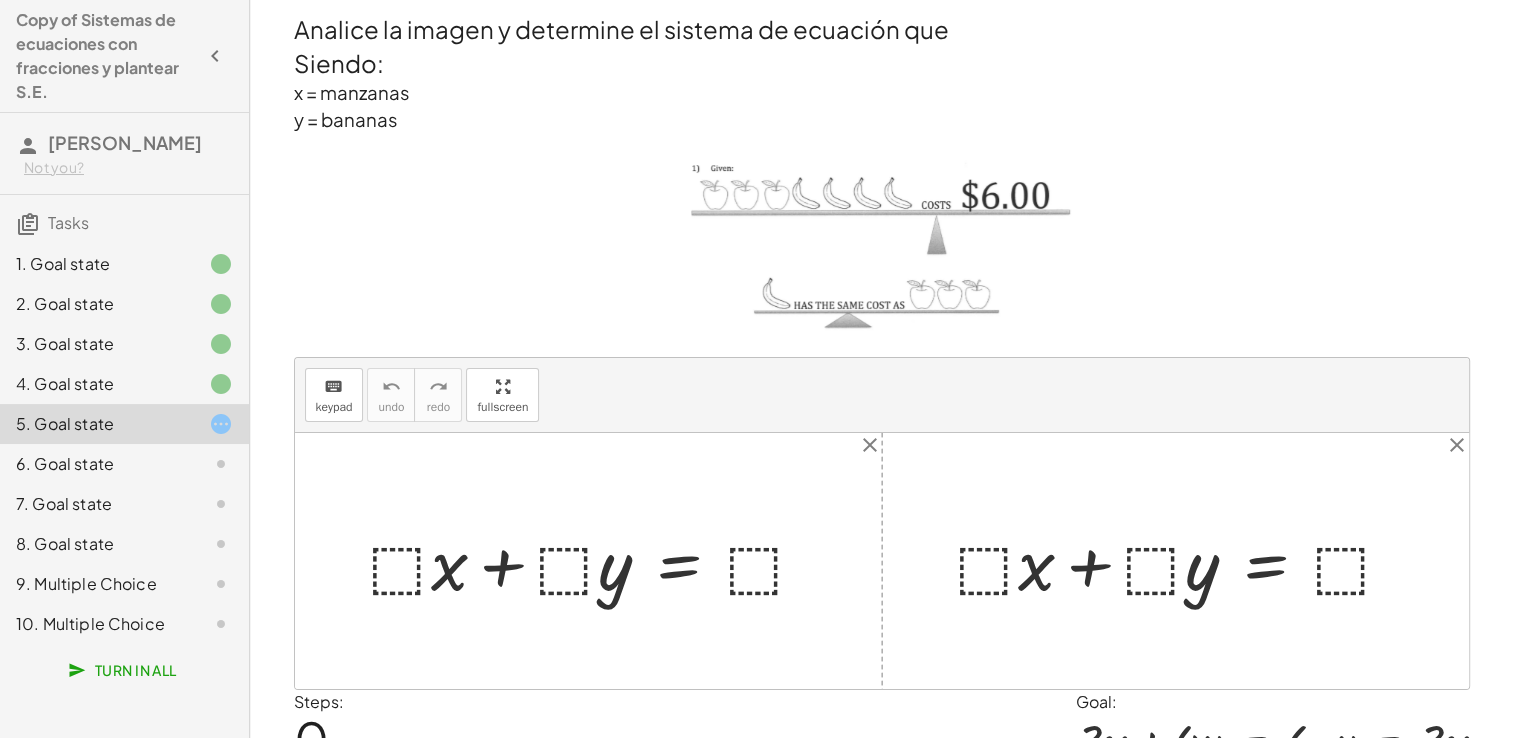 click at bounding box center (596, 561) 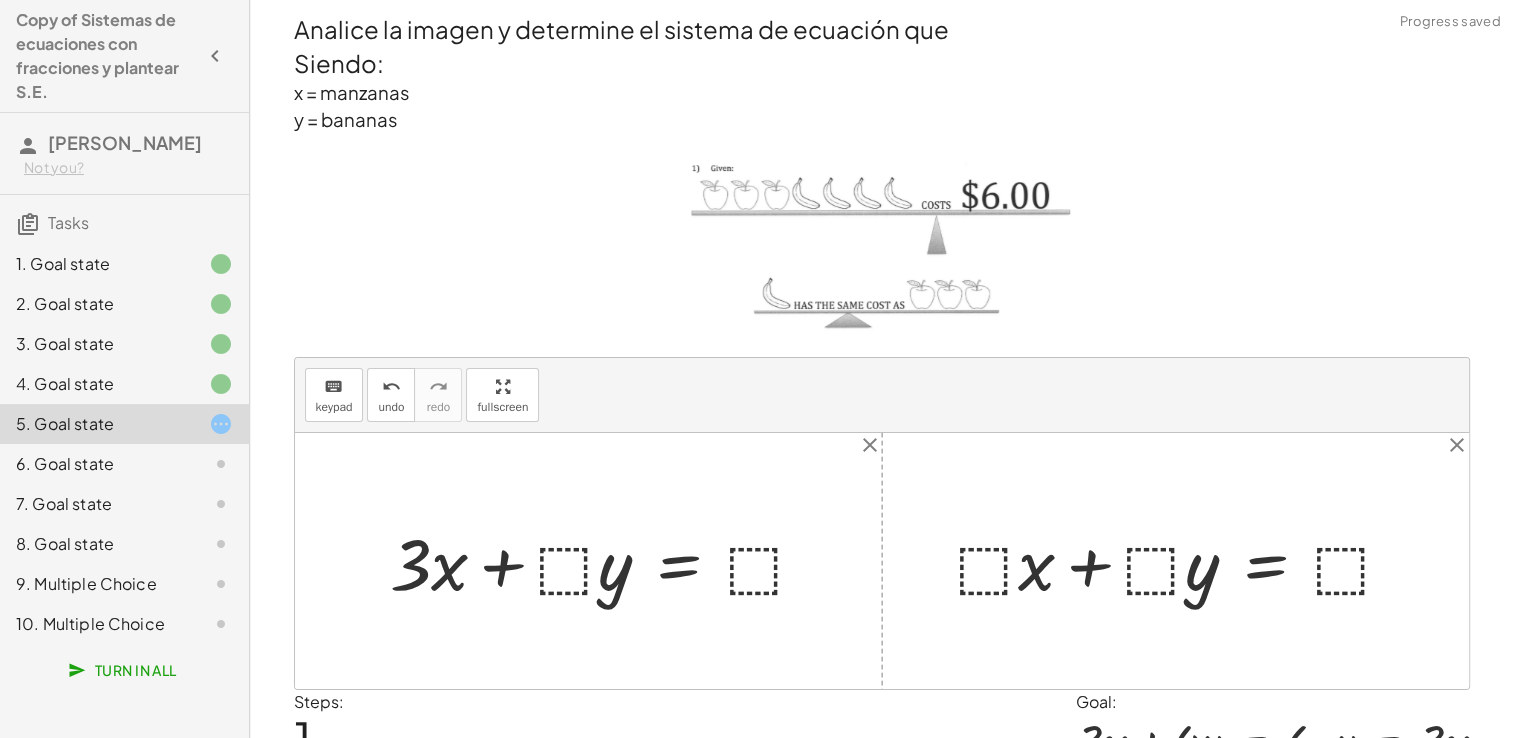 click at bounding box center [607, 561] 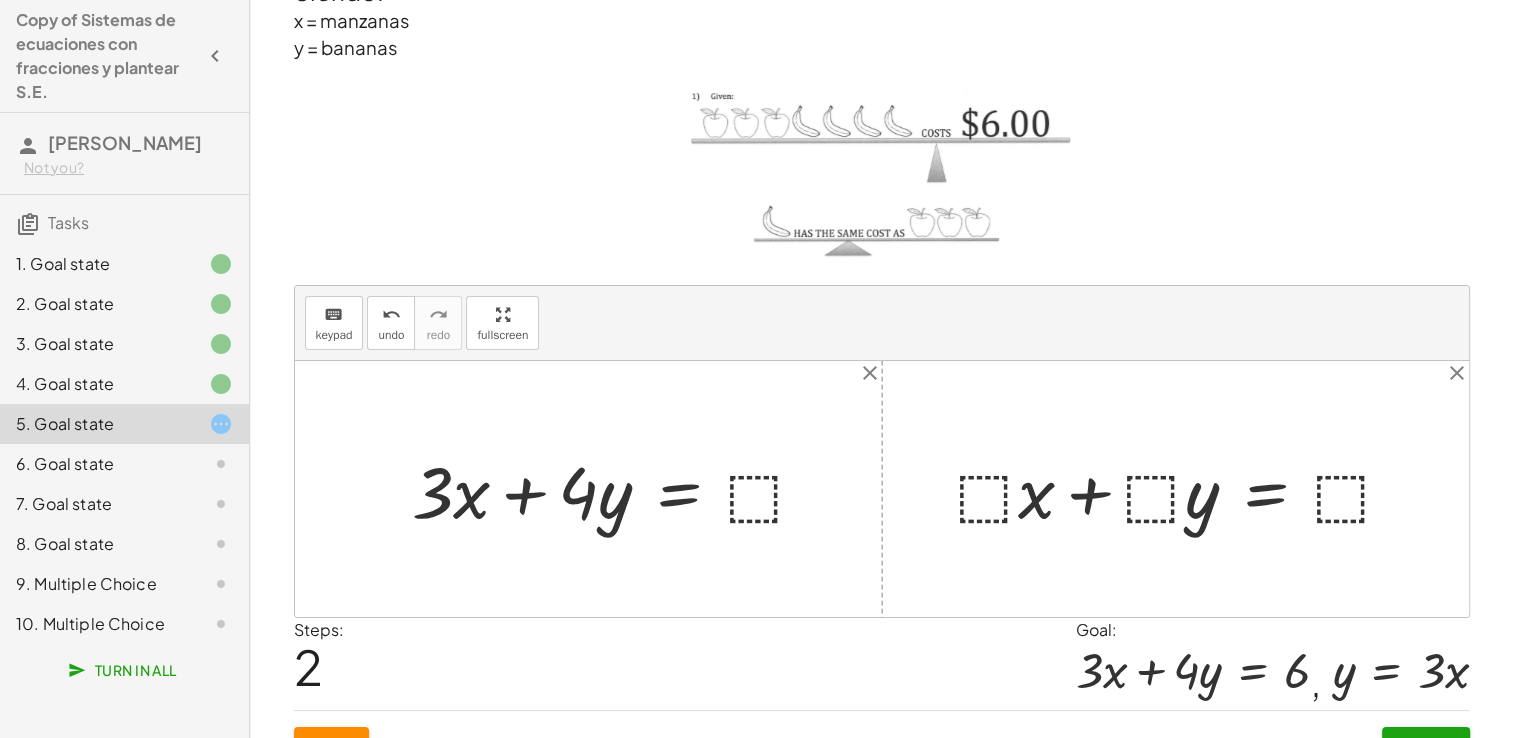 scroll, scrollTop: 91, scrollLeft: 0, axis: vertical 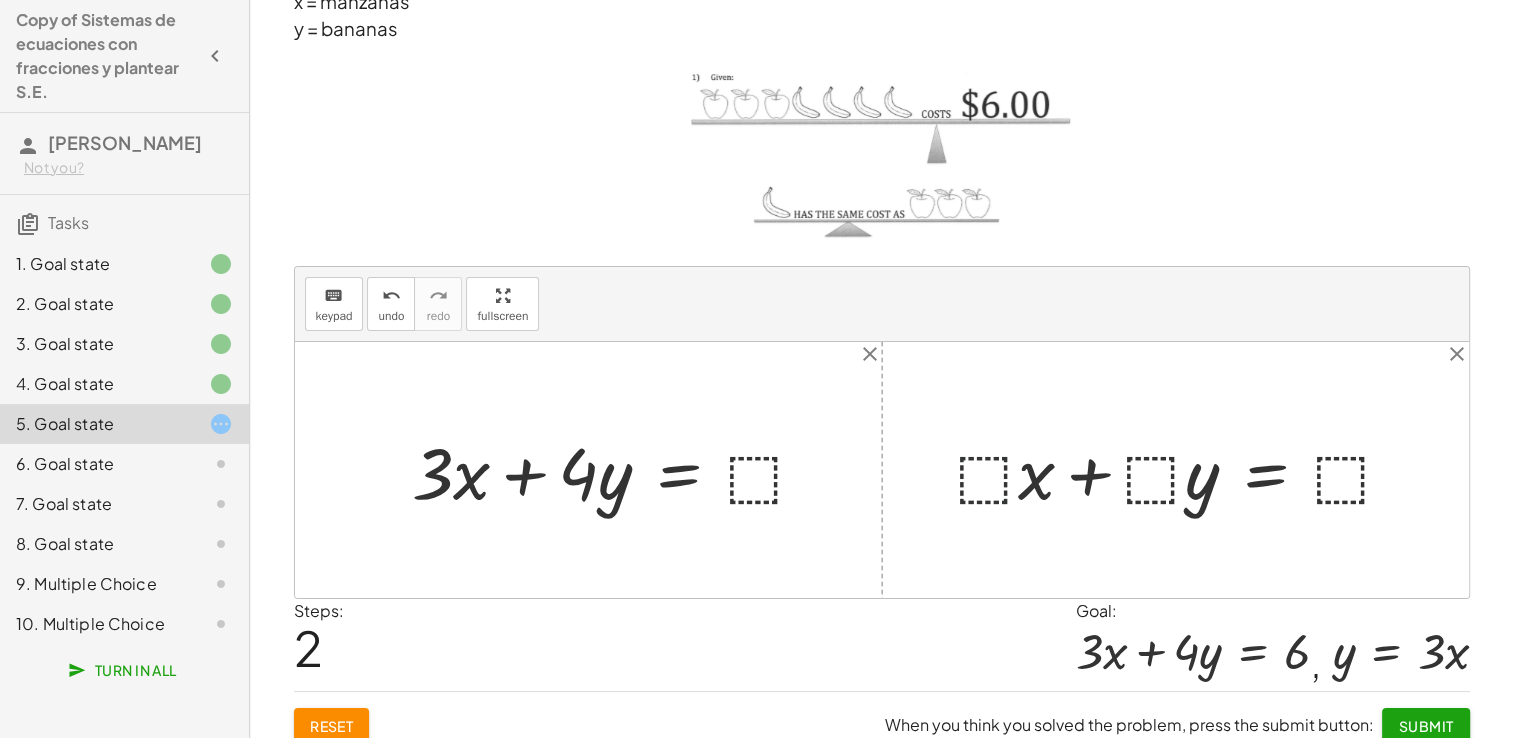 click at bounding box center [1183, 470] 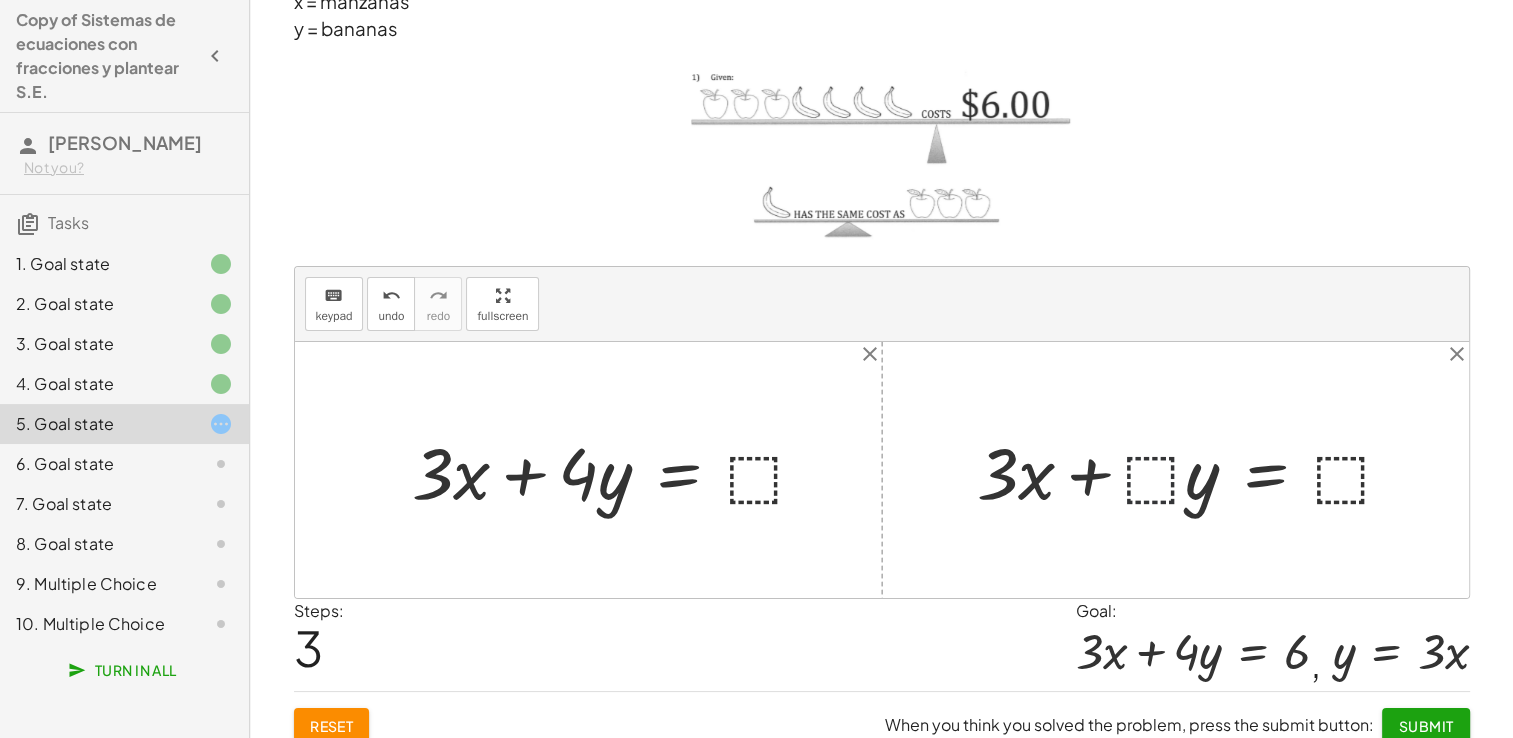click at bounding box center [1194, 470] 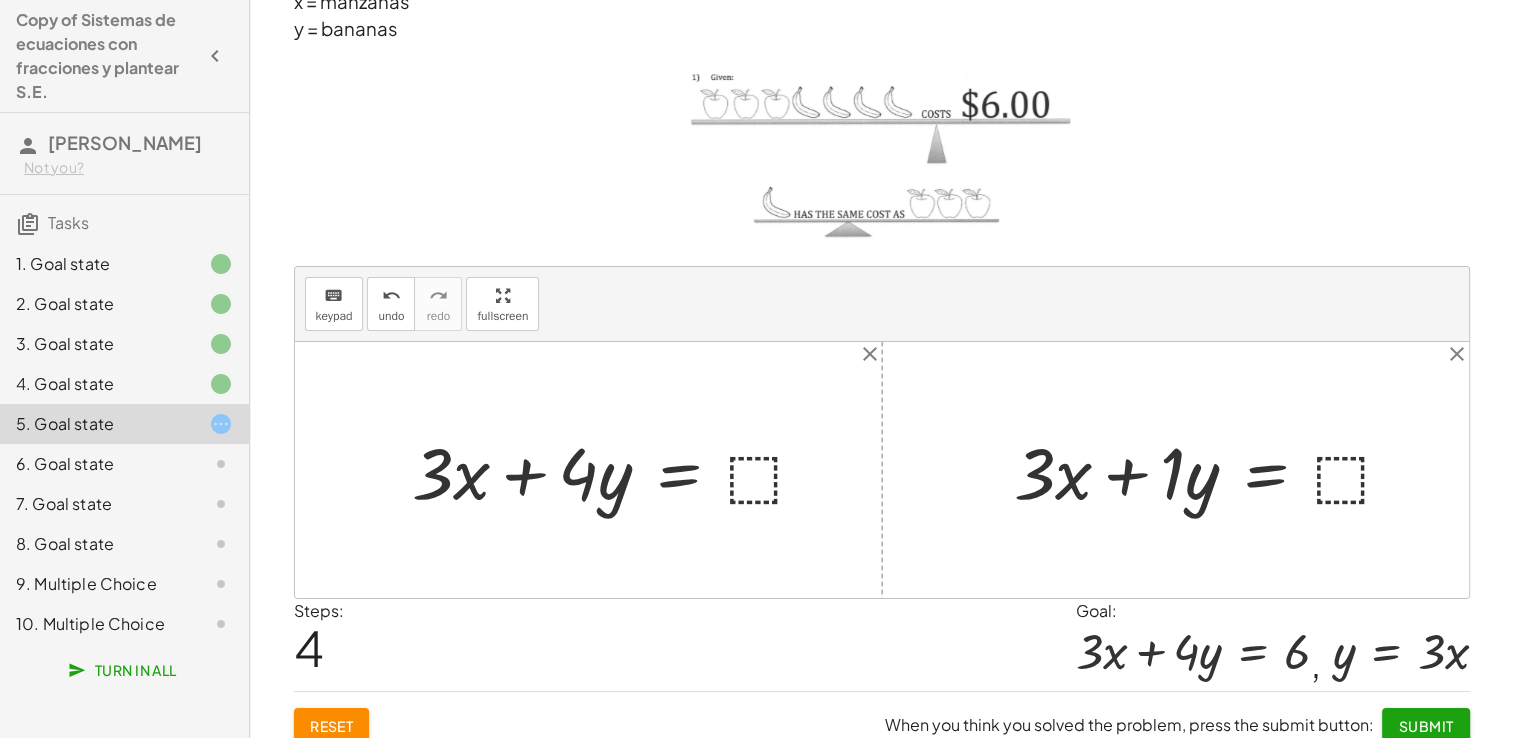 click at bounding box center [617, 470] 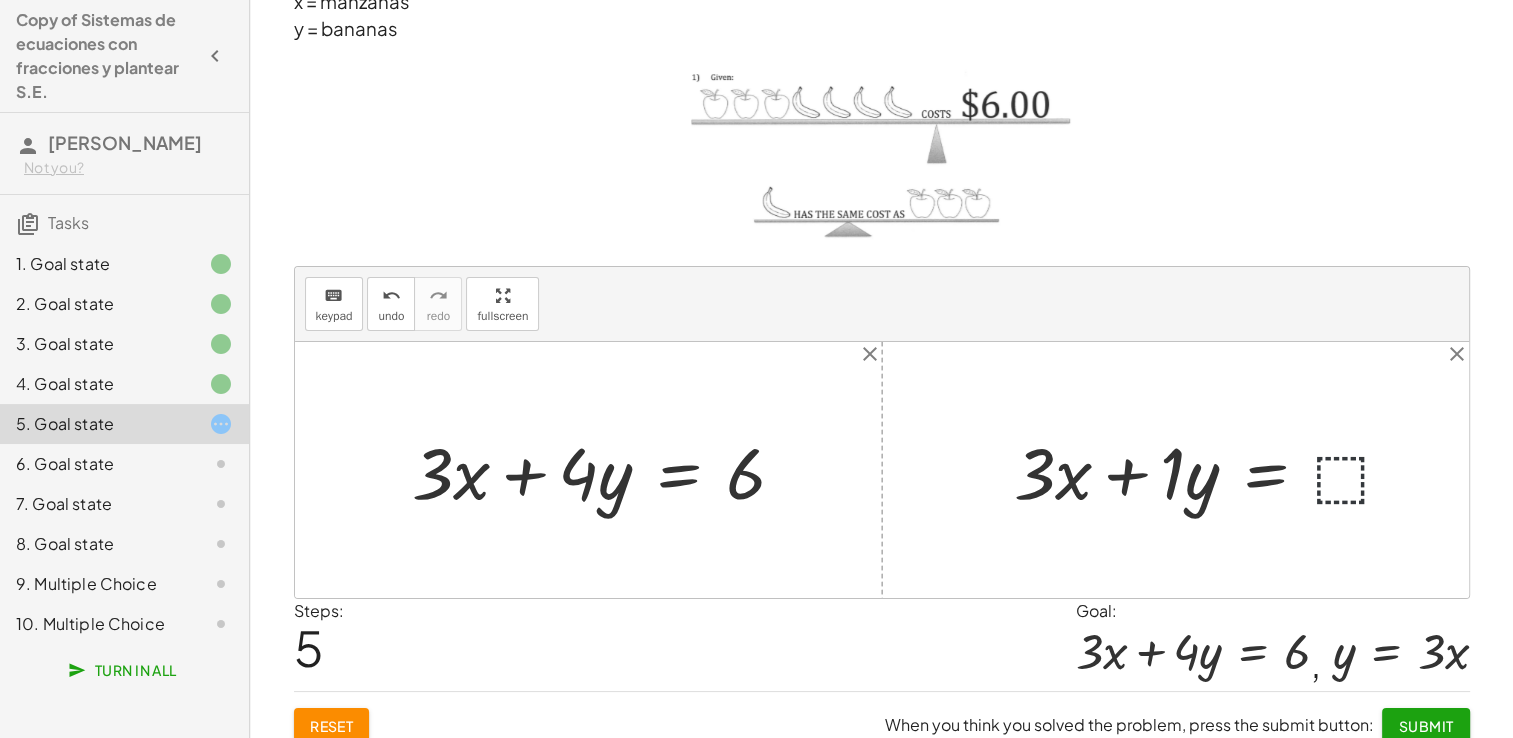 click at bounding box center [1212, 470] 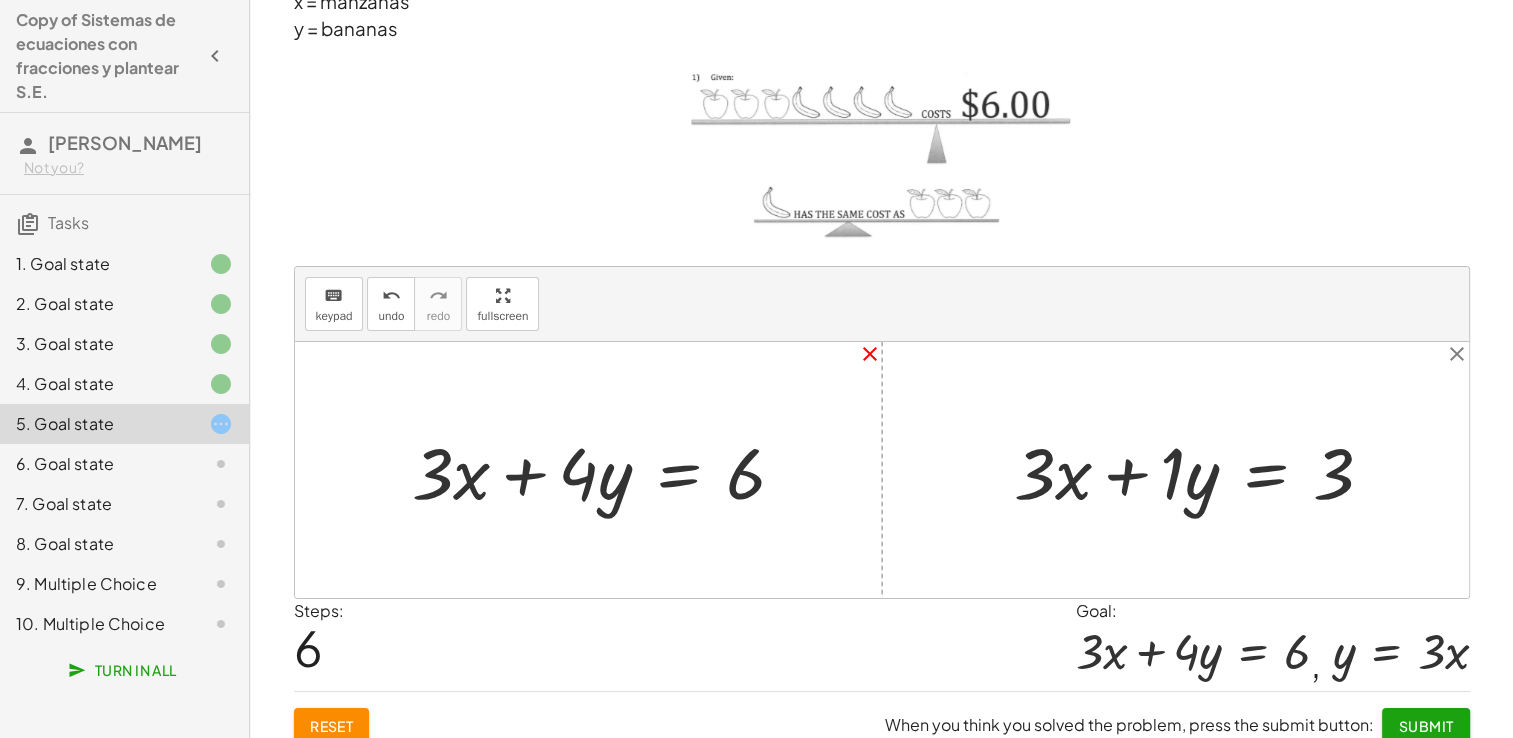 click on "close" at bounding box center [870, 354] 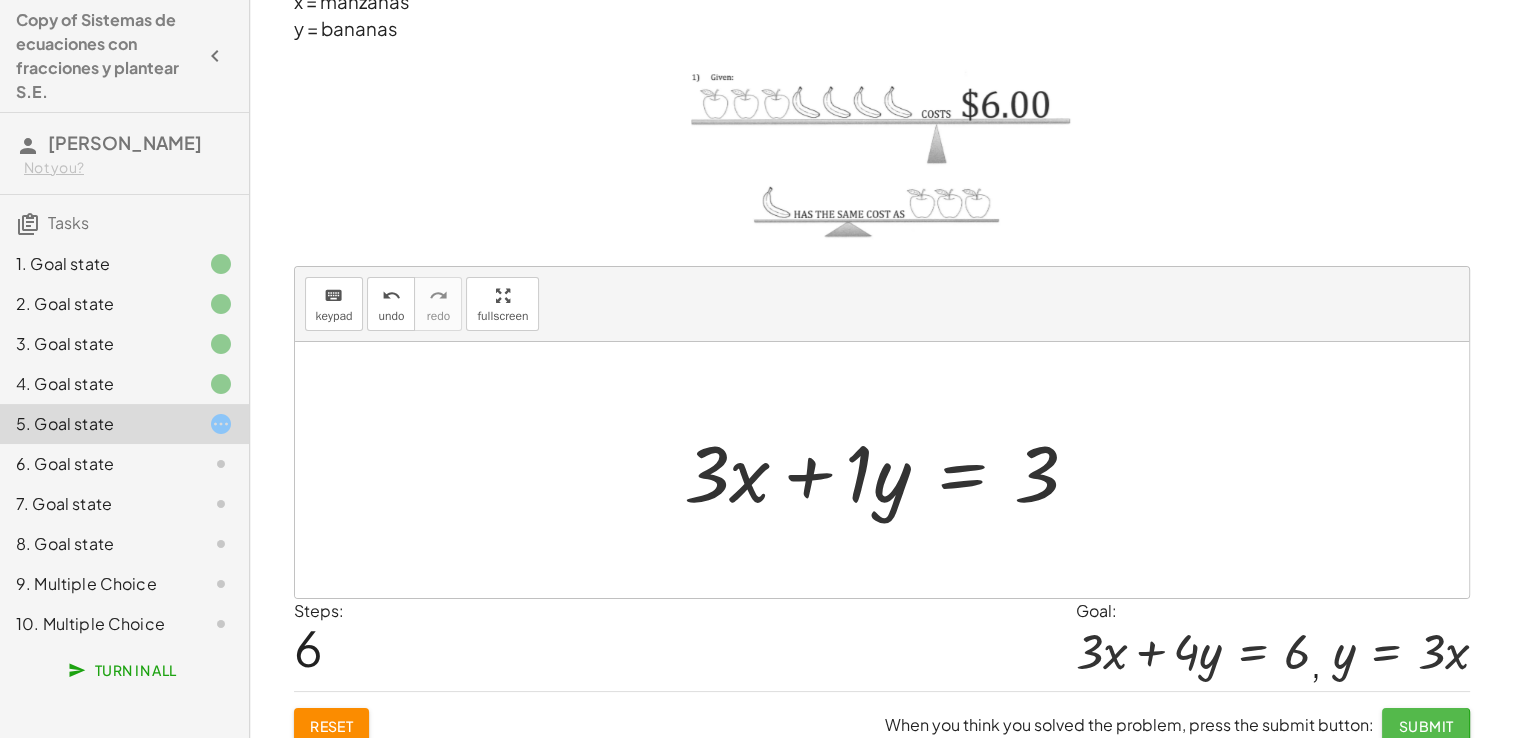 click on "Submit" 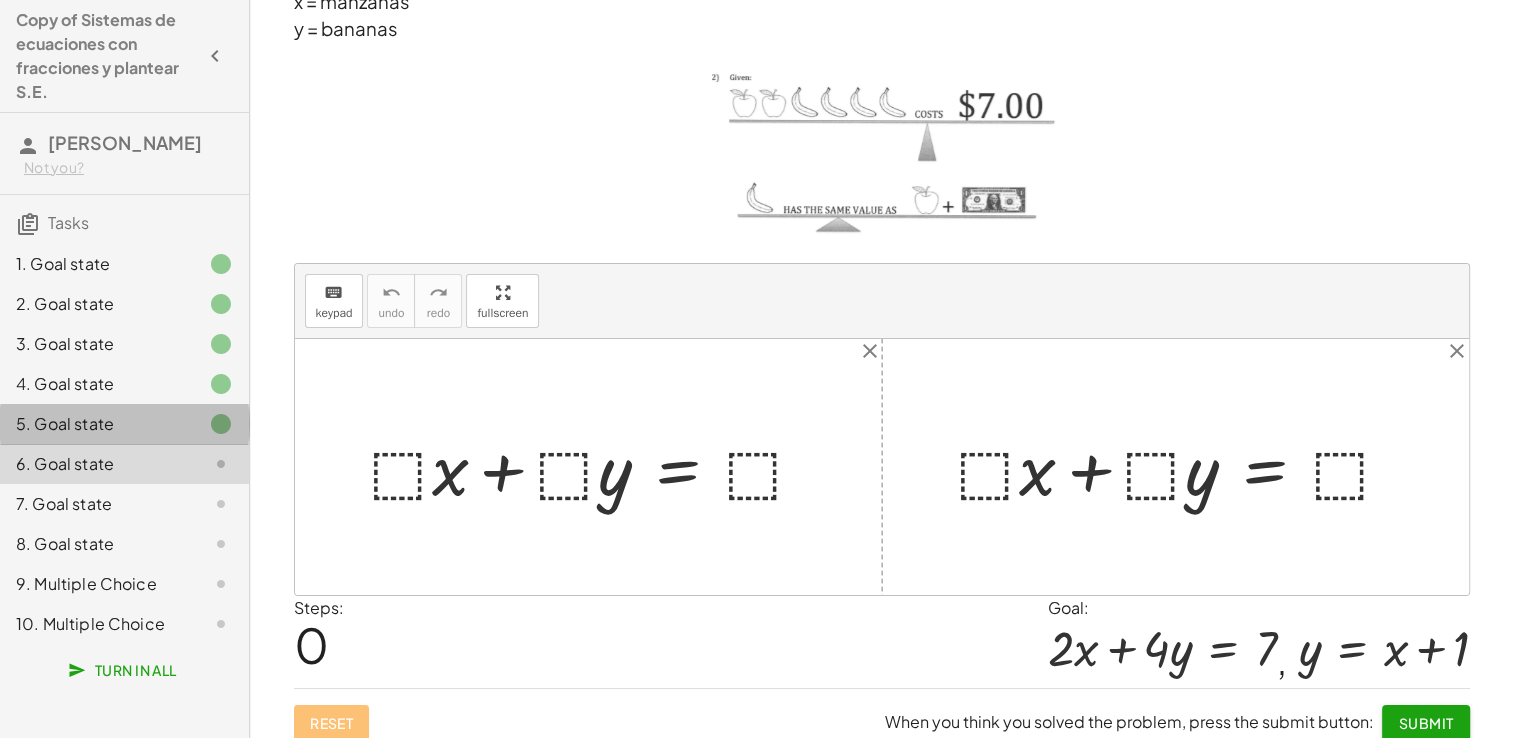 click 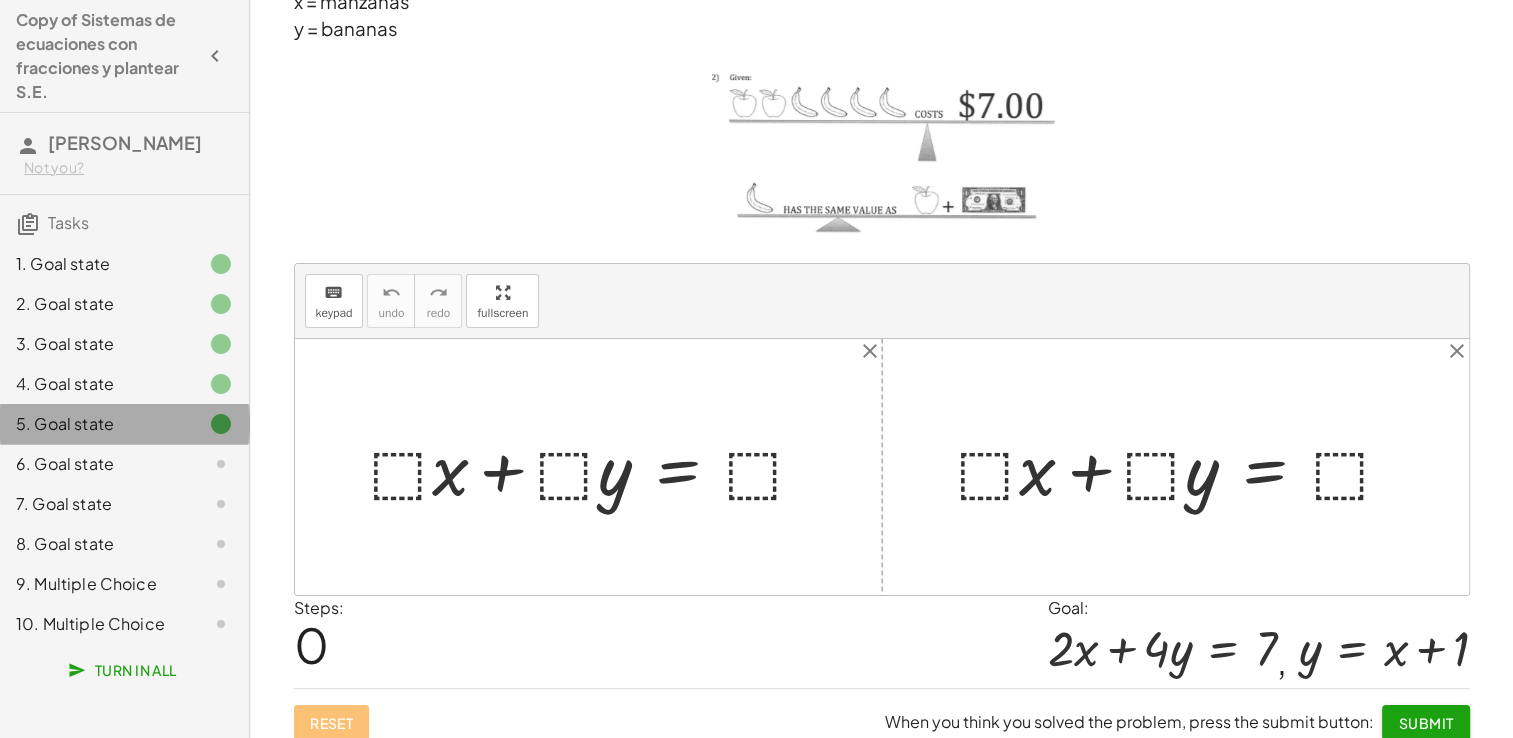 click 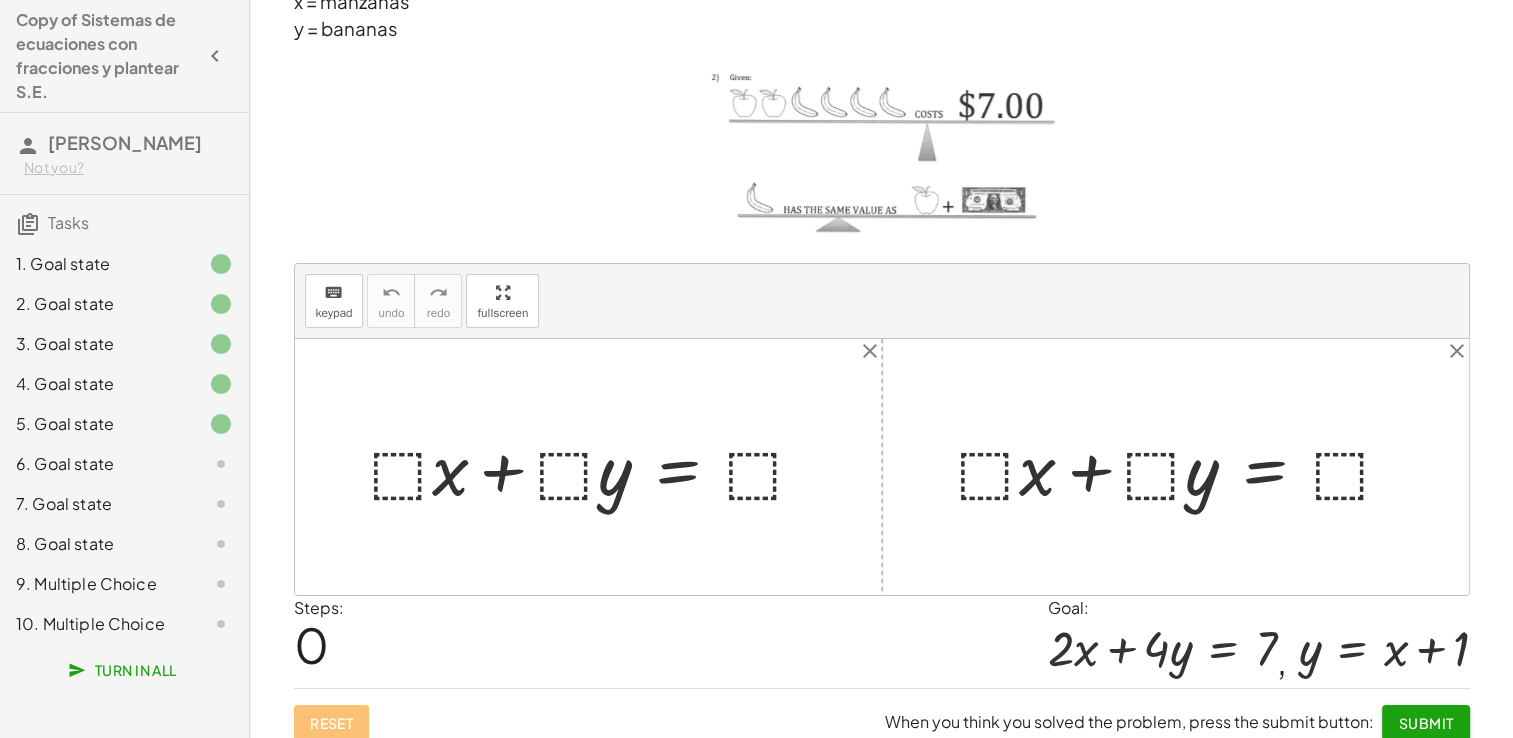 click 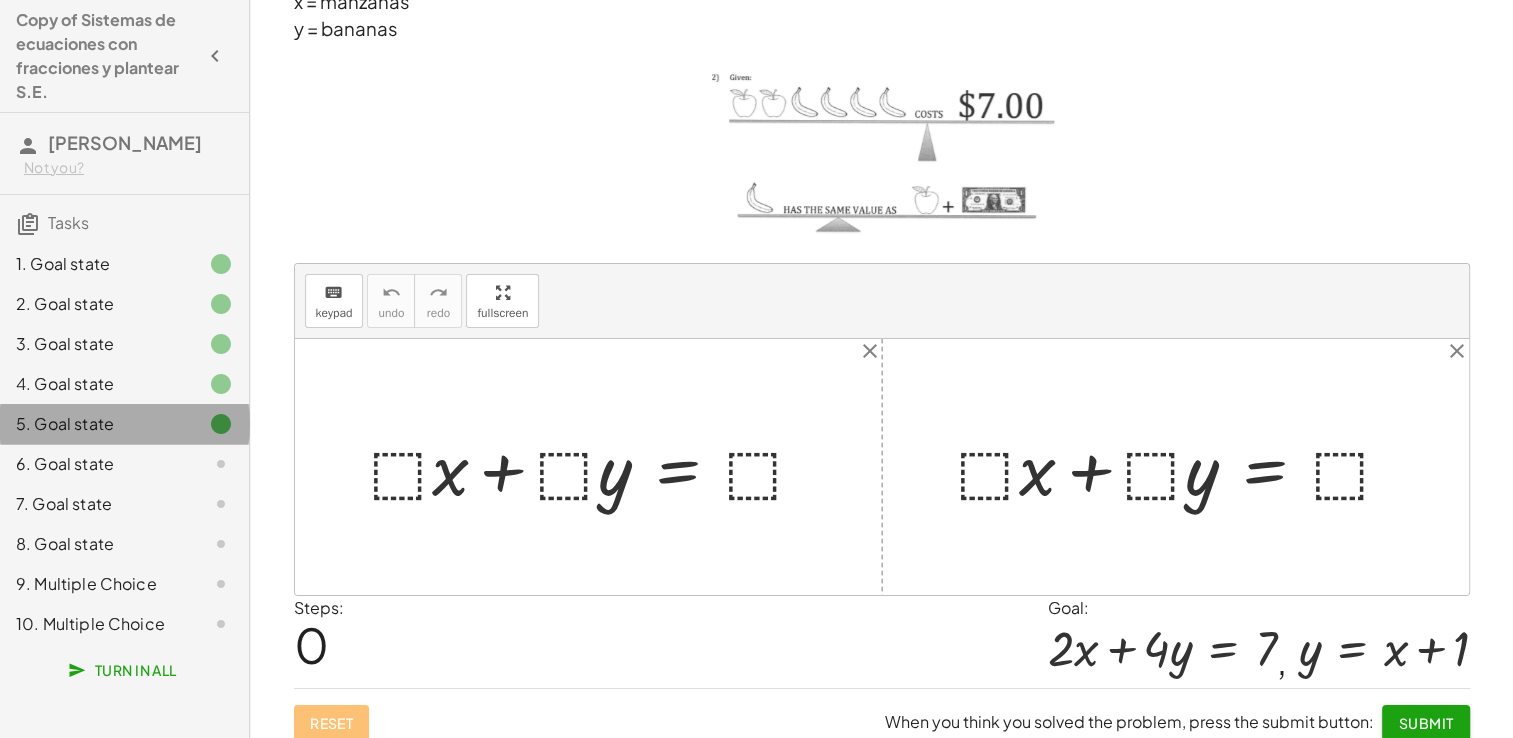 click 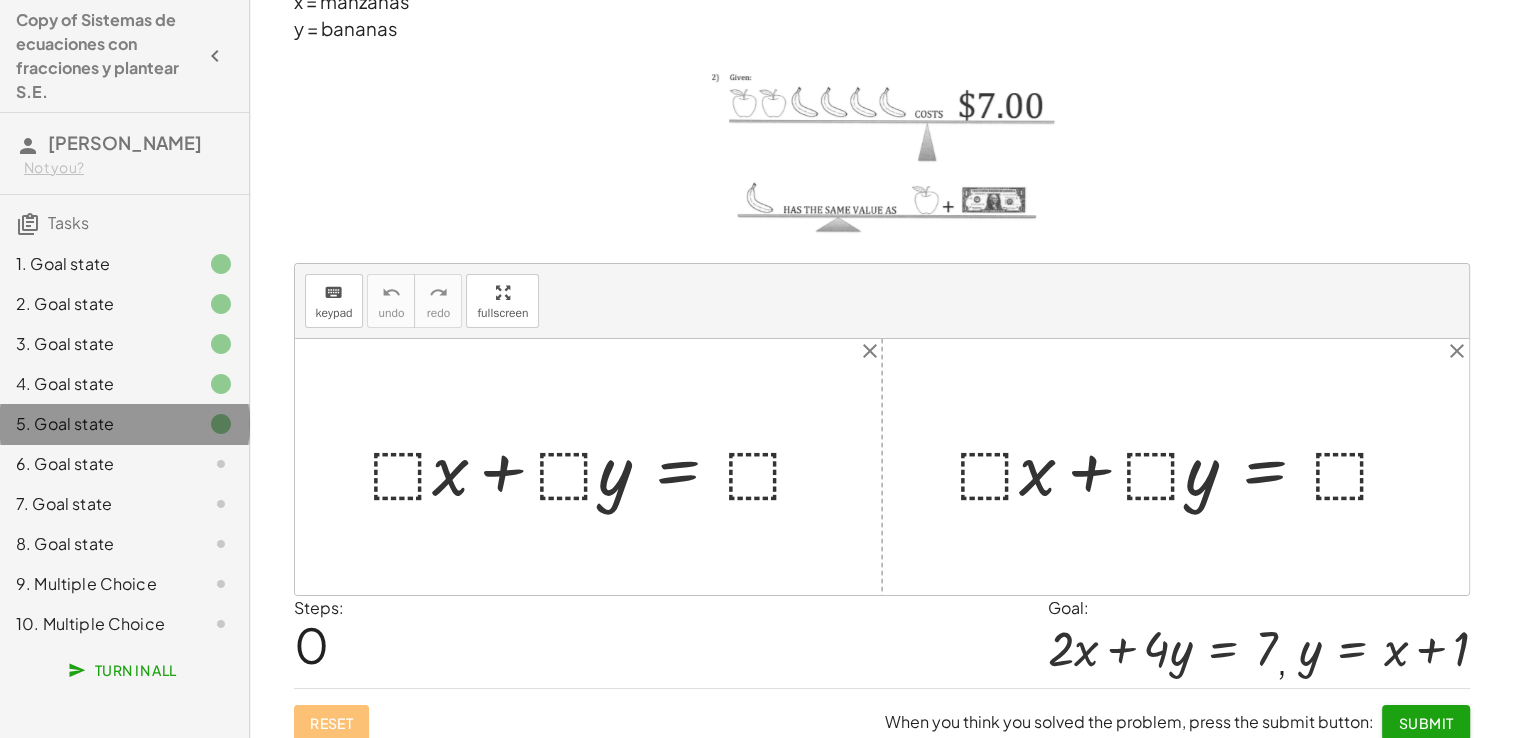 click 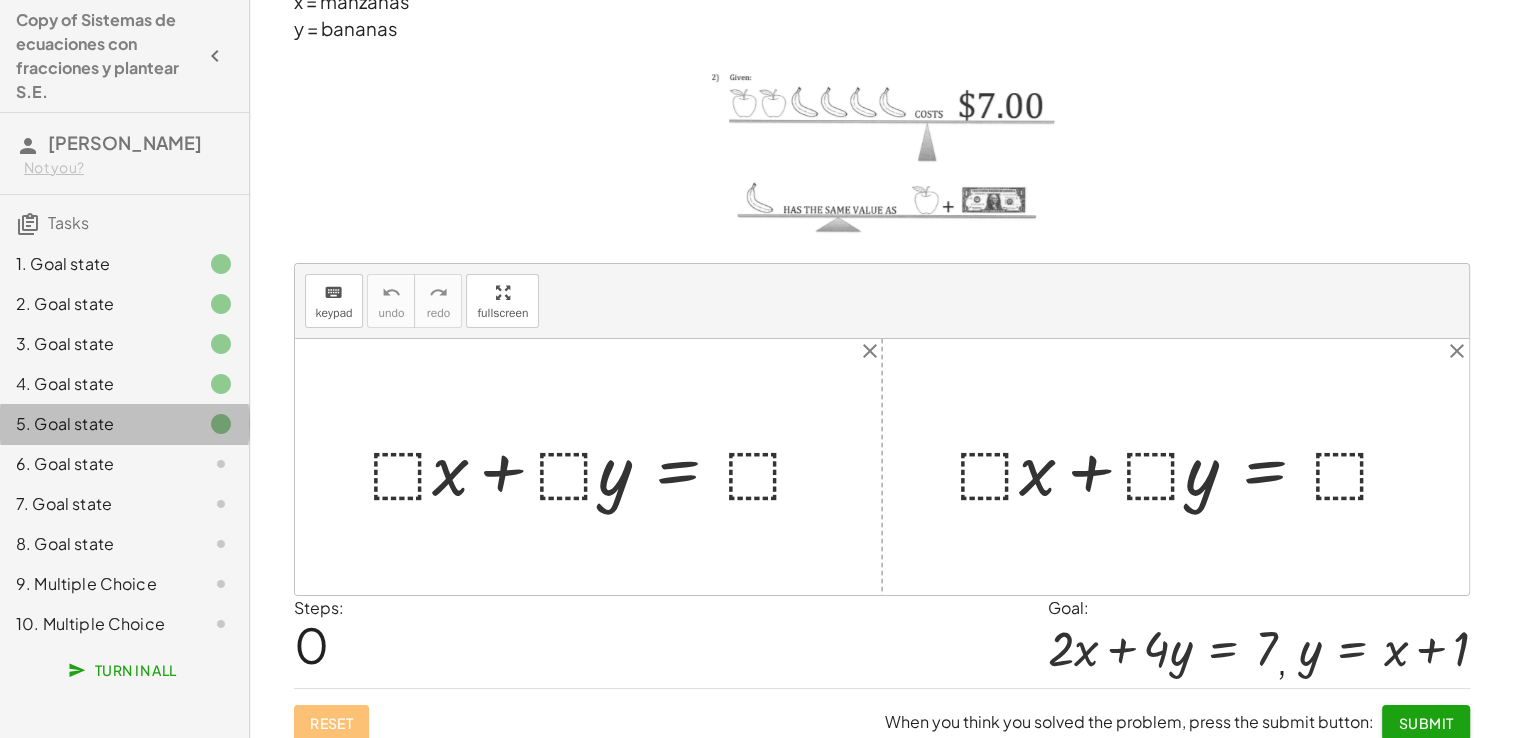 click 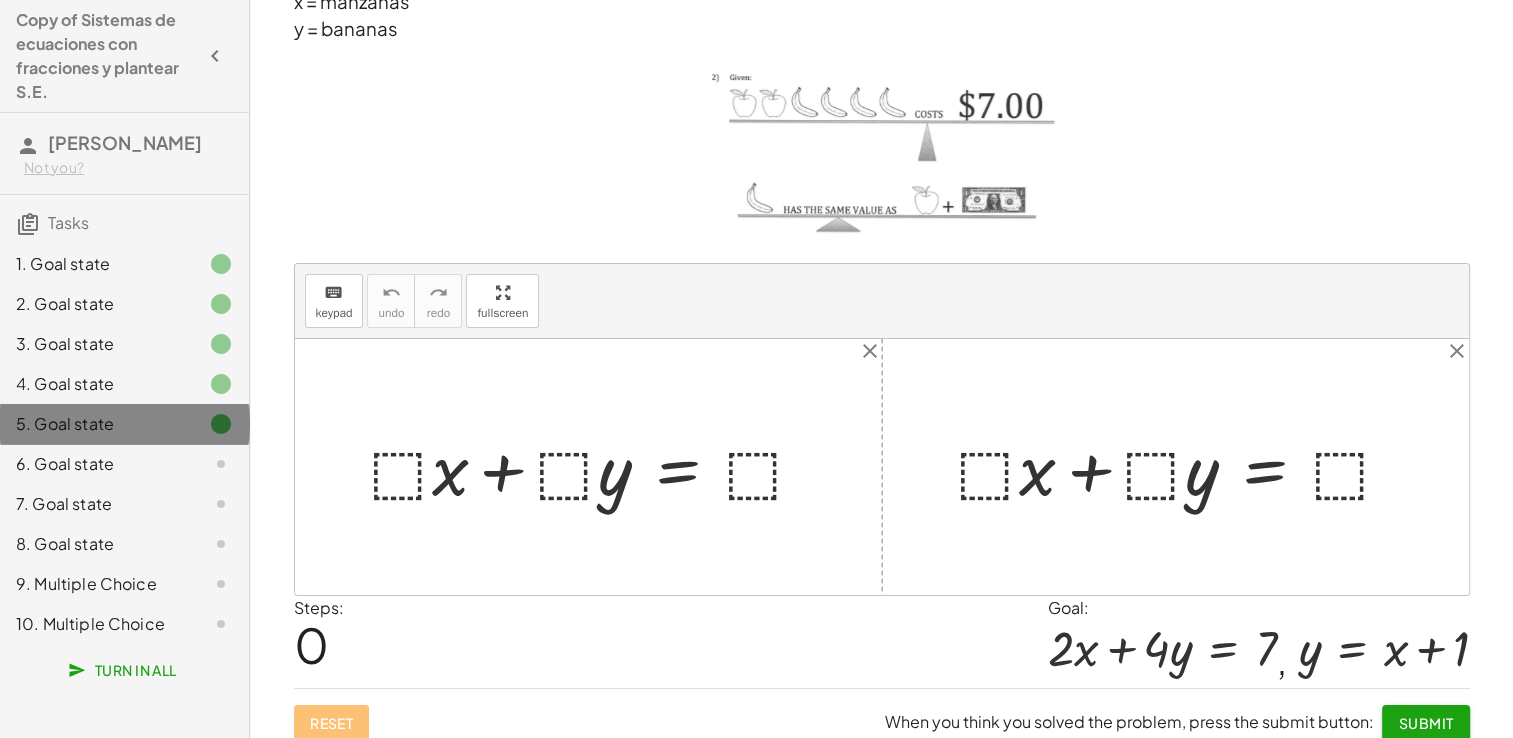 click 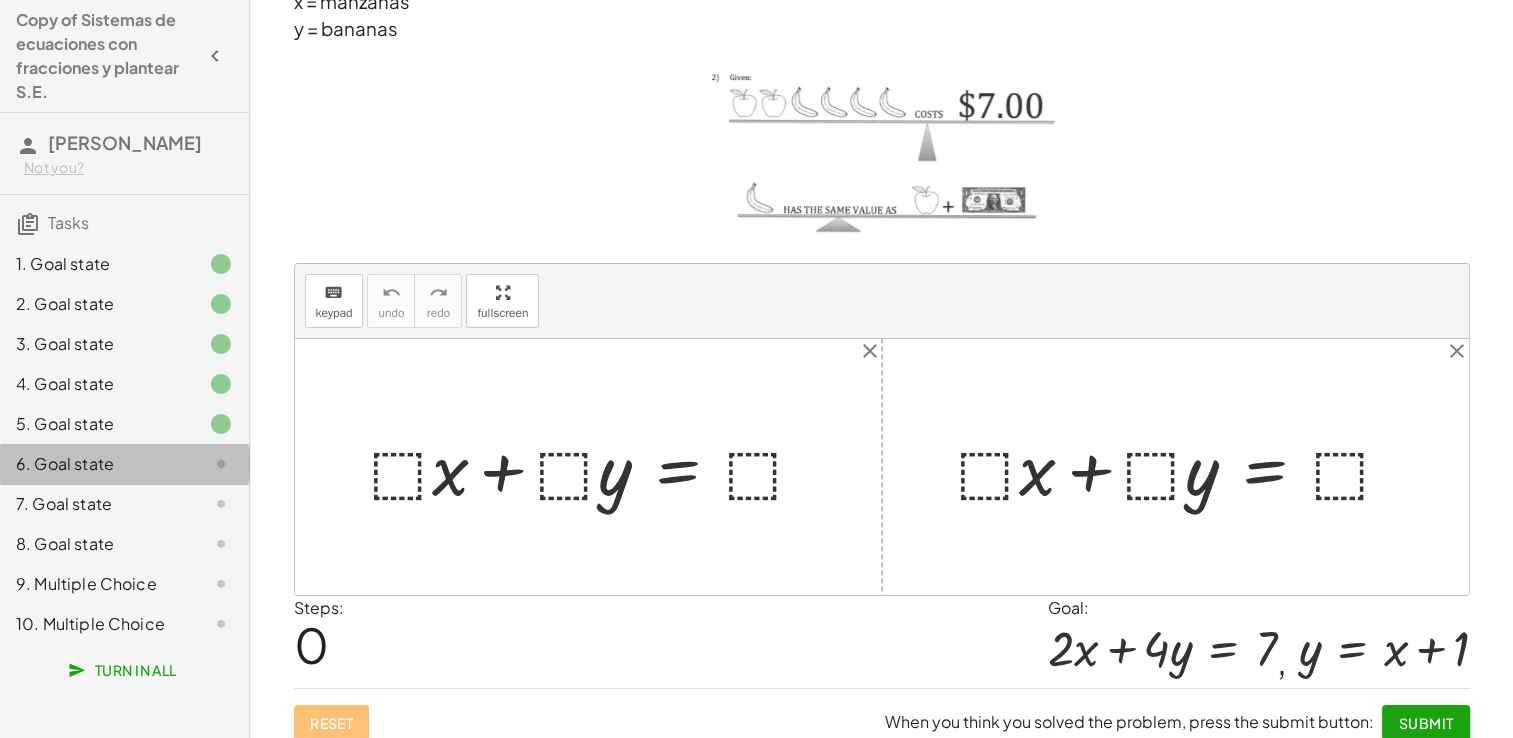click 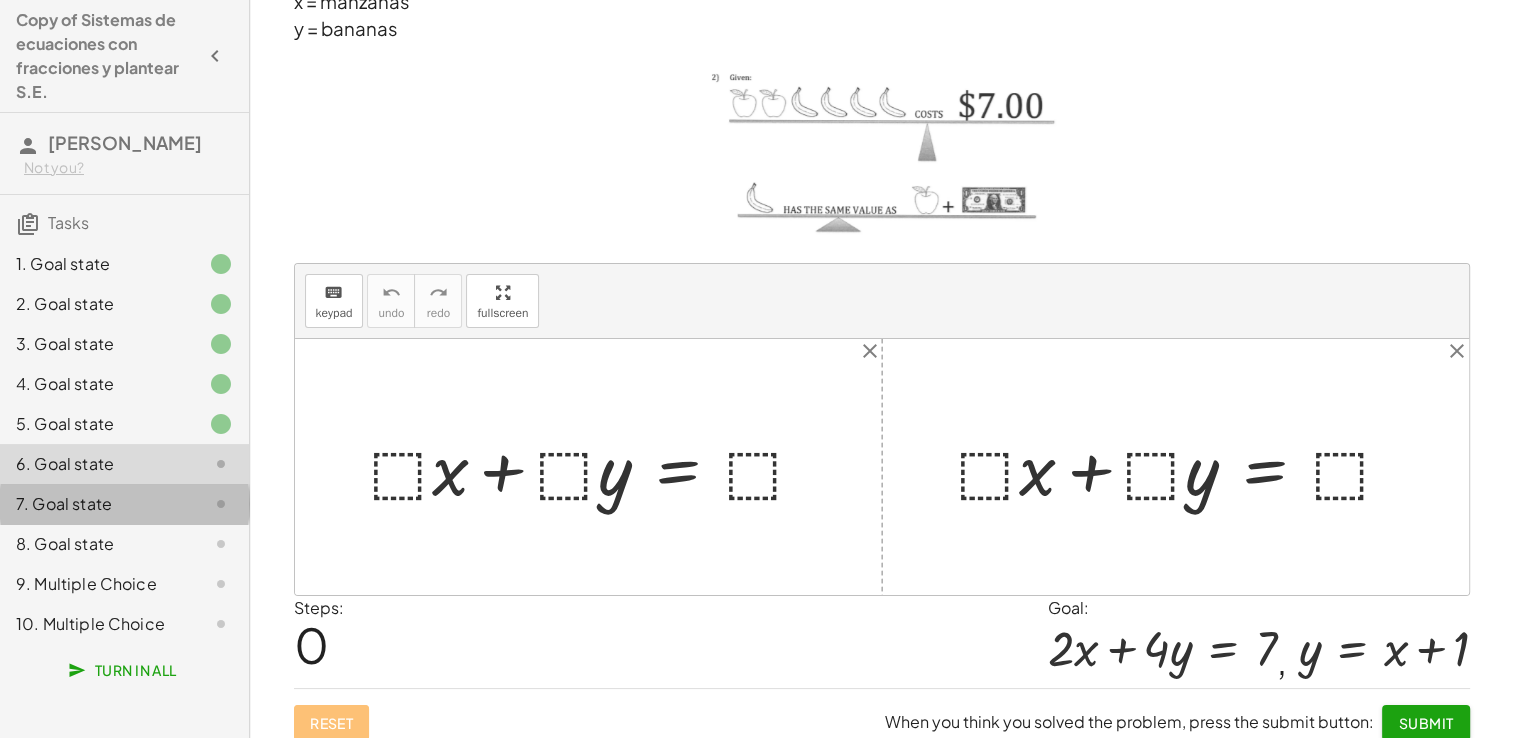 click on "7. Goal state" 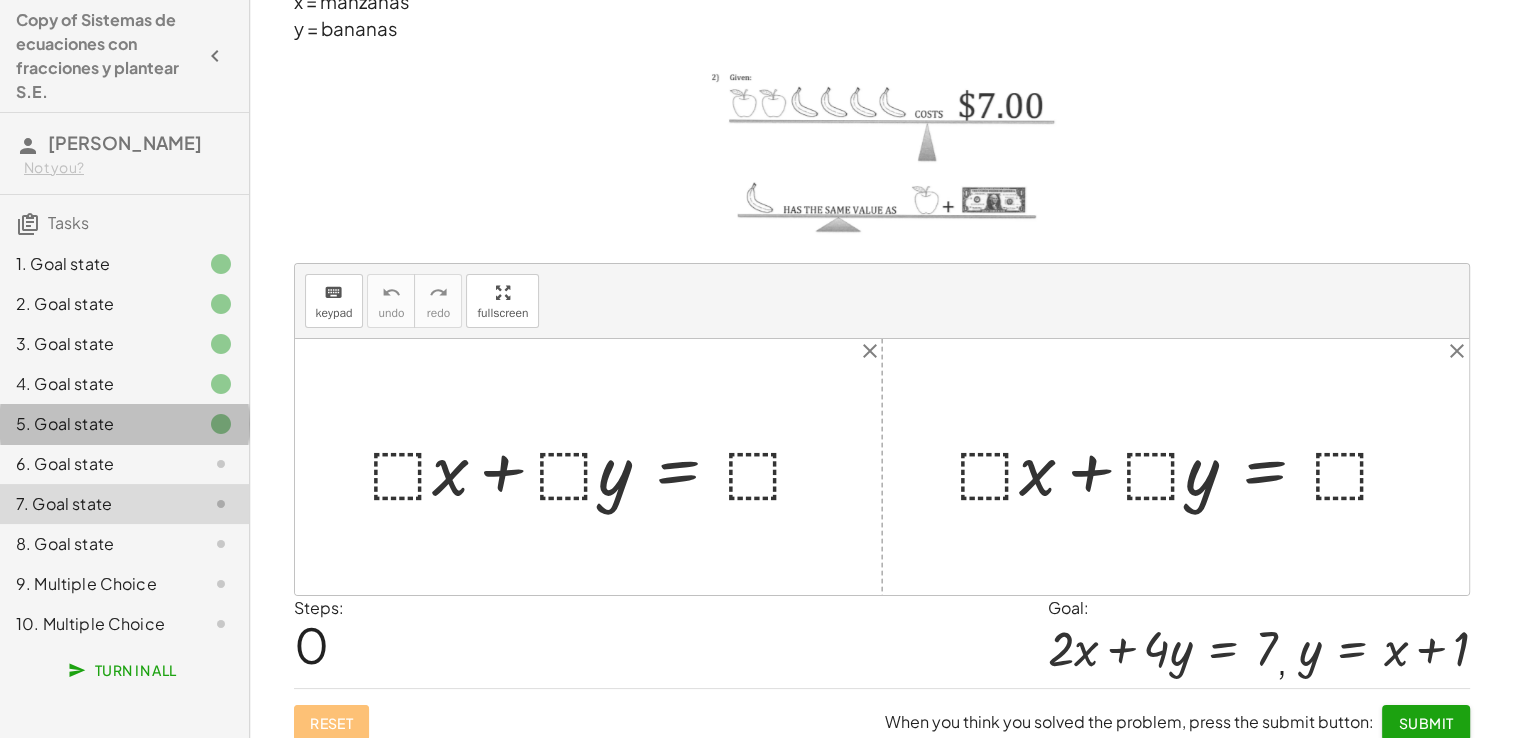 click 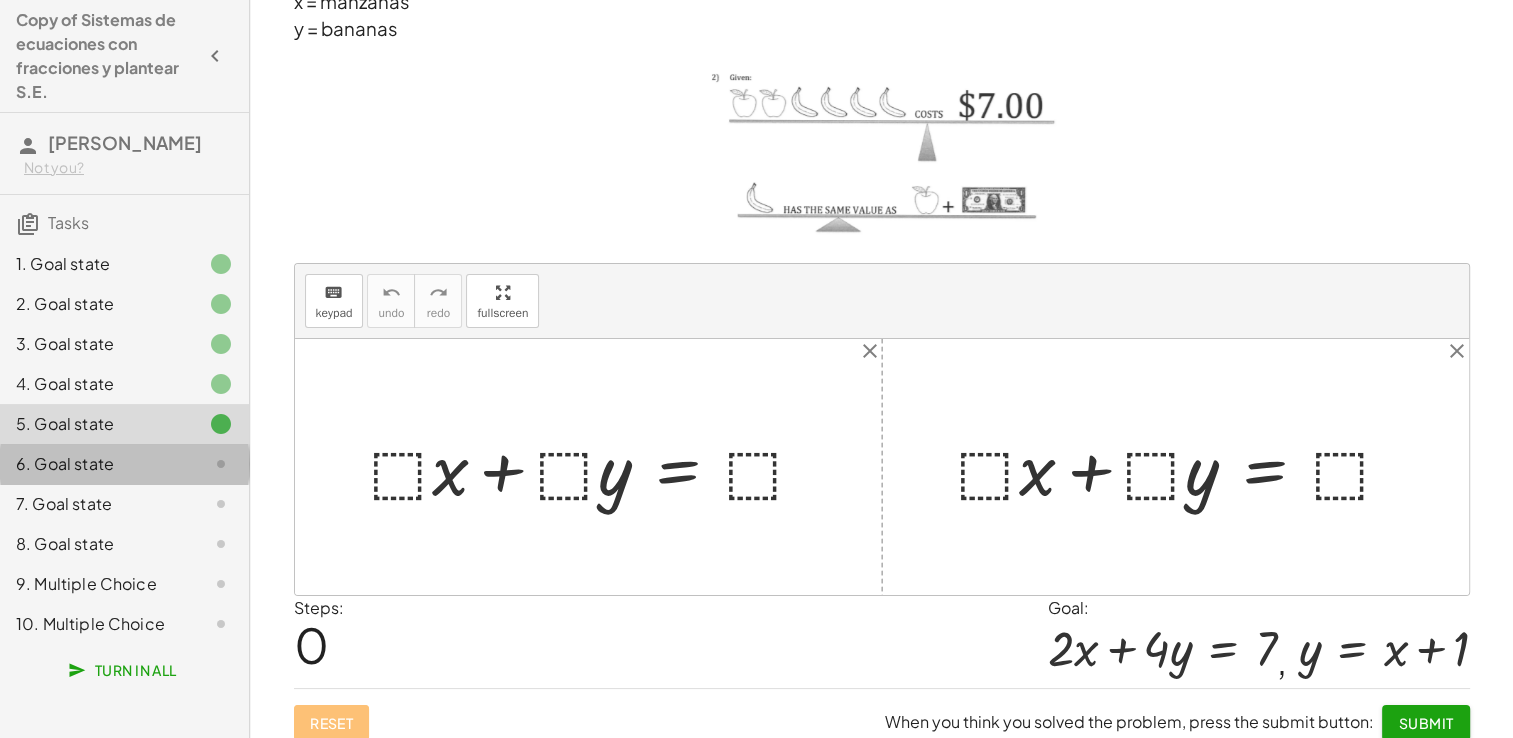 click 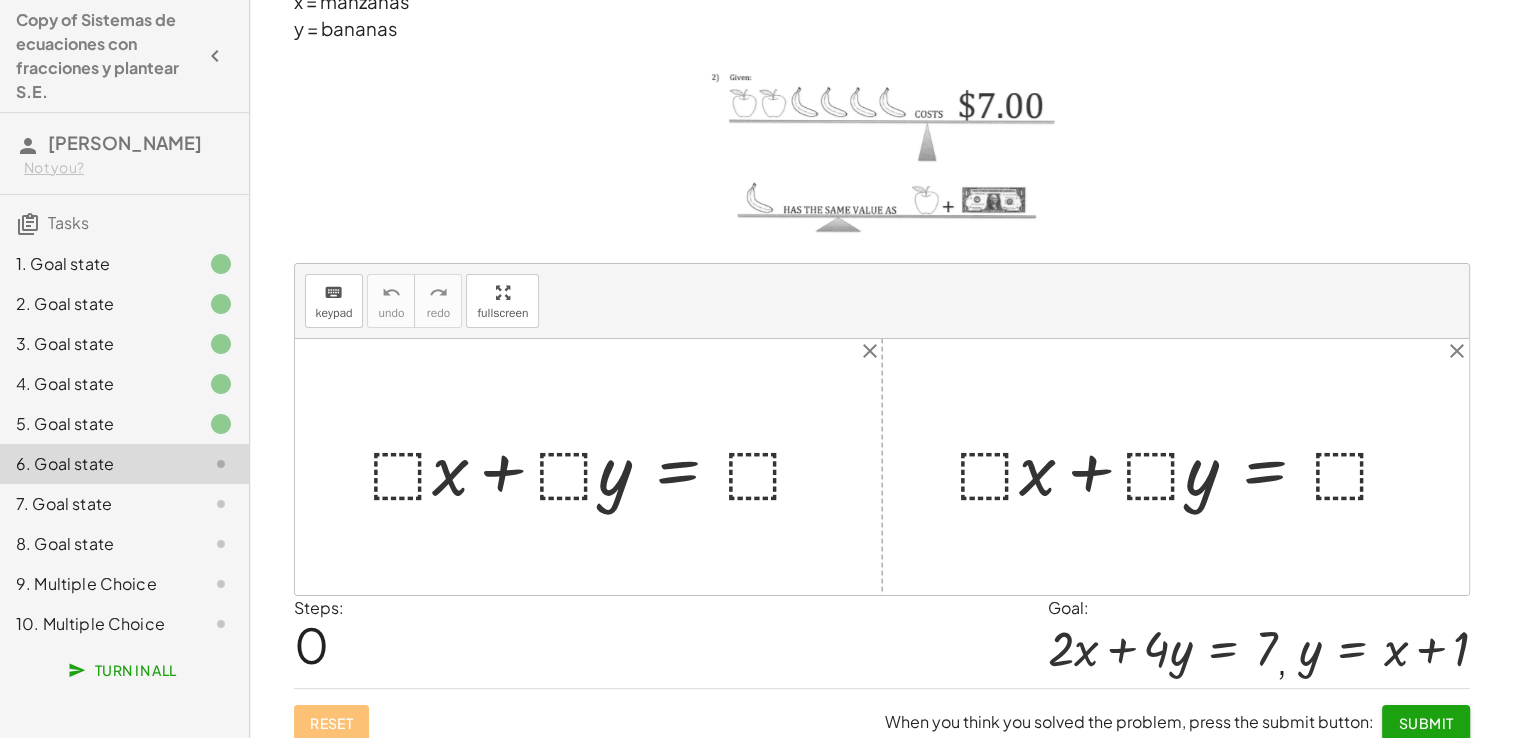 click at bounding box center [596, 466] 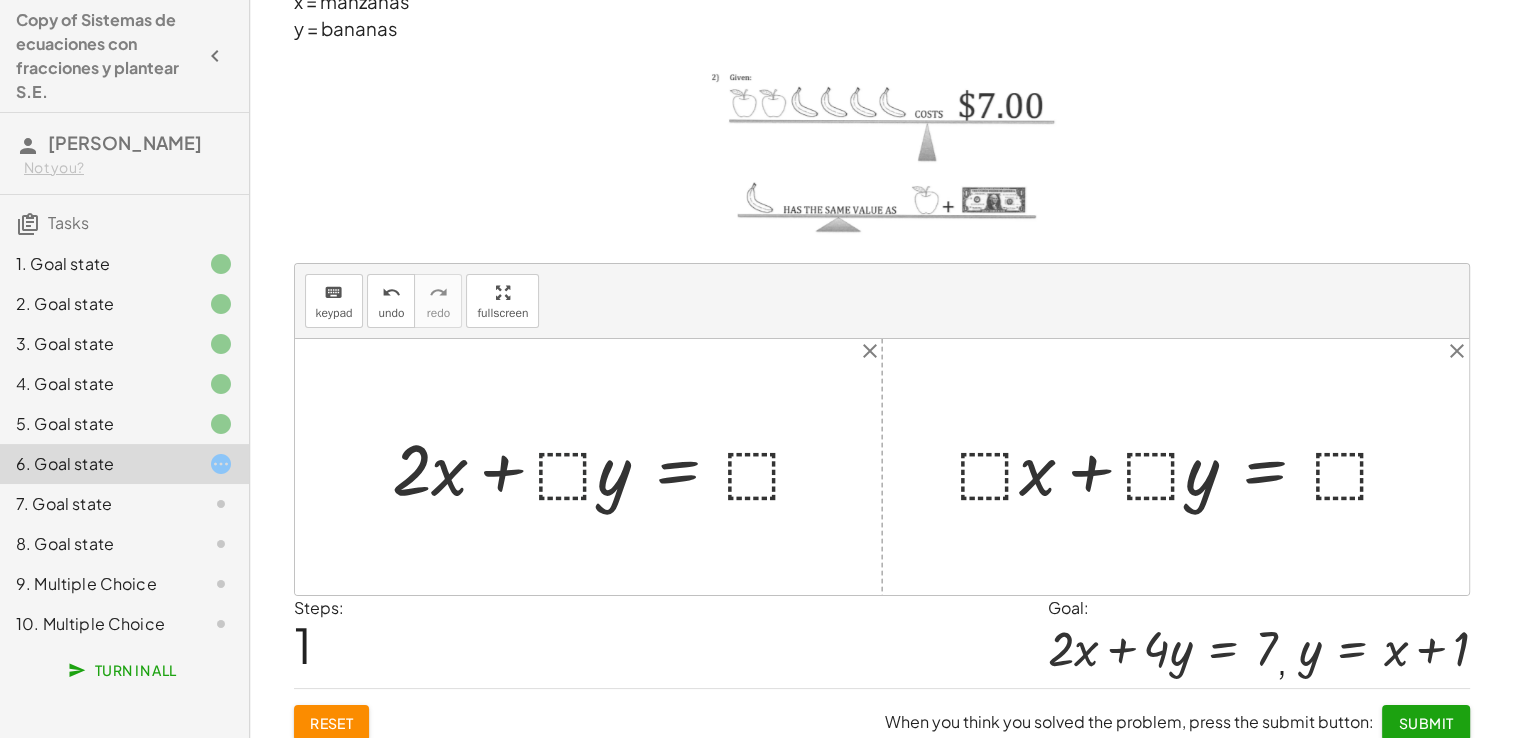 click at bounding box center (607, 466) 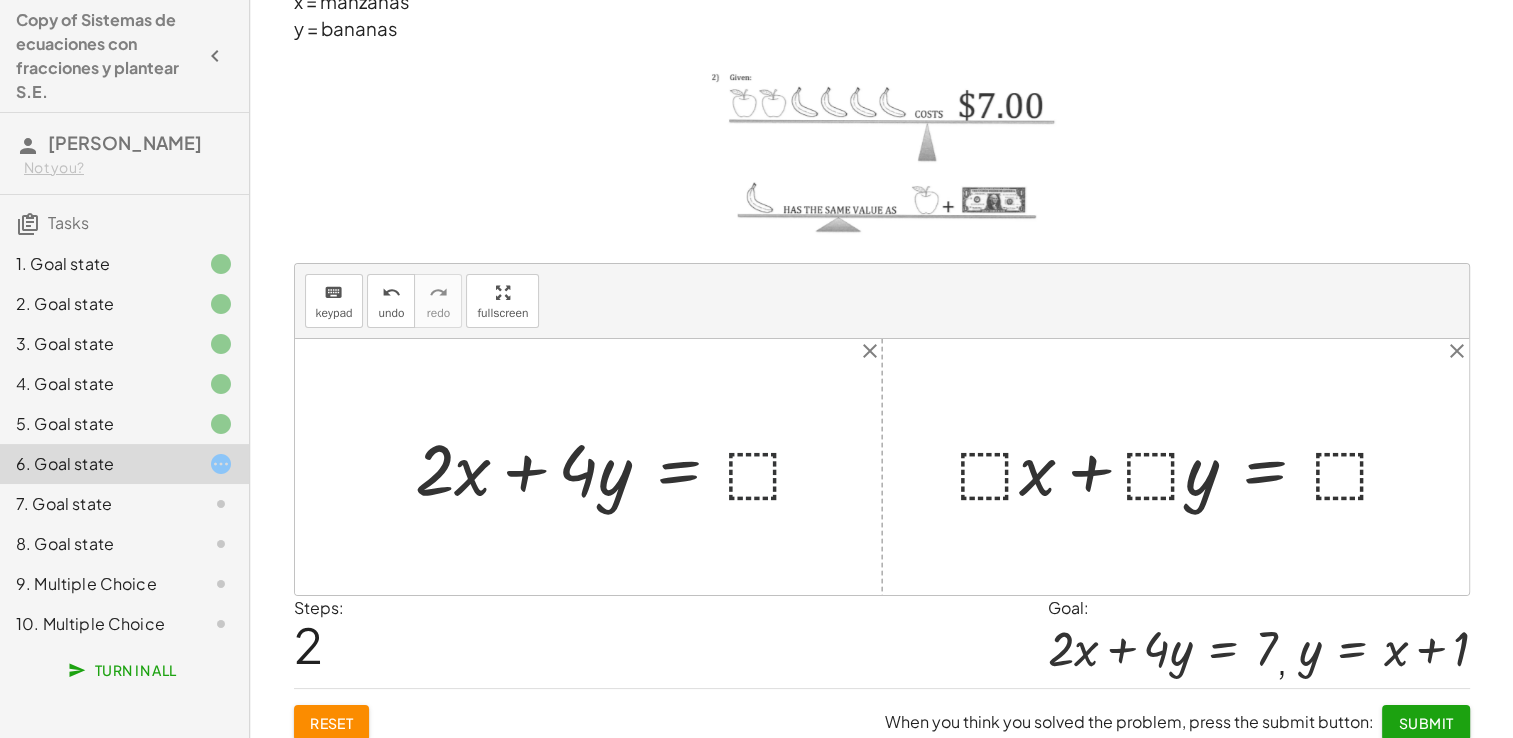 click at bounding box center (618, 466) 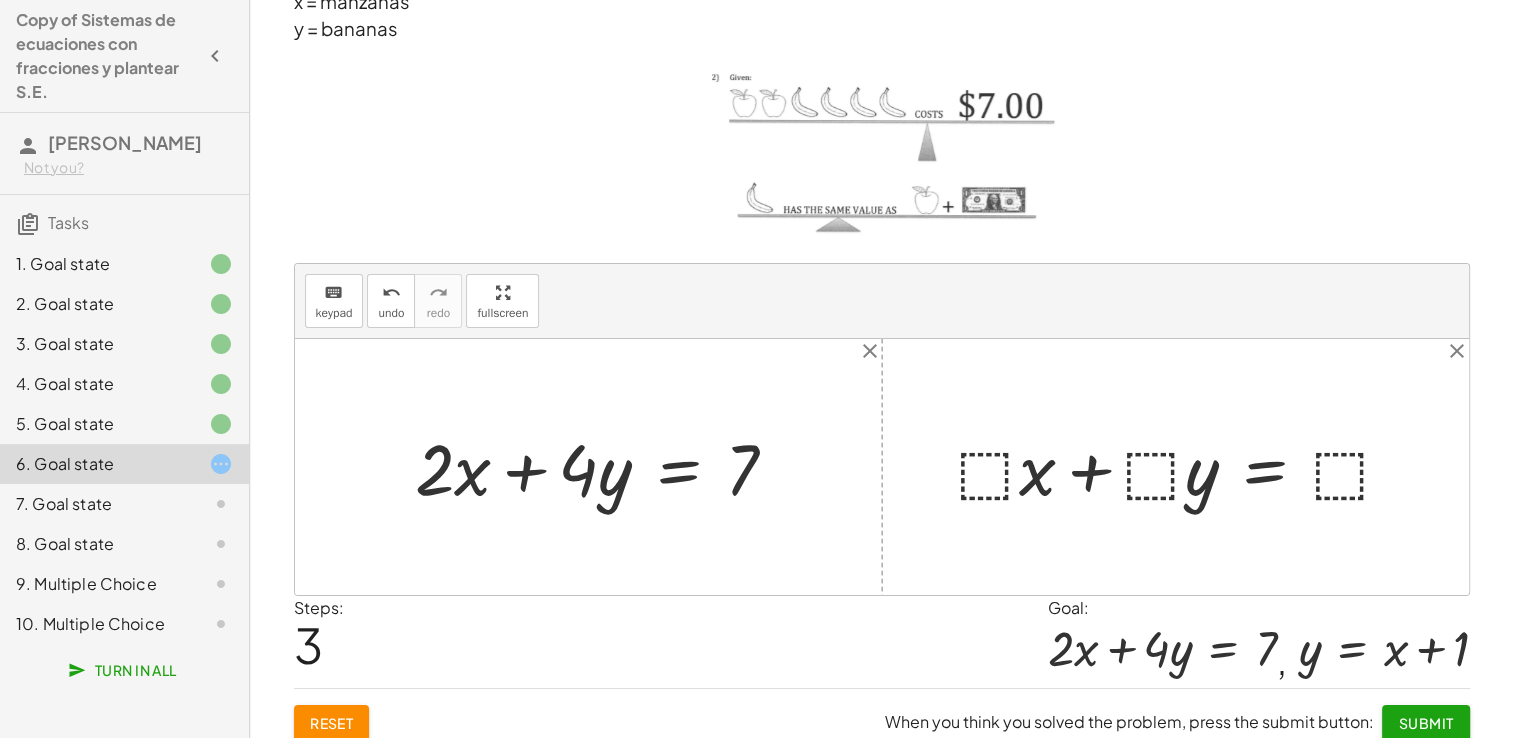 click at bounding box center (1183, 466) 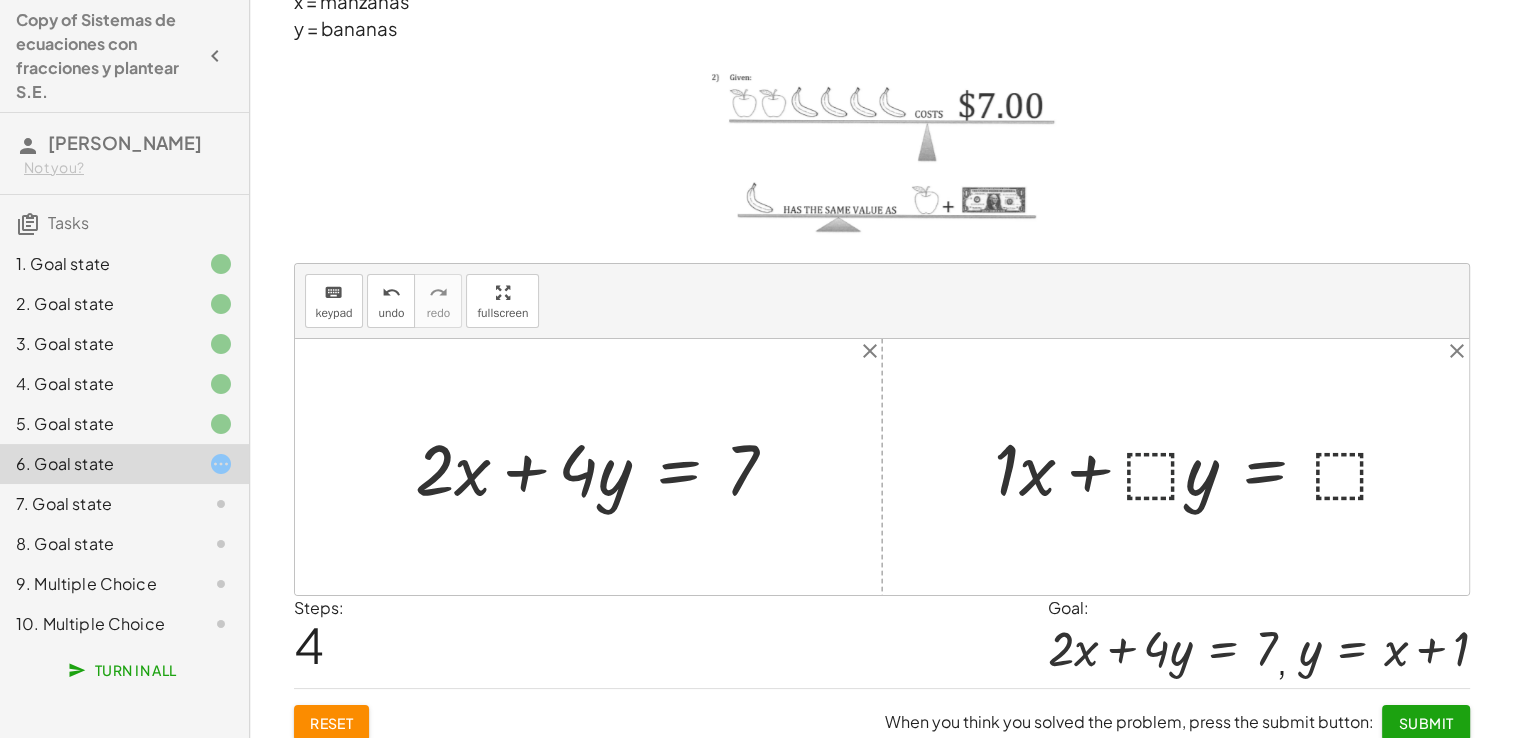 click at bounding box center [1201, 466] 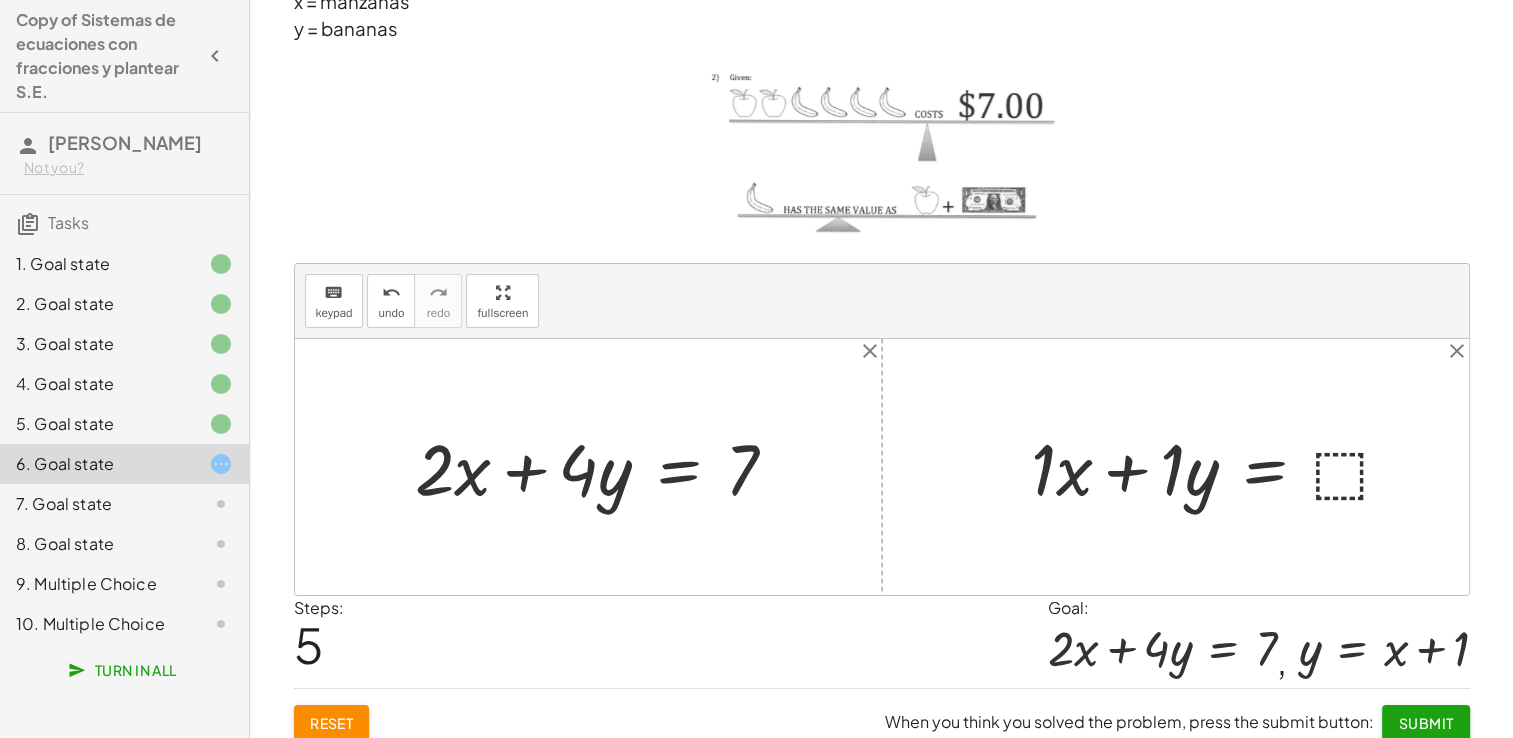 click at bounding box center (1220, 466) 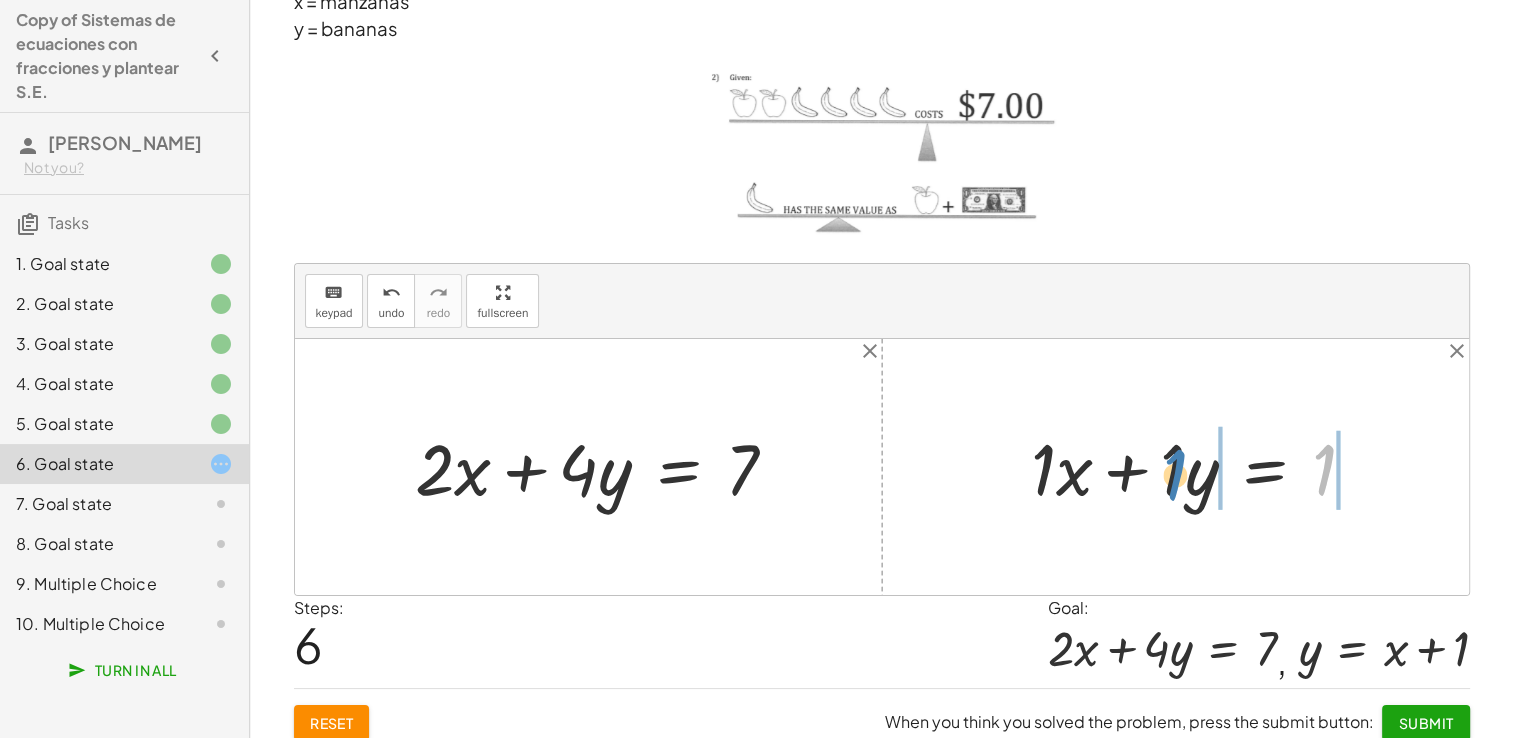 drag, startPoint x: 1324, startPoint y: 473, endPoint x: 1174, endPoint y: 478, distance: 150.08331 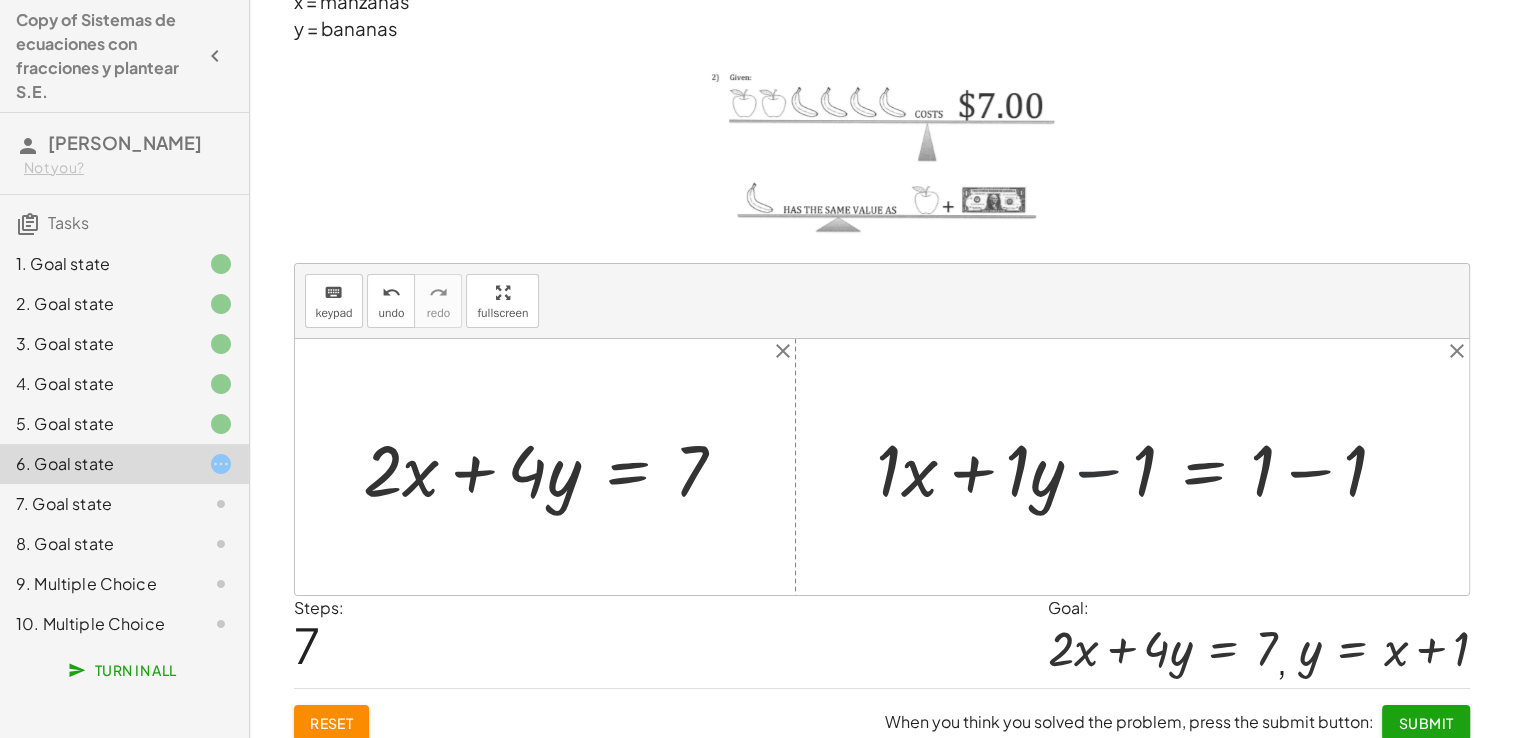 click at bounding box center (1139, 467) 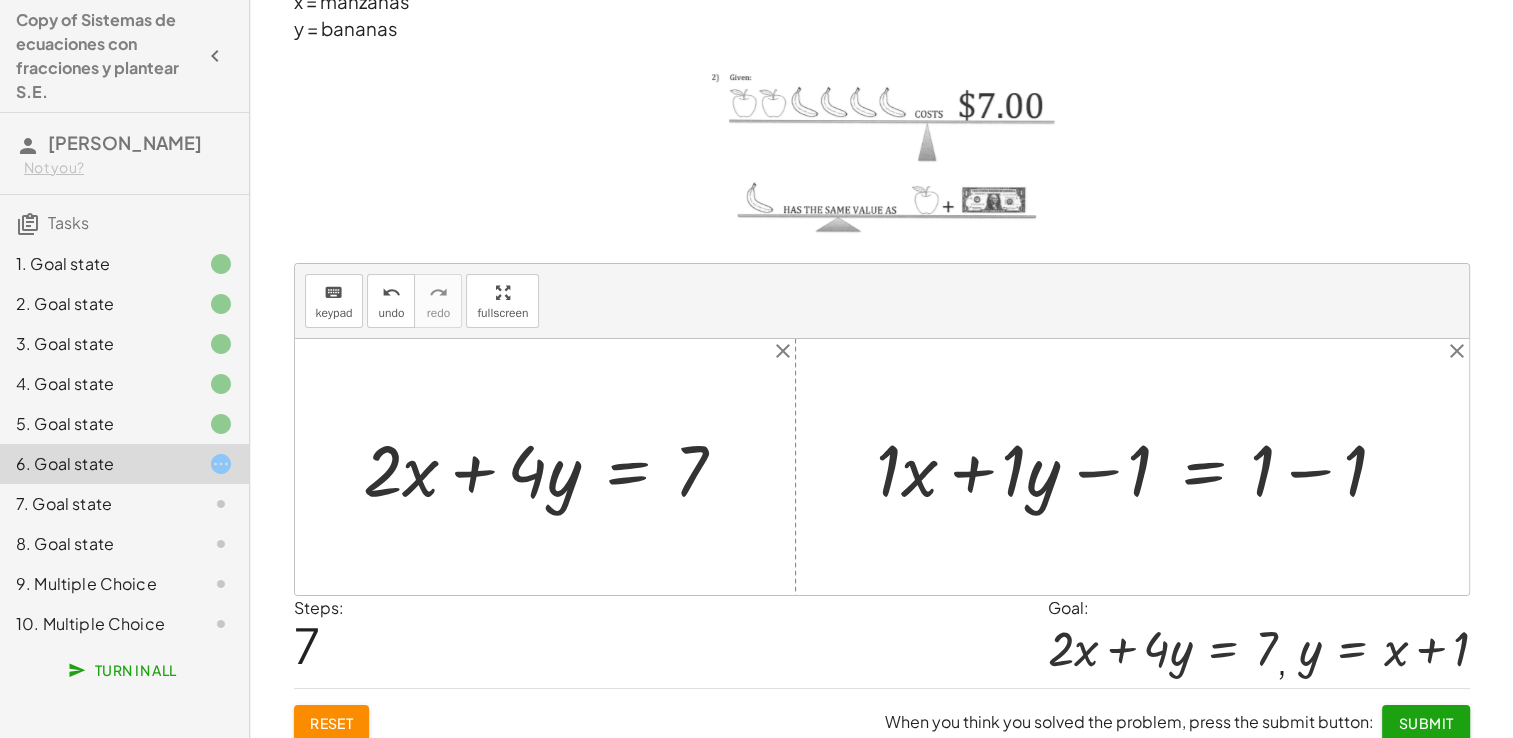 click at bounding box center [1139, 467] 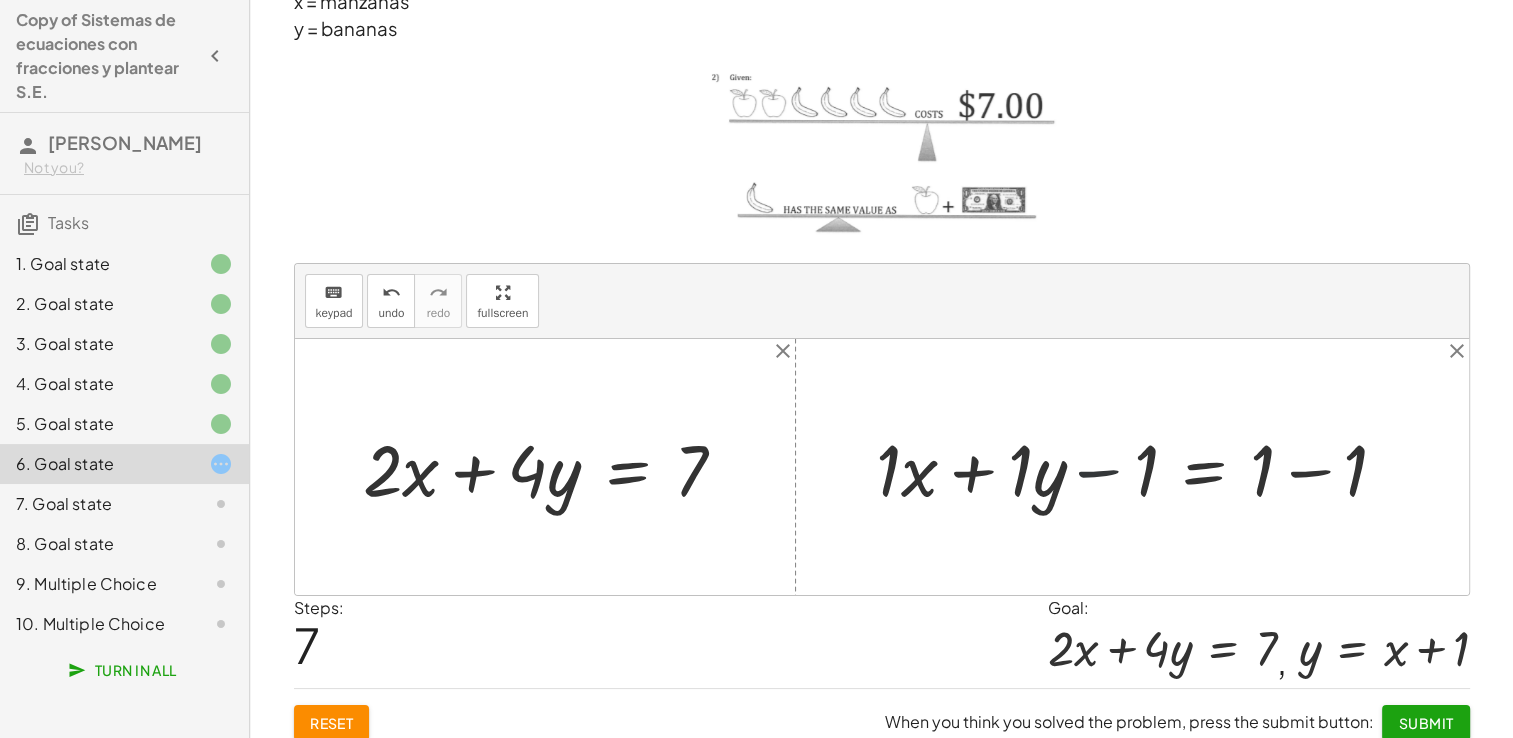 click at bounding box center (1139, 467) 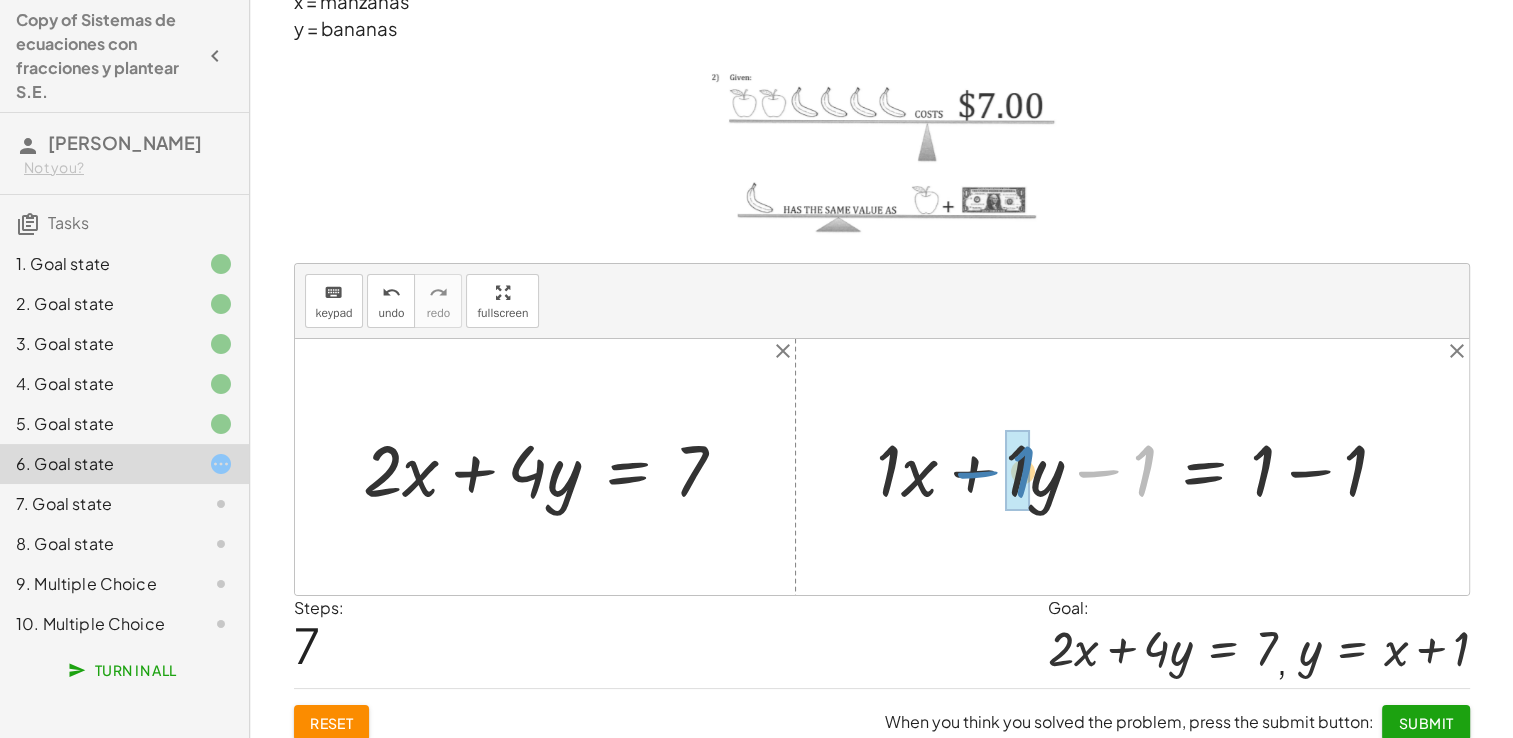 drag, startPoint x: 1145, startPoint y: 464, endPoint x: 1024, endPoint y: 465, distance: 121.004135 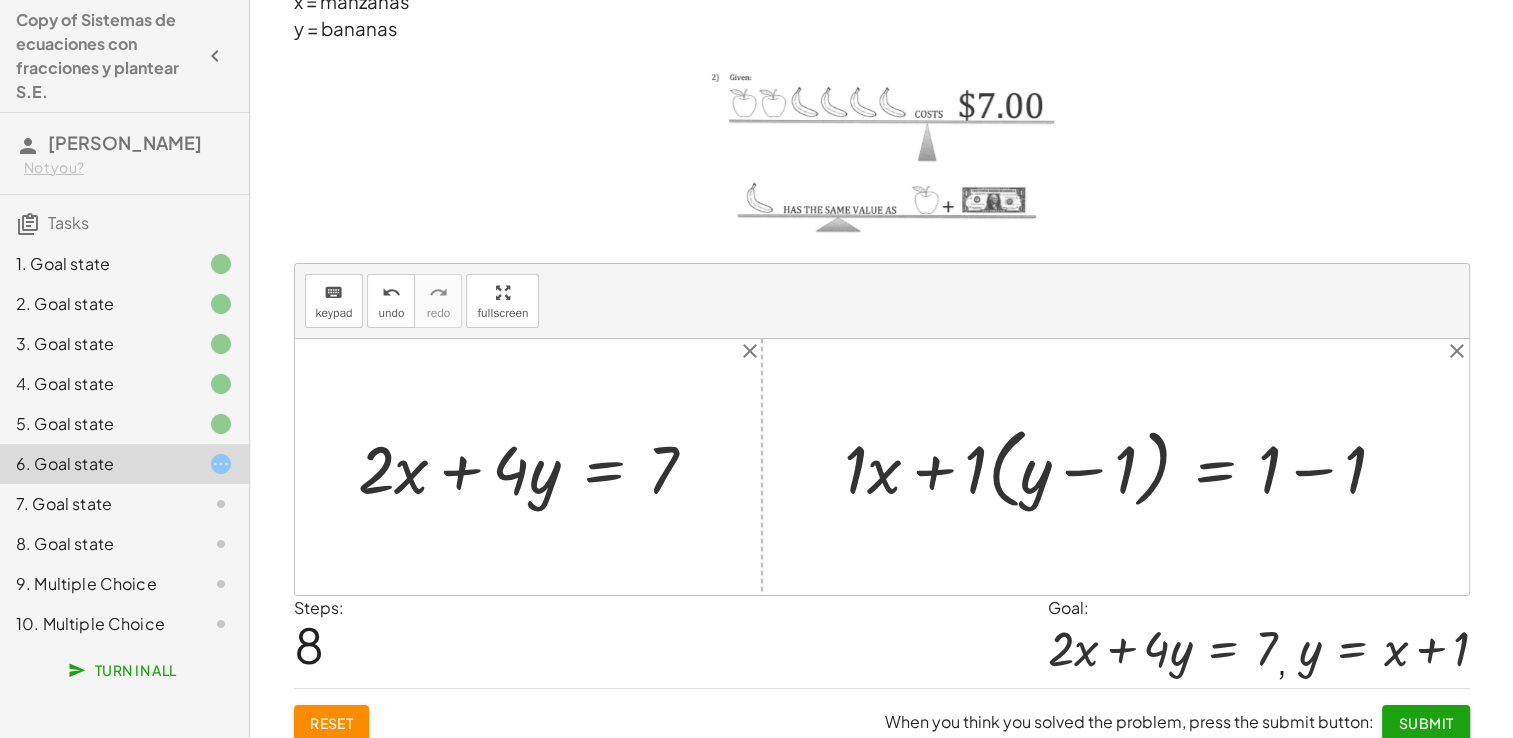 click at bounding box center [1123, 467] 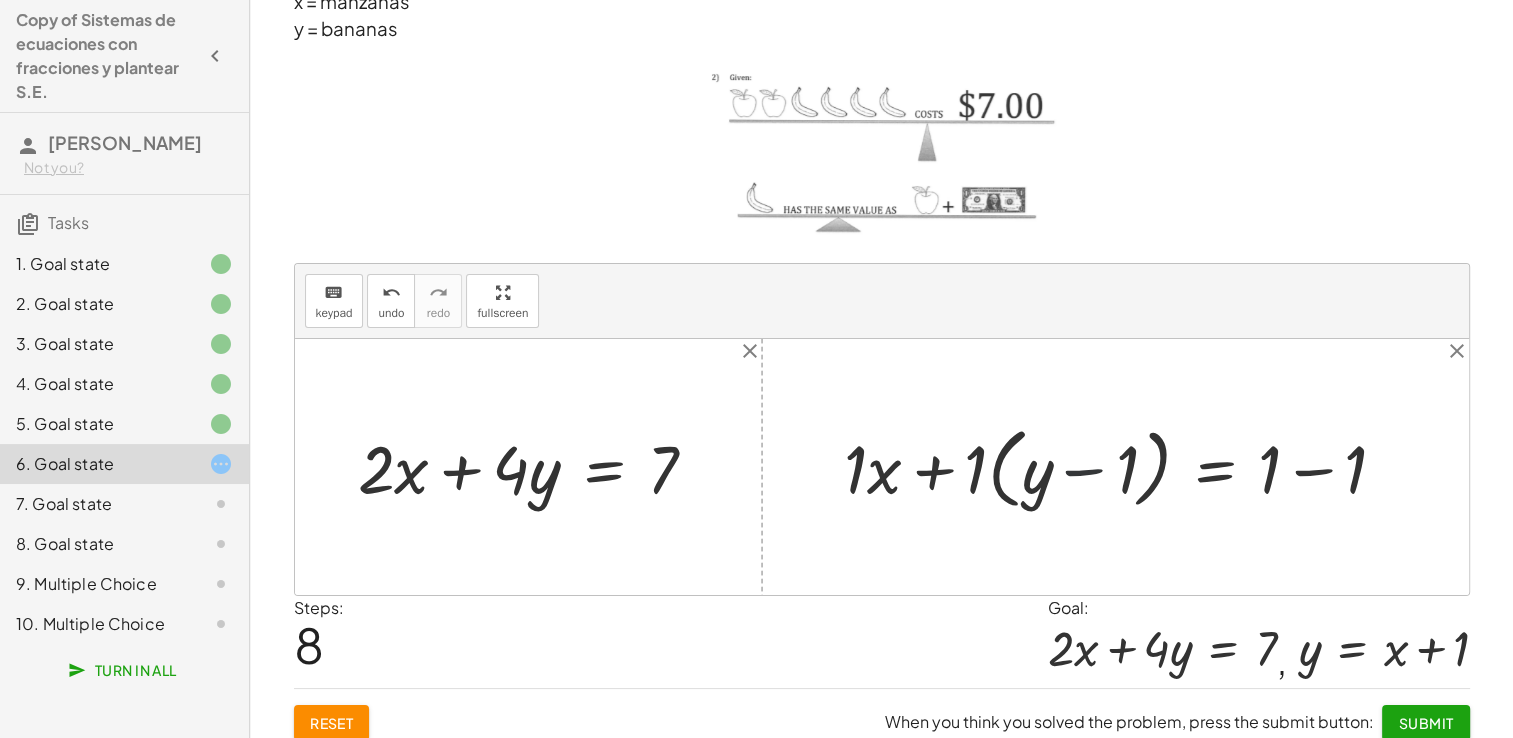 click at bounding box center (1123, 467) 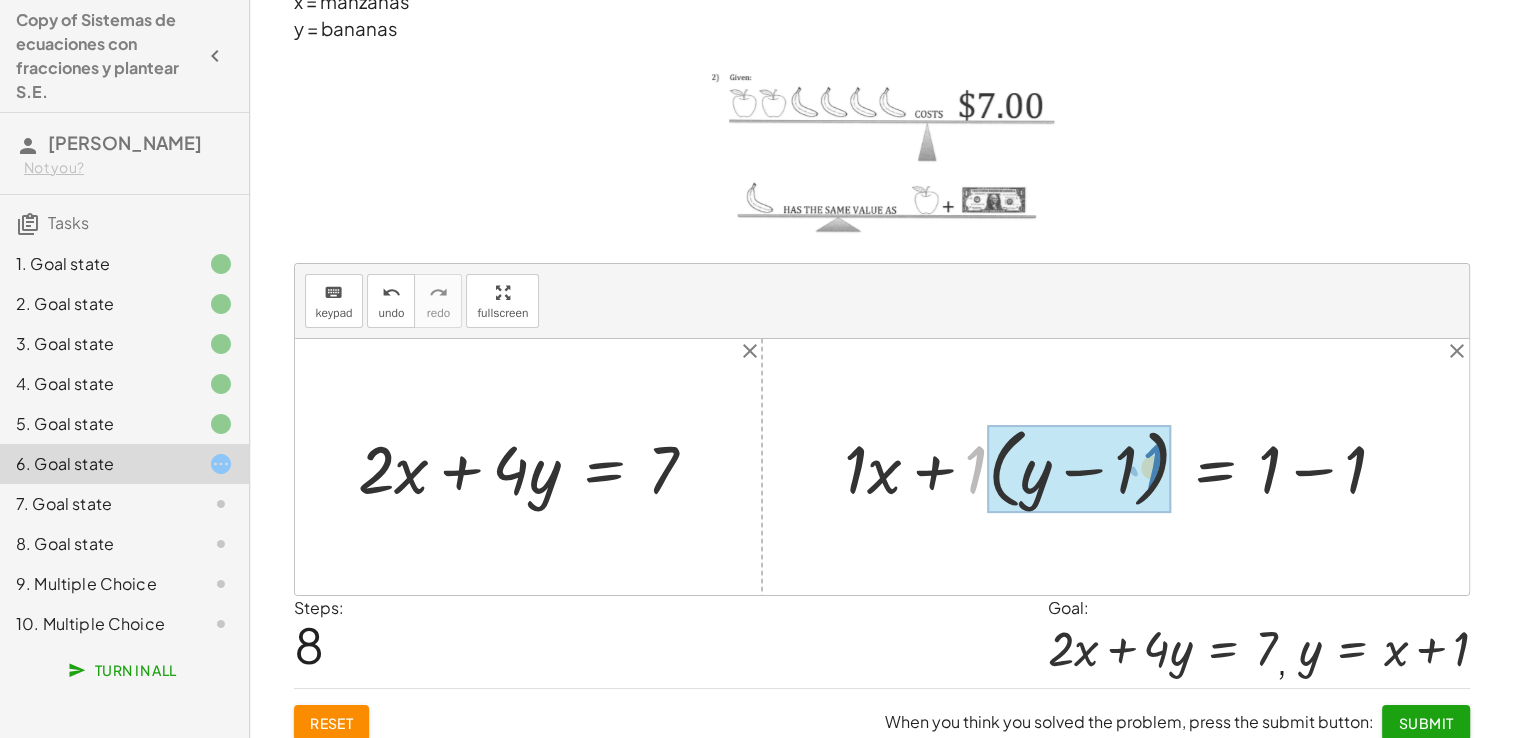 drag, startPoint x: 982, startPoint y: 466, endPoint x: 1160, endPoint y: 464, distance: 178.01123 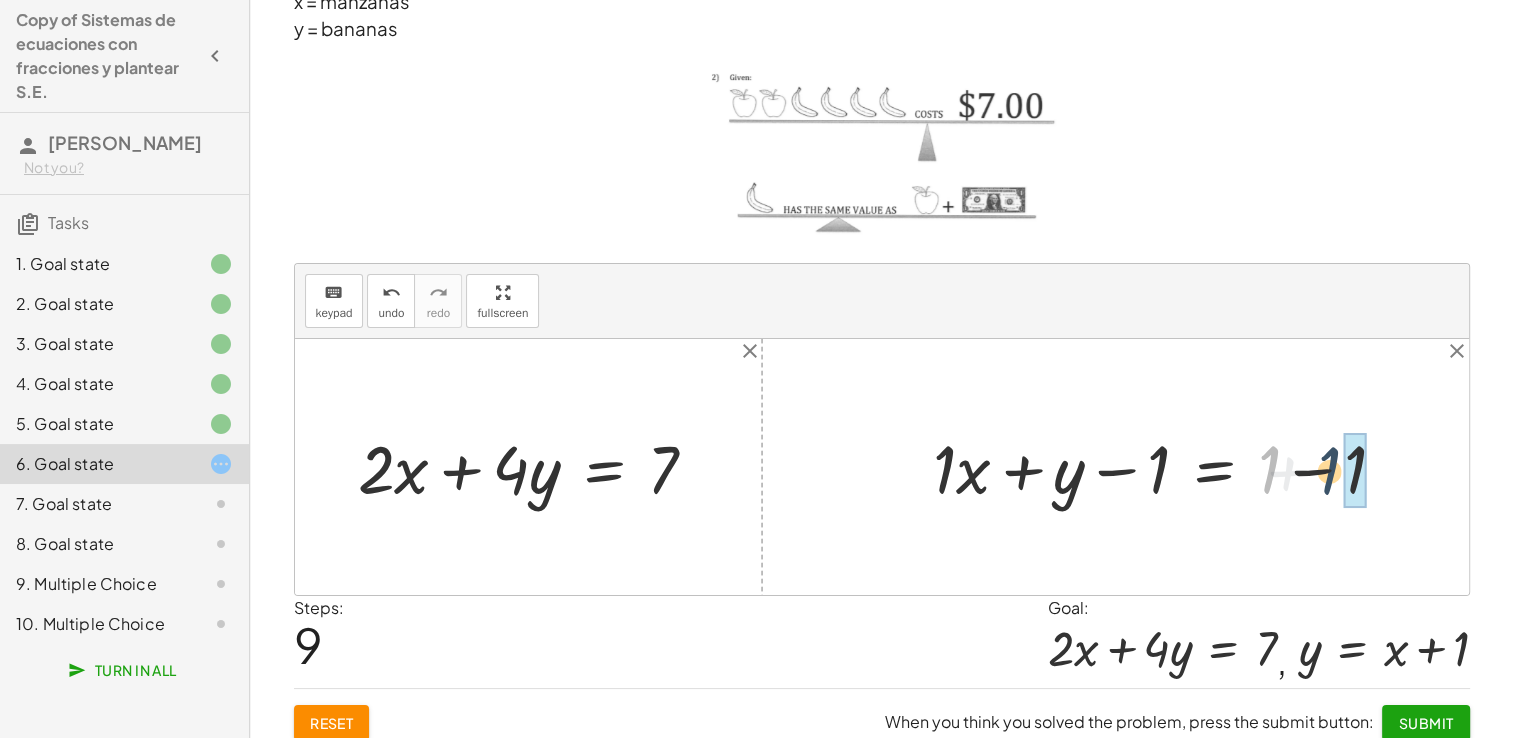 drag, startPoint x: 1264, startPoint y: 468, endPoint x: 1326, endPoint y: 468, distance: 62 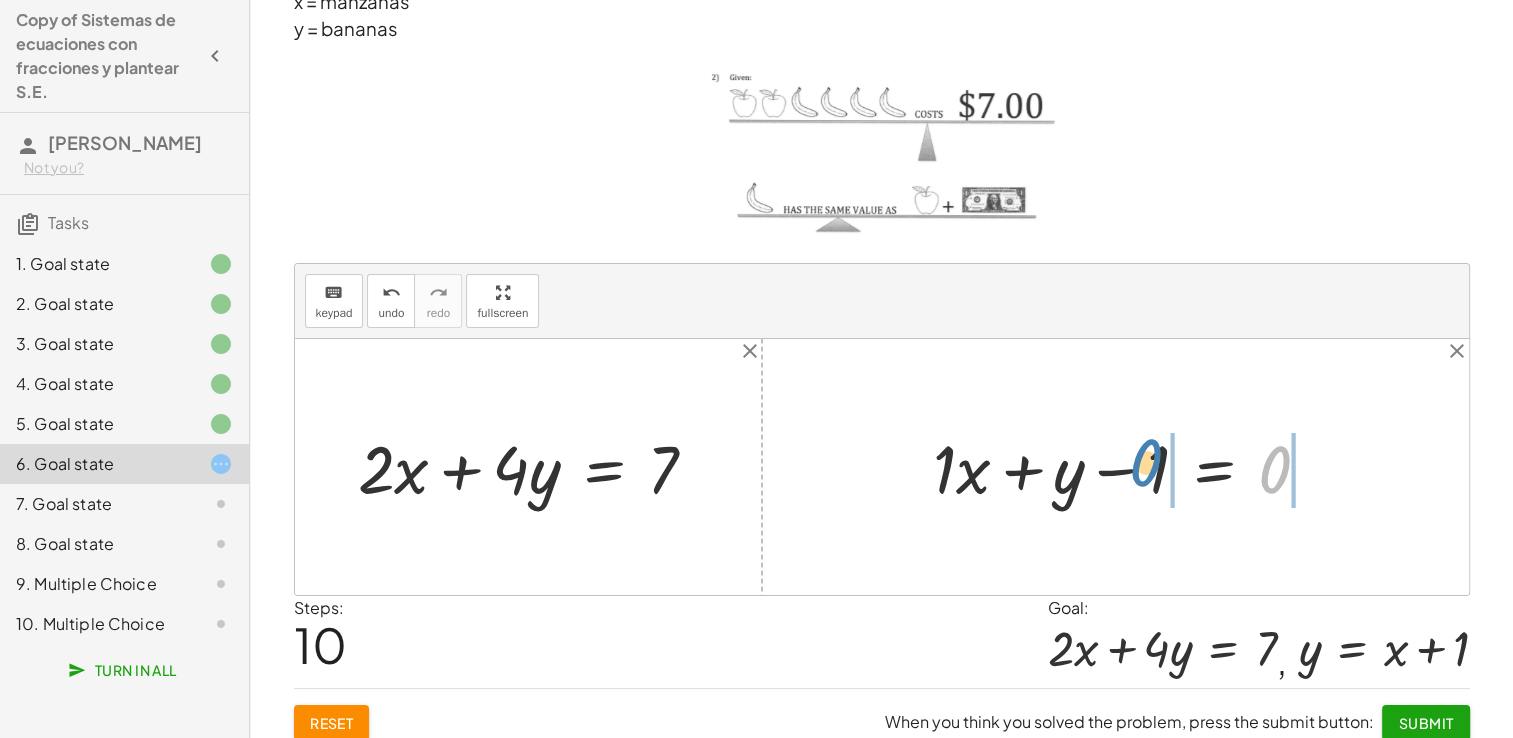 drag, startPoint x: 1276, startPoint y: 466, endPoint x: 1153, endPoint y: 459, distance: 123.19903 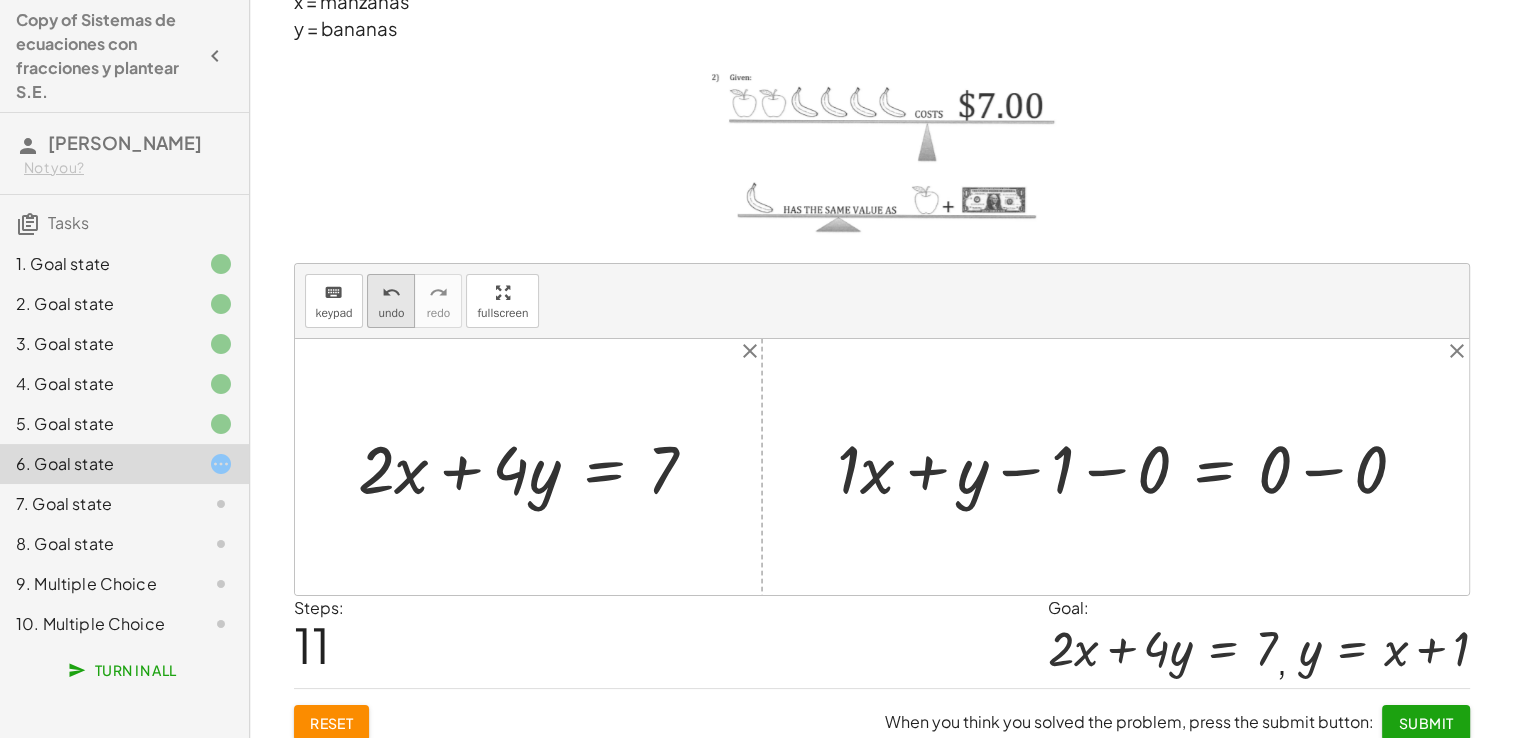 click on "undo" at bounding box center (391, 293) 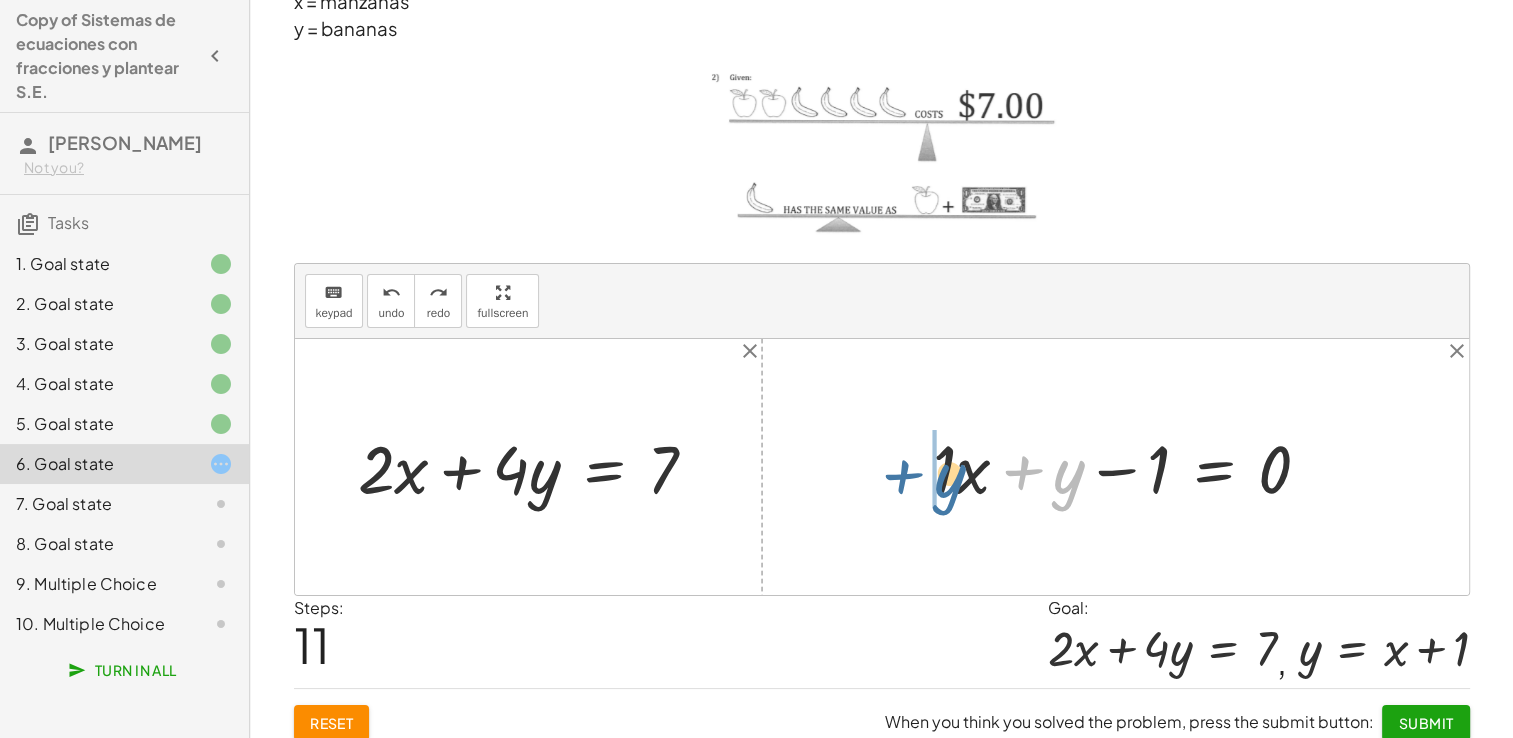 drag, startPoint x: 1070, startPoint y: 471, endPoint x: 951, endPoint y: 475, distance: 119.06721 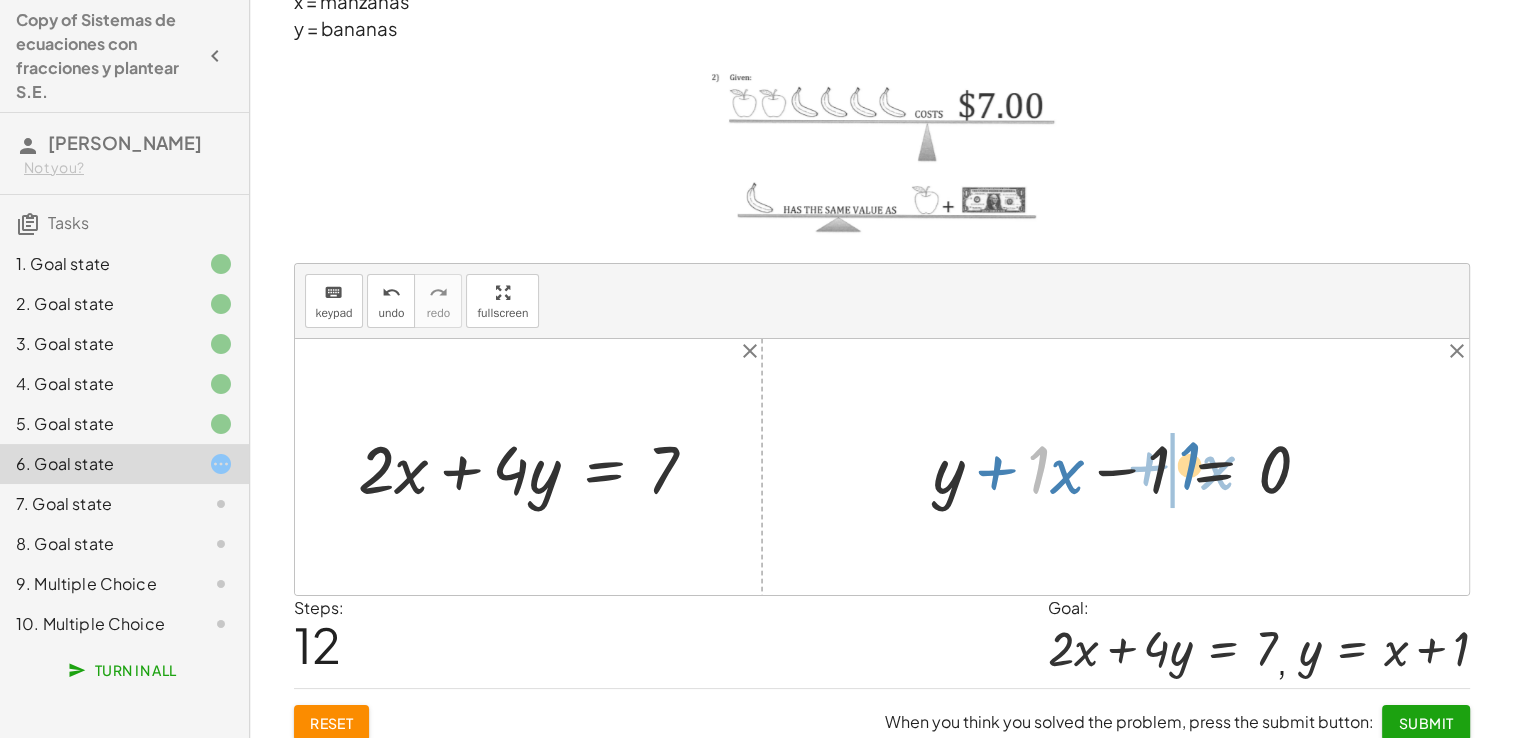 drag, startPoint x: 1037, startPoint y: 462, endPoint x: 1188, endPoint y: 458, distance: 151.05296 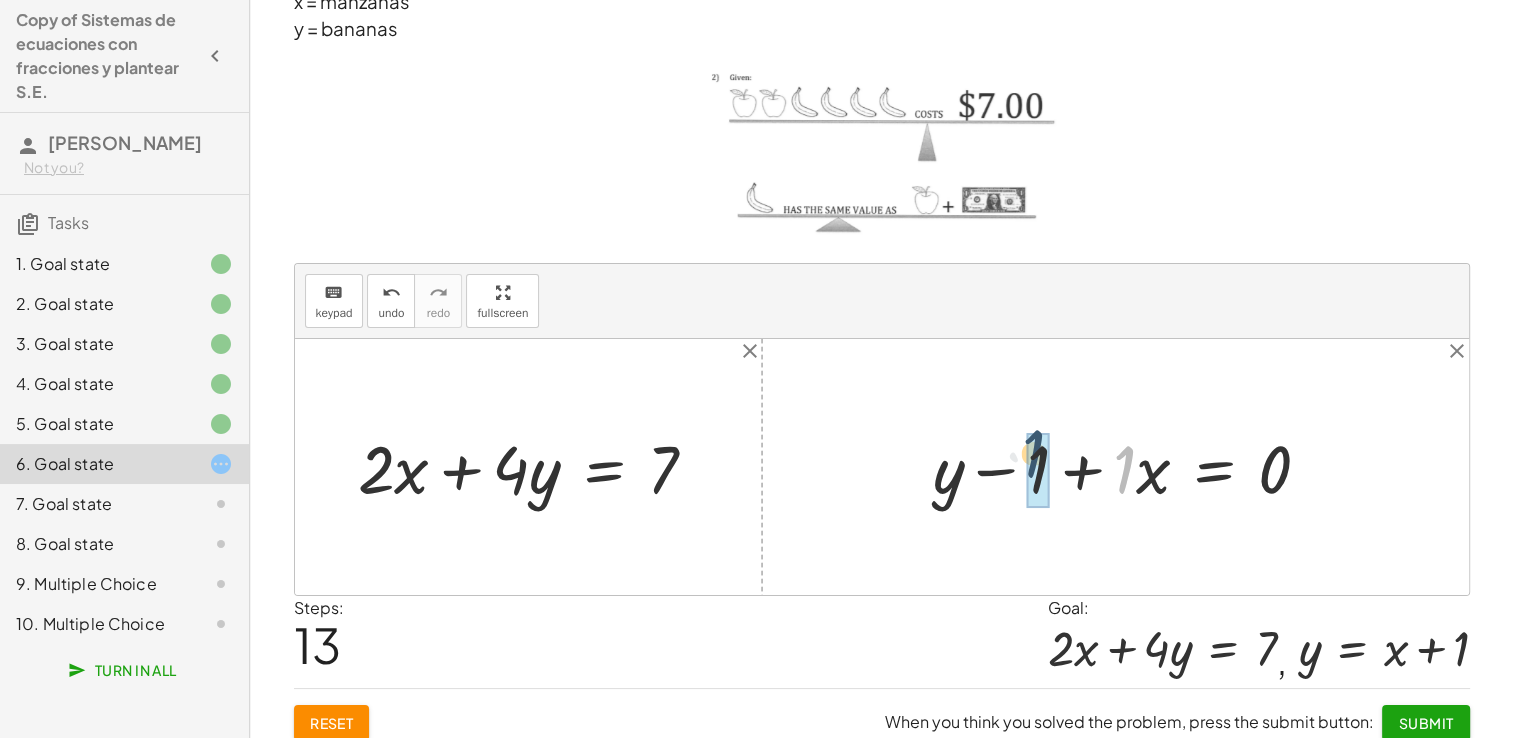 drag, startPoint x: 1119, startPoint y: 471, endPoint x: 1029, endPoint y: 456, distance: 91.24144 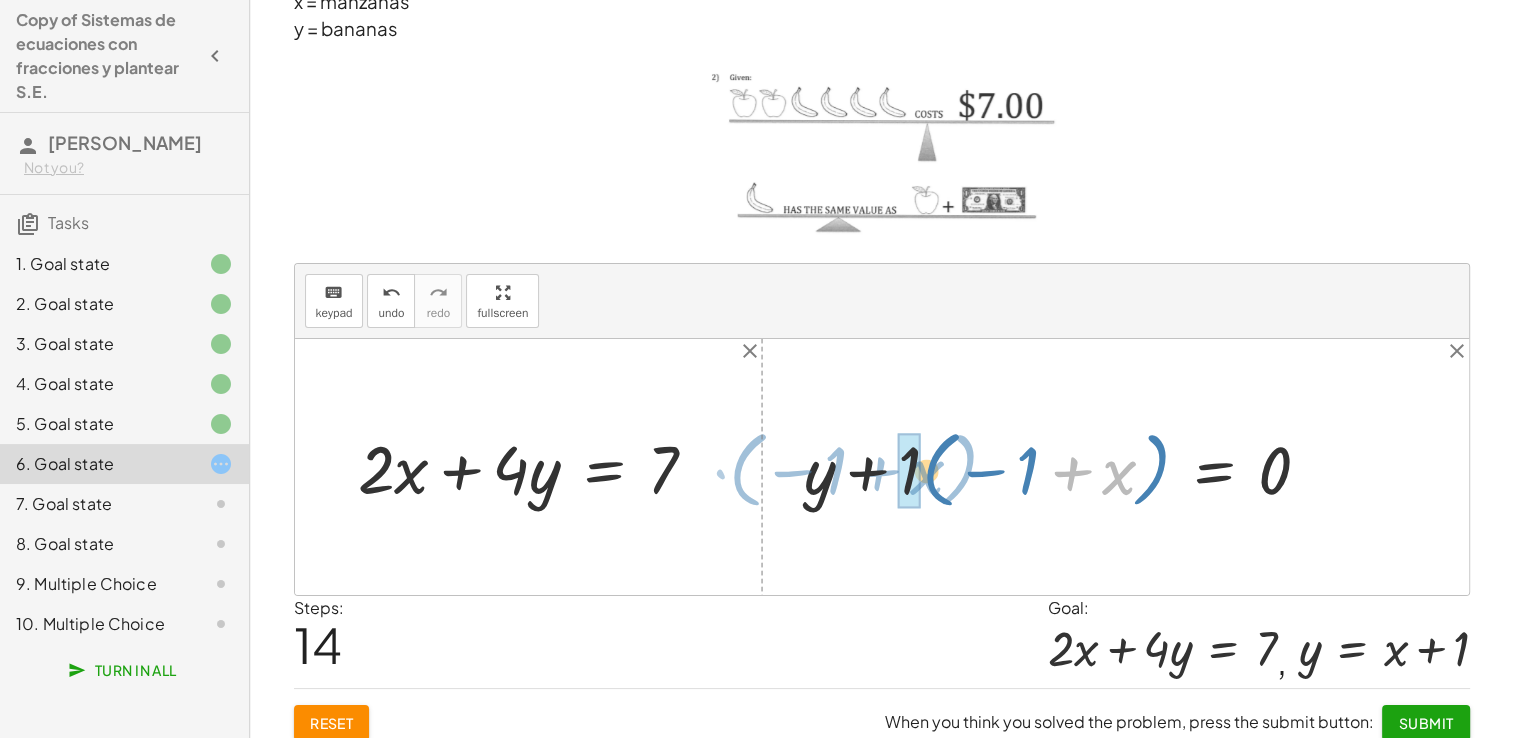 drag, startPoint x: 1124, startPoint y: 467, endPoint x: 928, endPoint y: 467, distance: 196 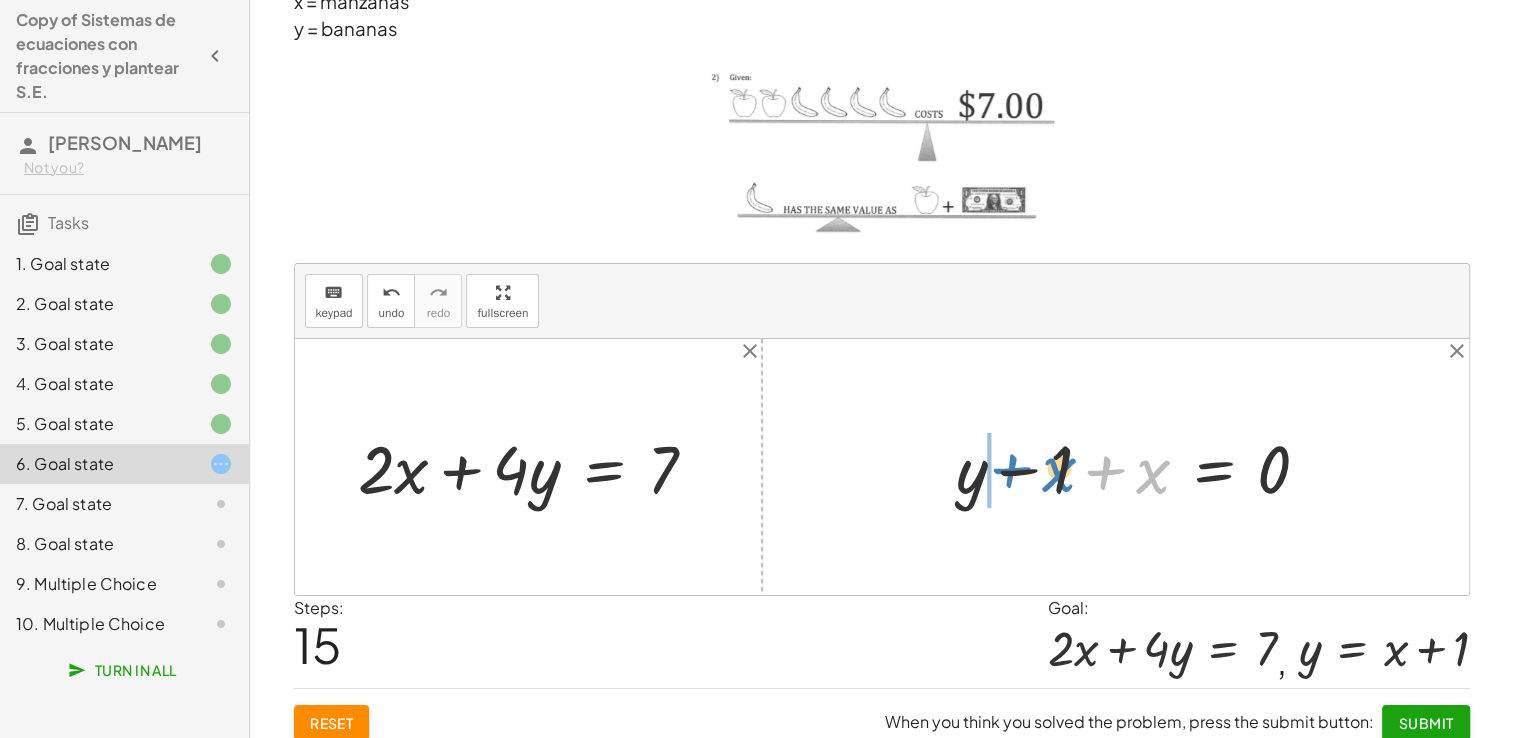 drag, startPoint x: 1149, startPoint y: 470, endPoint x: 1055, endPoint y: 468, distance: 94.02127 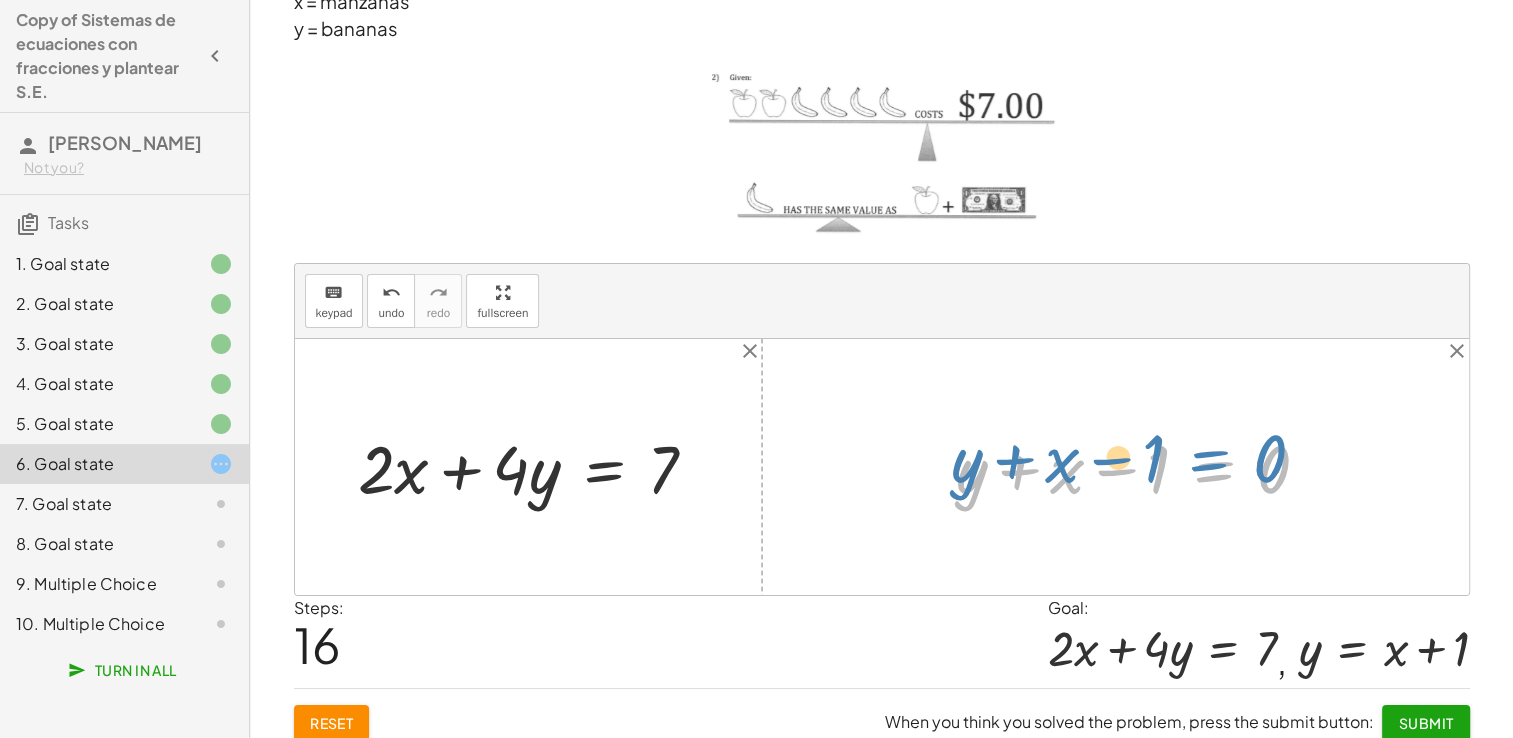 drag, startPoint x: 1213, startPoint y: 469, endPoint x: 1259, endPoint y: 455, distance: 48.08326 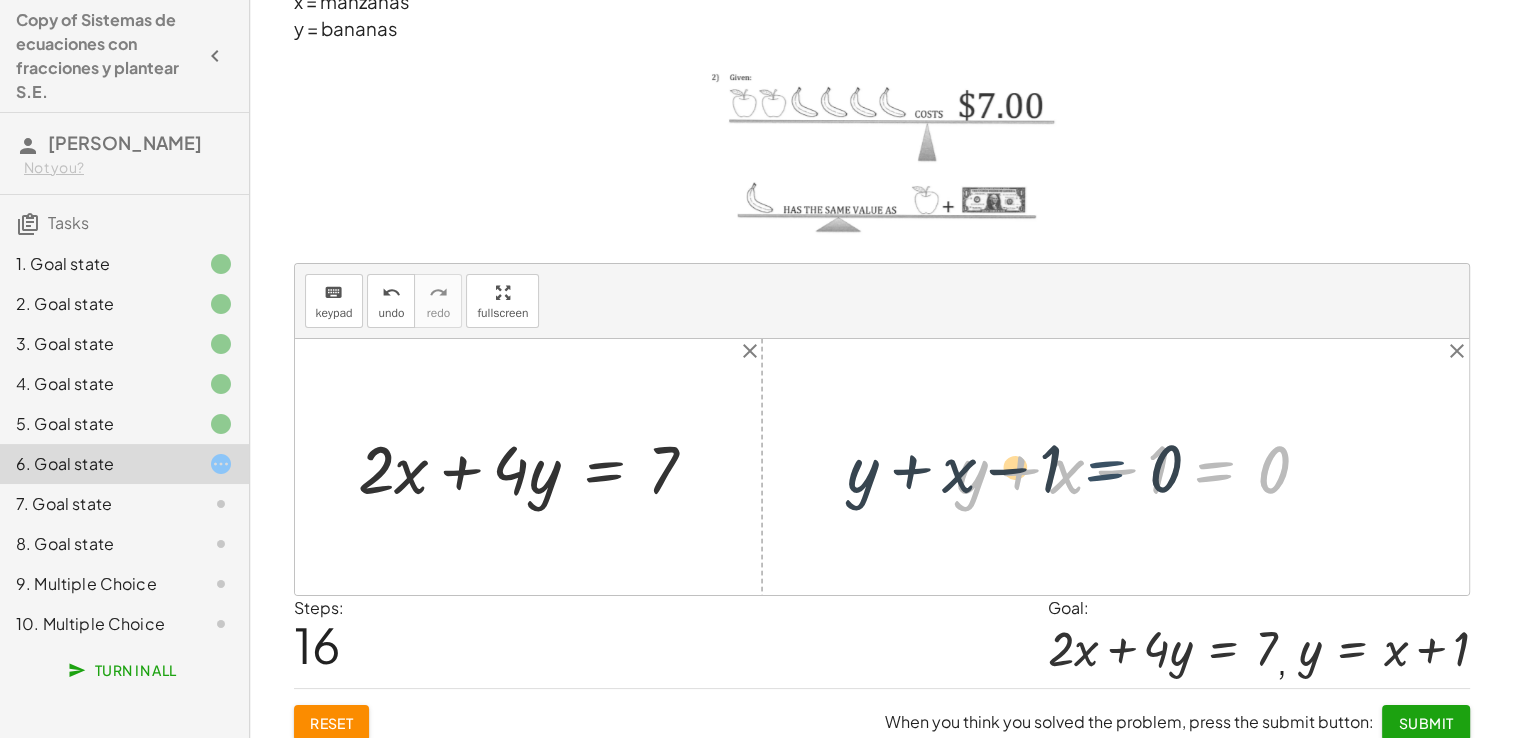drag, startPoint x: 1219, startPoint y: 474, endPoint x: 1156, endPoint y: 473, distance: 63.007935 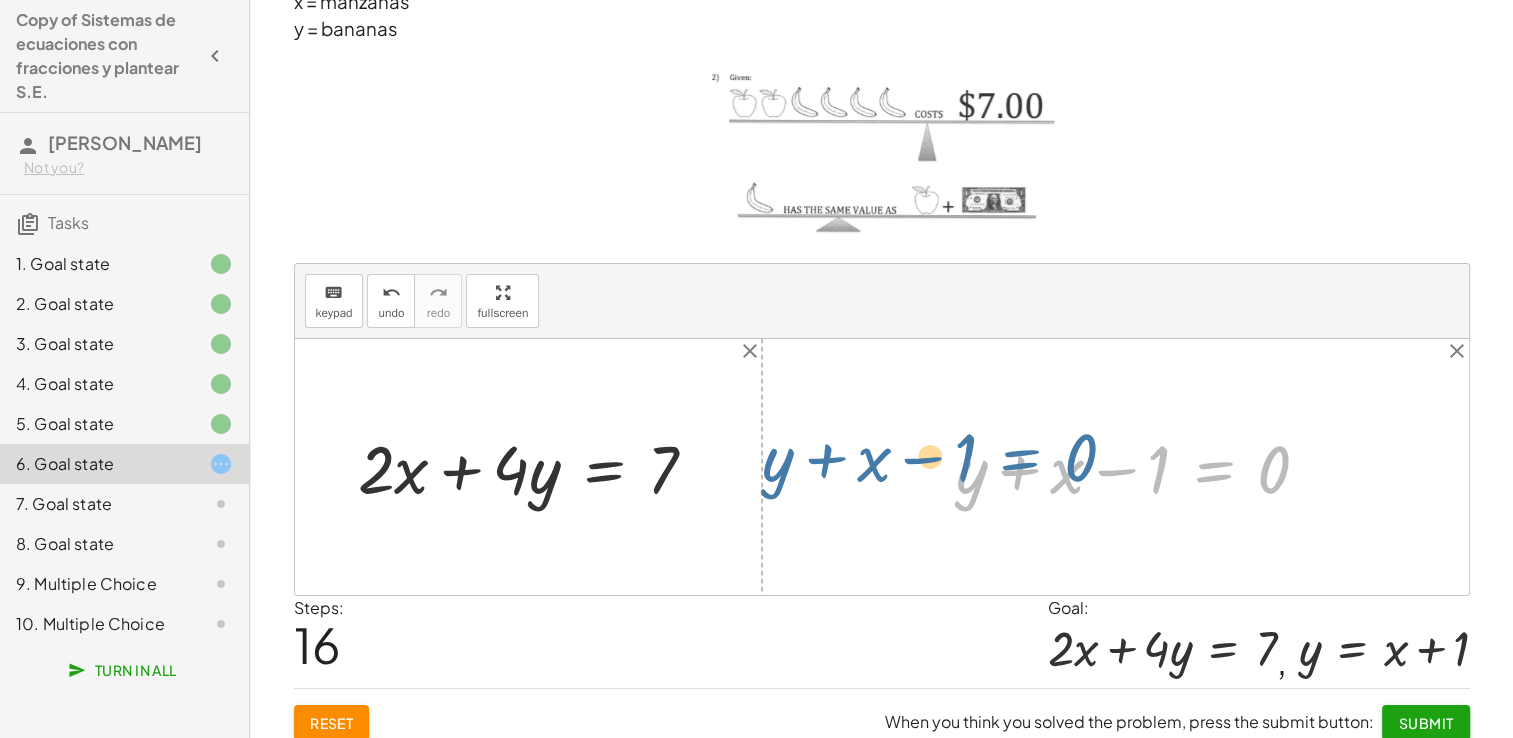 drag, startPoint x: 1201, startPoint y: 468, endPoint x: 1013, endPoint y: 456, distance: 188.38258 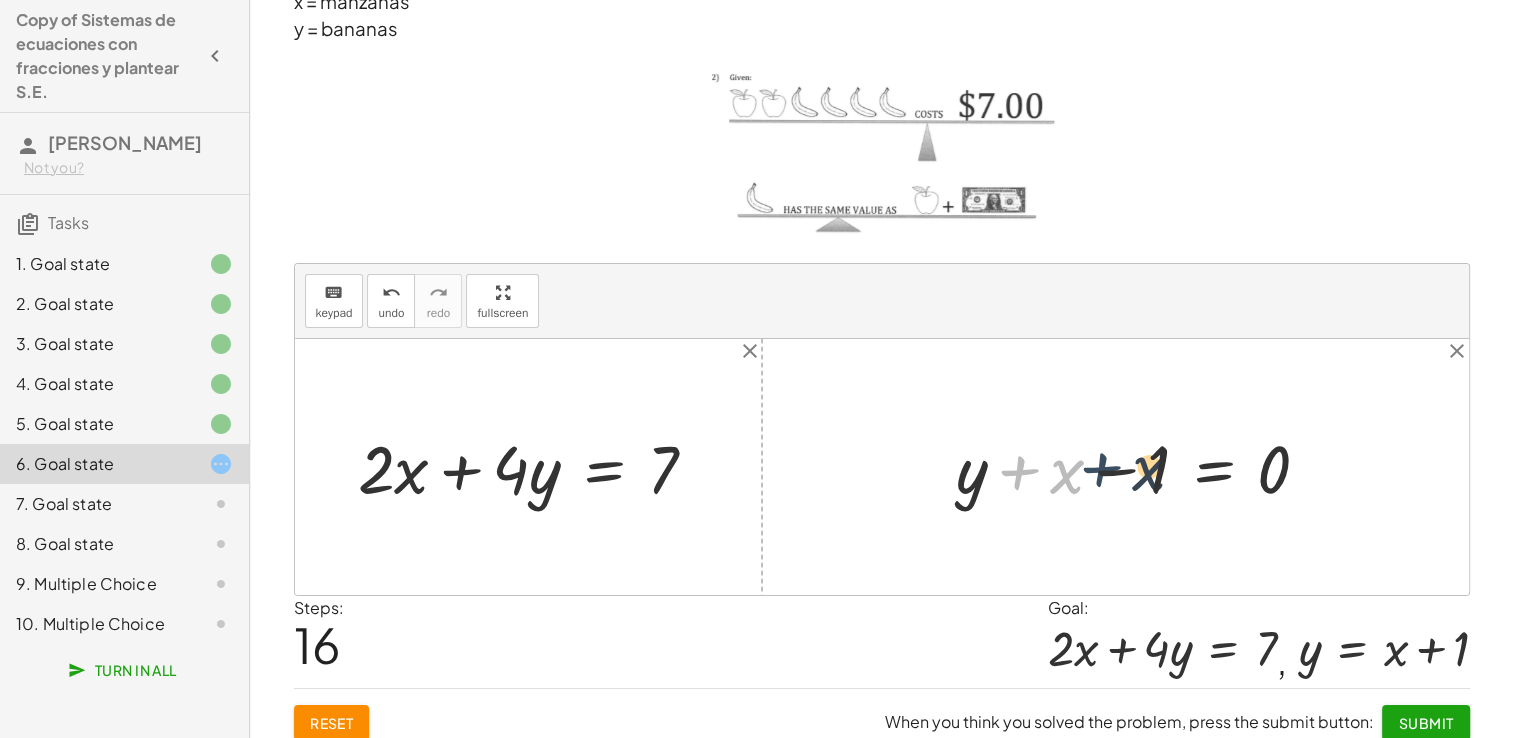 drag, startPoint x: 1029, startPoint y: 464, endPoint x: 1112, endPoint y: 461, distance: 83.0542 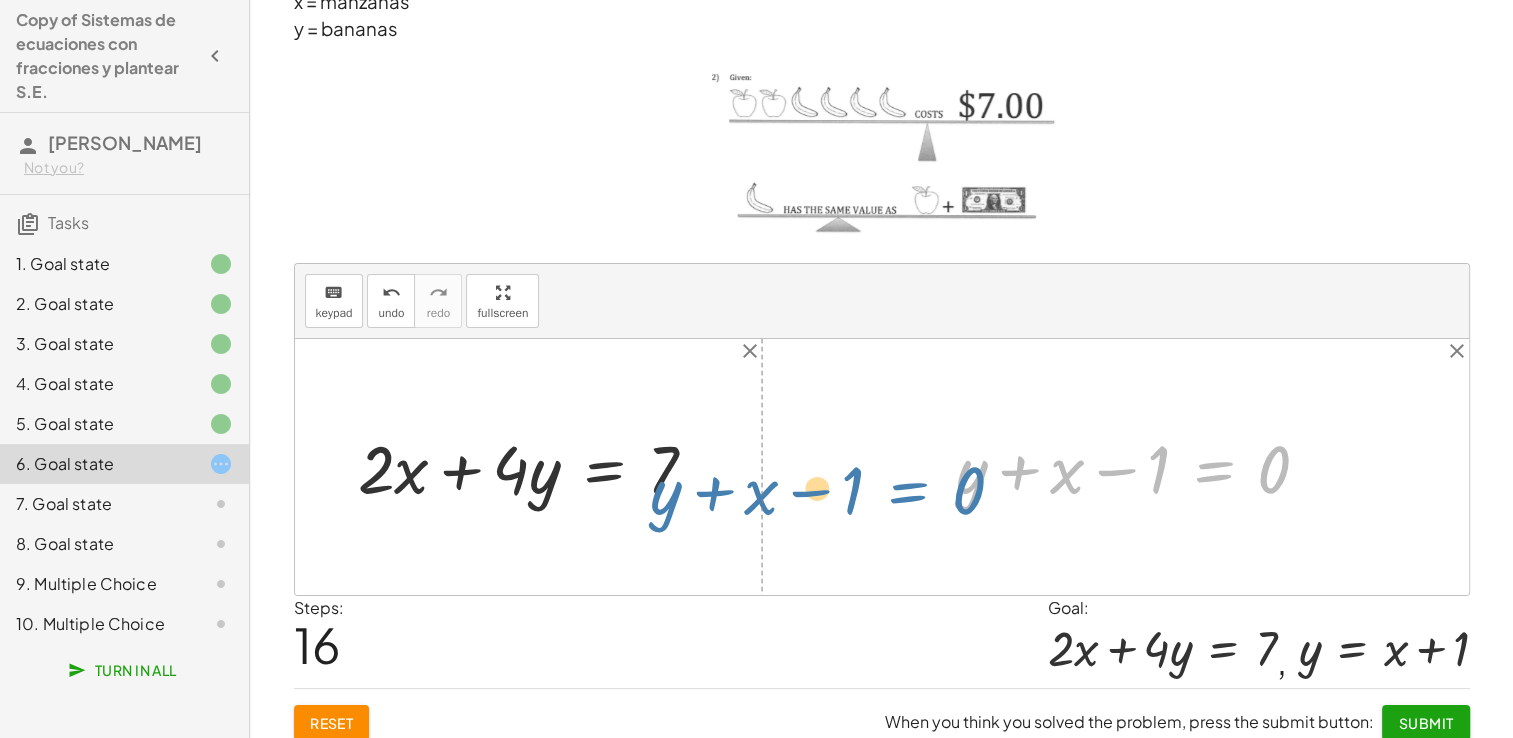 drag, startPoint x: 1217, startPoint y: 466, endPoint x: 913, endPoint y: 486, distance: 304.6572 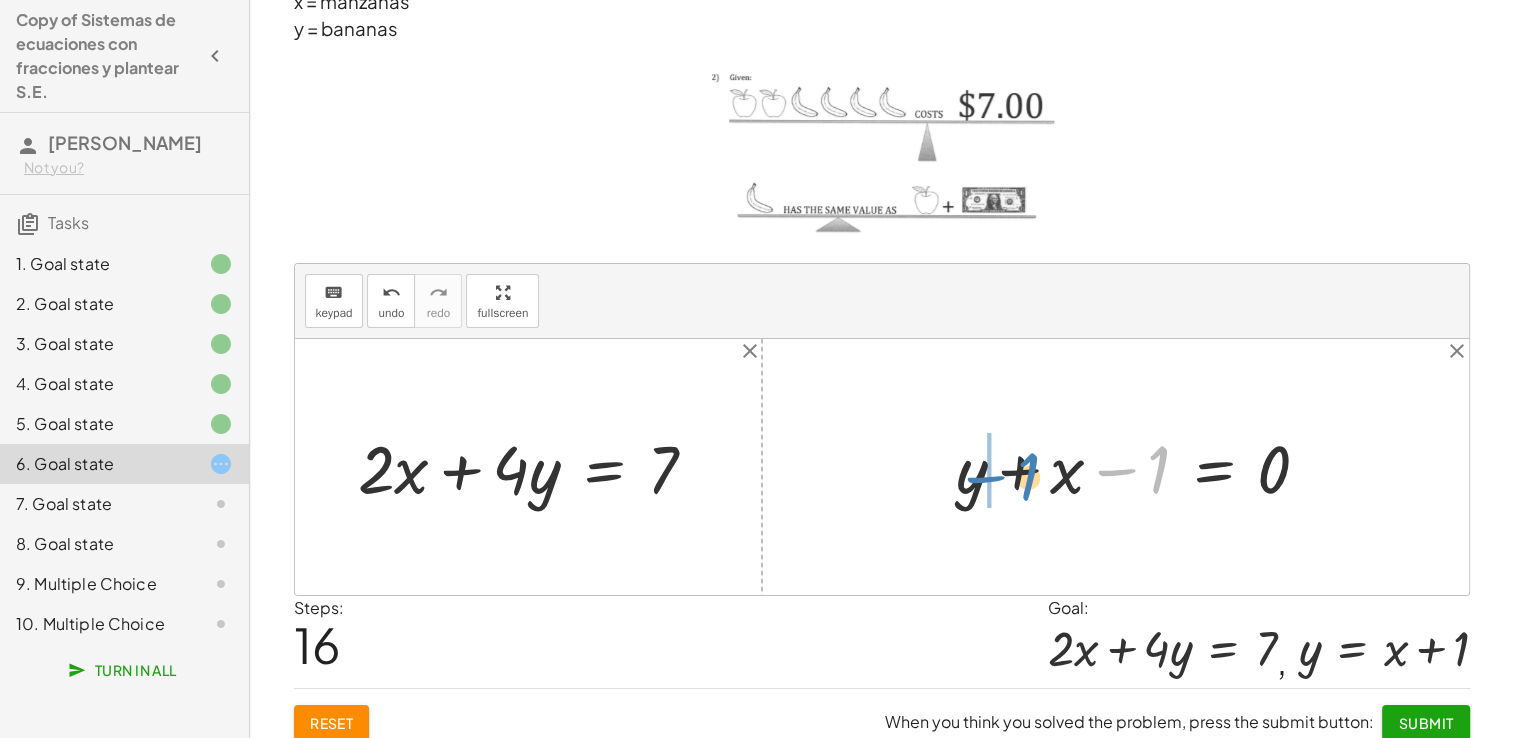 drag, startPoint x: 1115, startPoint y: 466, endPoint x: 984, endPoint y: 473, distance: 131.18689 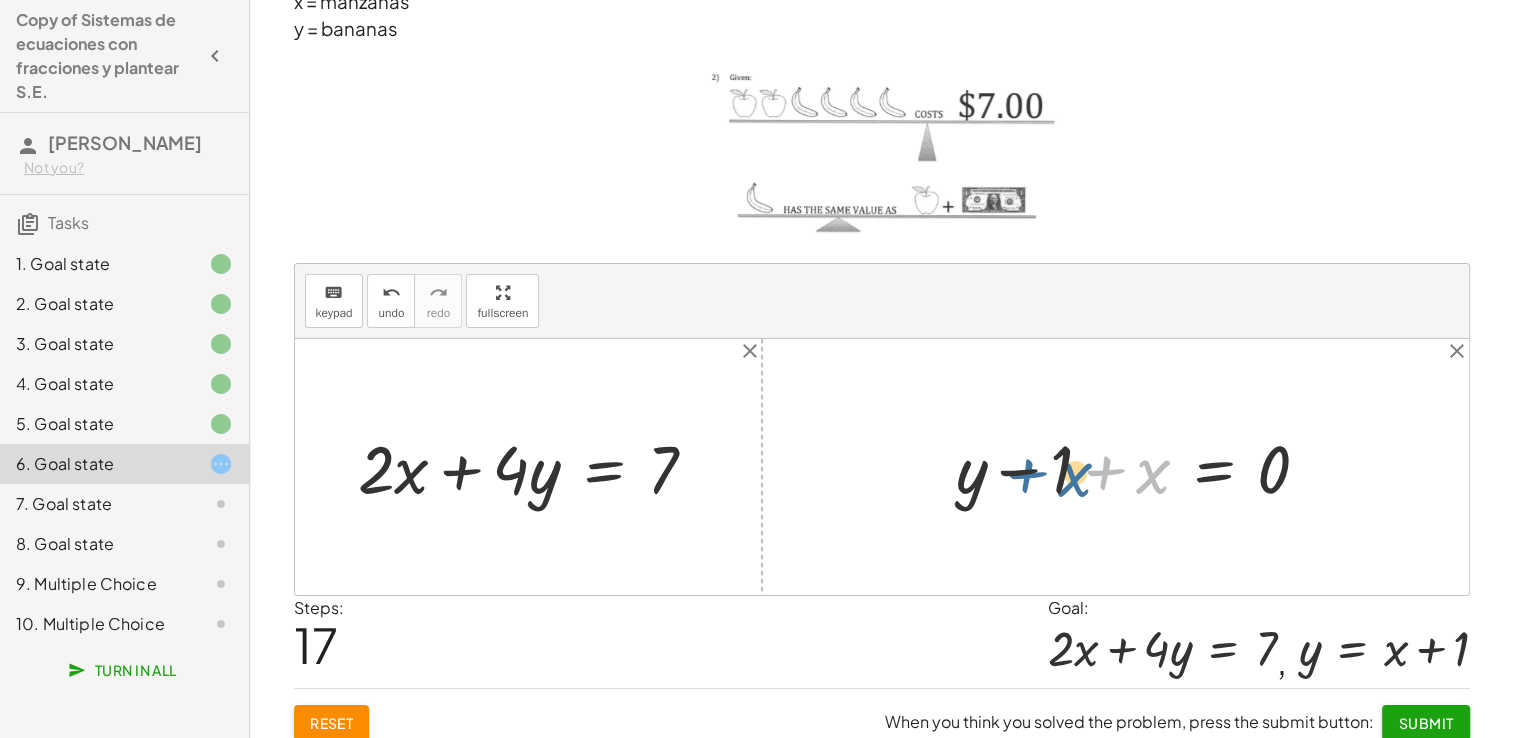 drag, startPoint x: 1104, startPoint y: 471, endPoint x: 1025, endPoint y: 474, distance: 79.05694 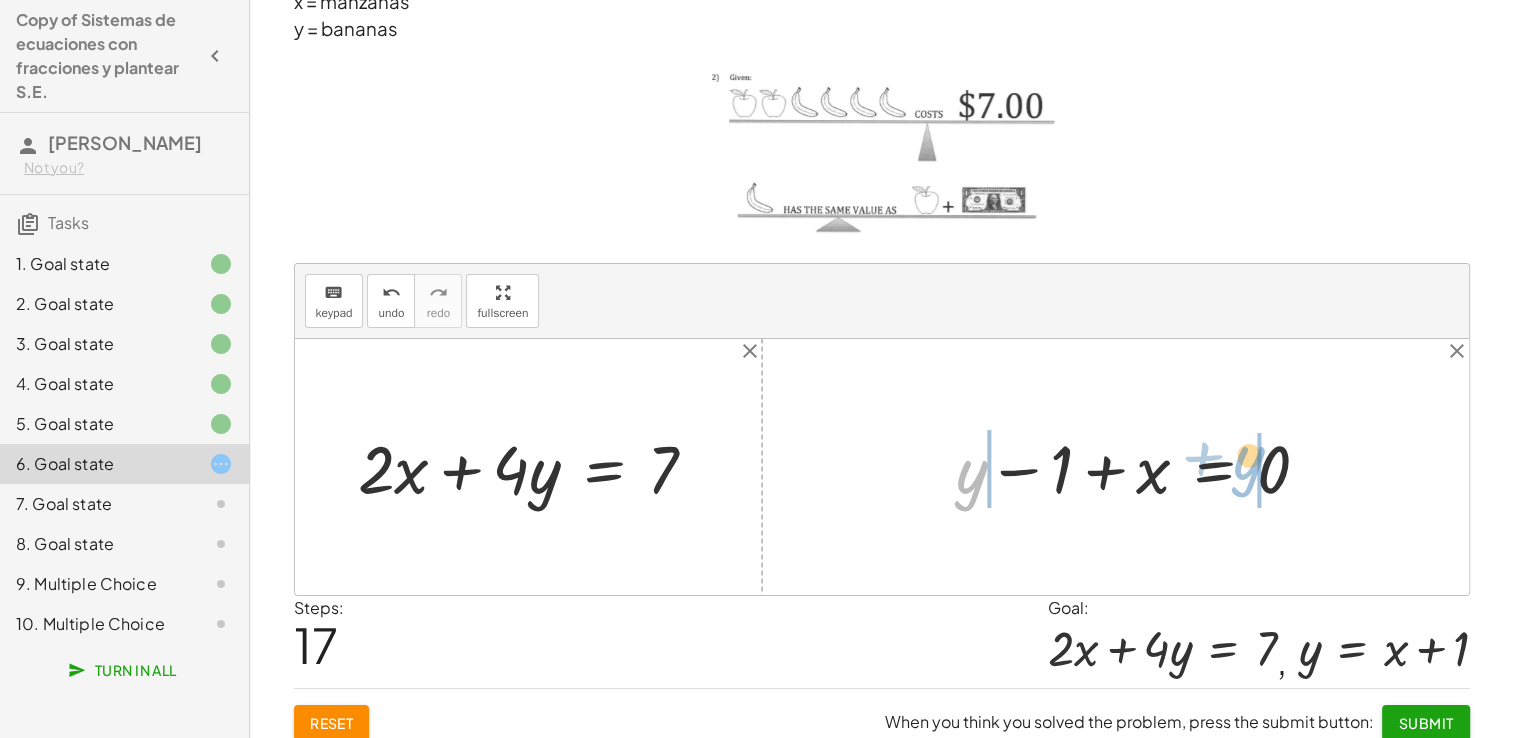 drag, startPoint x: 972, startPoint y: 472, endPoint x: 1242, endPoint y: 461, distance: 270.22397 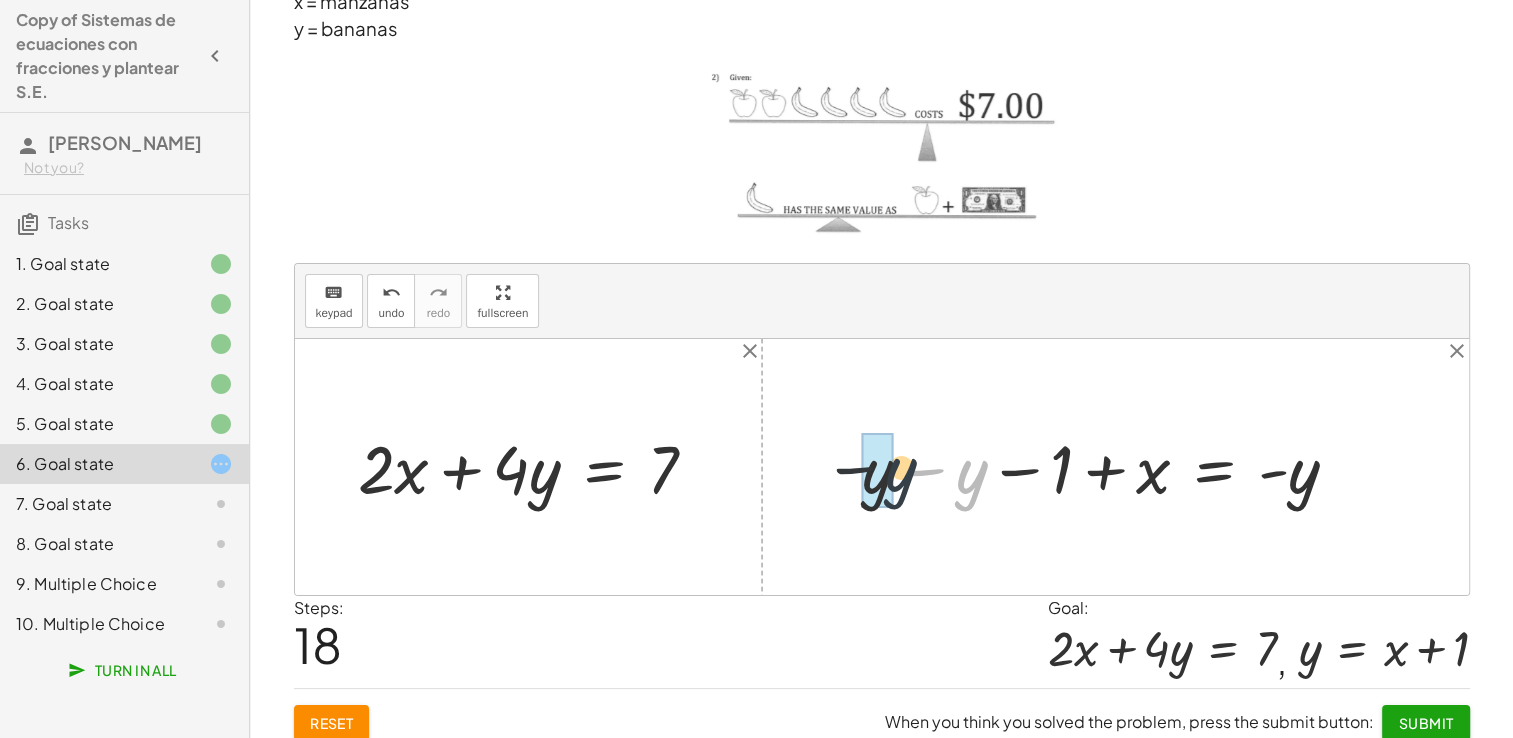 drag, startPoint x: 959, startPoint y: 479, endPoint x: 882, endPoint y: 477, distance: 77.02597 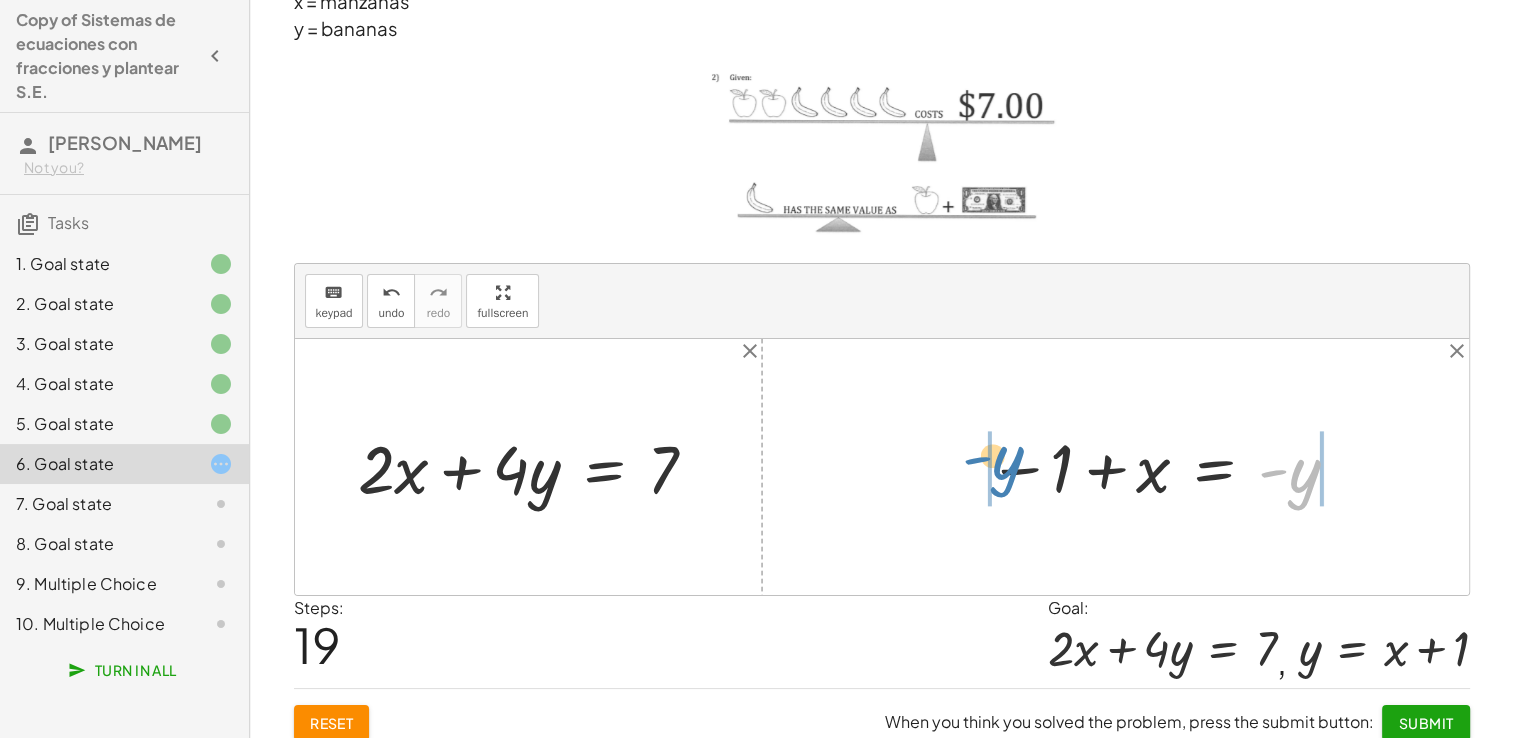 drag, startPoint x: 1301, startPoint y: 494, endPoint x: 1004, endPoint y: 482, distance: 297.24234 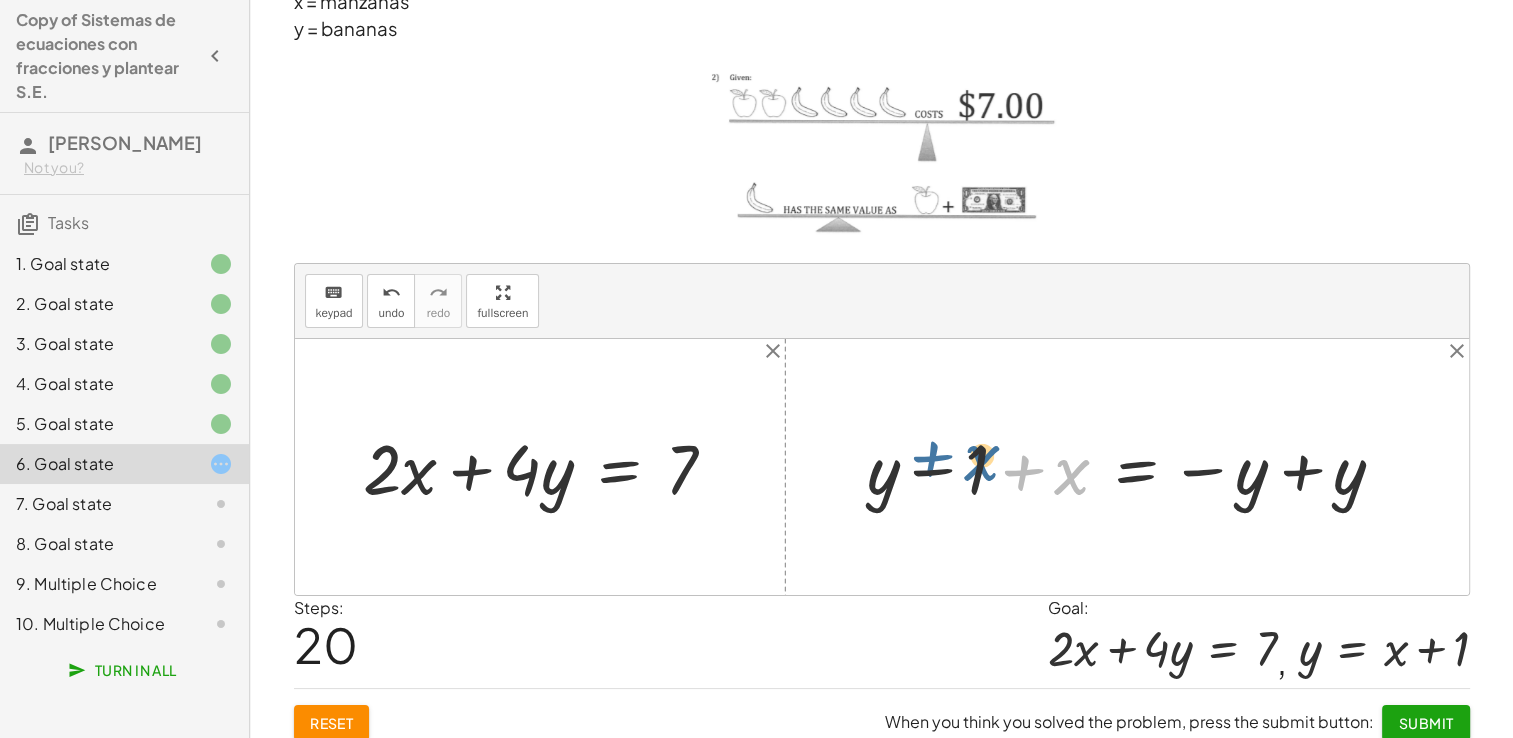 drag, startPoint x: 1036, startPoint y: 473, endPoint x: 948, endPoint y: 458, distance: 89.26926 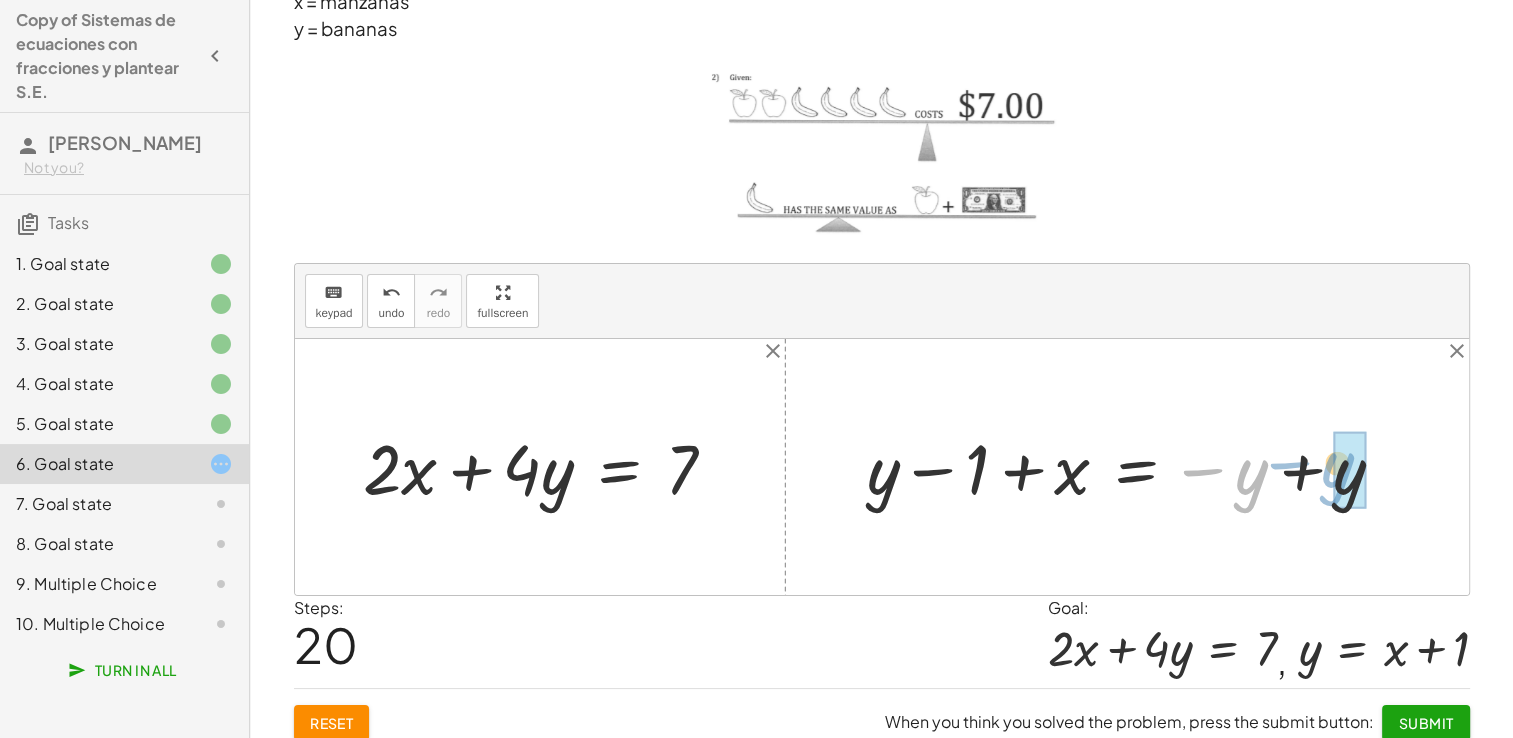 drag, startPoint x: 1244, startPoint y: 471, endPoint x: 1332, endPoint y: 464, distance: 88.27797 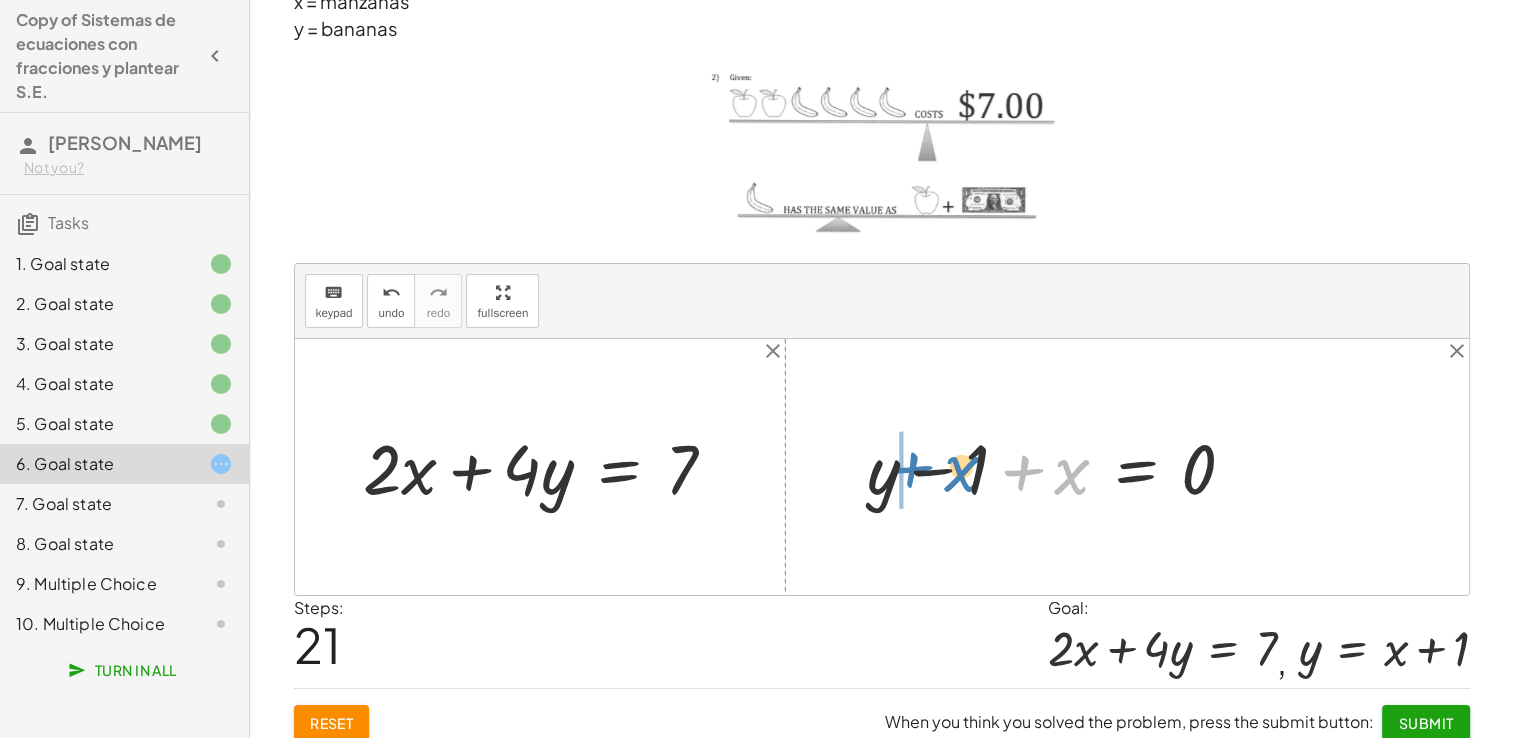 drag, startPoint x: 1014, startPoint y: 466, endPoint x: 902, endPoint y: 463, distance: 112.04017 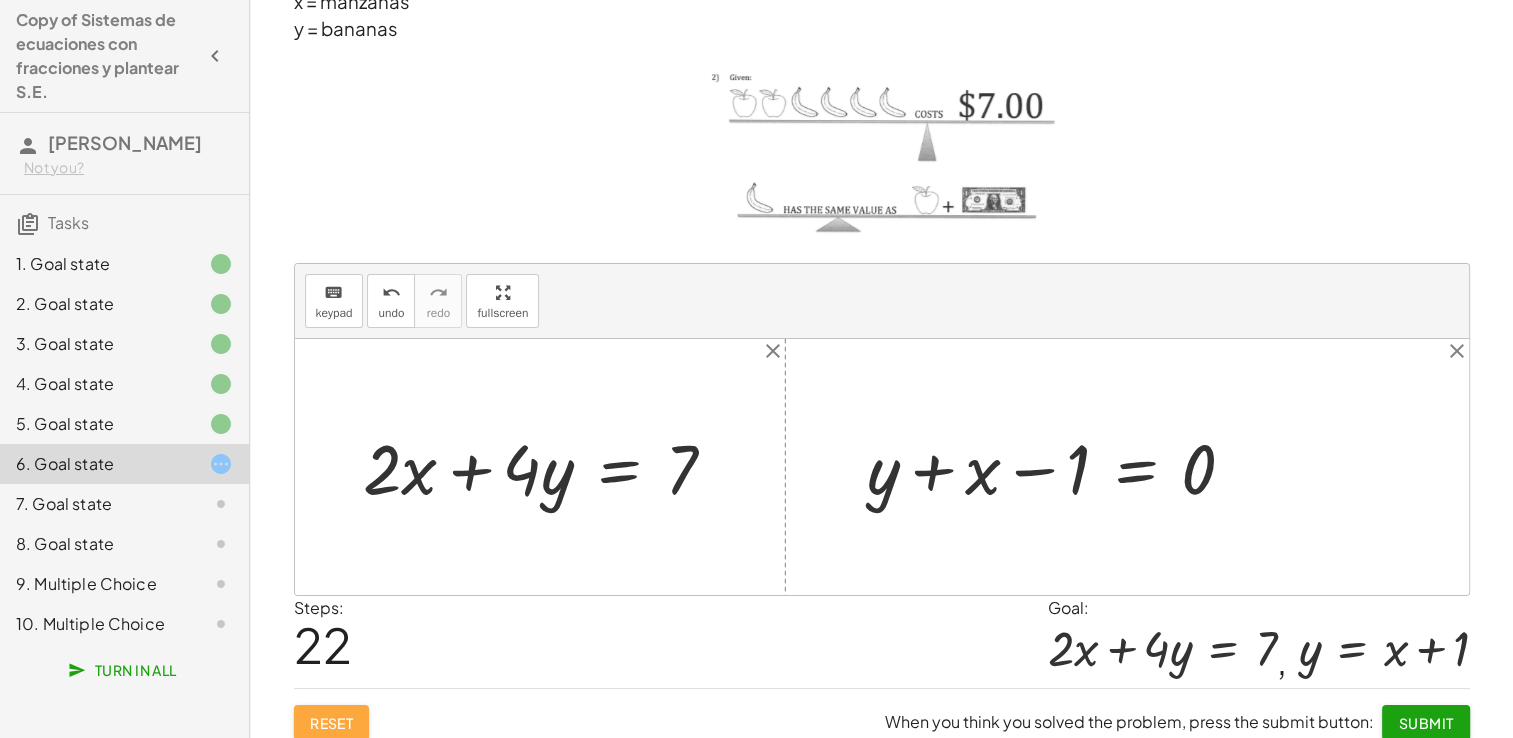 click on "Reset" at bounding box center (332, 723) 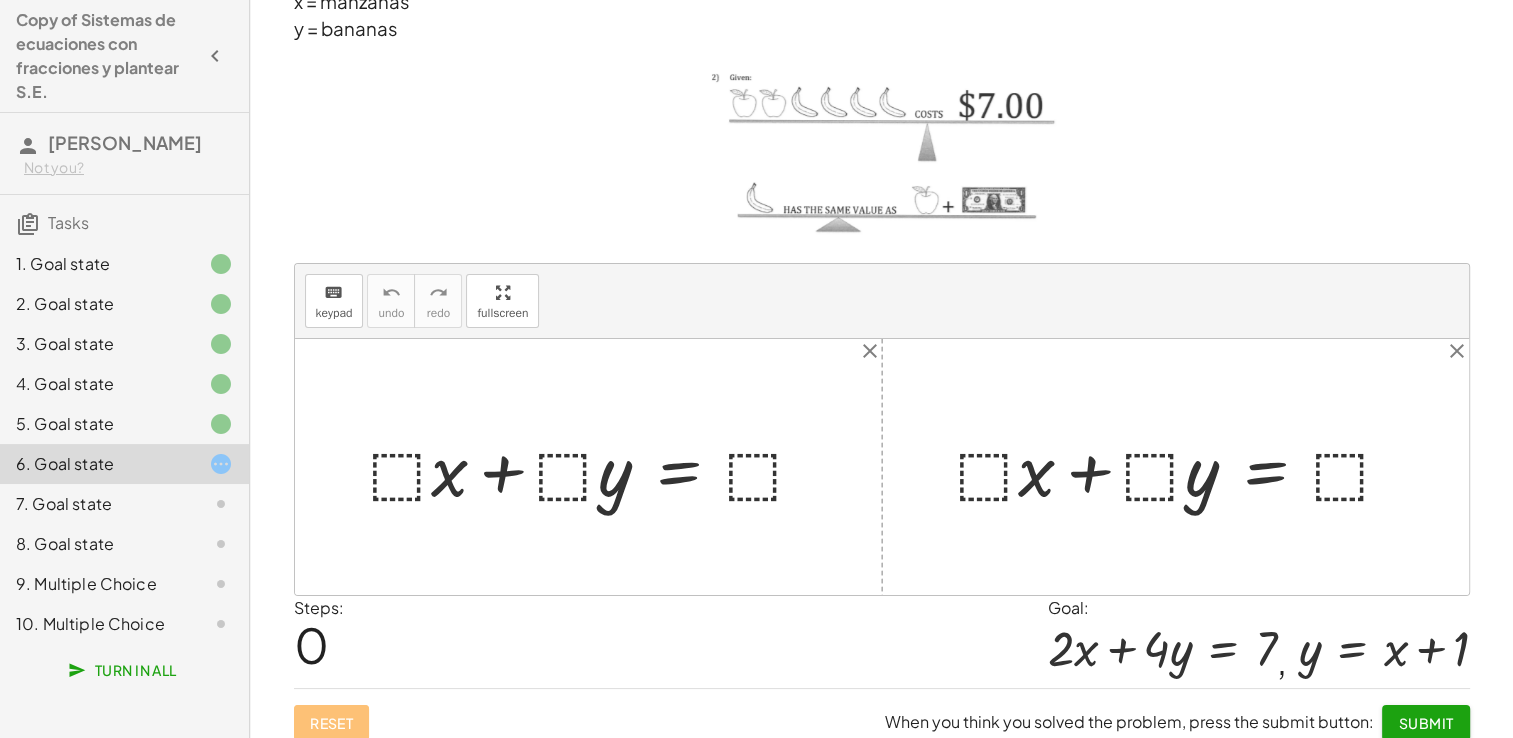 click at bounding box center [596, 467] 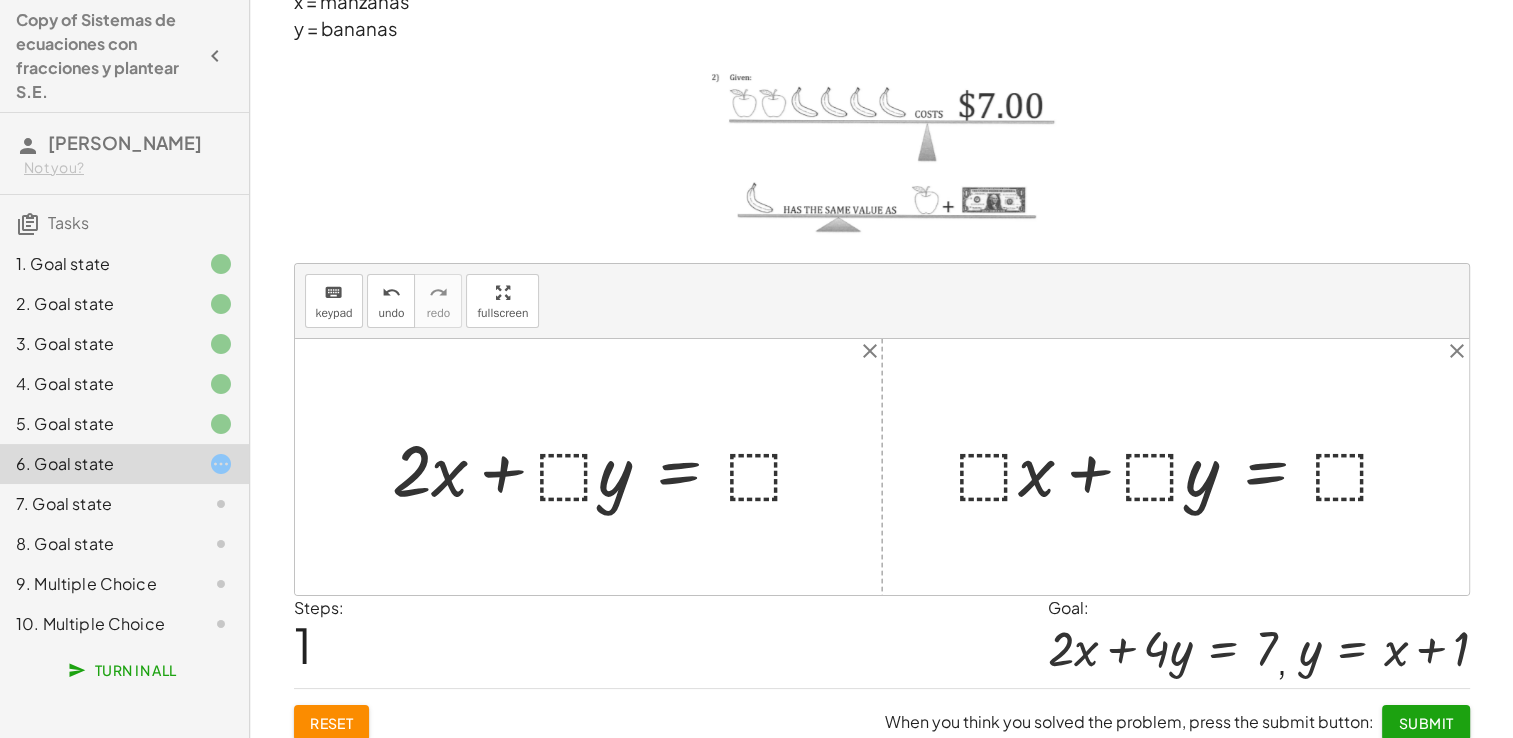click at bounding box center (607, 467) 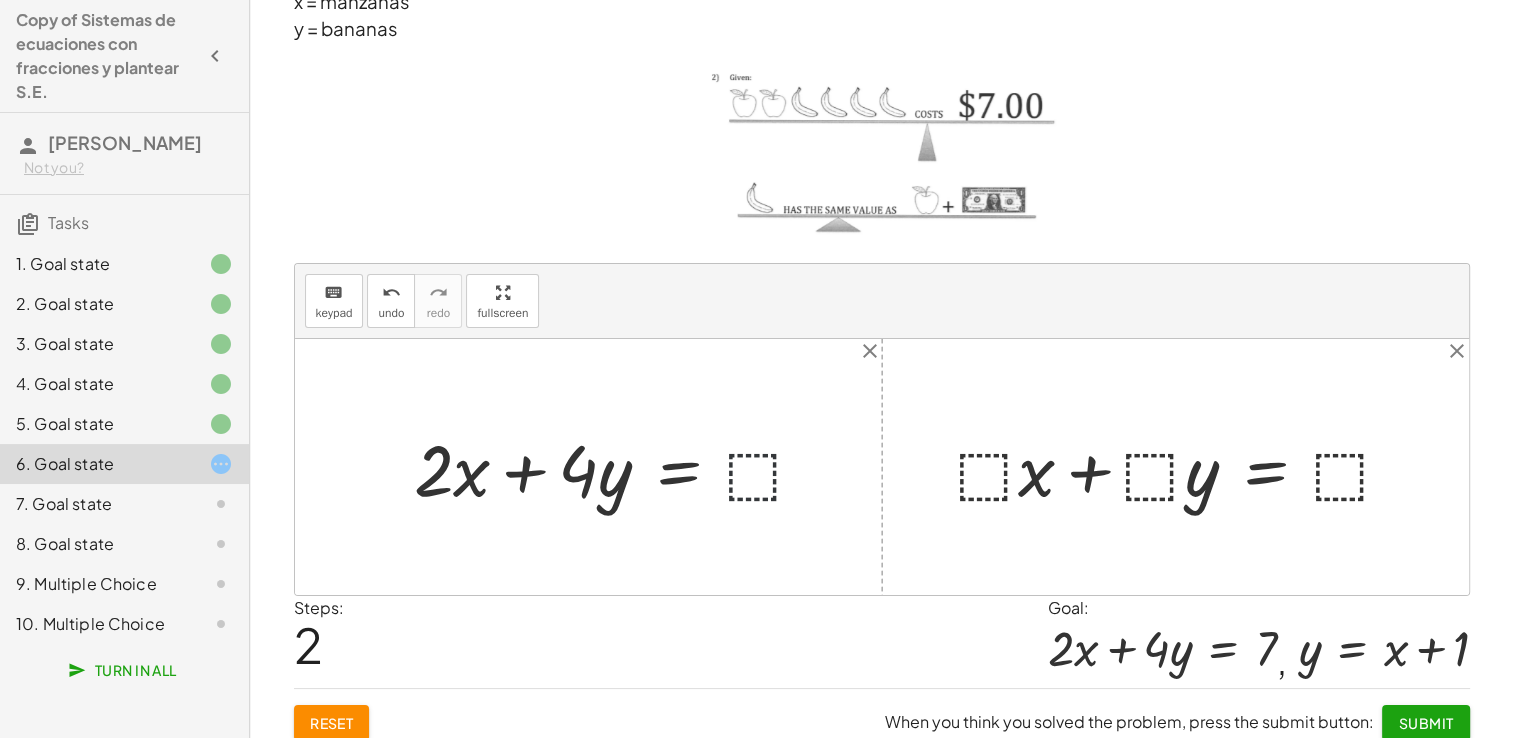 click at bounding box center [618, 467] 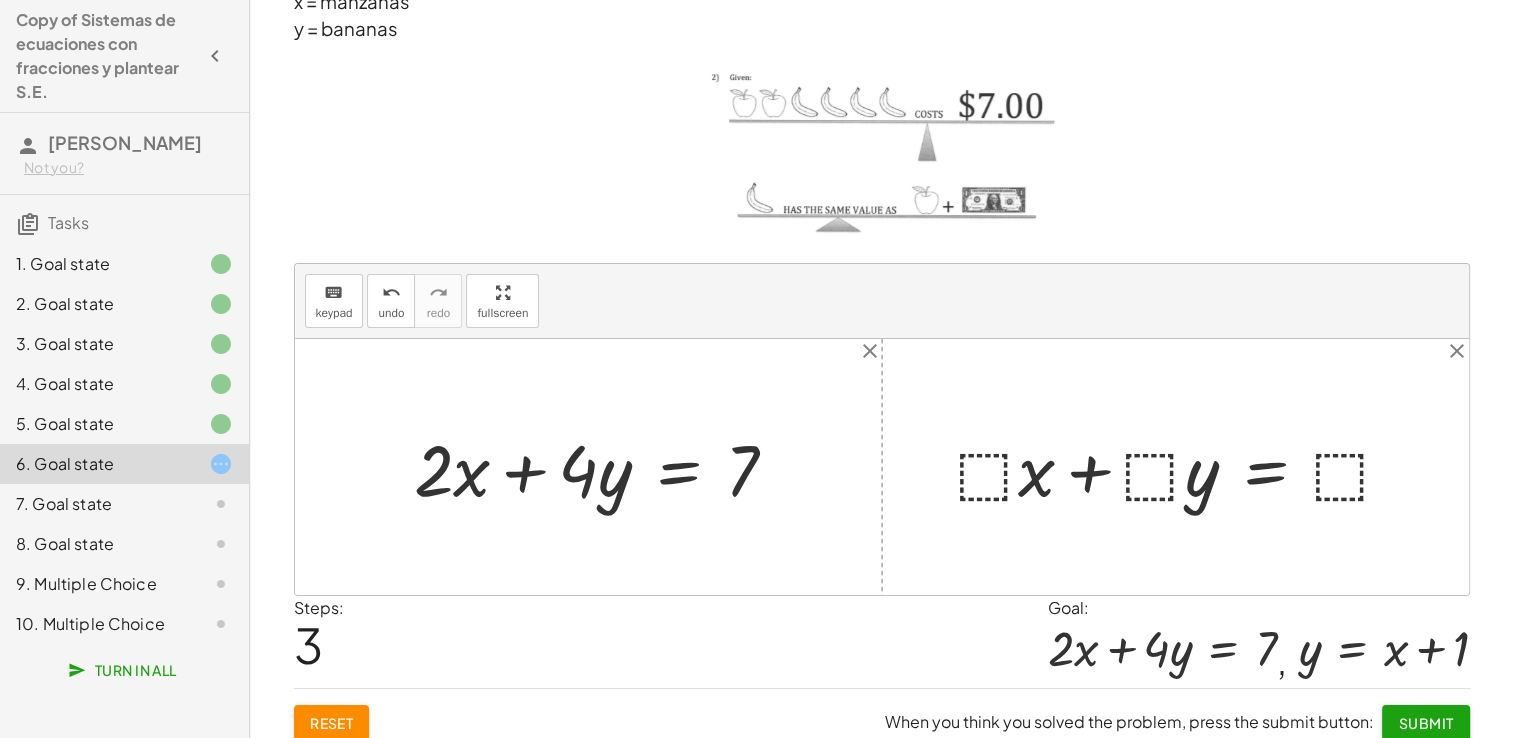click at bounding box center [1183, 467] 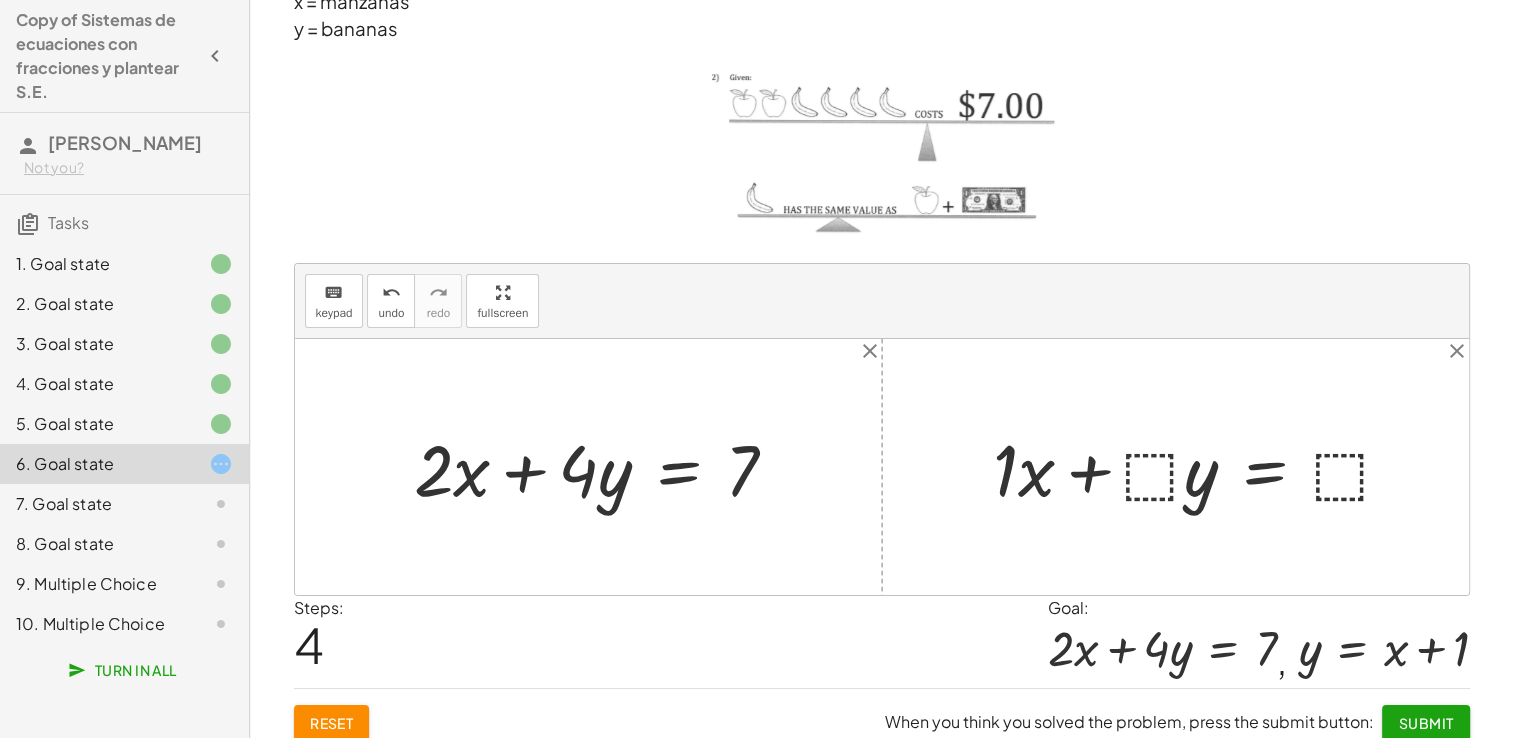 click at bounding box center (1201, 467) 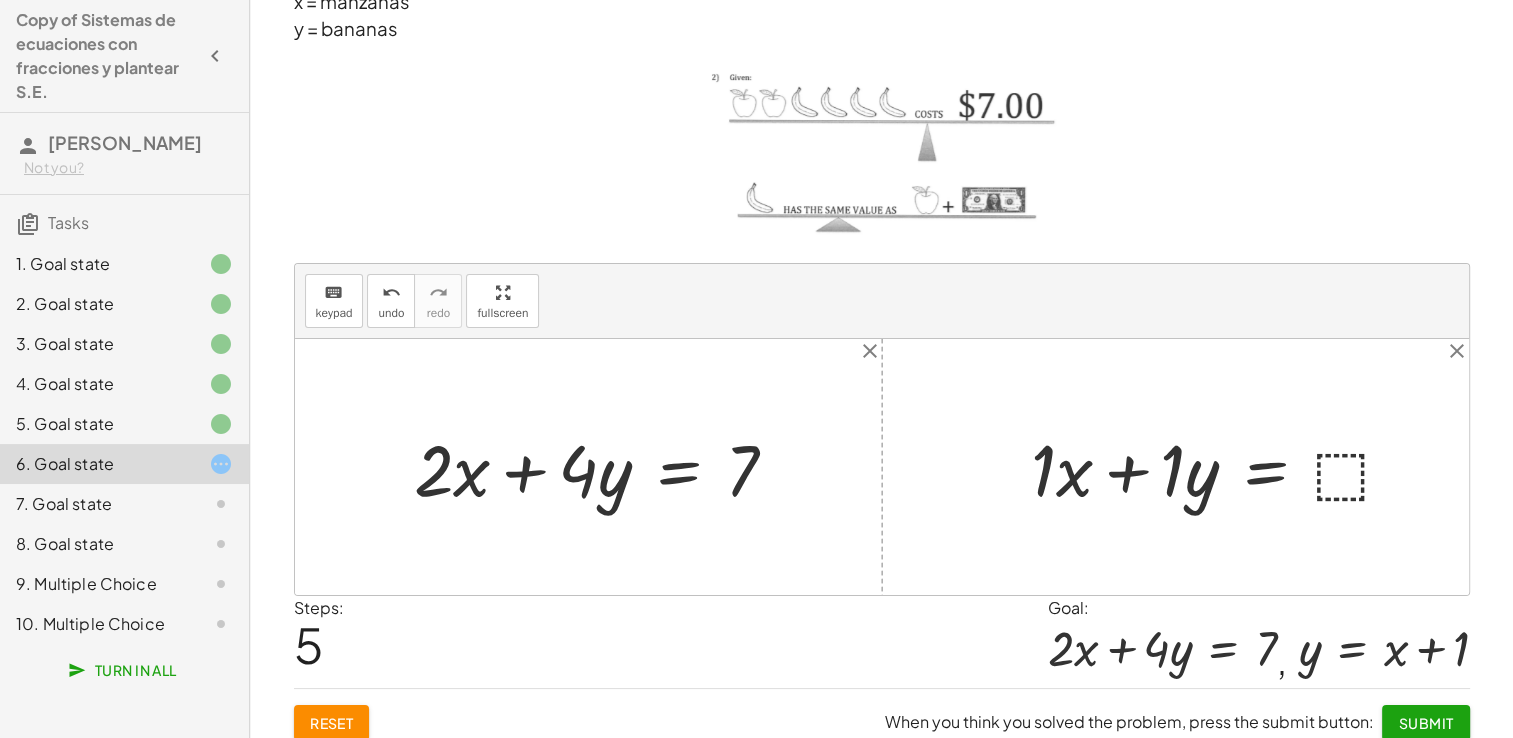 click at bounding box center [1220, 467] 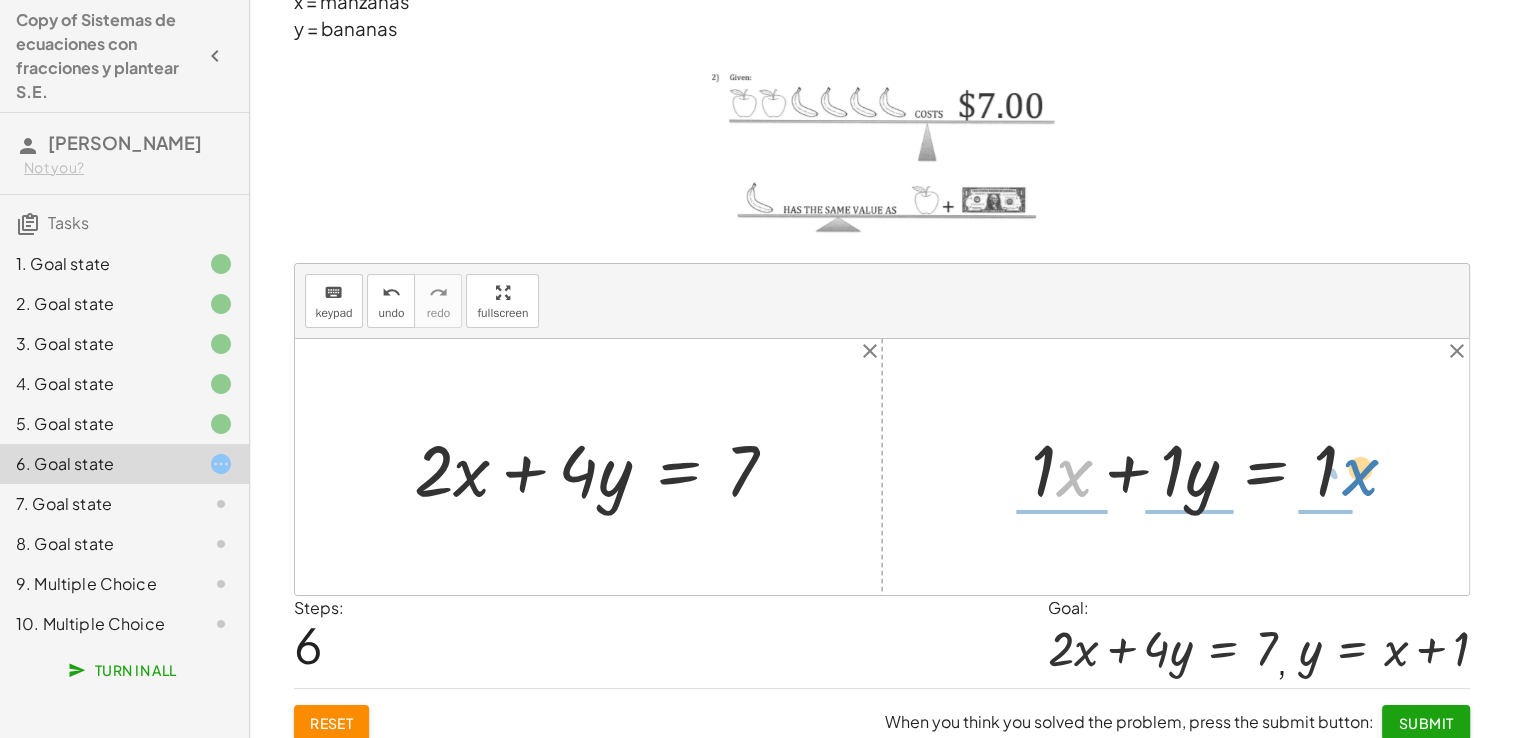drag, startPoint x: 1068, startPoint y: 474, endPoint x: 1359, endPoint y: 474, distance: 291 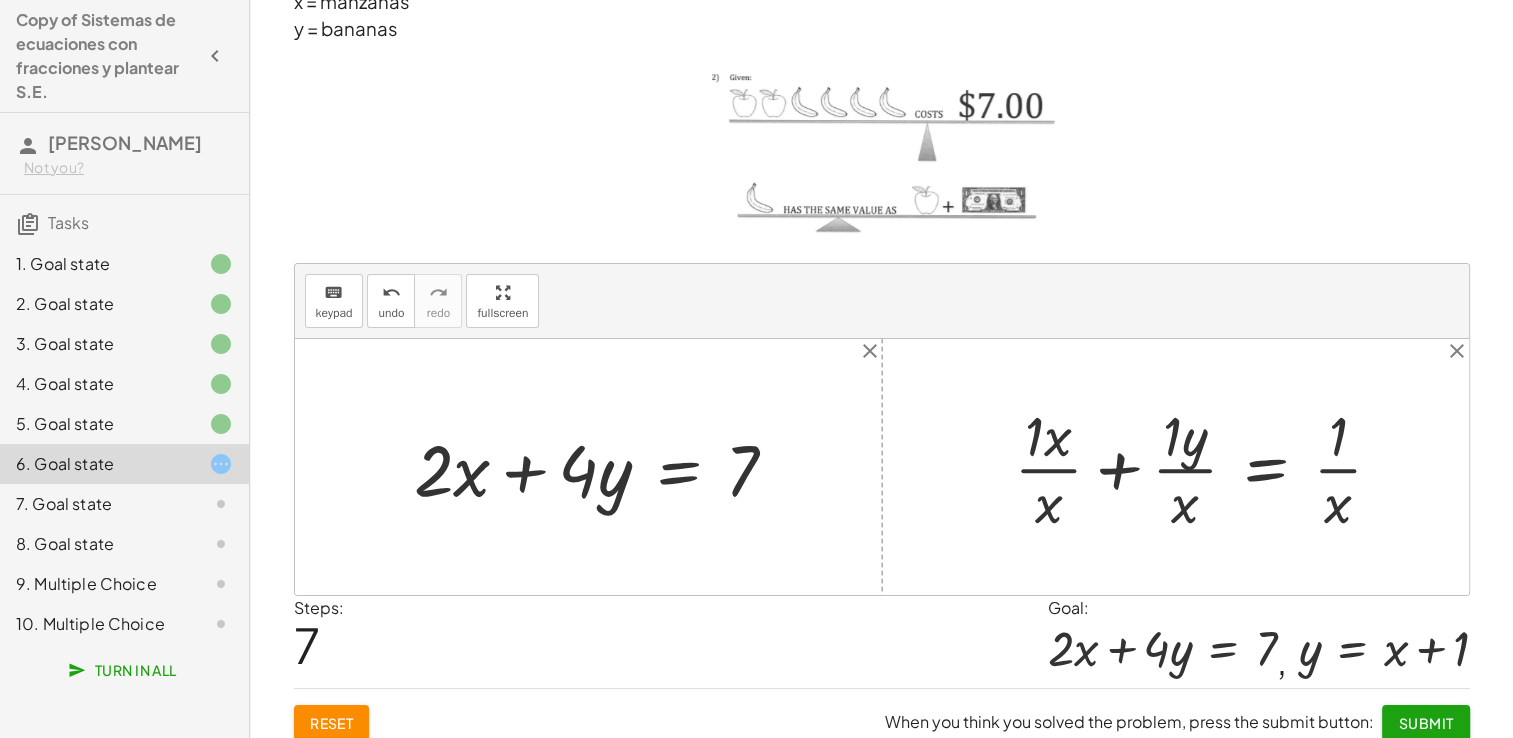 click at bounding box center [1206, 467] 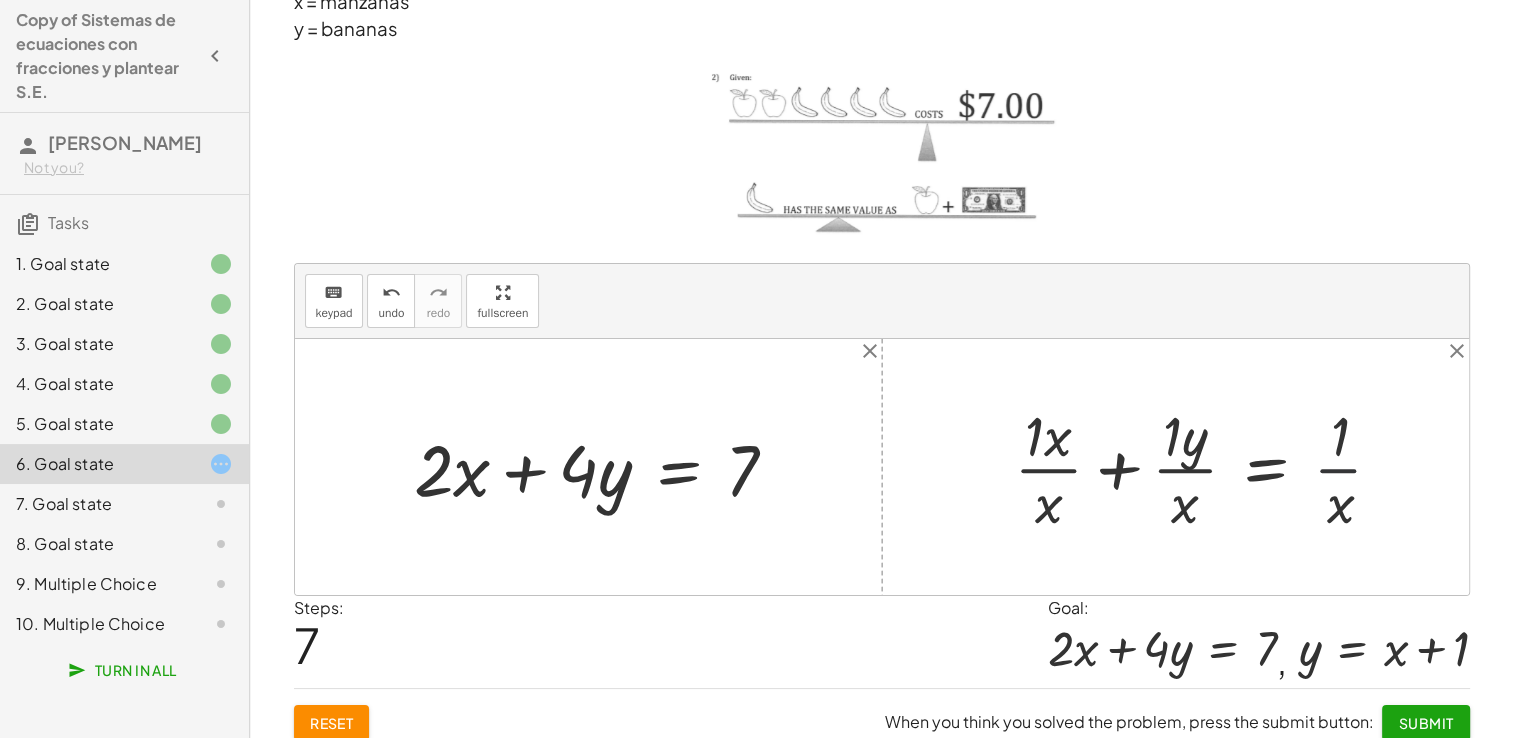 click at bounding box center (1206, 467) 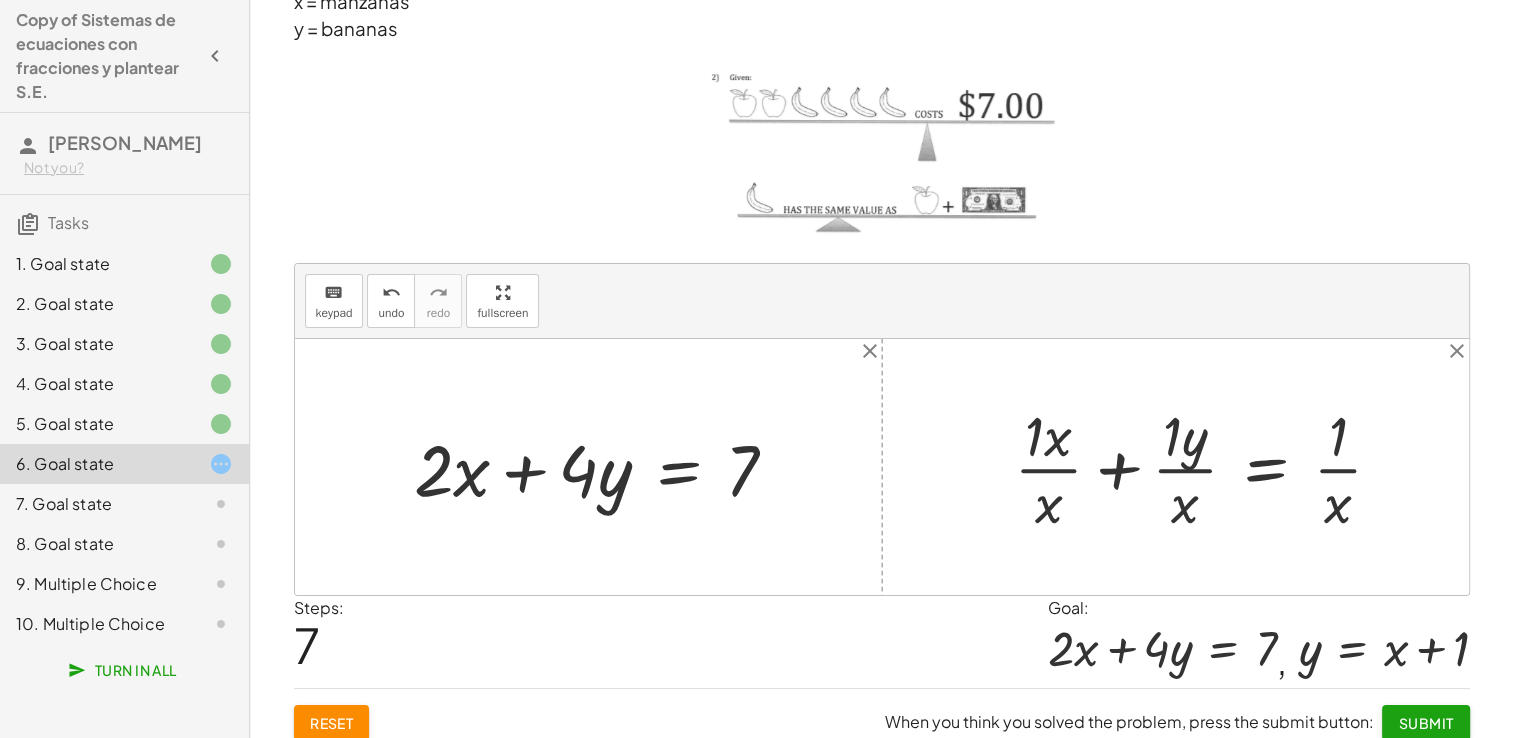 click at bounding box center [1206, 467] 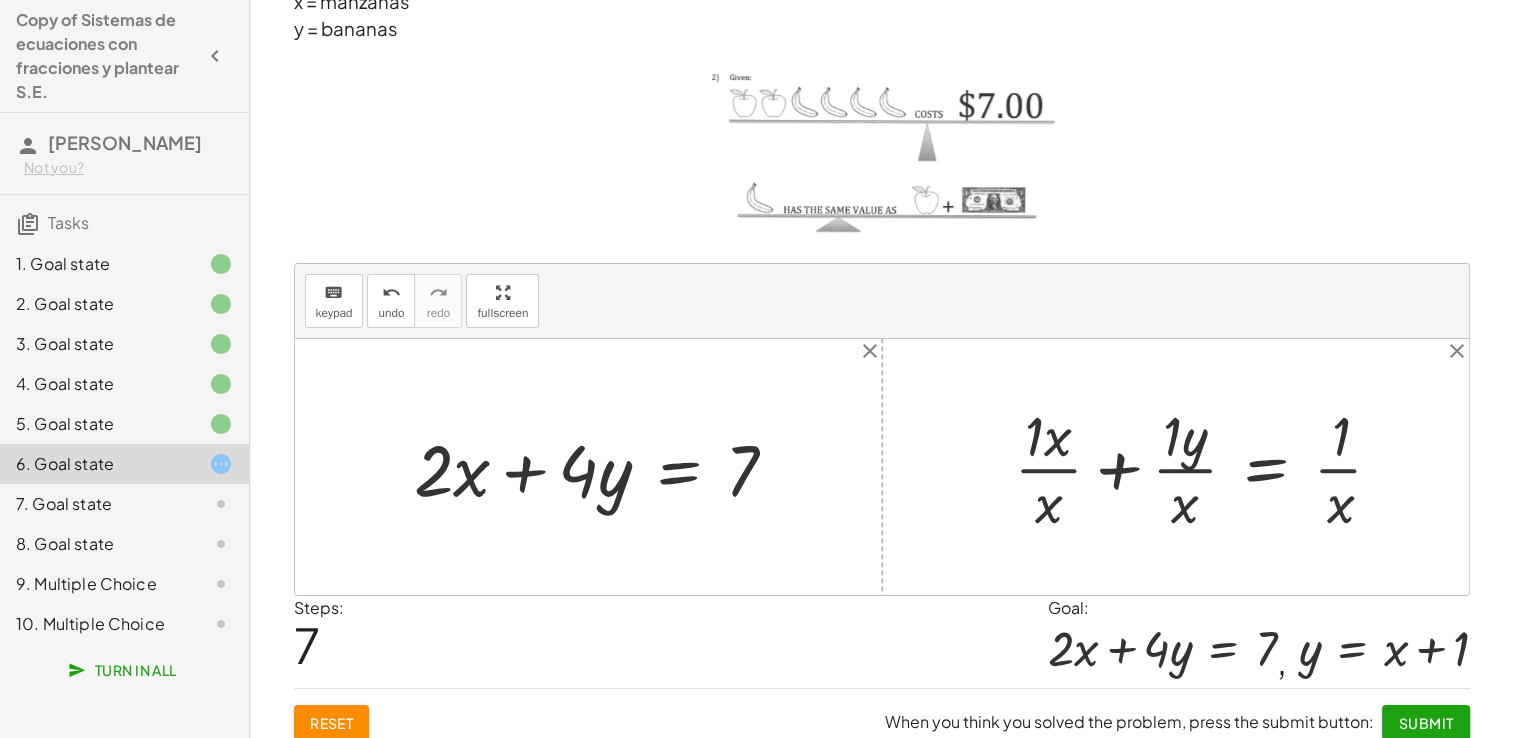 click at bounding box center (1206, 467) 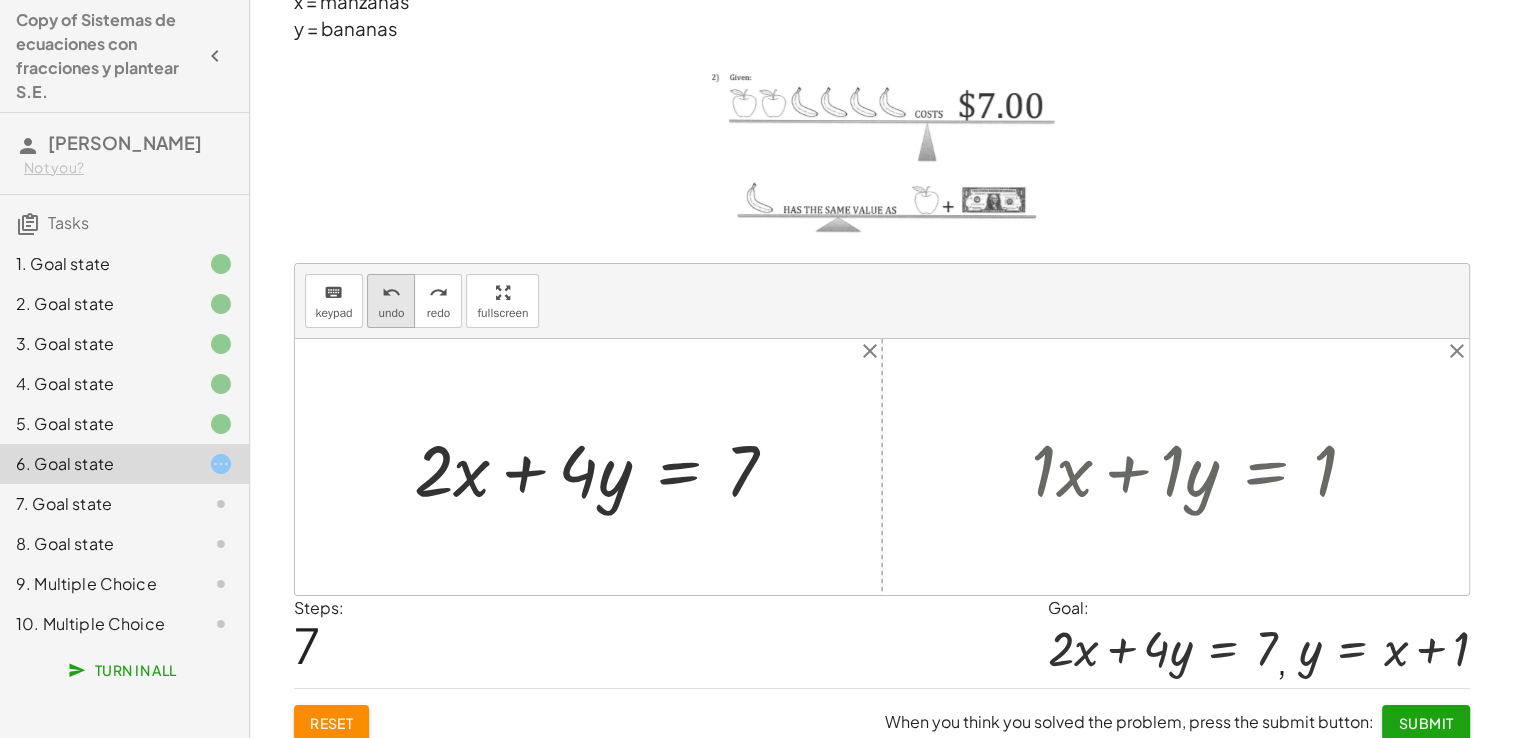 click on "undo undo" at bounding box center (391, 301) 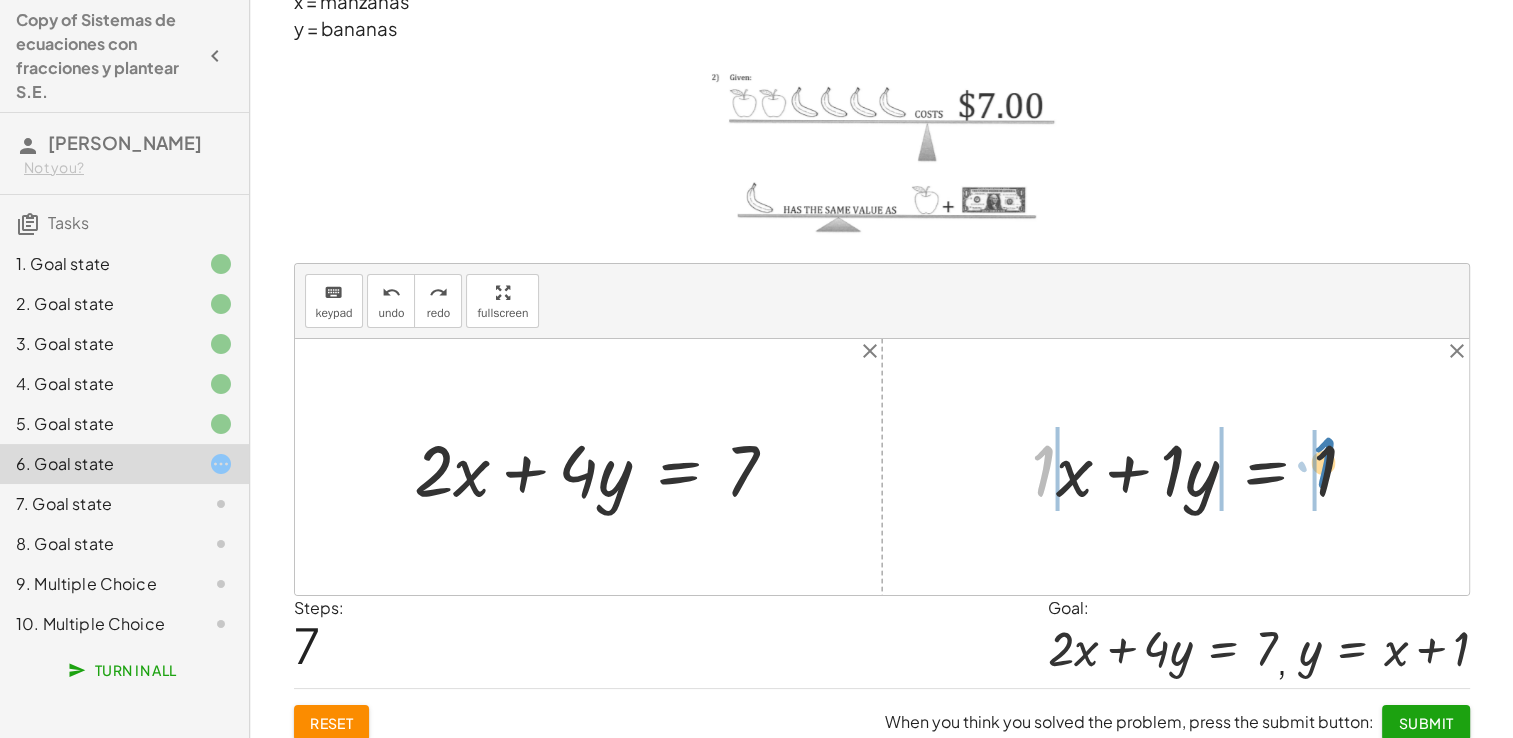 drag, startPoint x: 1043, startPoint y: 470, endPoint x: 1324, endPoint y: 462, distance: 281.11386 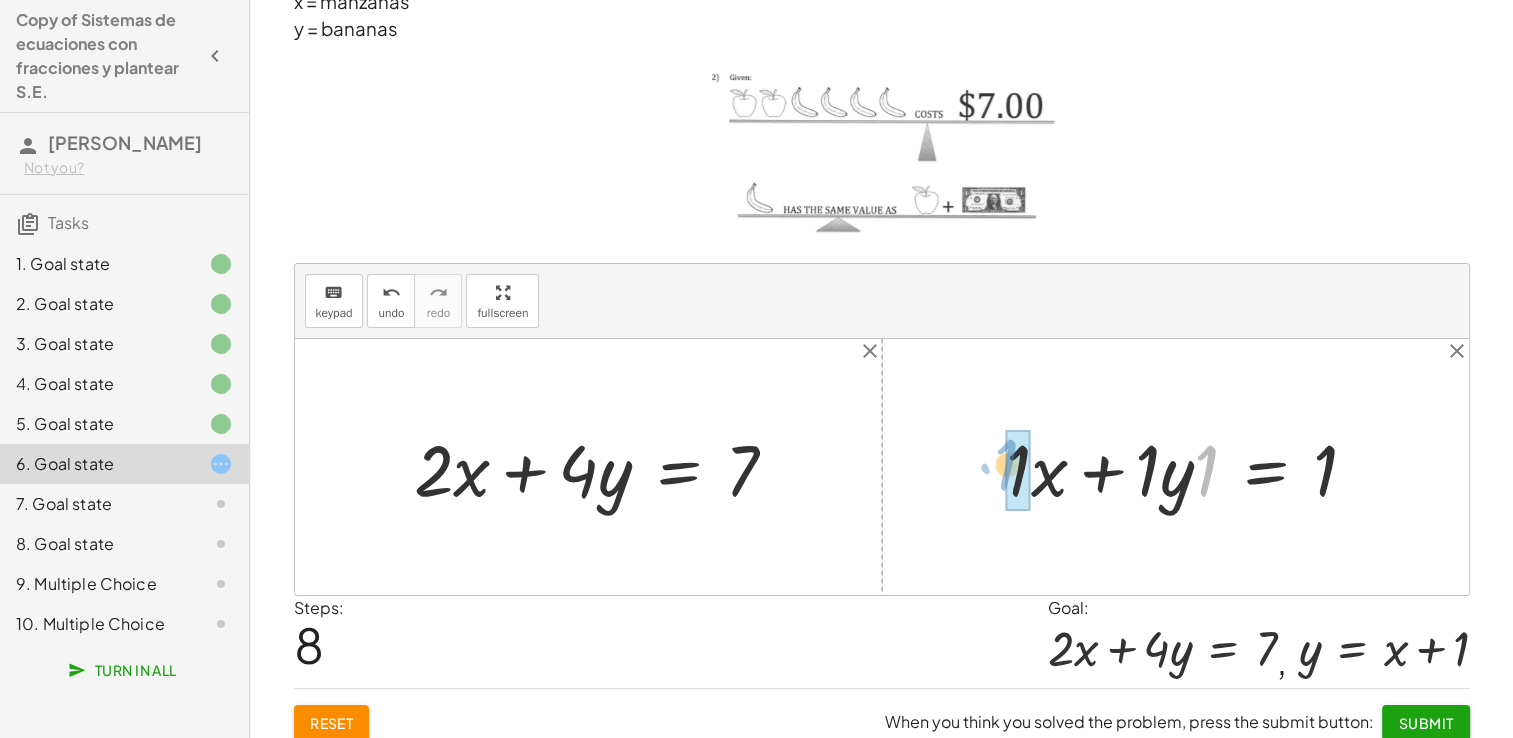 drag, startPoint x: 1208, startPoint y: 473, endPoint x: 1010, endPoint y: 467, distance: 198.09088 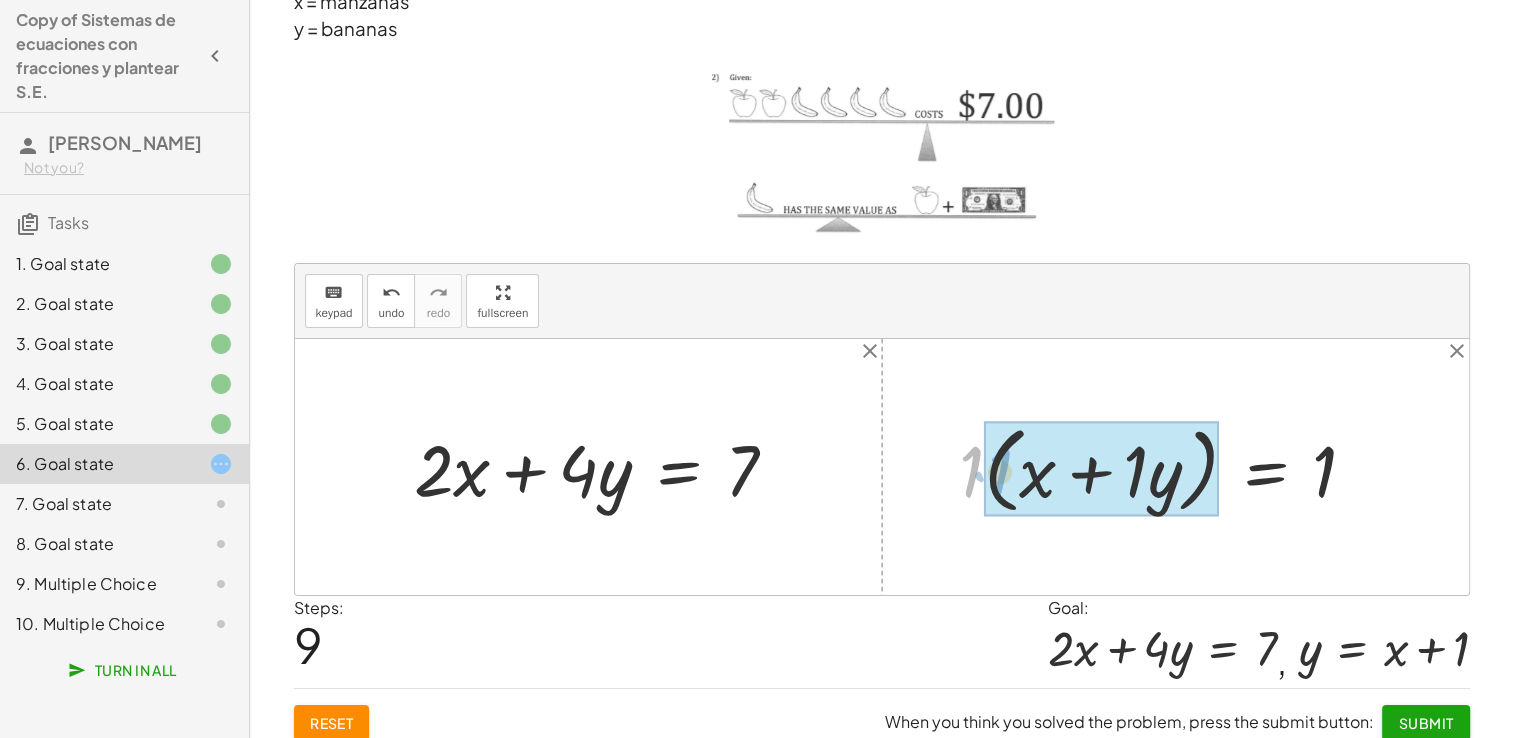 drag, startPoint x: 979, startPoint y: 463, endPoint x: 1005, endPoint y: 464, distance: 26.019224 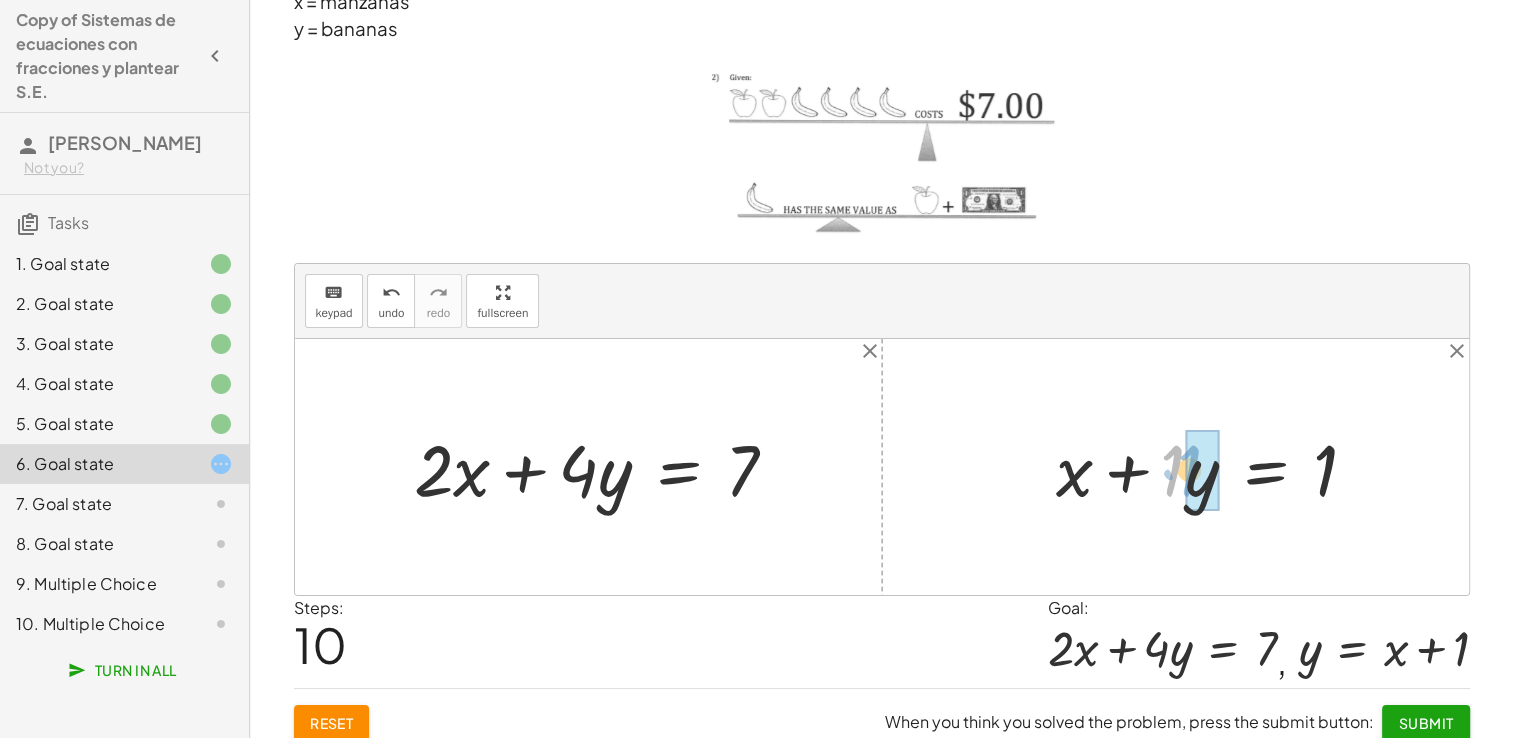 drag, startPoint x: 1177, startPoint y: 469, endPoint x: 1197, endPoint y: 467, distance: 20.09975 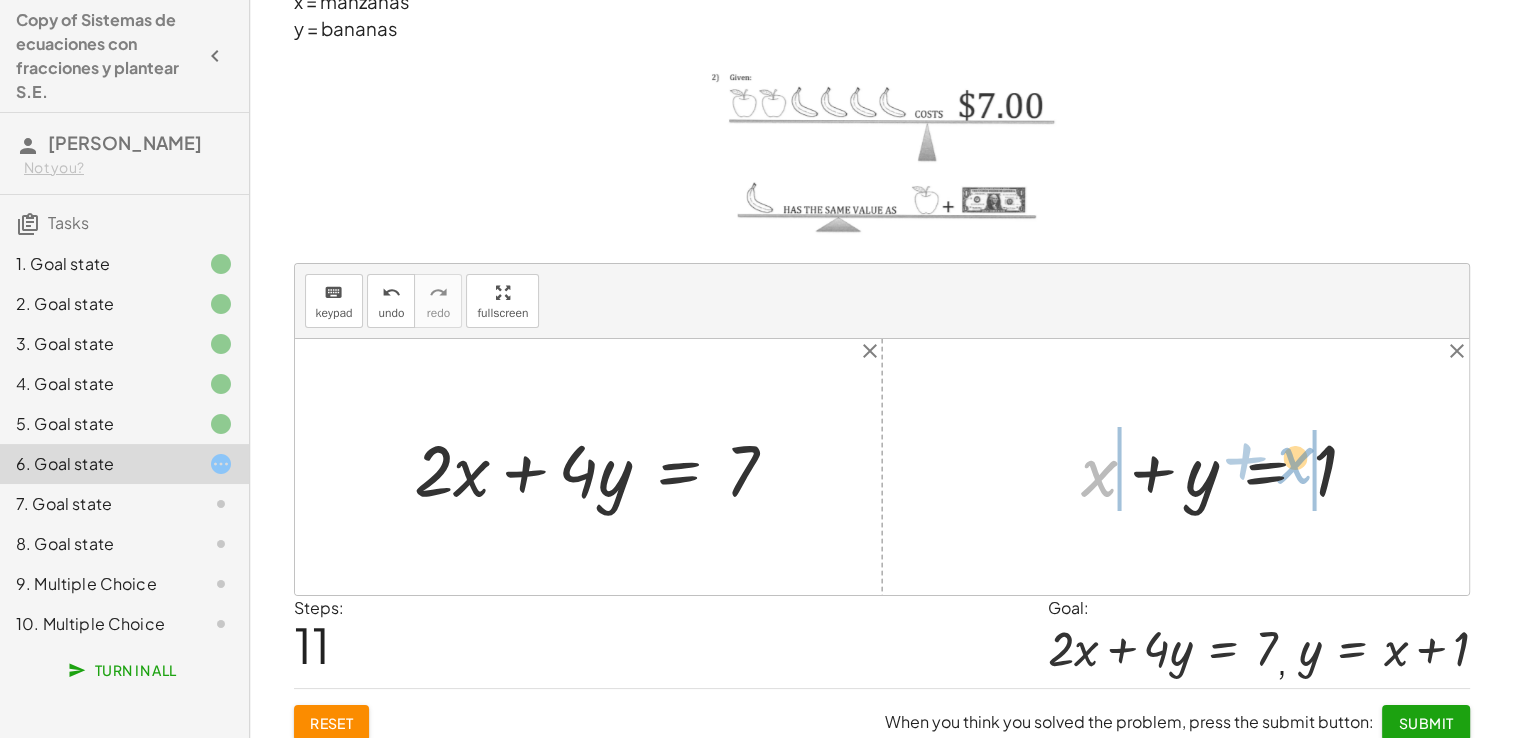 drag, startPoint x: 1099, startPoint y: 477, endPoint x: 1303, endPoint y: 466, distance: 204.29636 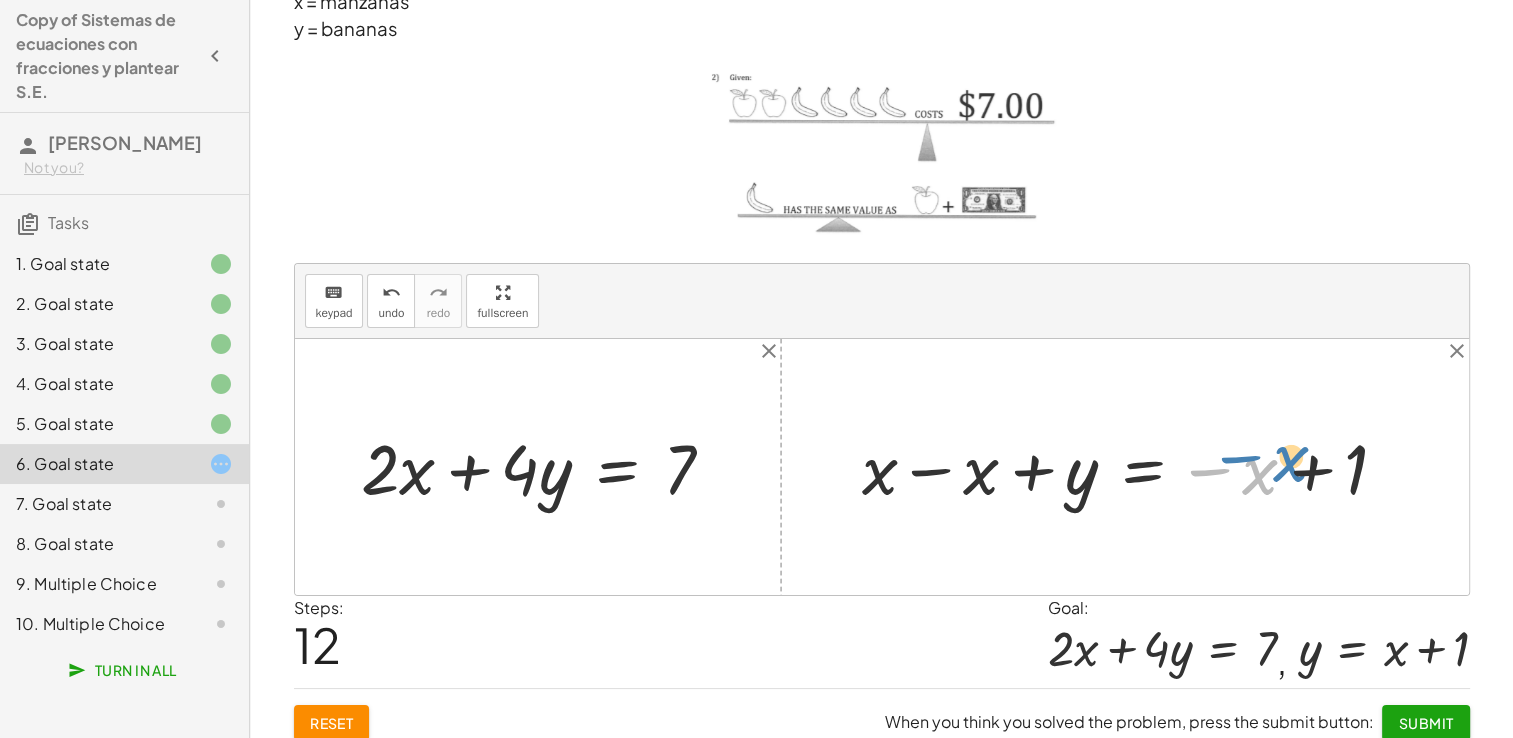 drag, startPoint x: 1224, startPoint y: 470, endPoint x: 1179, endPoint y: 464, distance: 45.39824 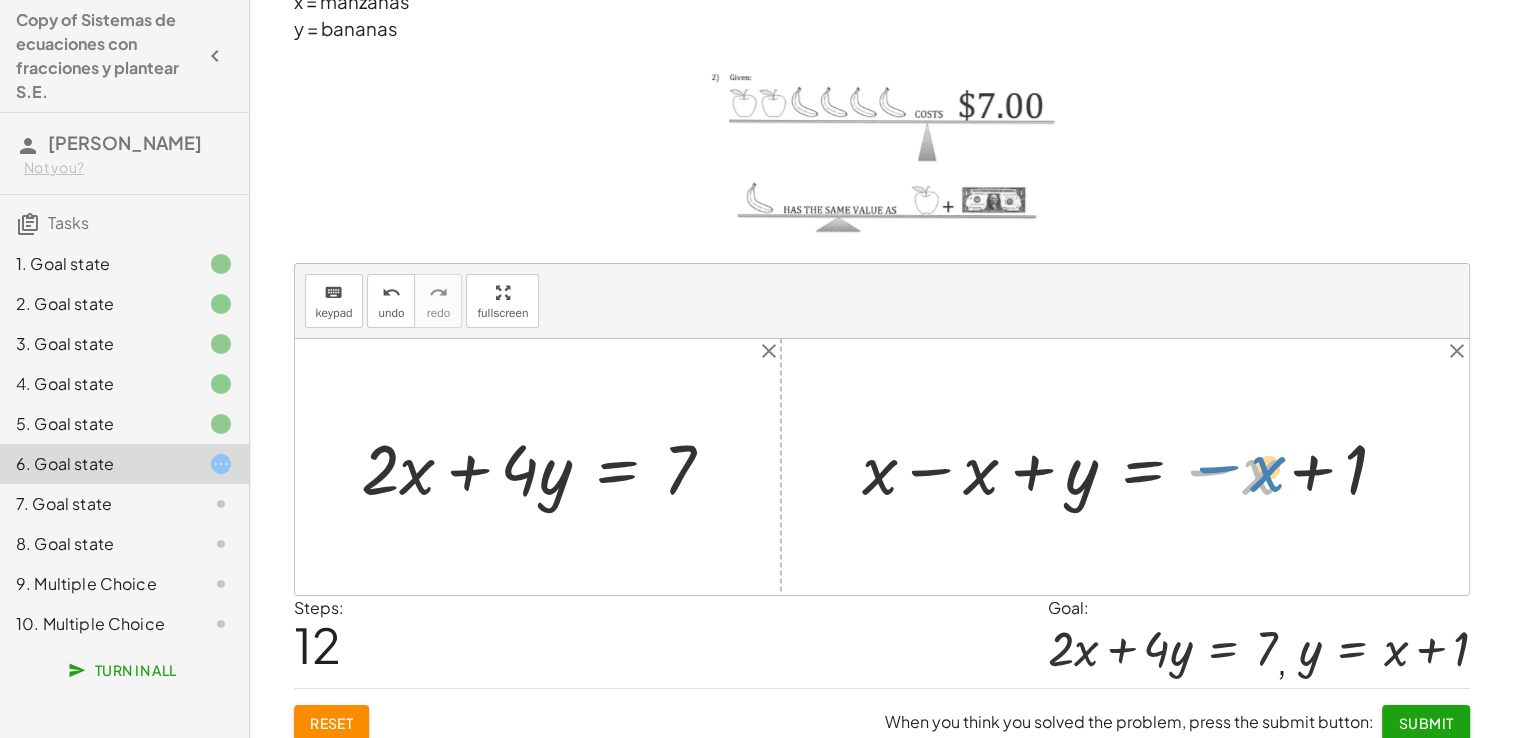 click at bounding box center [1132, 466] 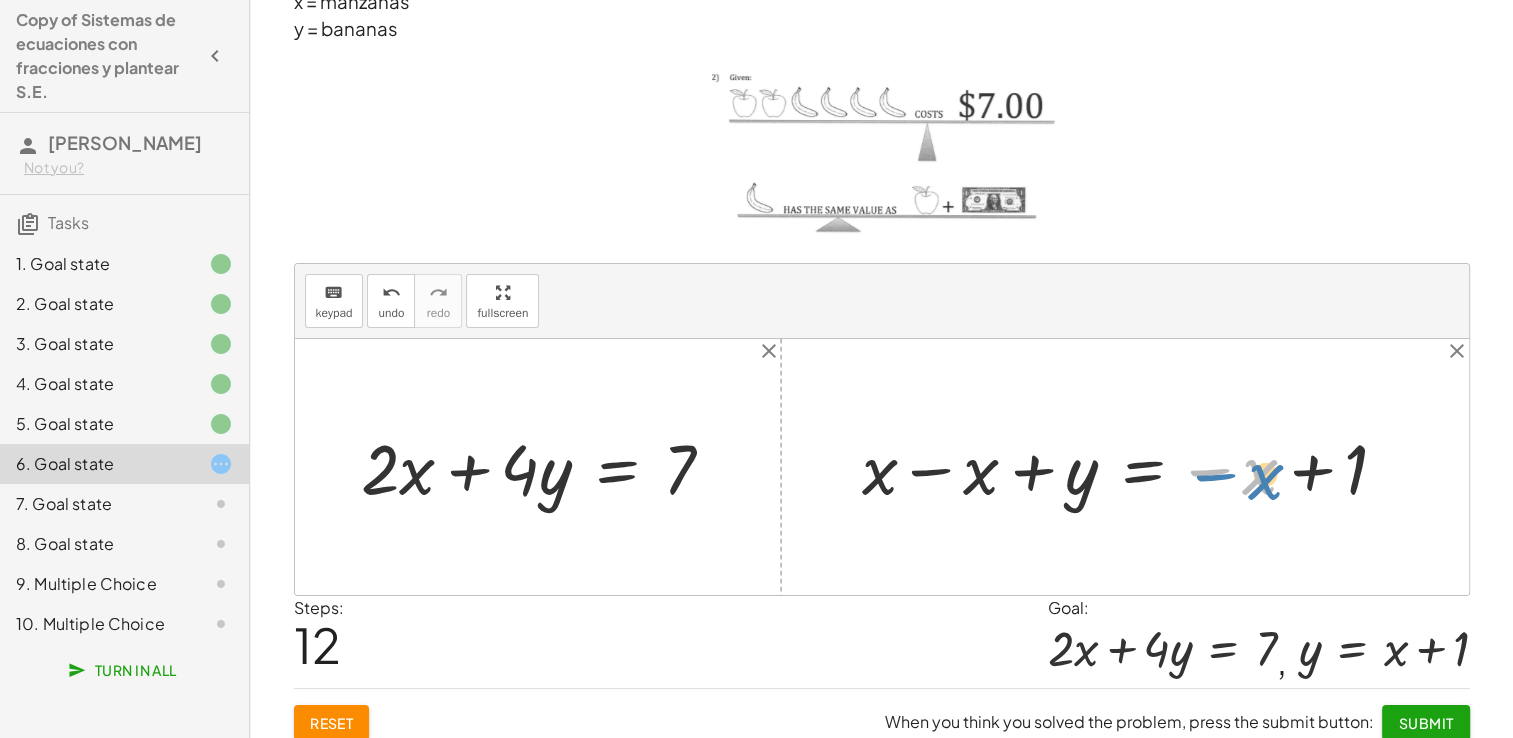 drag, startPoint x: 1216, startPoint y: 470, endPoint x: 1183, endPoint y: 467, distance: 33.13608 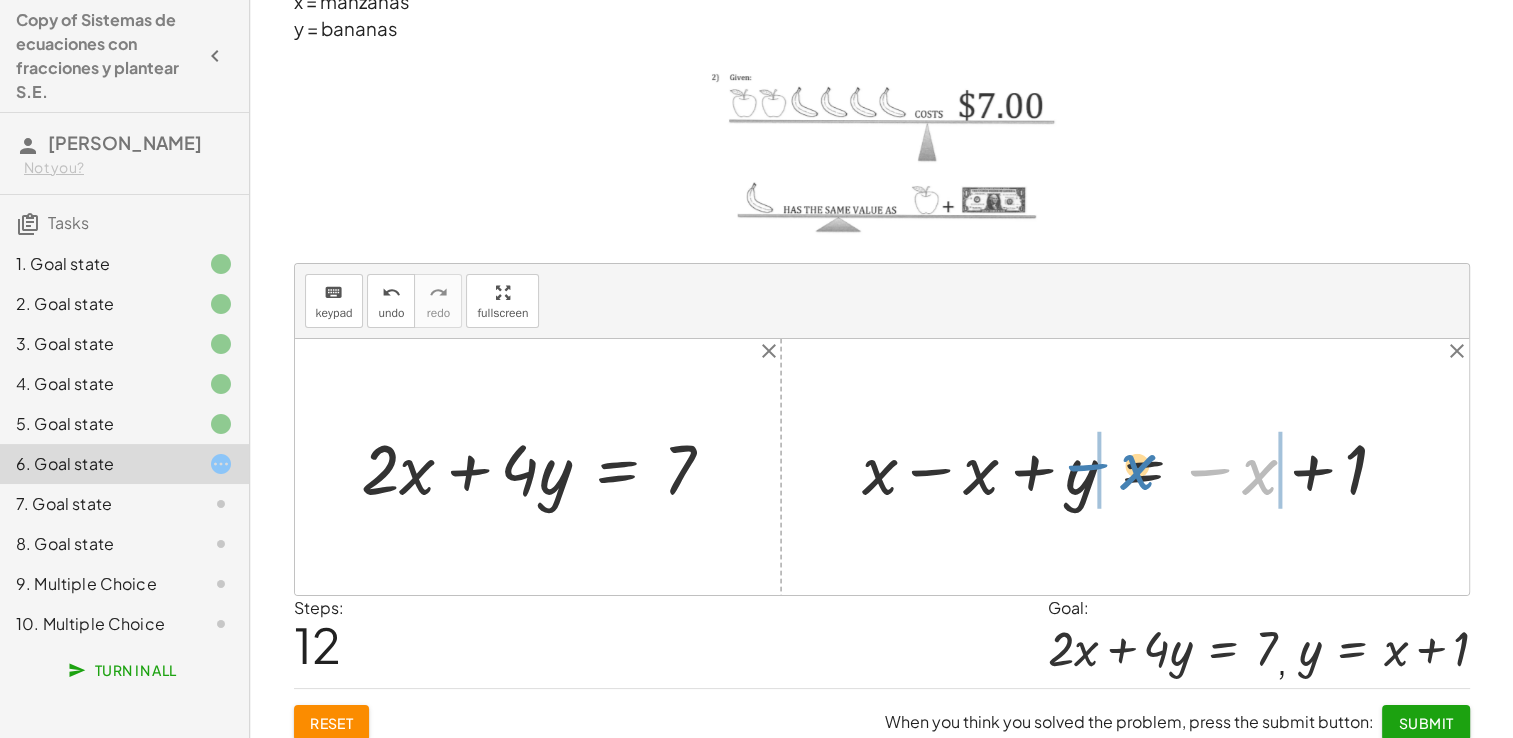 drag, startPoint x: 1196, startPoint y: 470, endPoint x: 1072, endPoint y: 464, distance: 124.14507 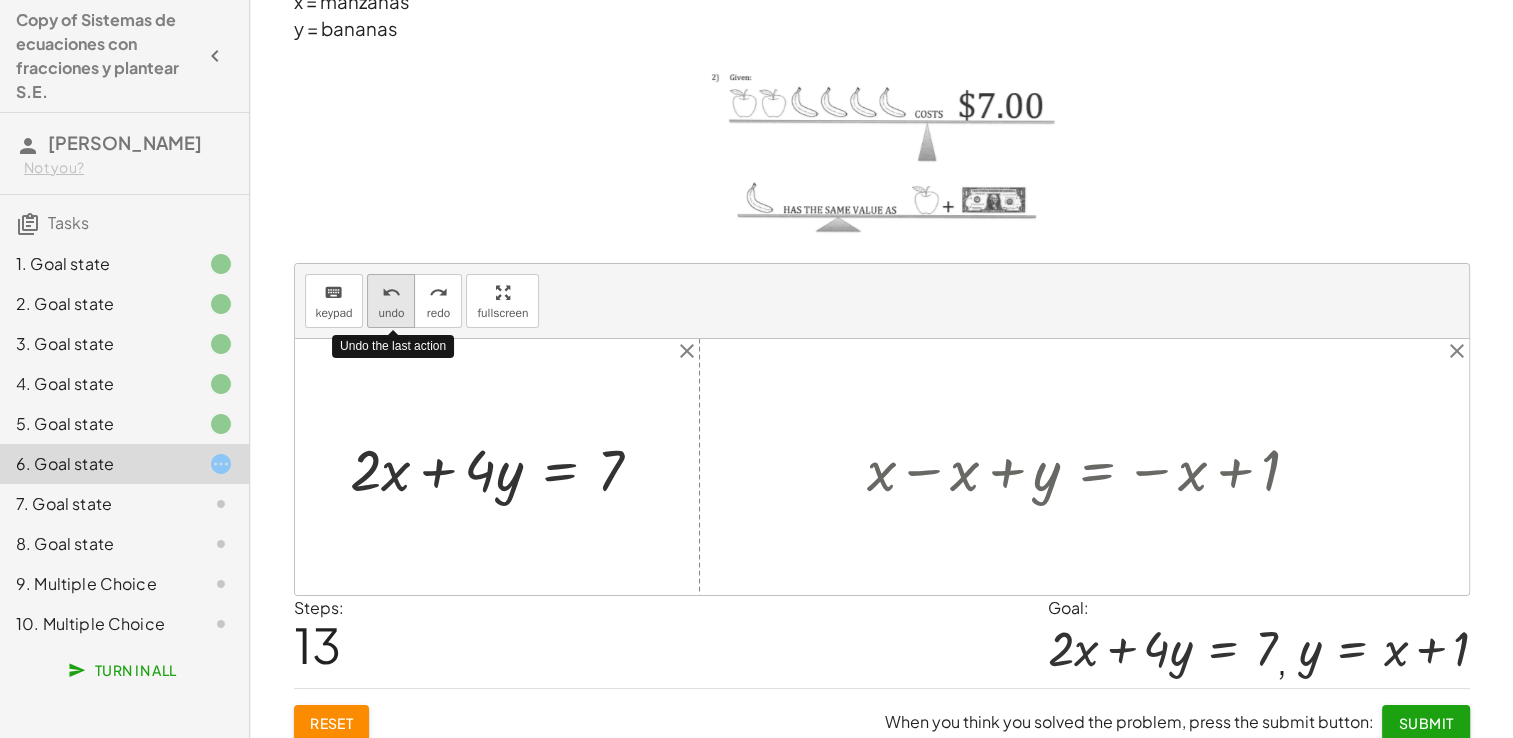 click on "undo undo" at bounding box center (391, 301) 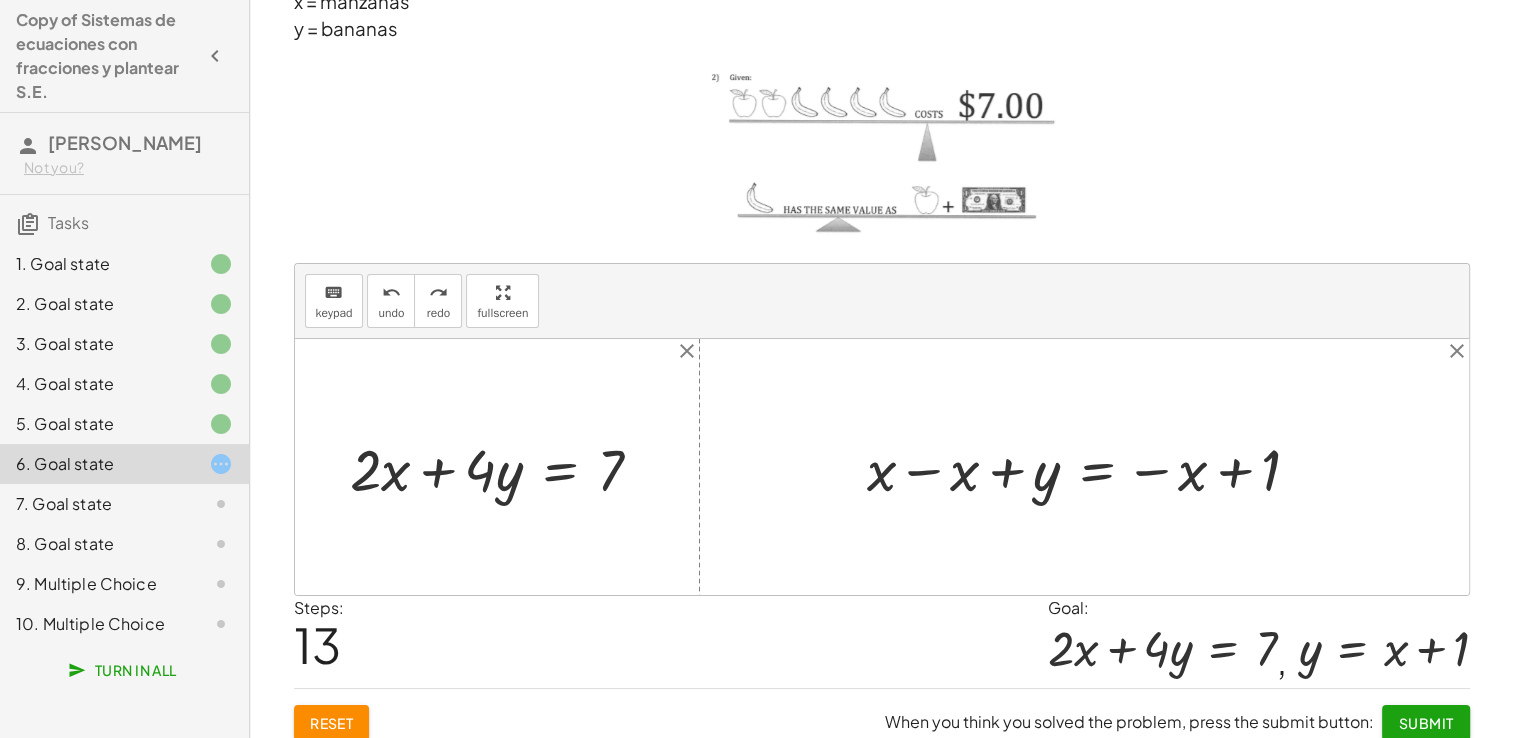 click at bounding box center (1092, 467) 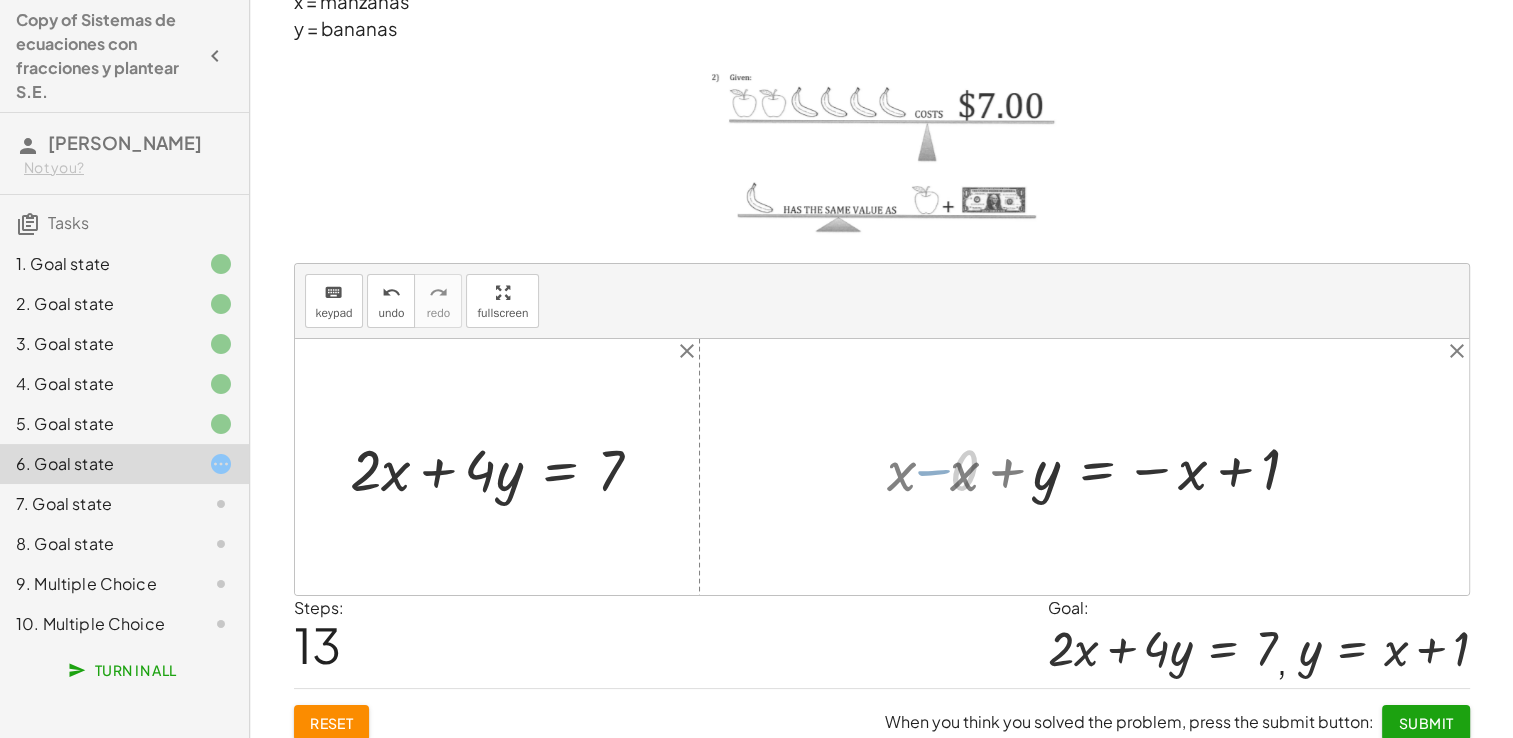 click at bounding box center (882, 467) 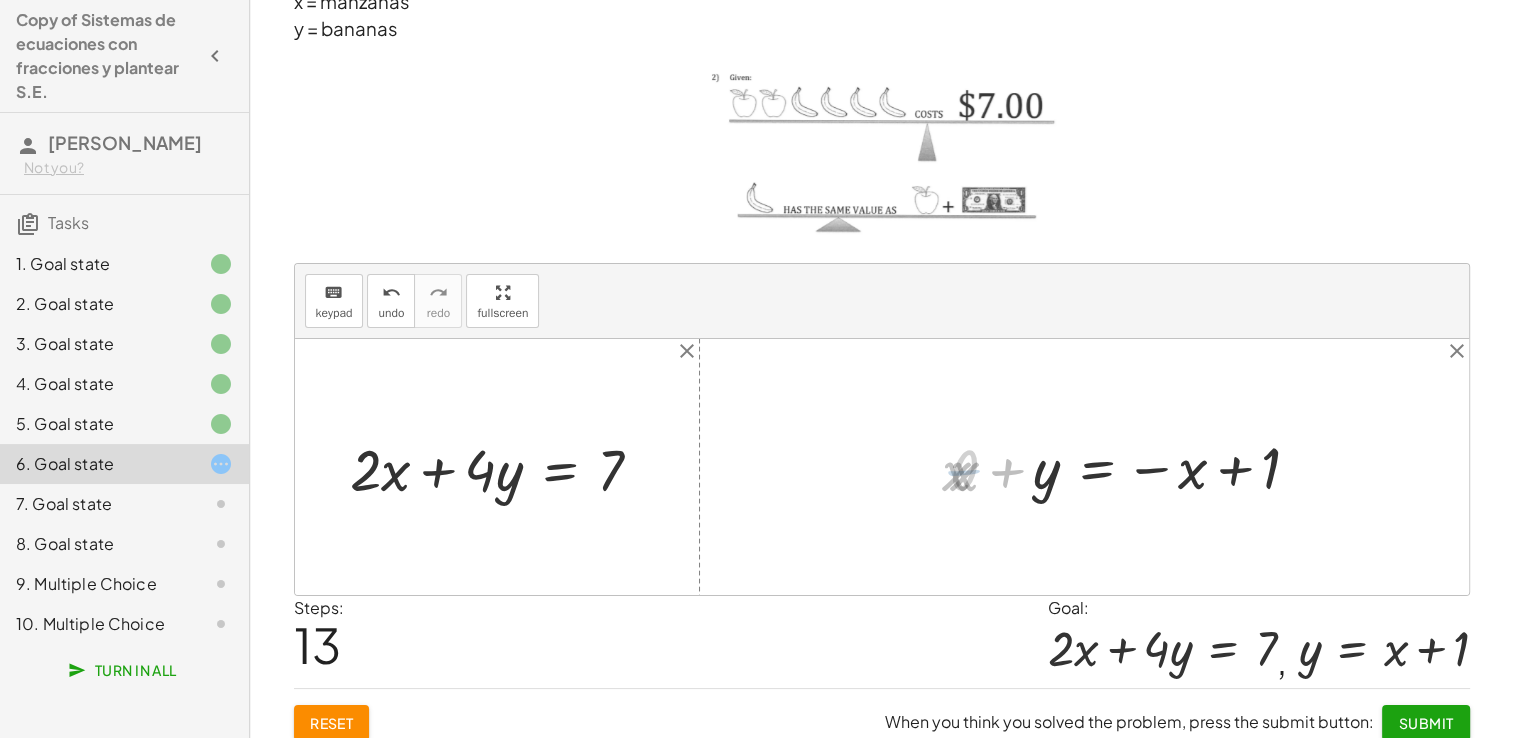 click at bounding box center [882, 467] 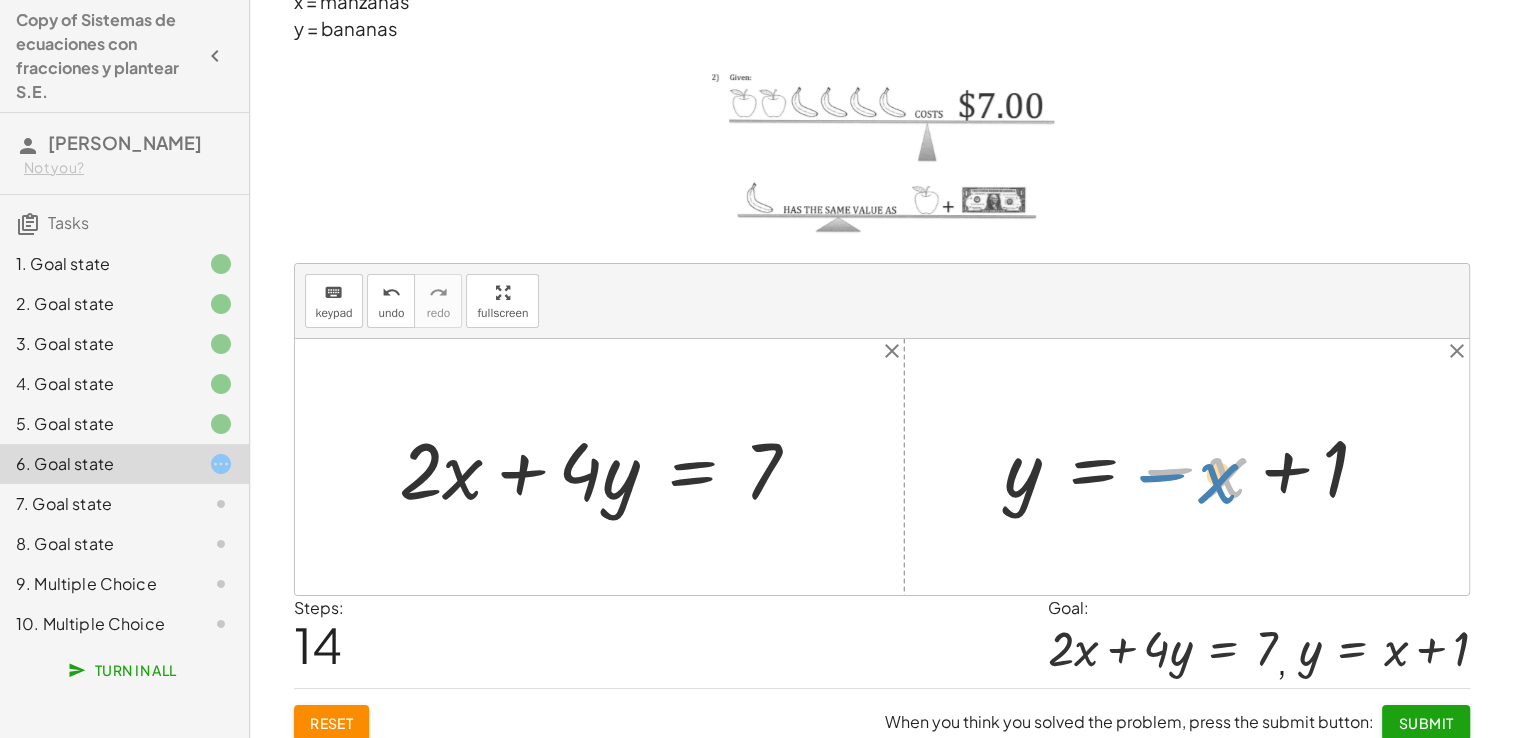 drag, startPoint x: 1174, startPoint y: 469, endPoint x: 1149, endPoint y: 475, distance: 25.70992 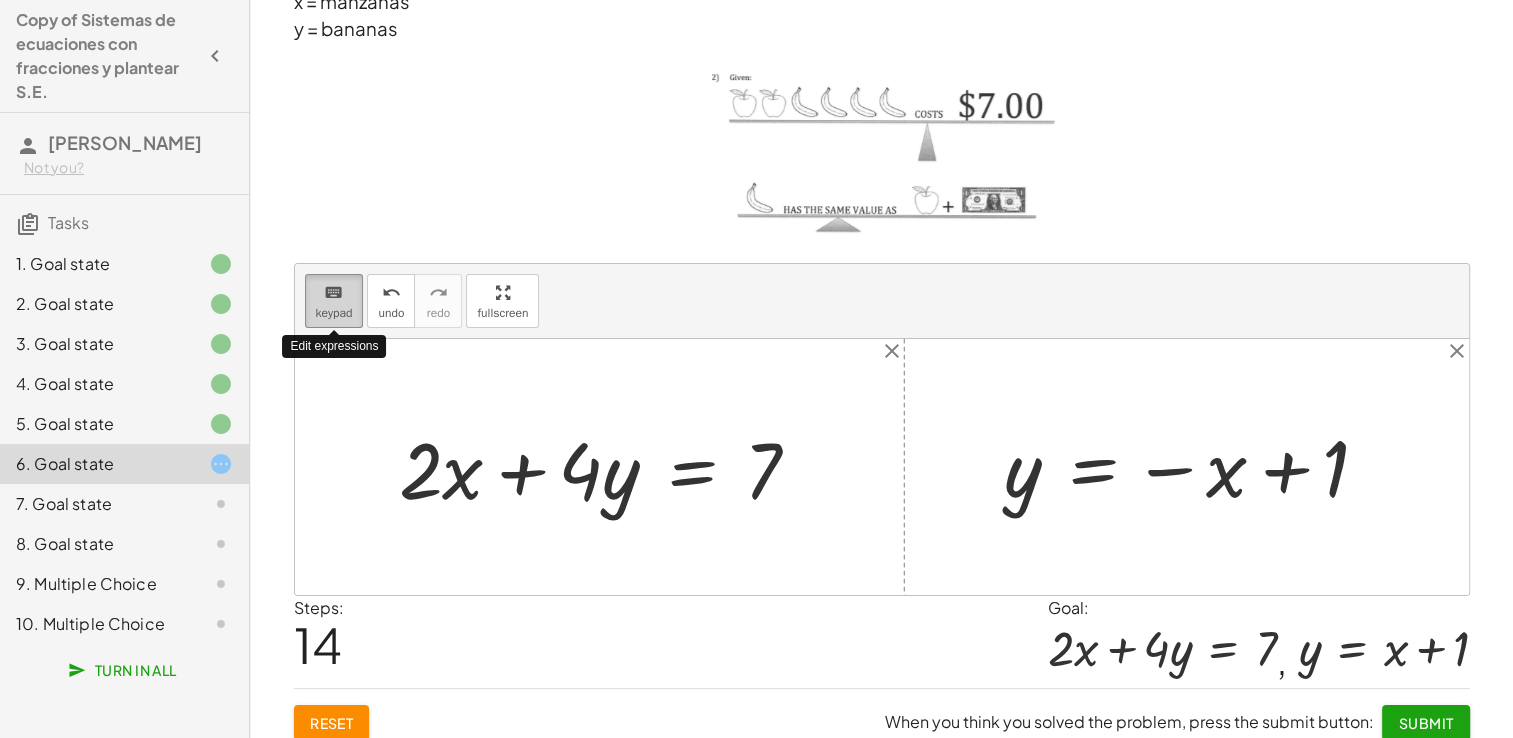 click on "keypad" at bounding box center (334, 313) 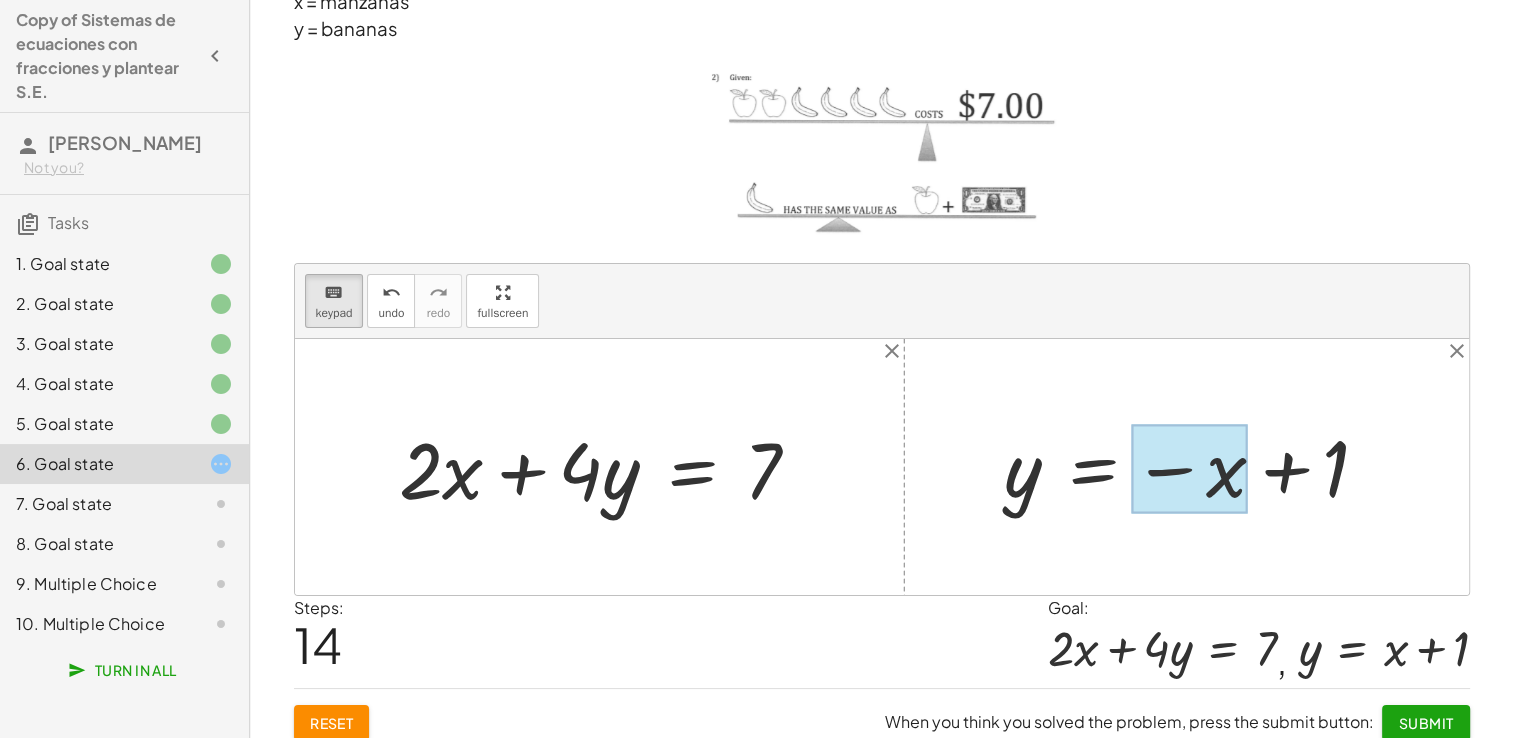 click at bounding box center [1189, 469] 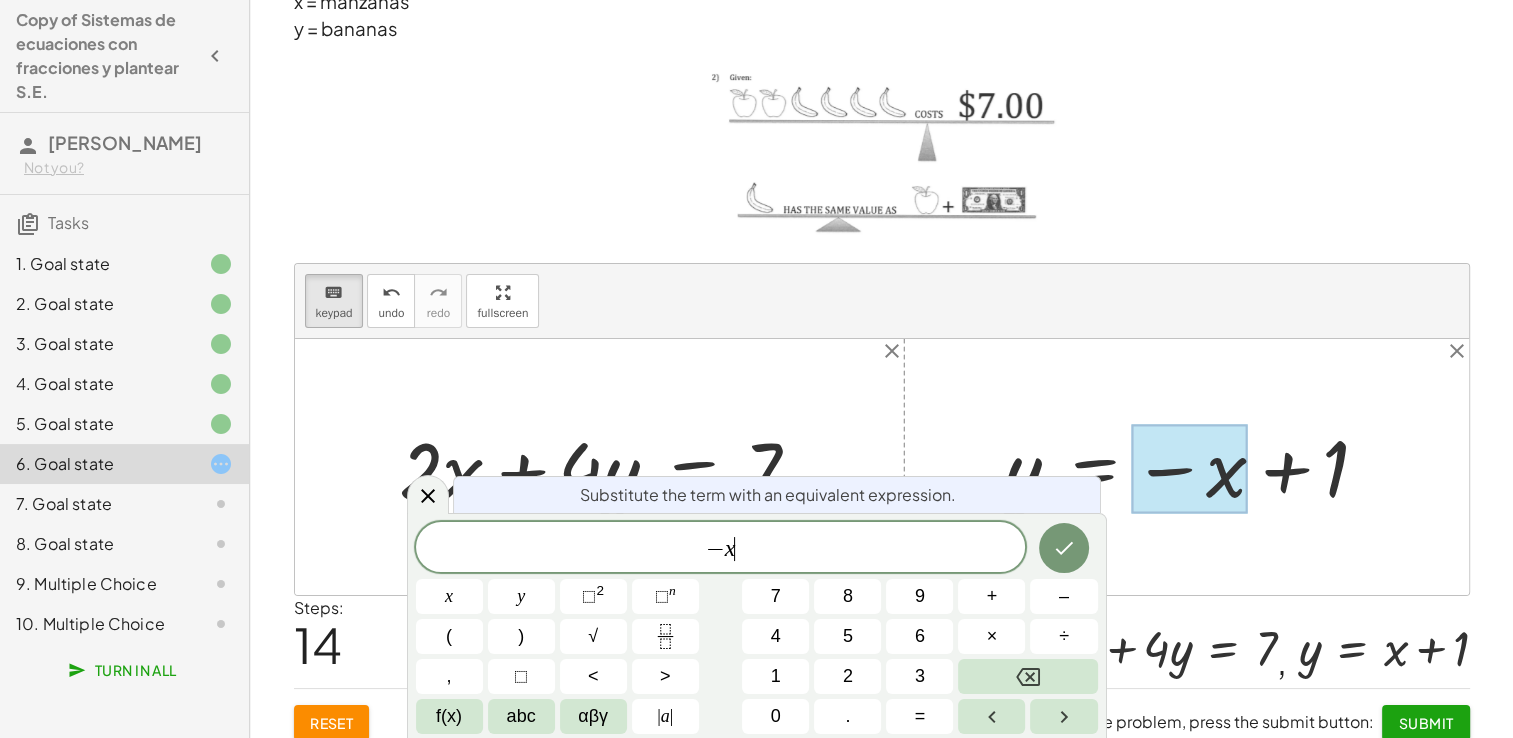 click on "− x ​" at bounding box center [721, 549] 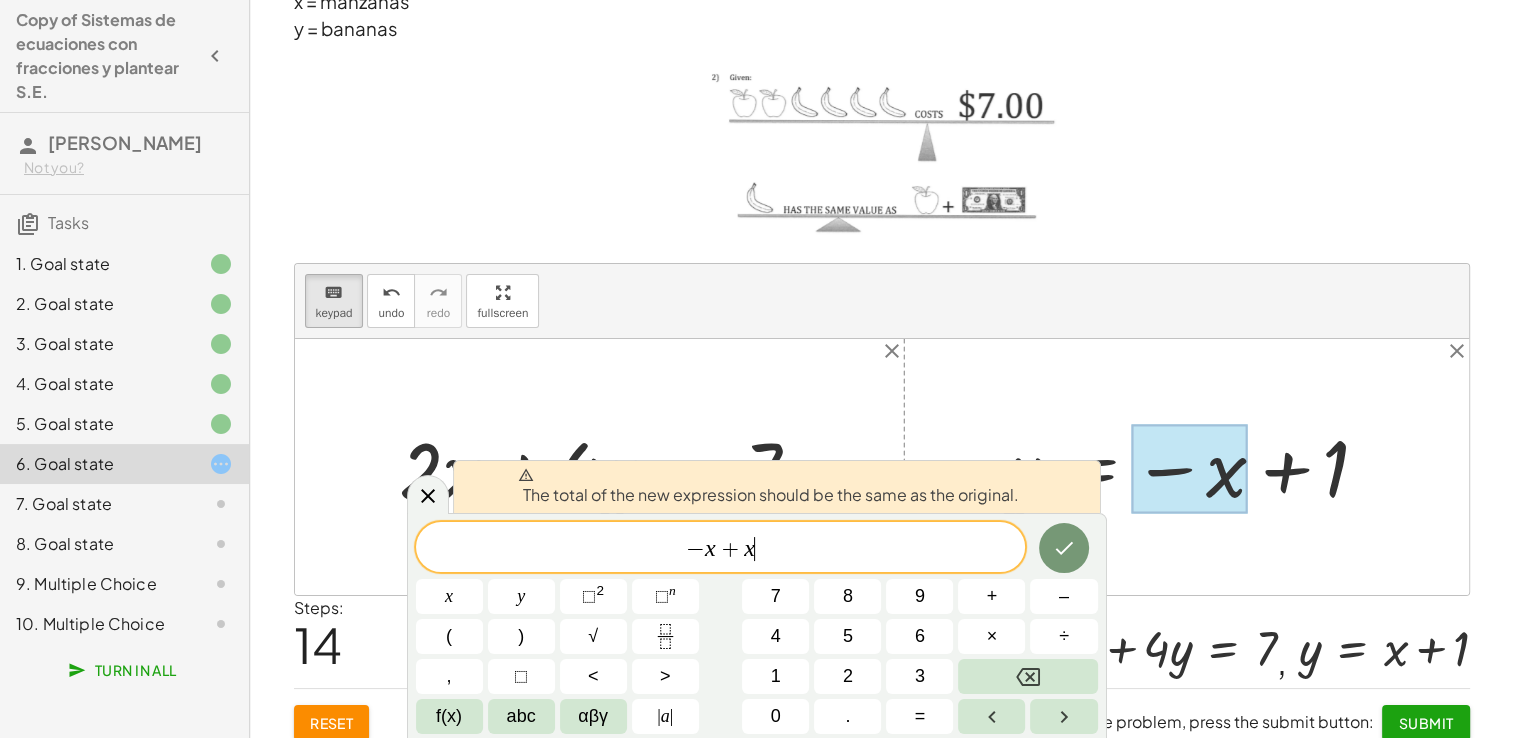 click on "− x + x ​" at bounding box center [721, 549] 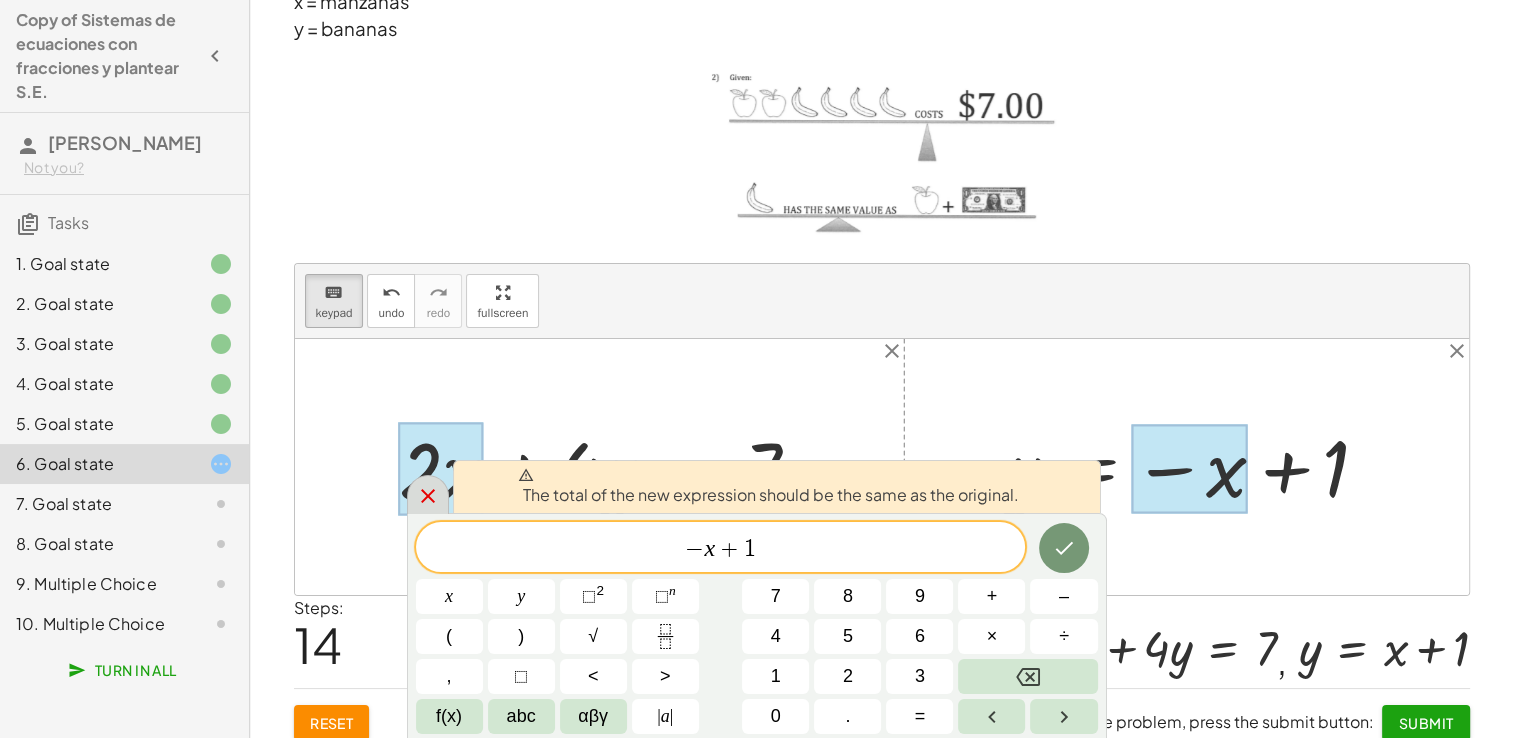 click 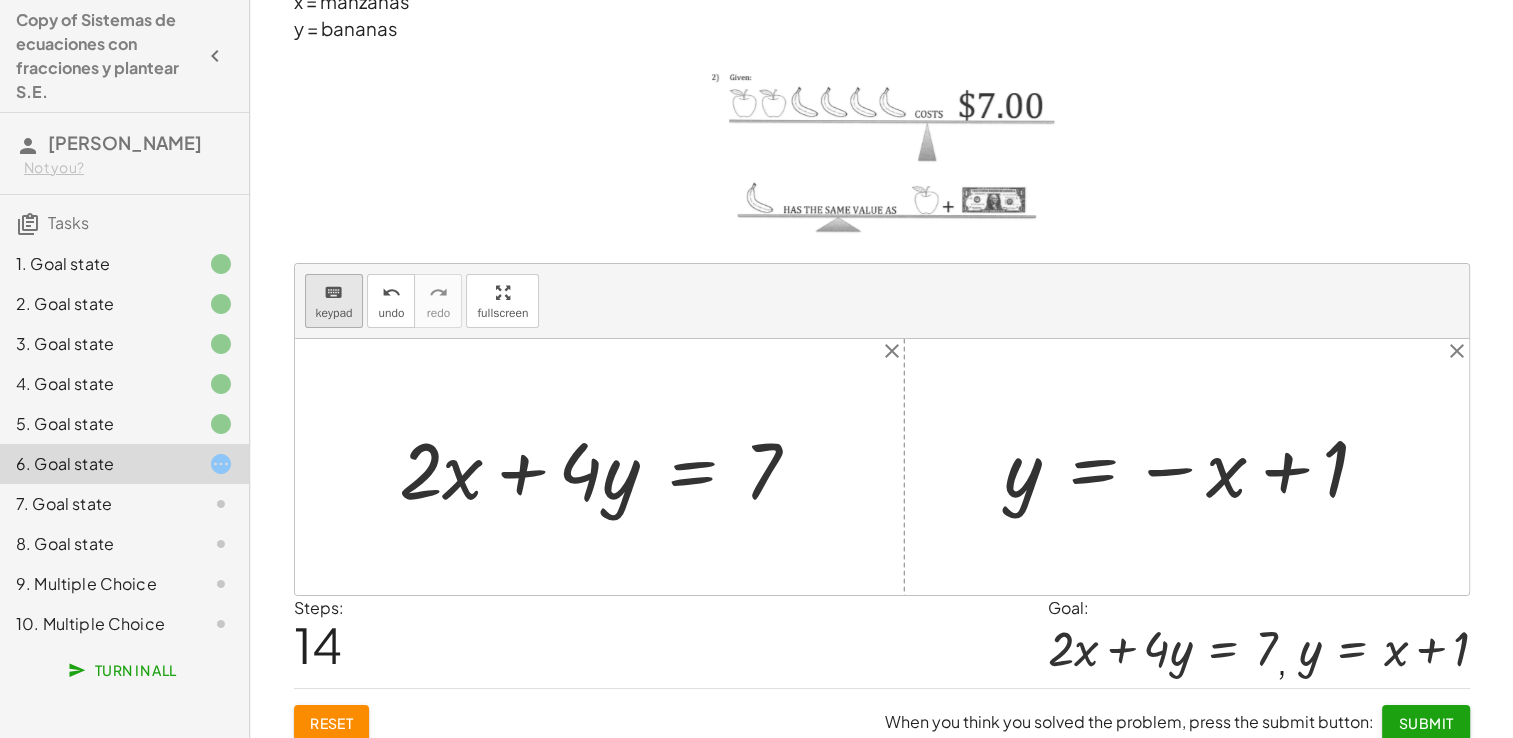 click on "keypad" at bounding box center [334, 313] 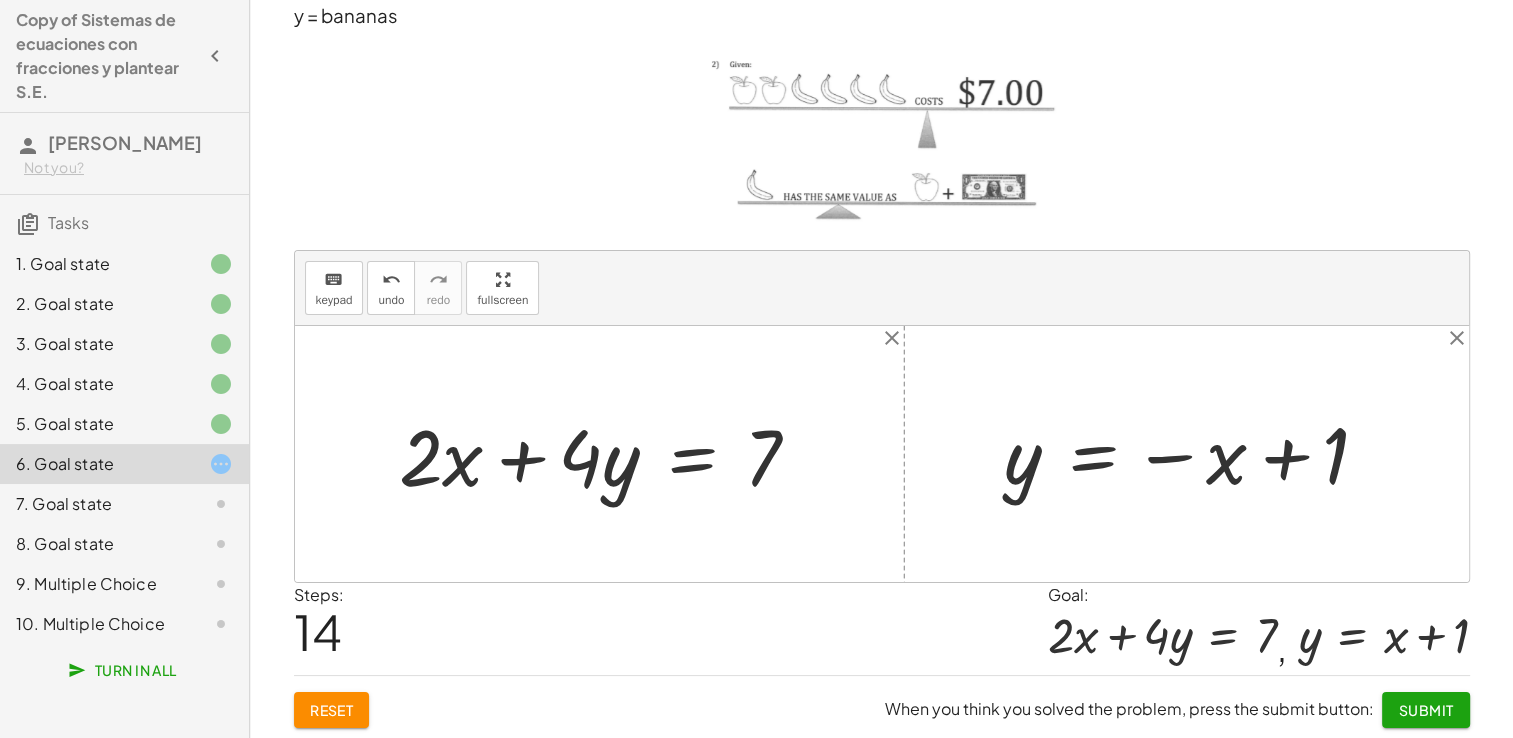 scroll, scrollTop: 104, scrollLeft: 0, axis: vertical 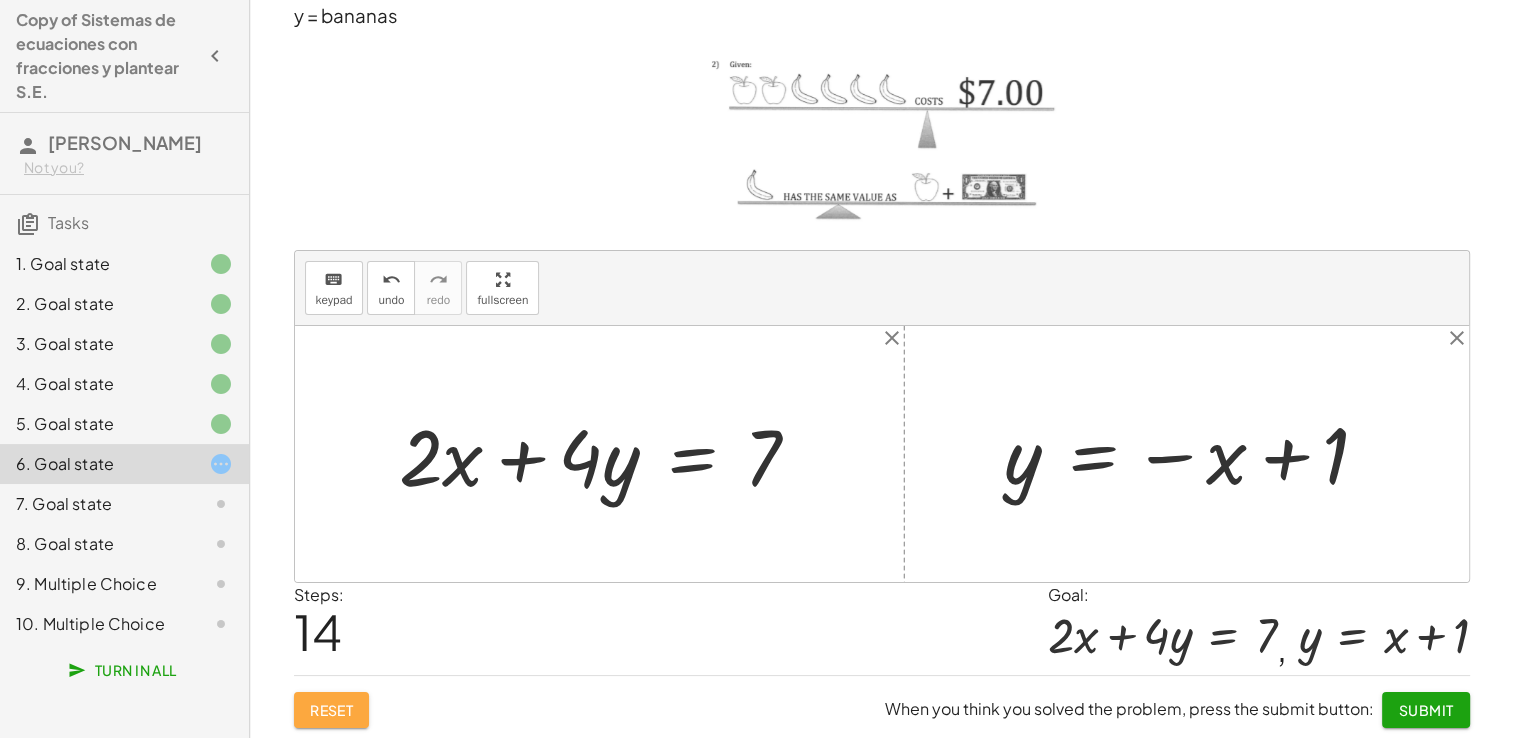 click on "Reset" 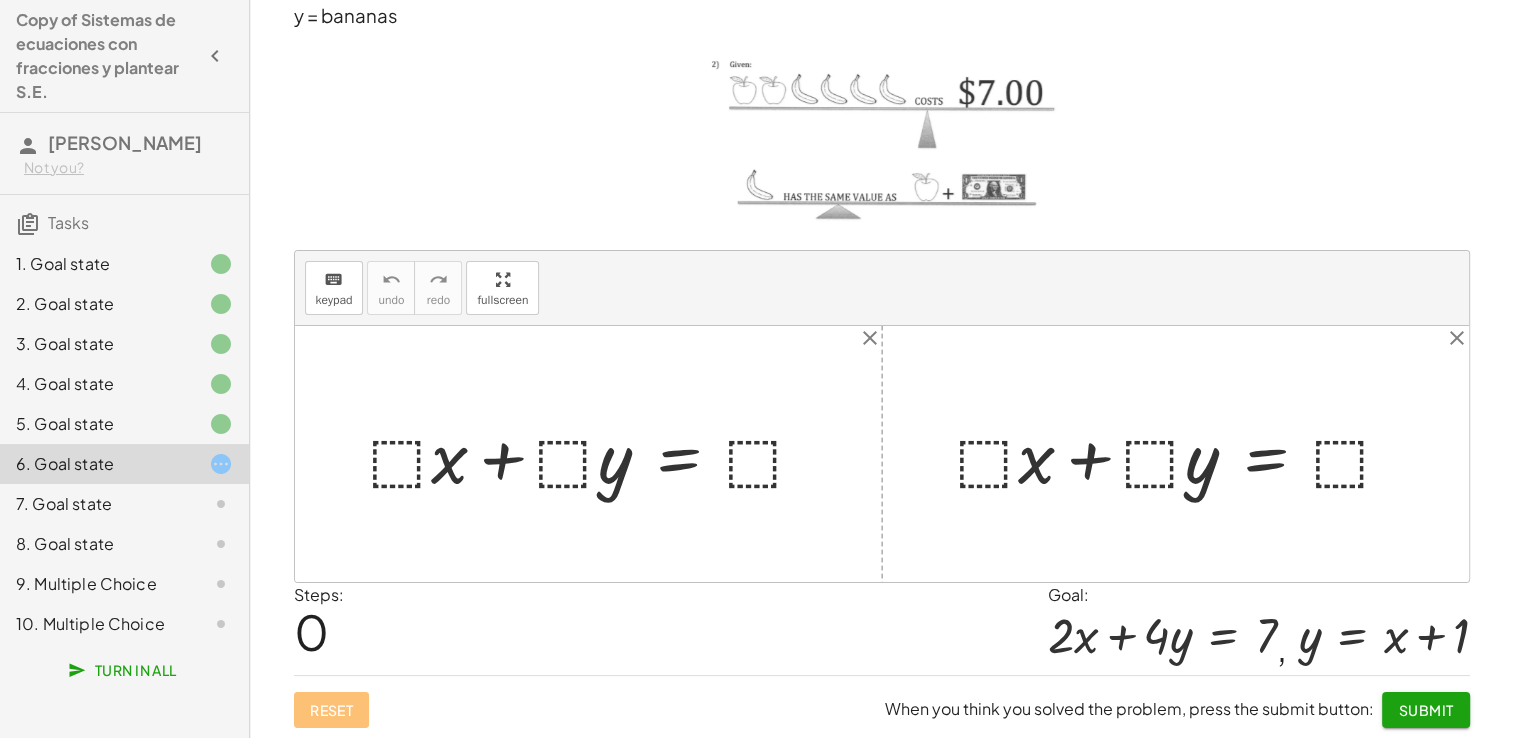 click at bounding box center (596, 454) 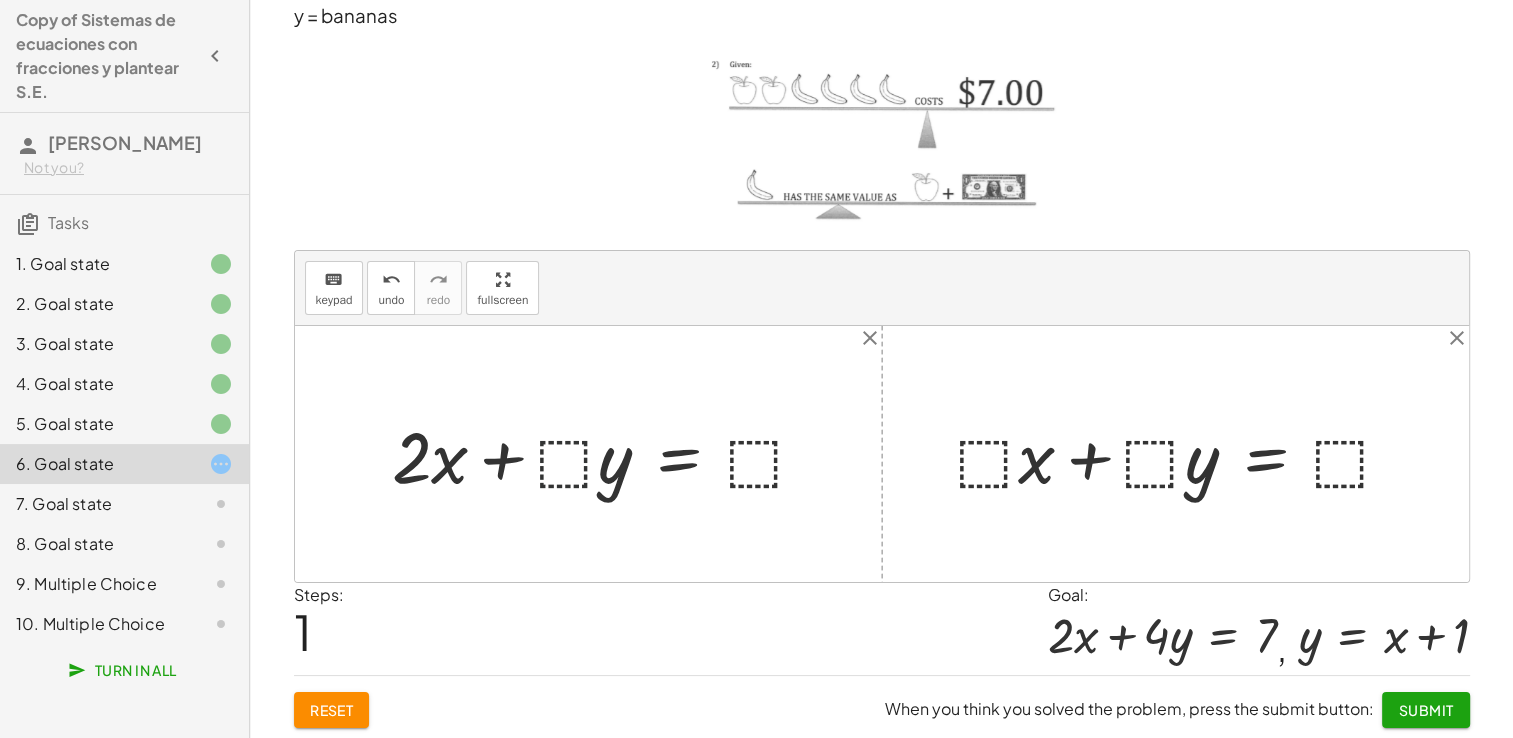 click at bounding box center [607, 454] 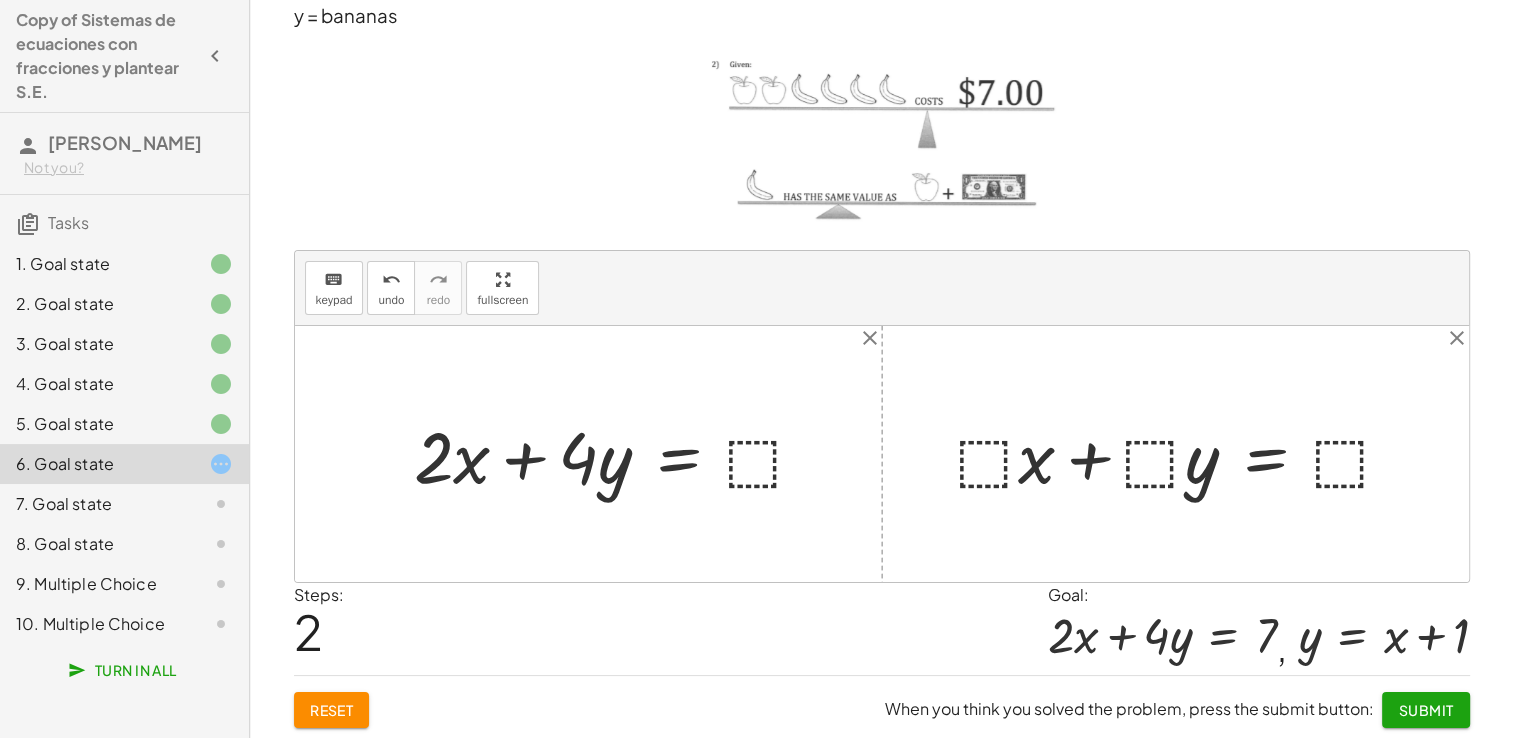 click at bounding box center (618, 454) 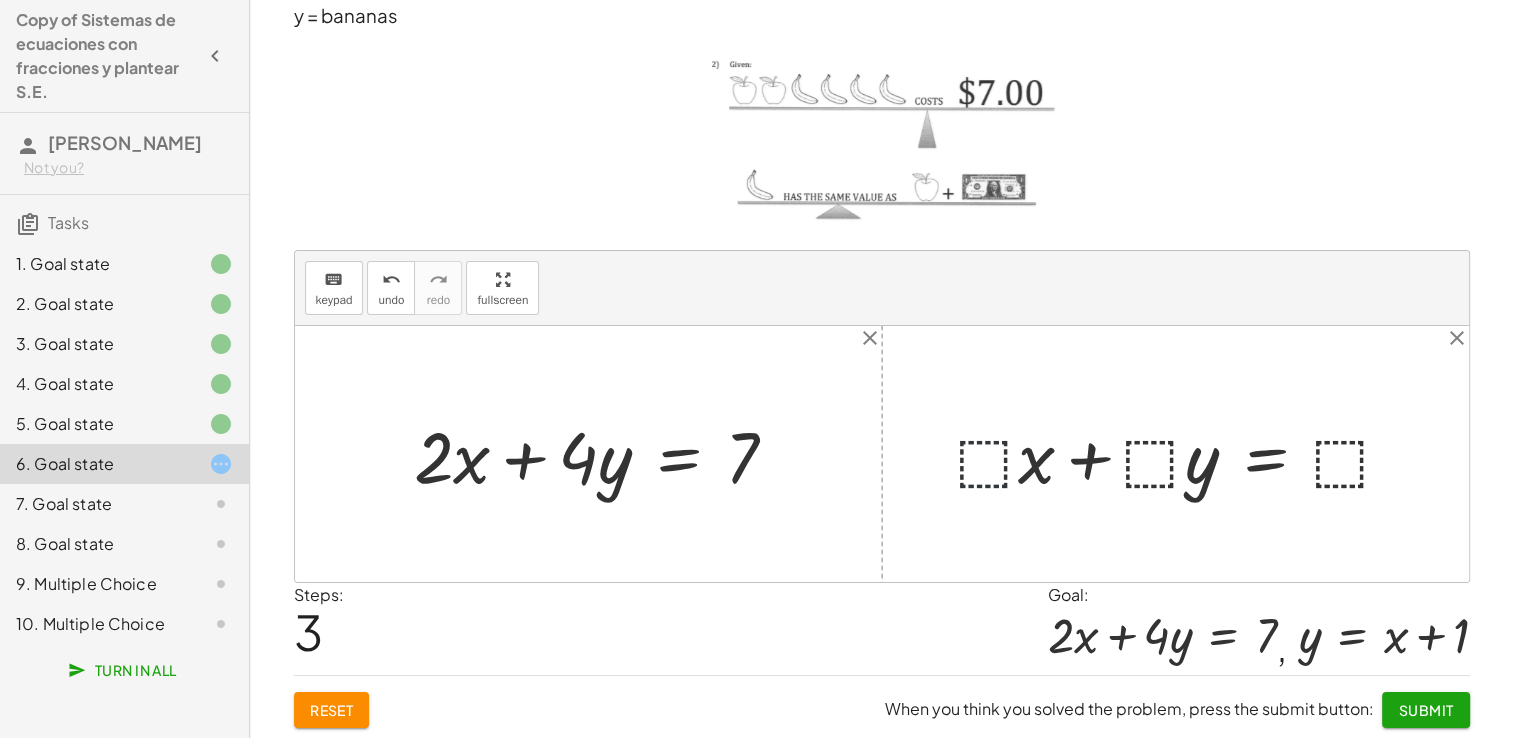 click at bounding box center (1183, 454) 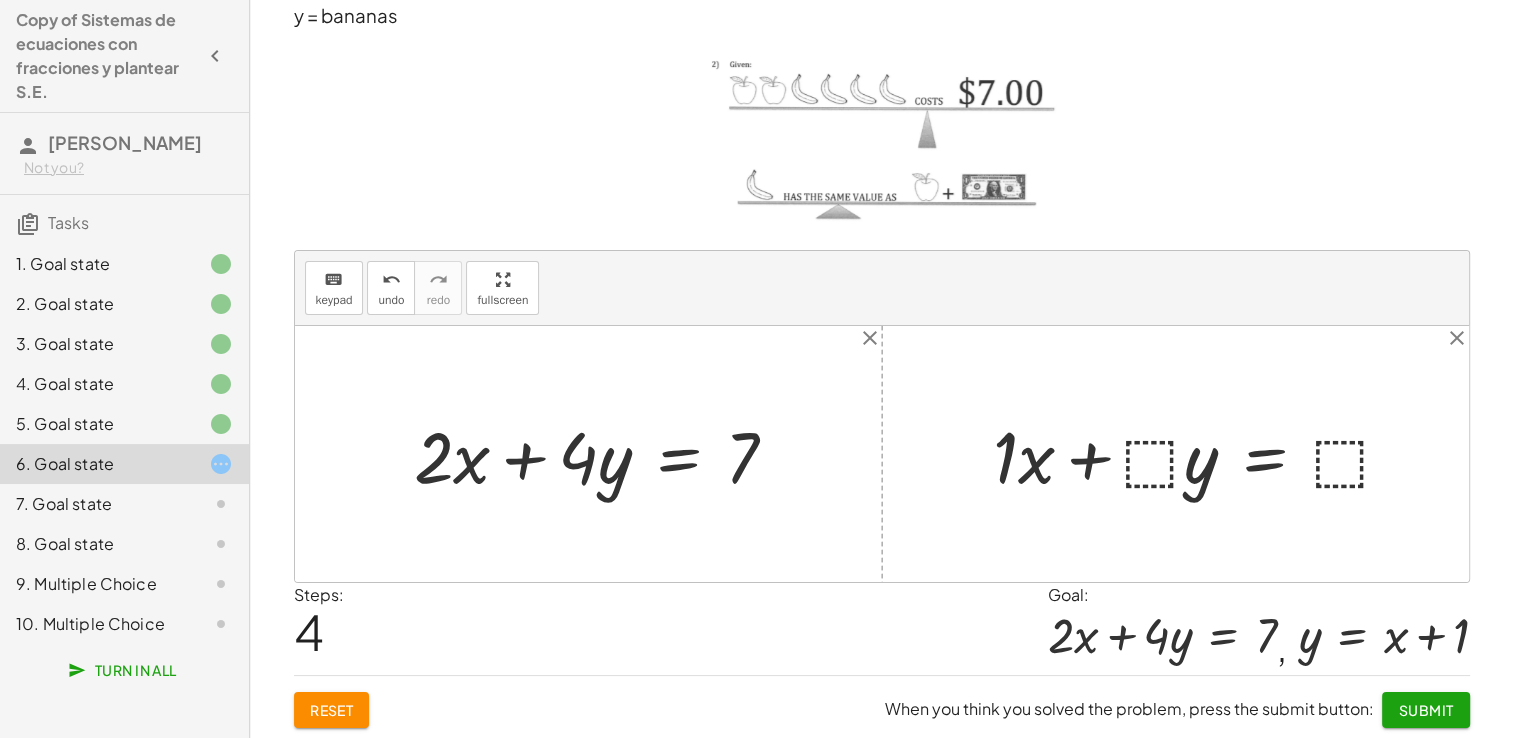 click at bounding box center [1201, 454] 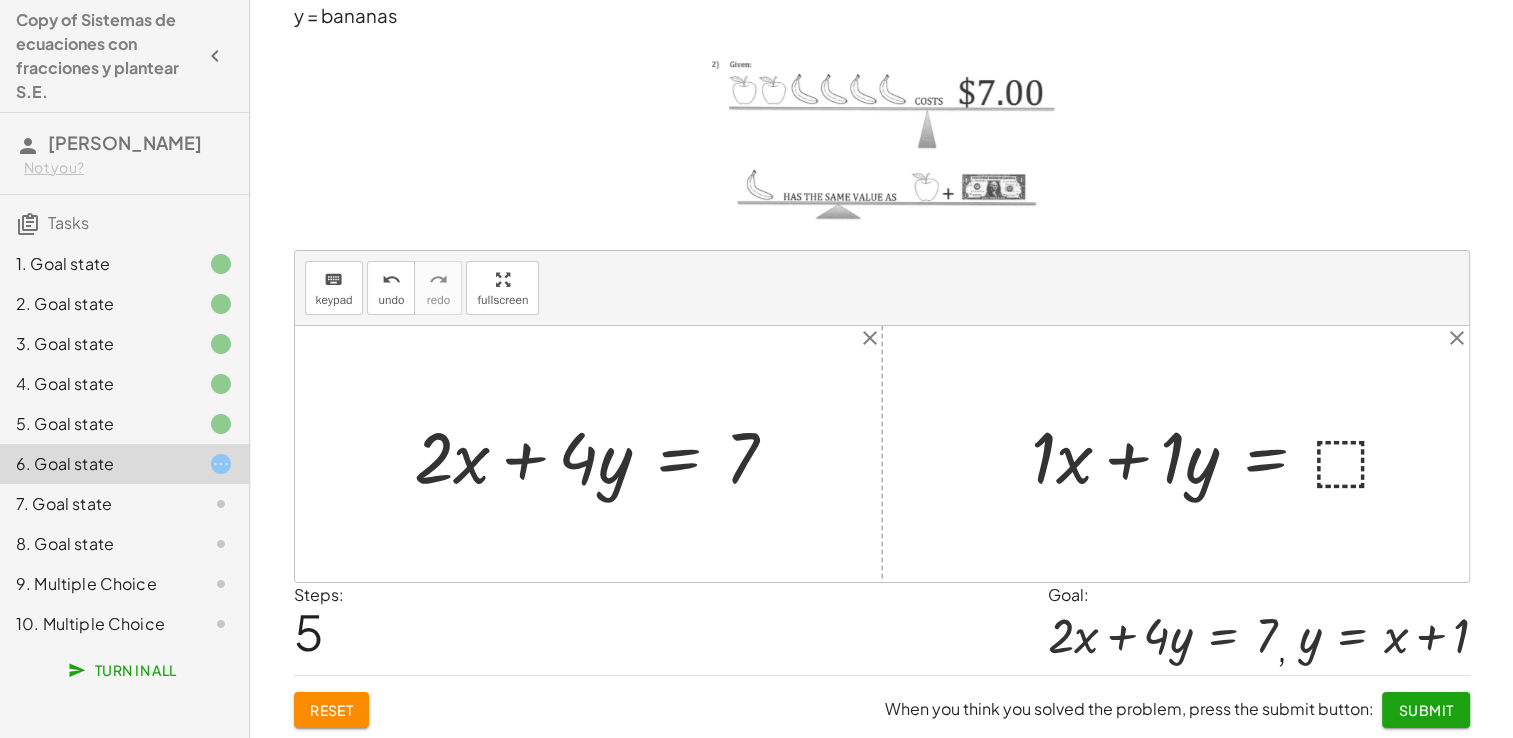 click at bounding box center [1220, 454] 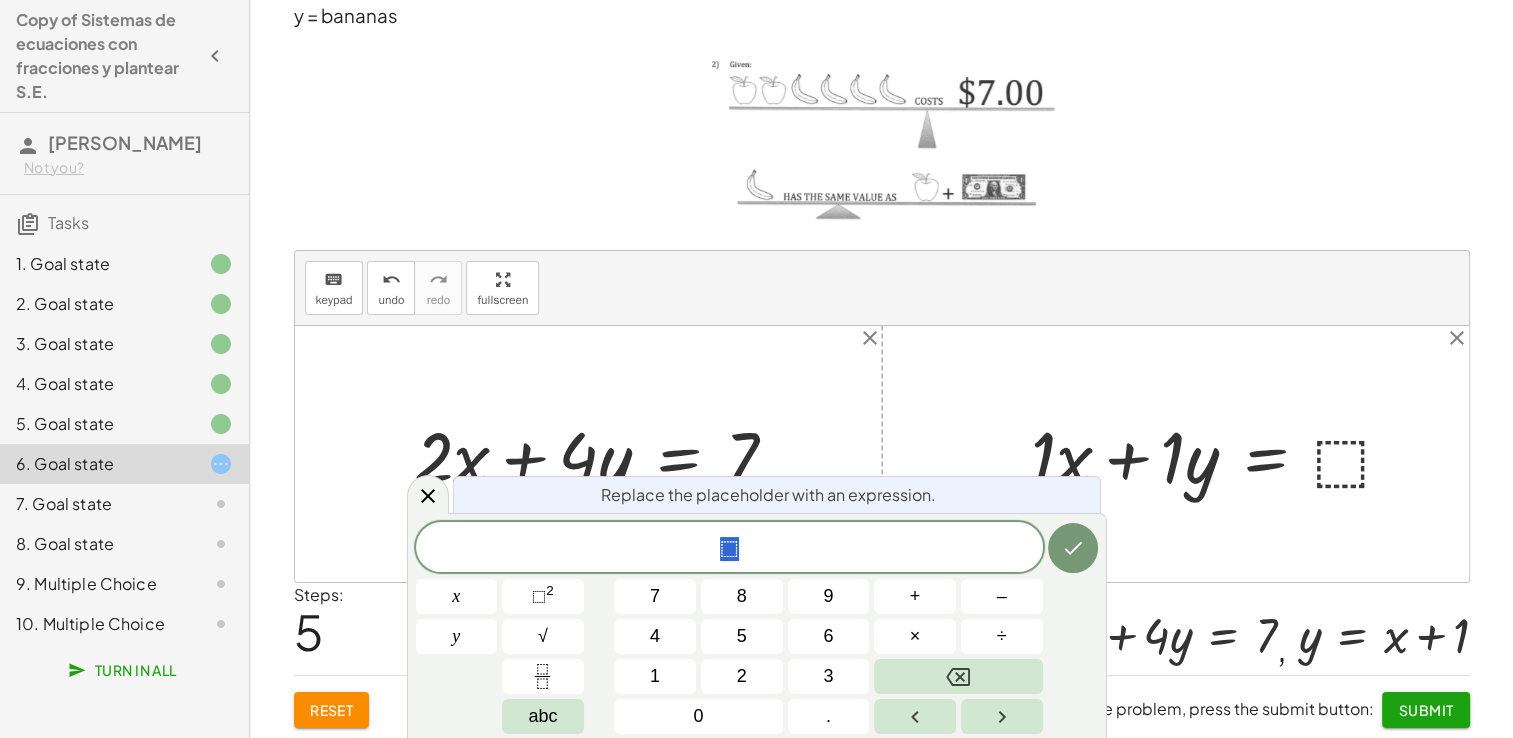 click at bounding box center [1220, 454] 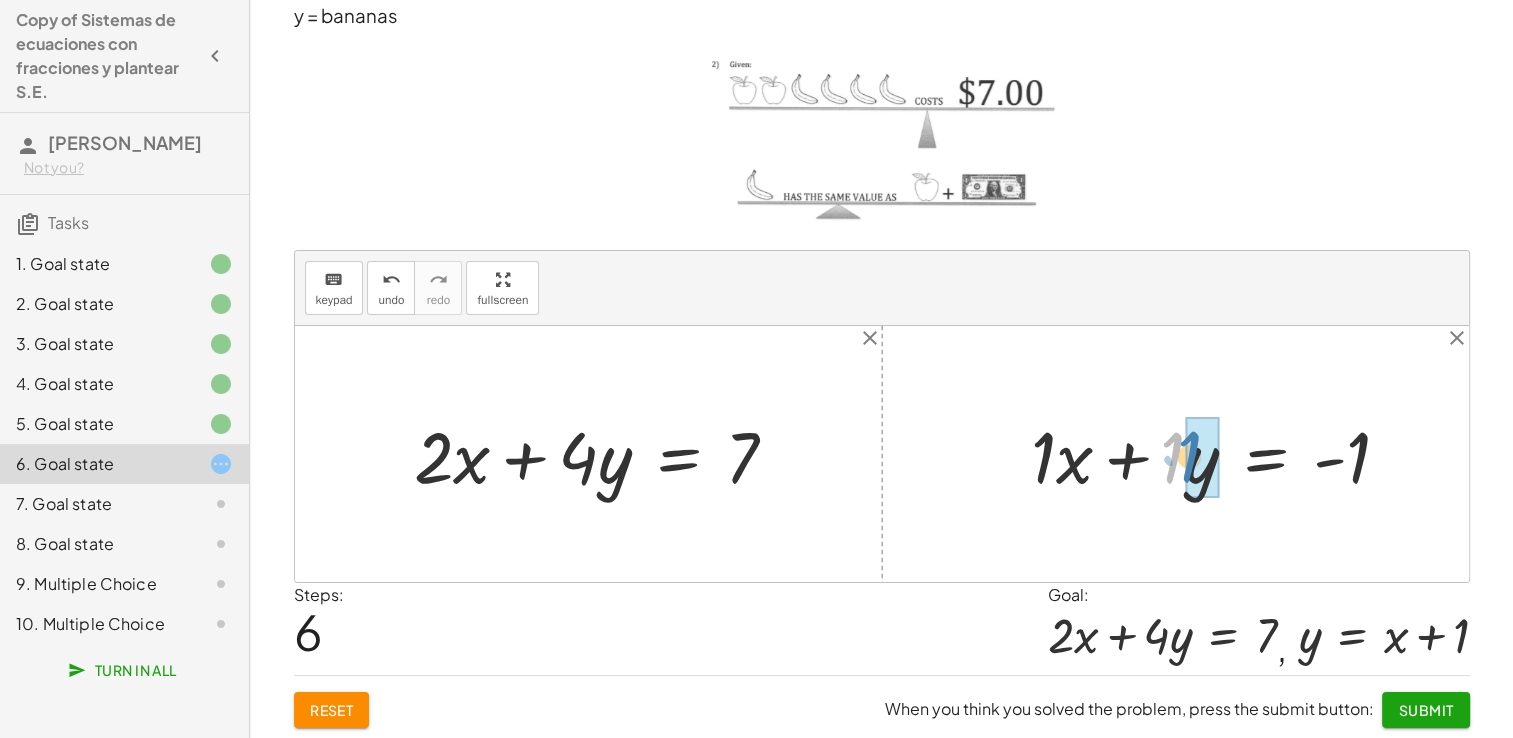 drag, startPoint x: 1176, startPoint y: 443, endPoint x: 1200, endPoint y: 442, distance: 24.020824 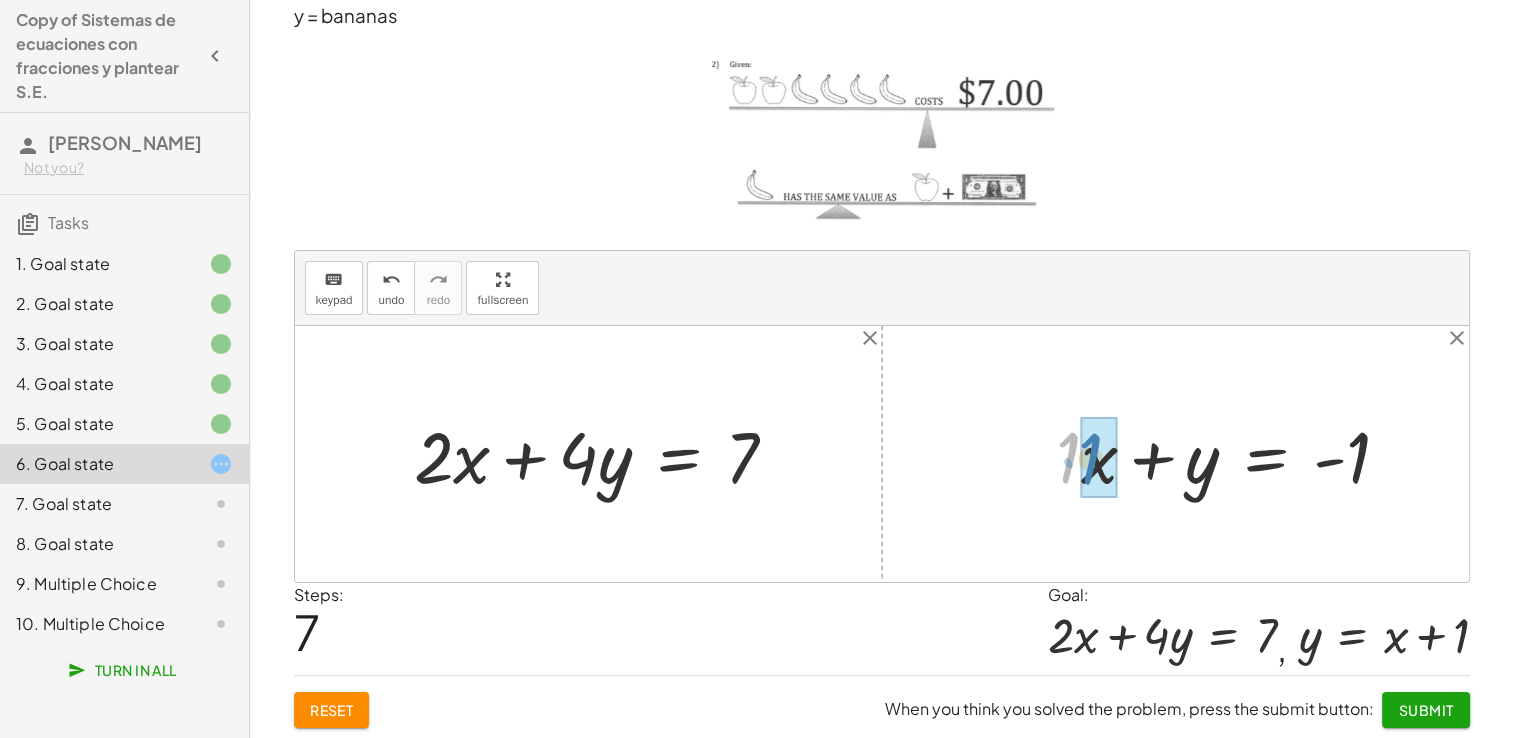 drag, startPoint x: 1068, startPoint y: 460, endPoint x: 1090, endPoint y: 461, distance: 22.022715 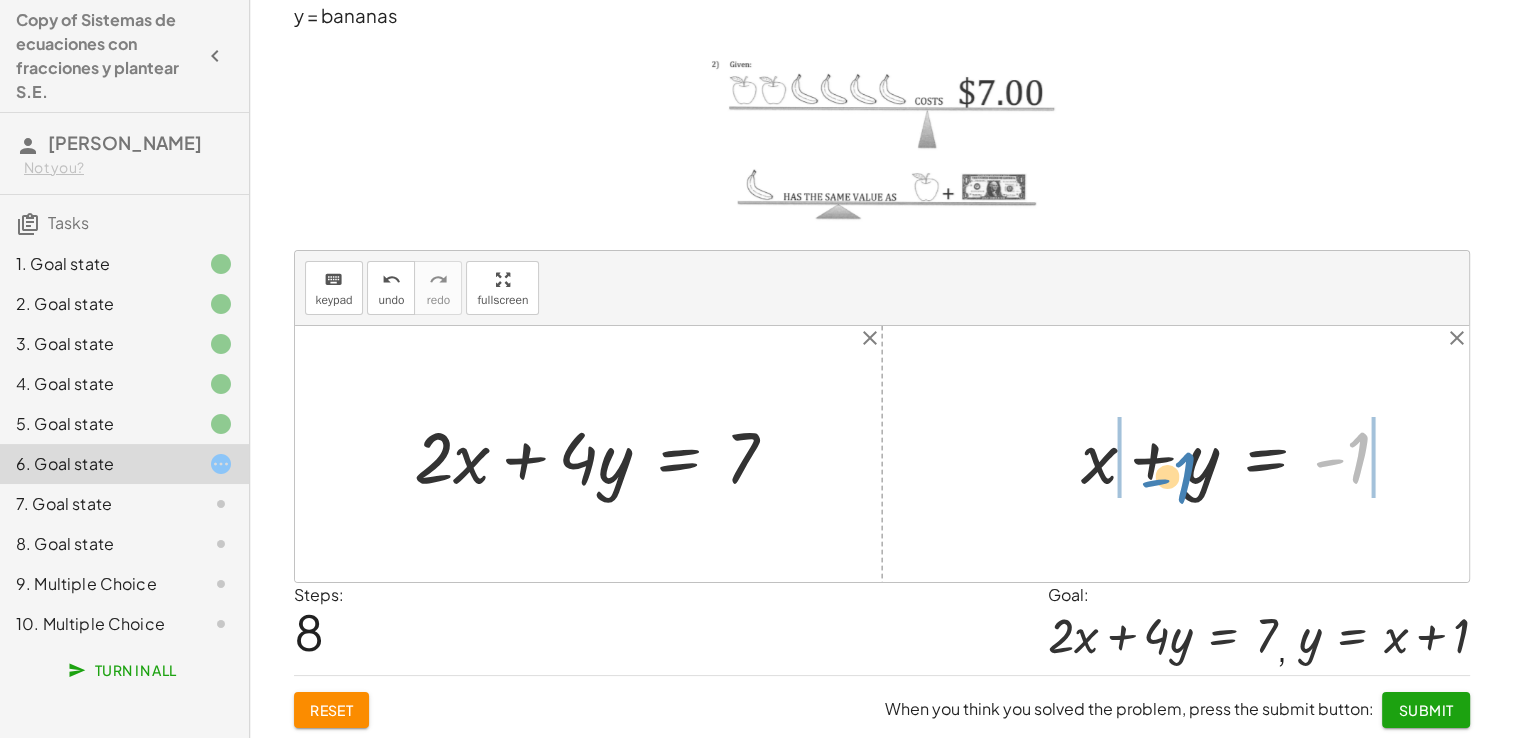 drag, startPoint x: 1358, startPoint y: 449, endPoint x: 1168, endPoint y: 461, distance: 190.37857 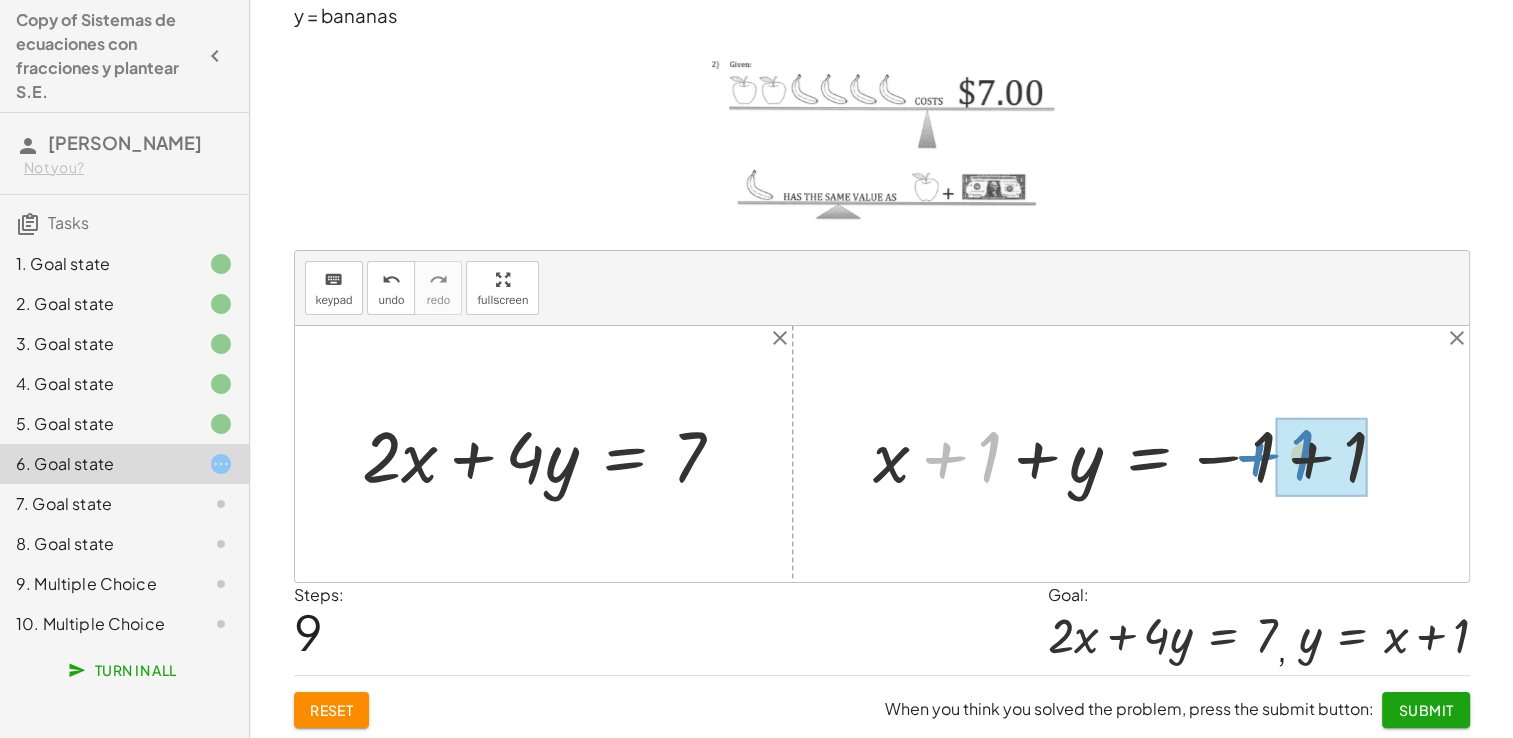drag, startPoint x: 996, startPoint y: 461, endPoint x: 1309, endPoint y: 459, distance: 313.00638 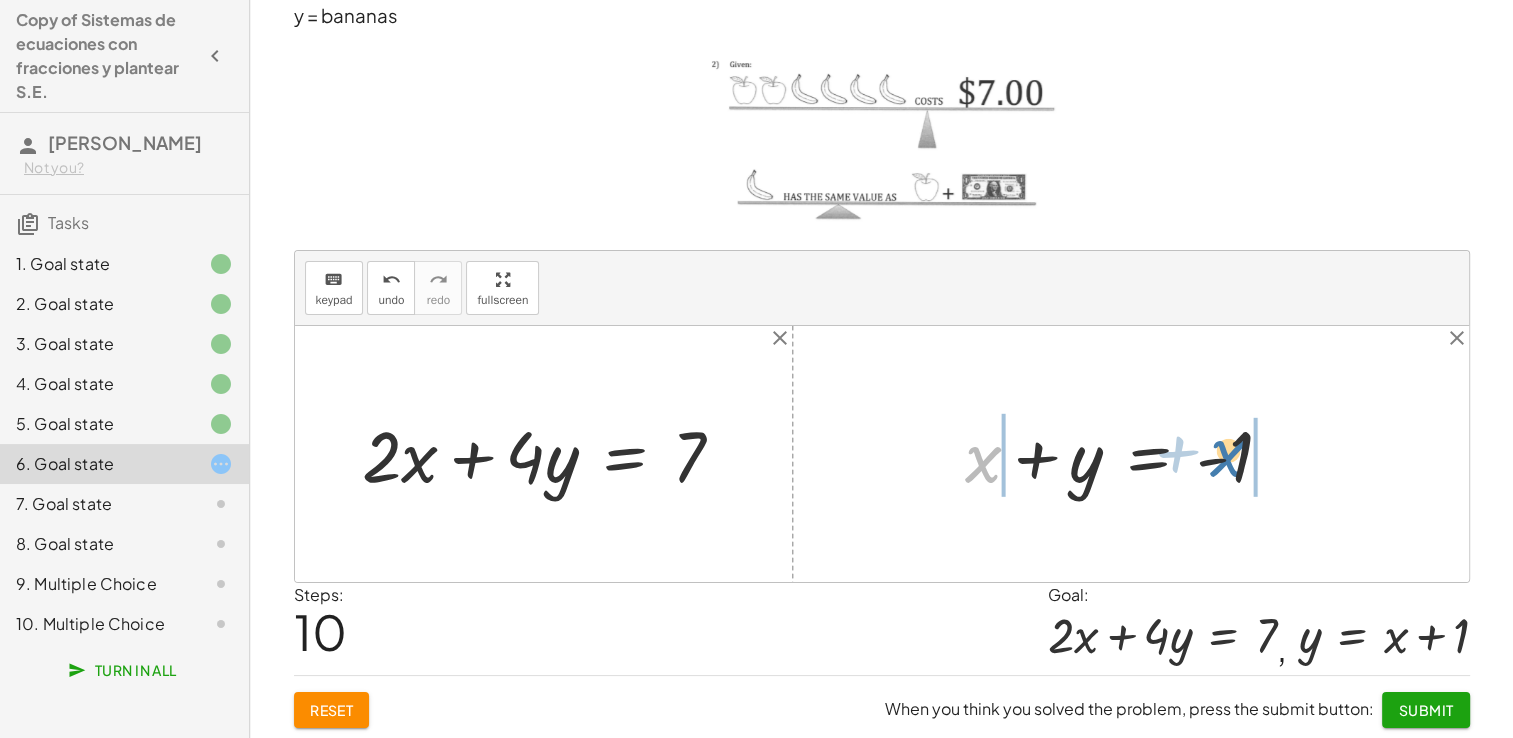 drag, startPoint x: 978, startPoint y: 452, endPoint x: 1225, endPoint y: 446, distance: 247.07286 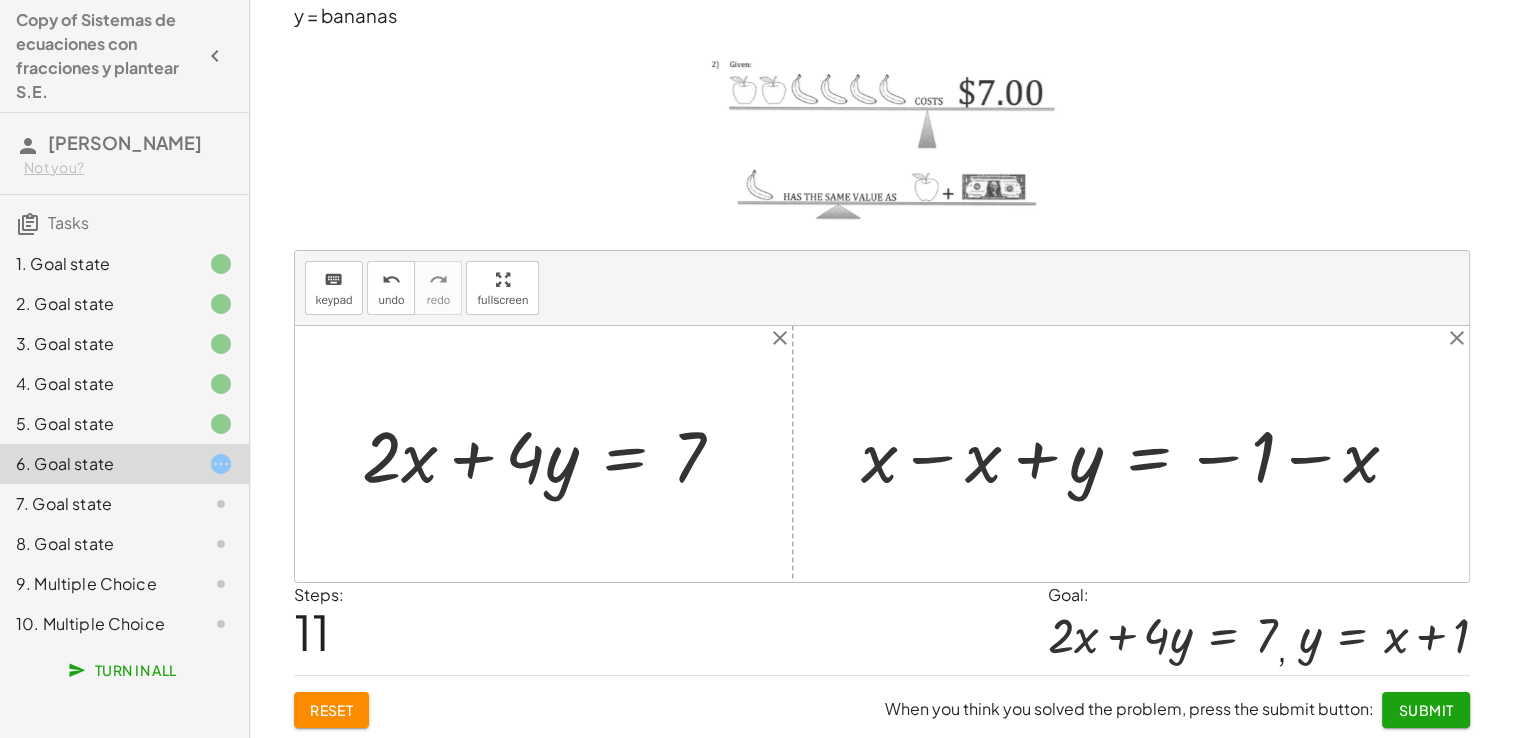 click at bounding box center [1138, 453] 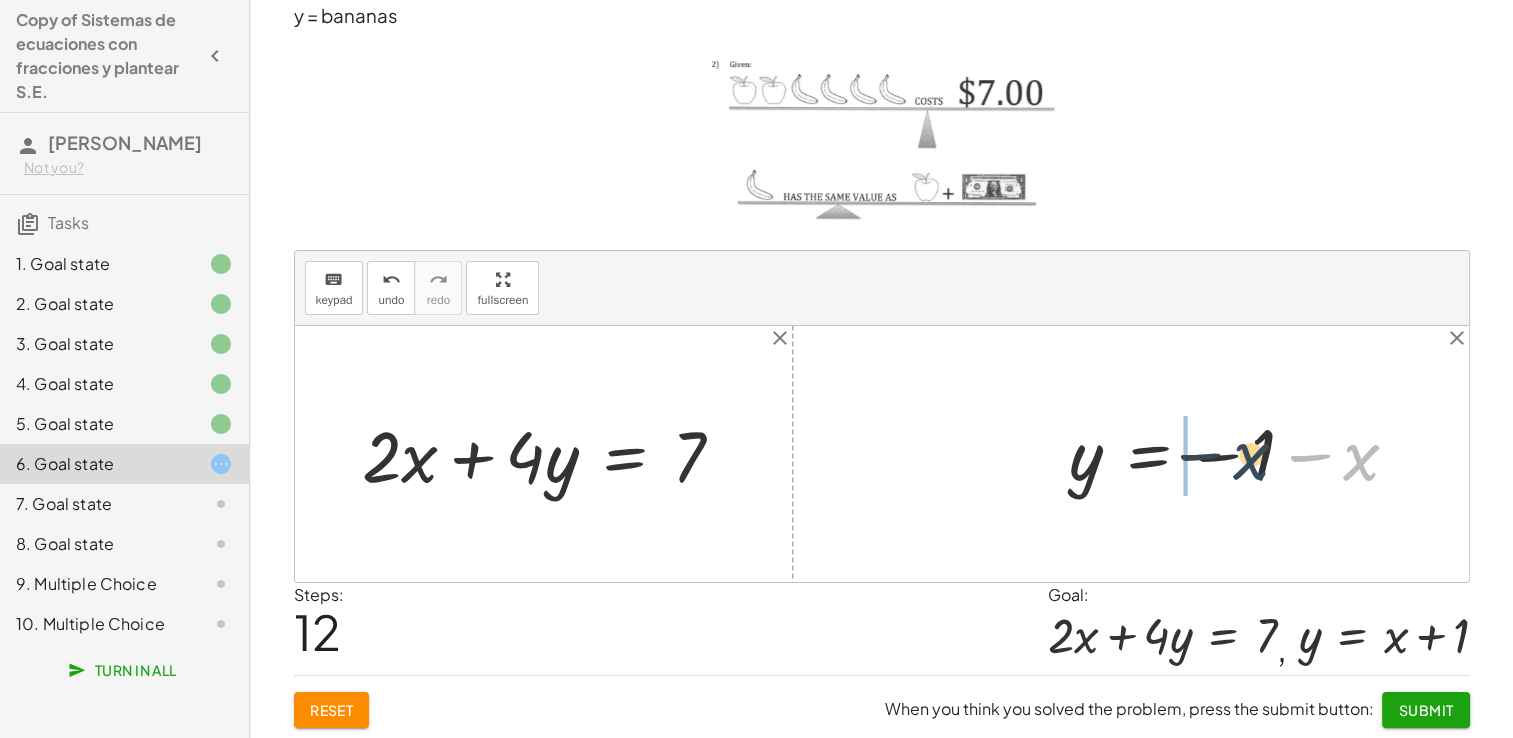 drag, startPoint x: 1349, startPoint y: 458, endPoint x: 1244, endPoint y: 454, distance: 105.076164 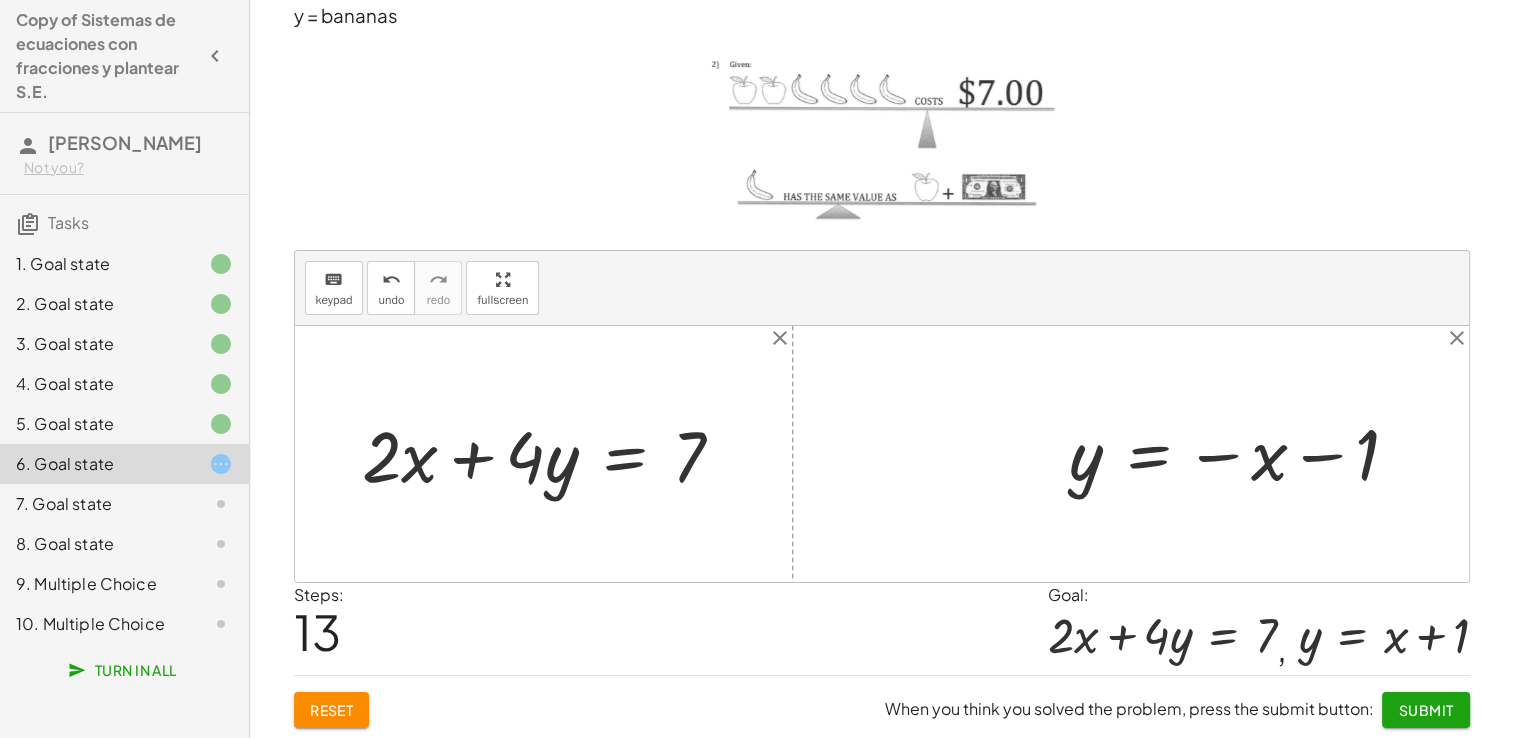 click at bounding box center [1242, 454] 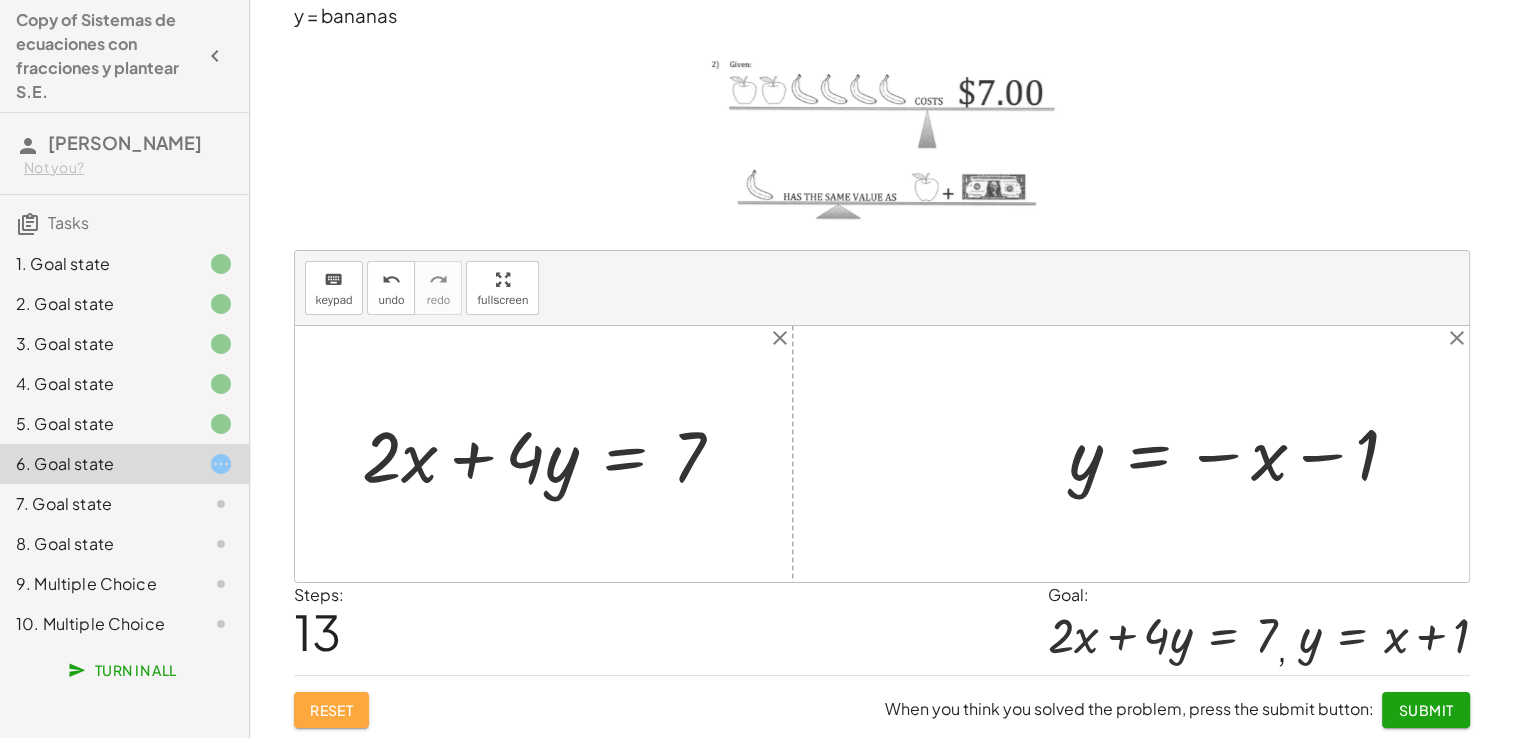 click on "Reset" at bounding box center (332, 710) 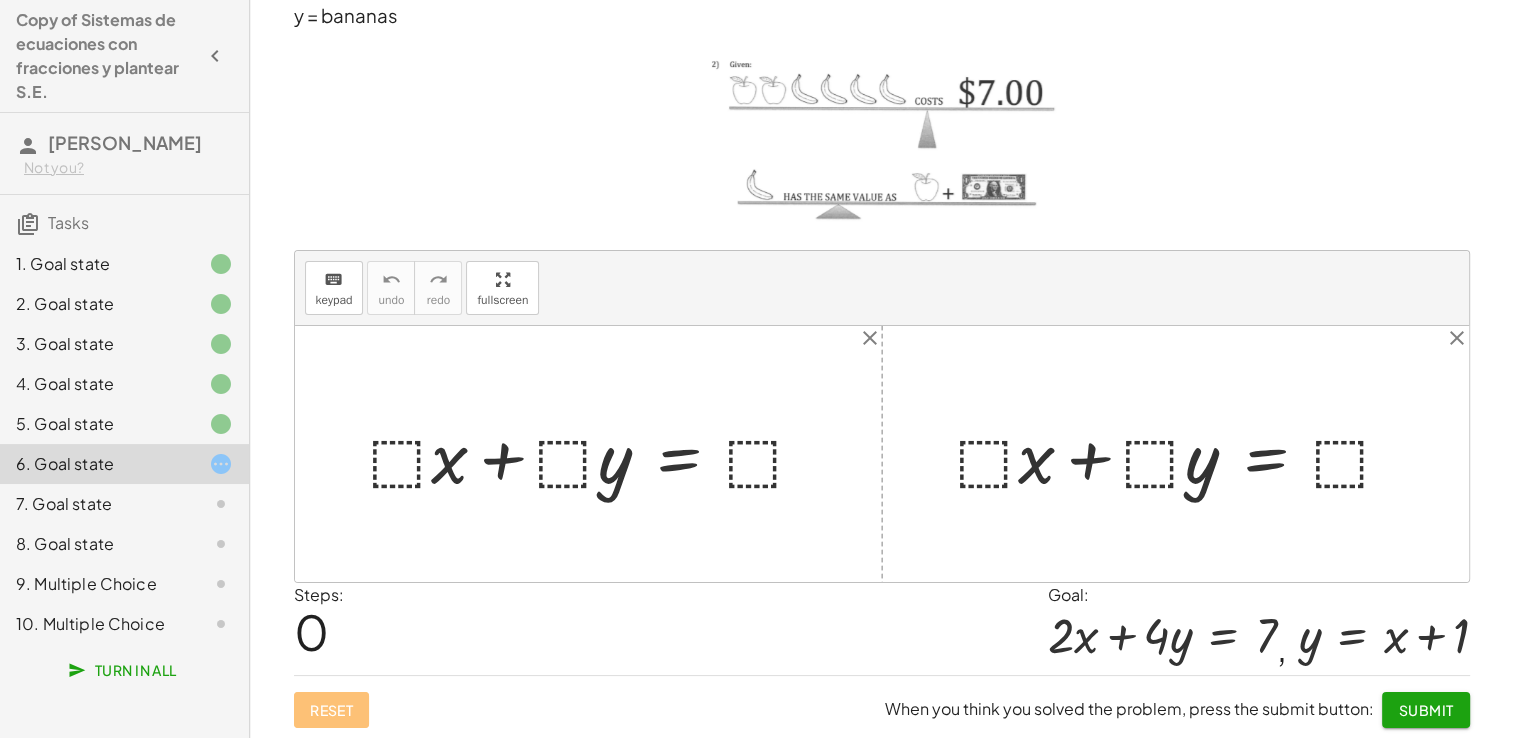 click at bounding box center [1183, 454] 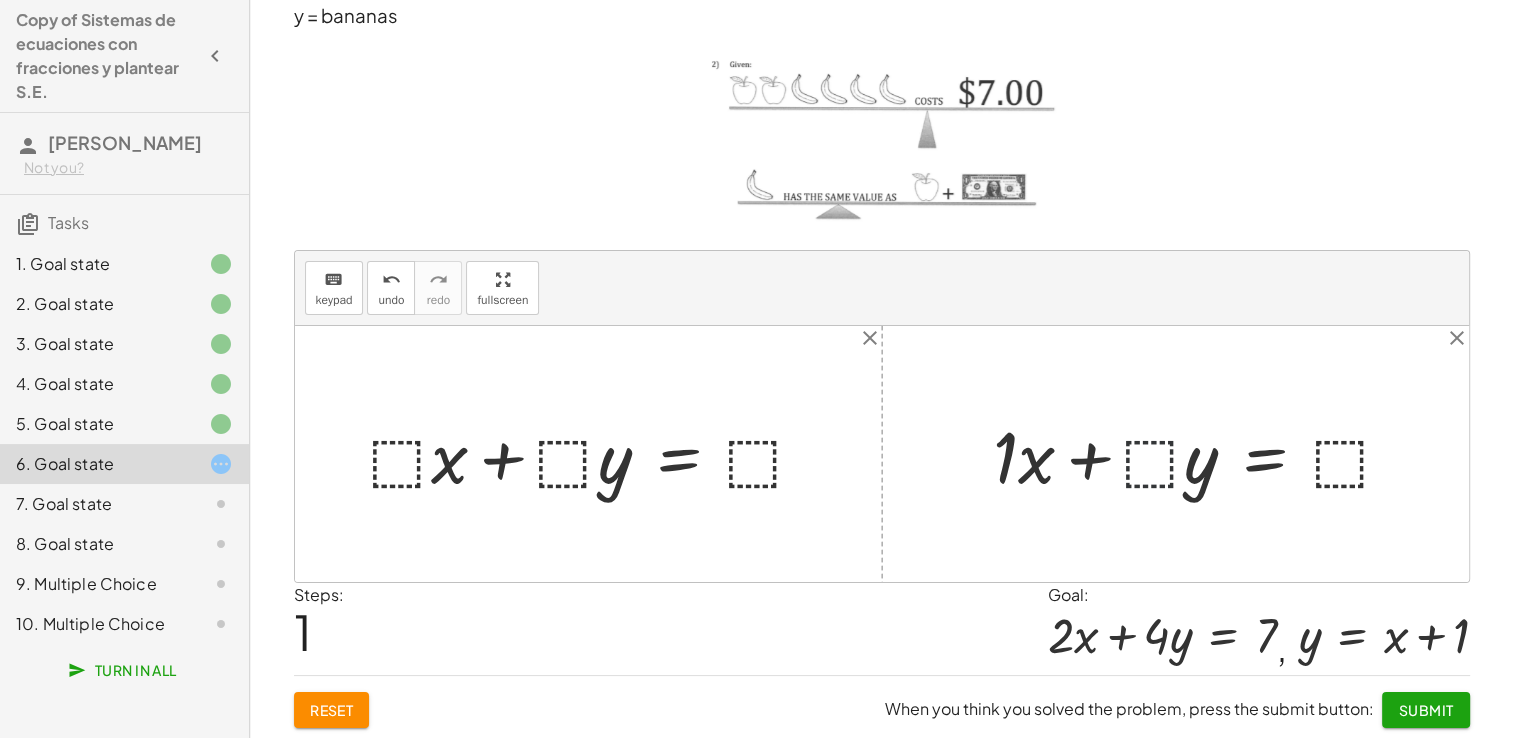 click at bounding box center (1201, 454) 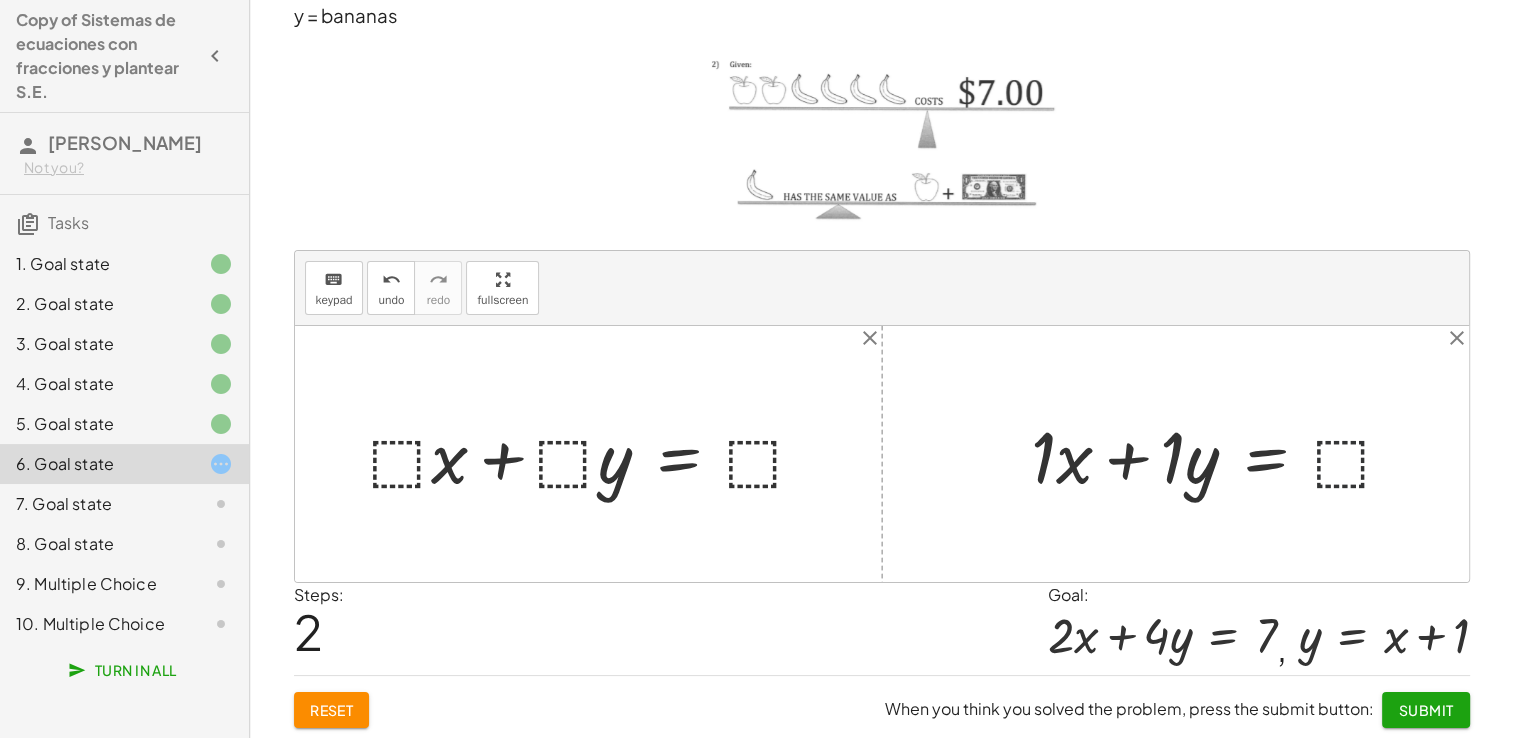 click at bounding box center [1220, 454] 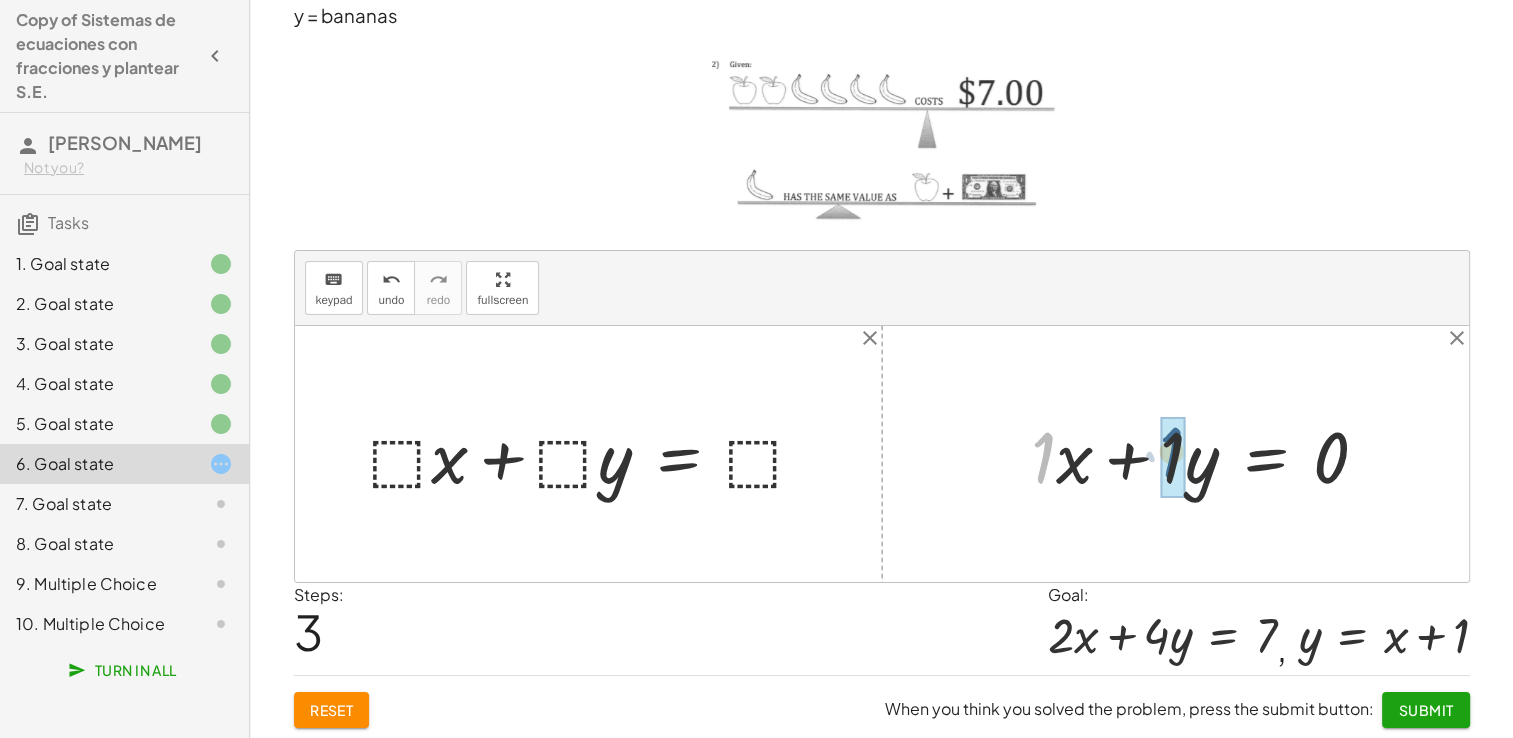 drag, startPoint x: 1042, startPoint y: 478, endPoint x: 1171, endPoint y: 472, distance: 129.13947 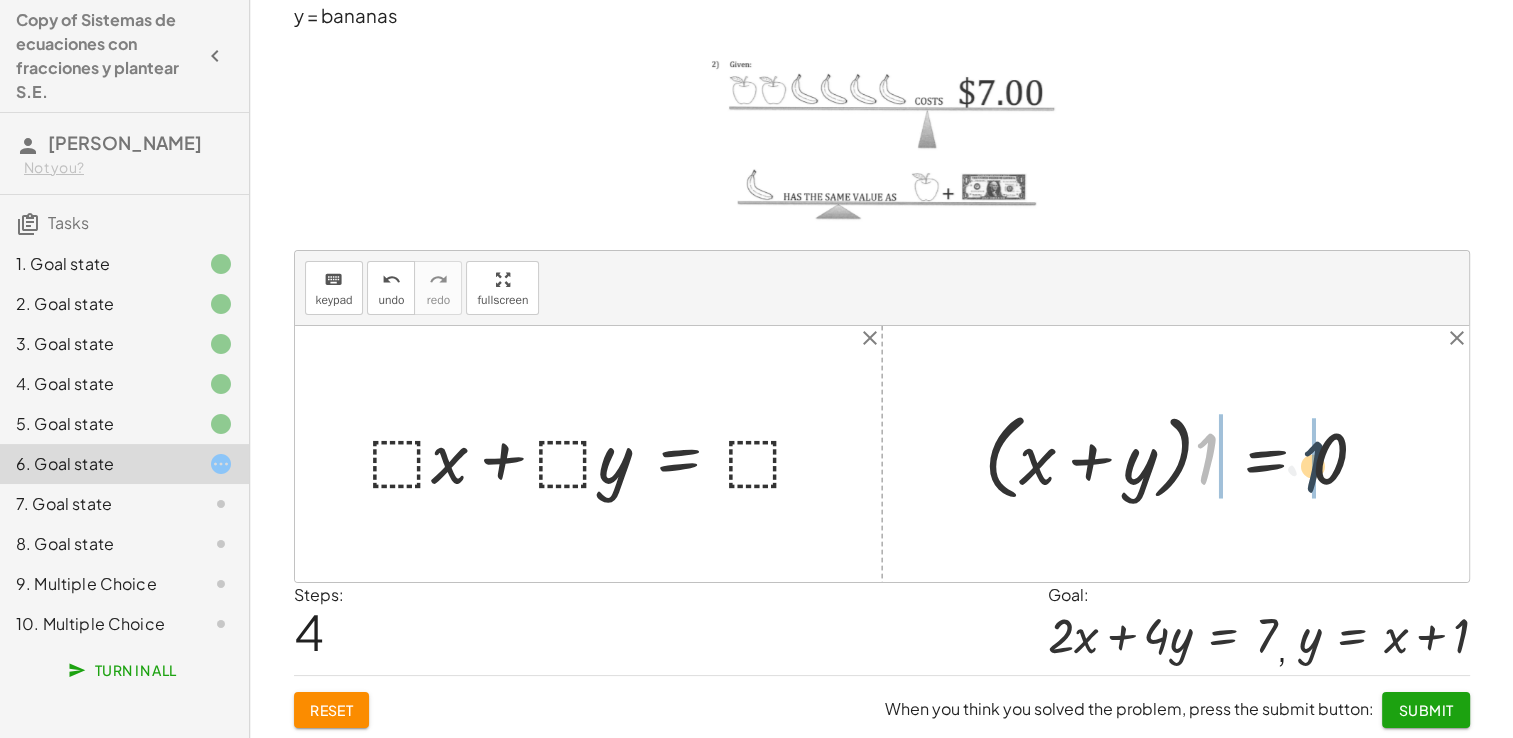 drag, startPoint x: 1212, startPoint y: 465, endPoint x: 1321, endPoint y: 474, distance: 109.370926 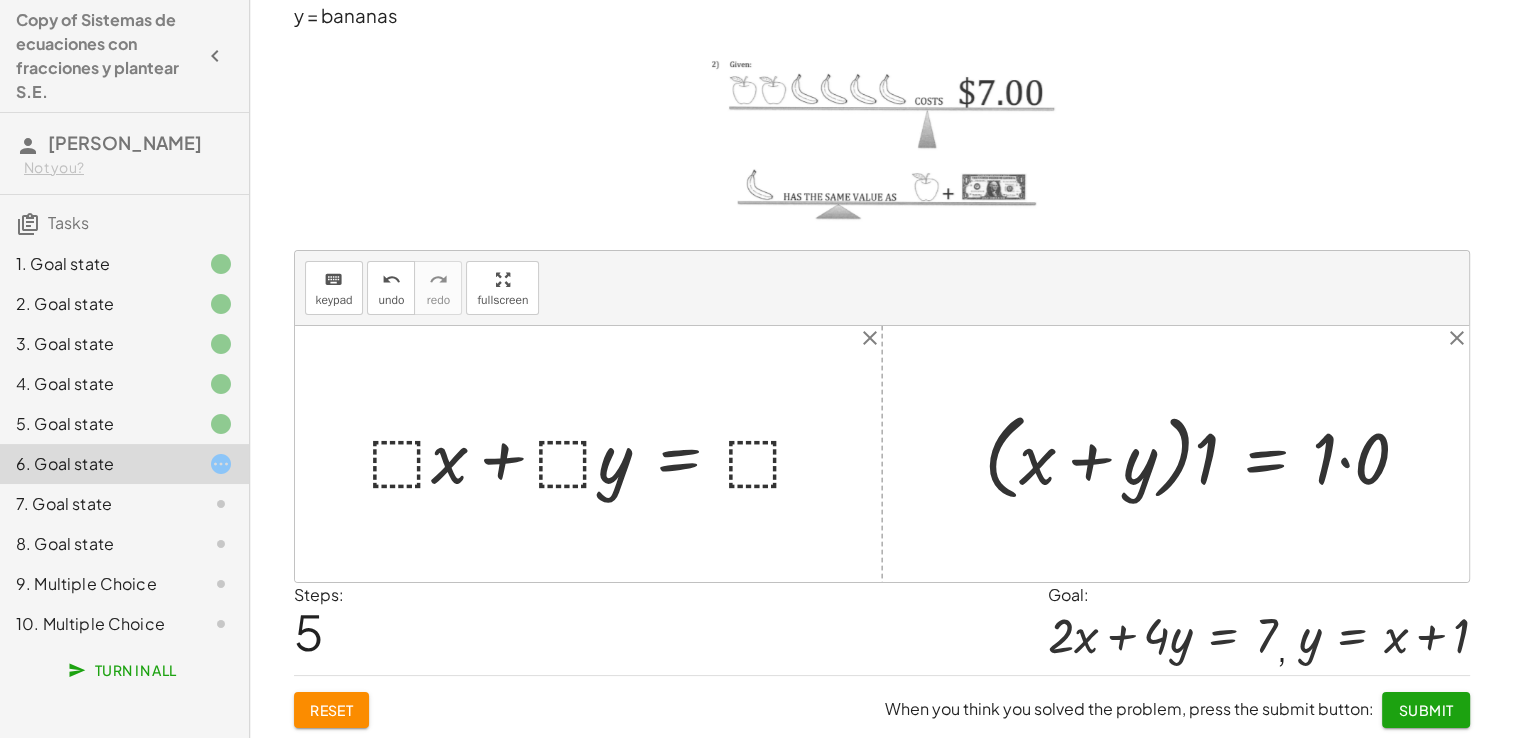 click at bounding box center [1205, 454] 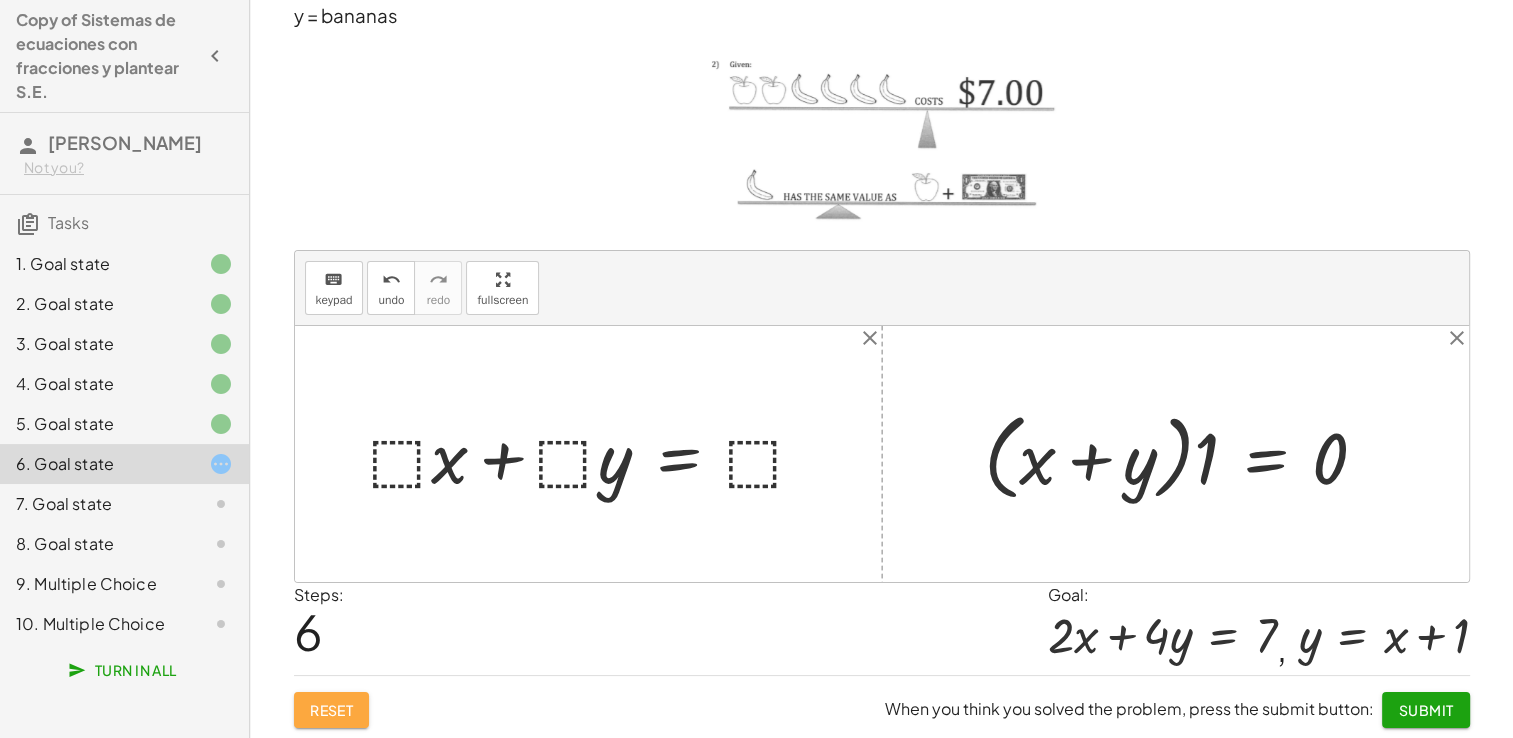 click on "Reset" at bounding box center [332, 710] 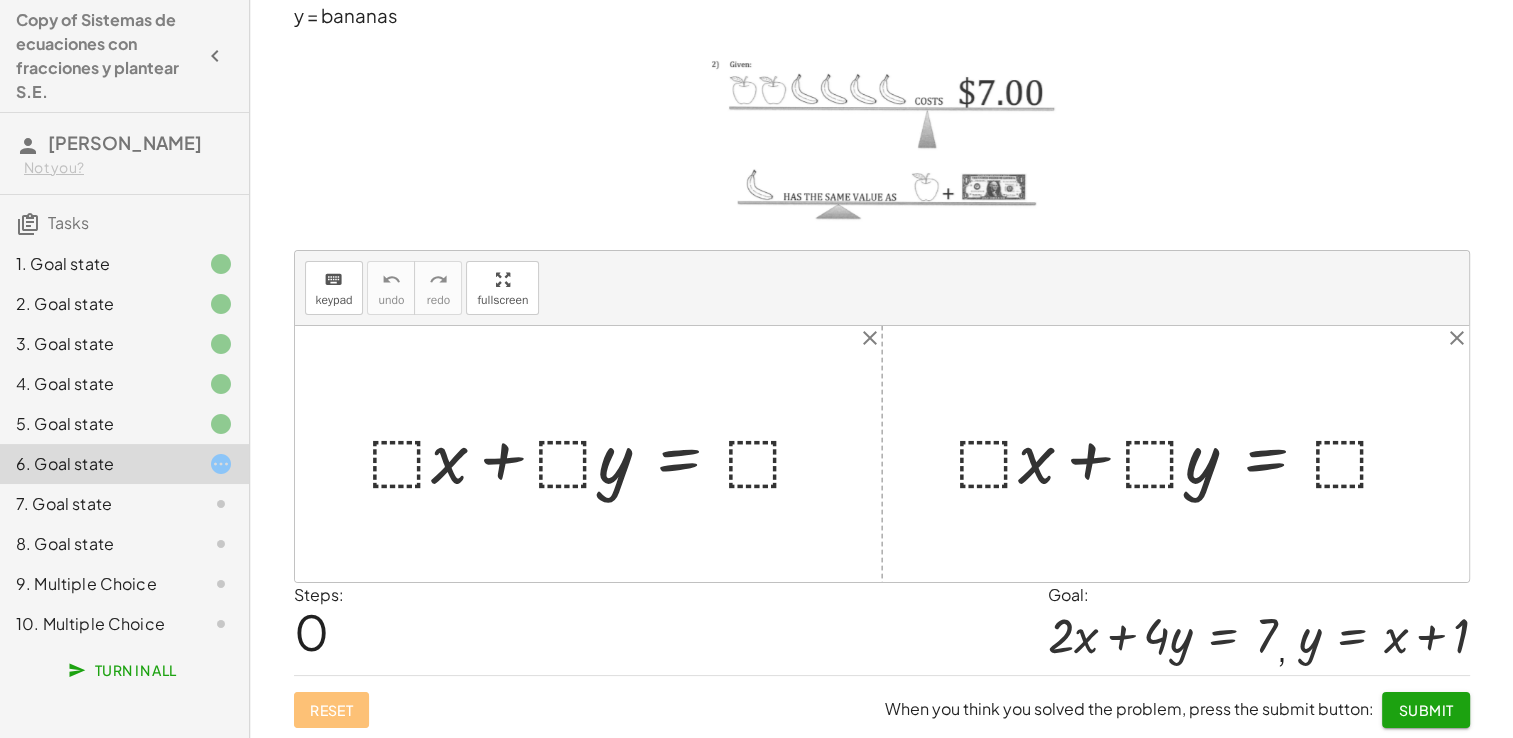 click at bounding box center [1183, 454] 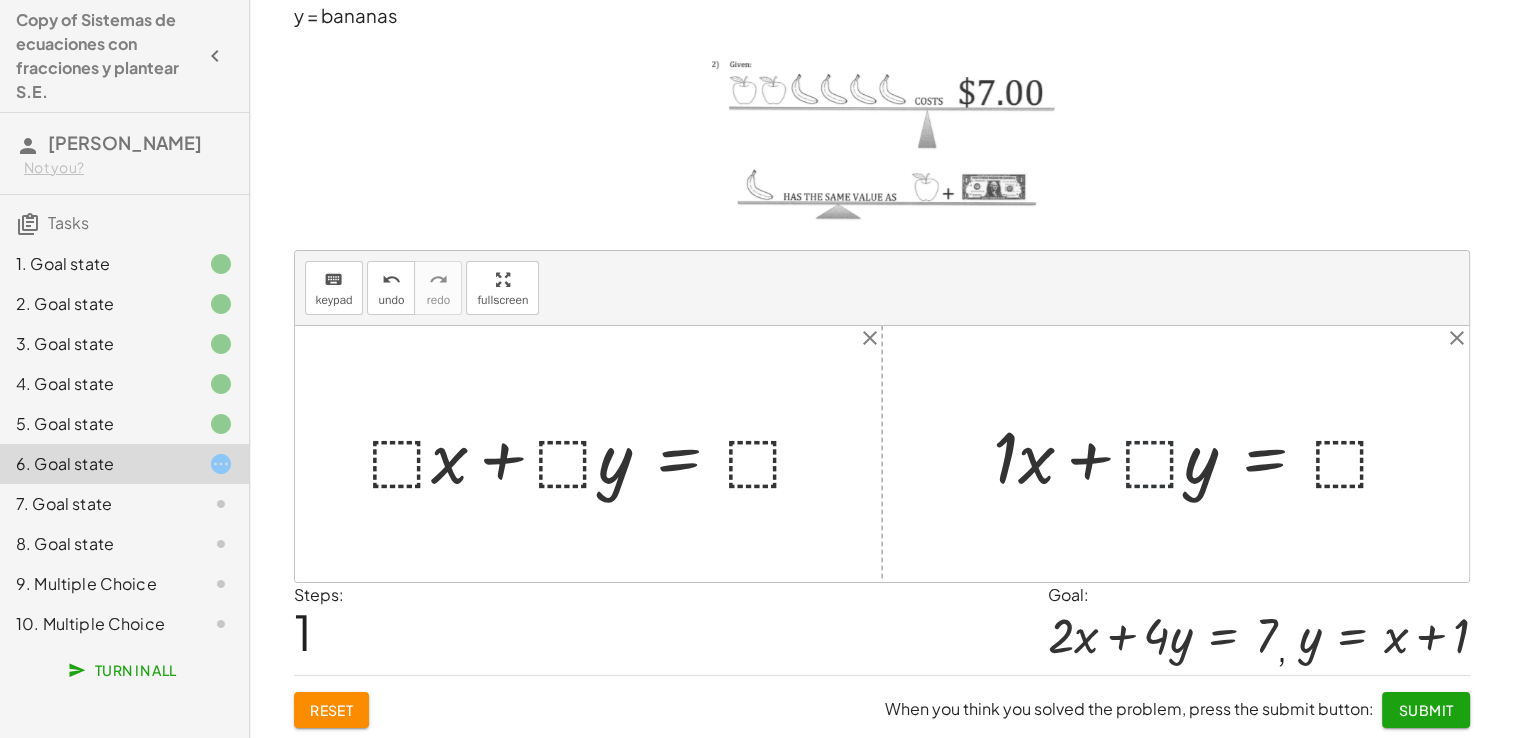 click at bounding box center [1201, 454] 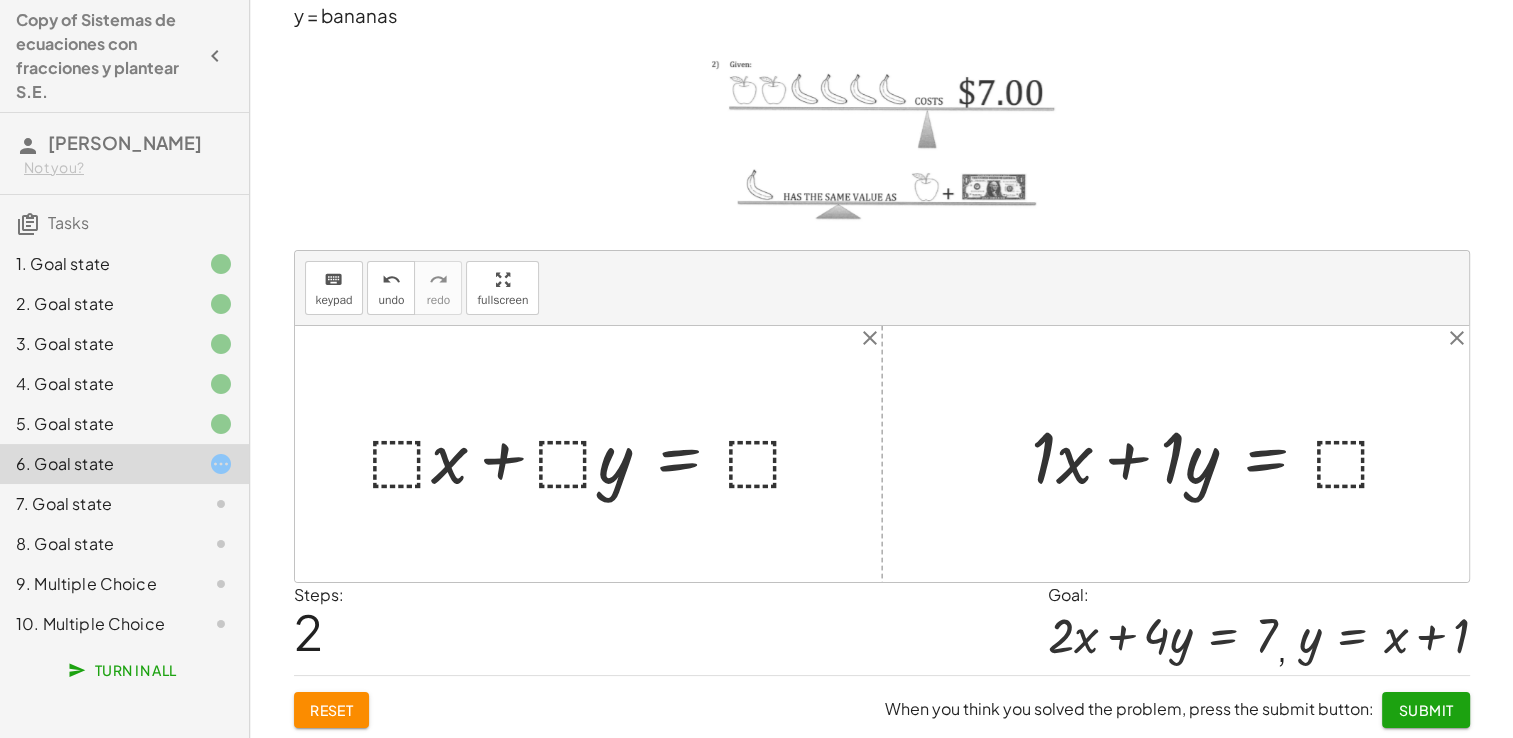 click at bounding box center (1220, 454) 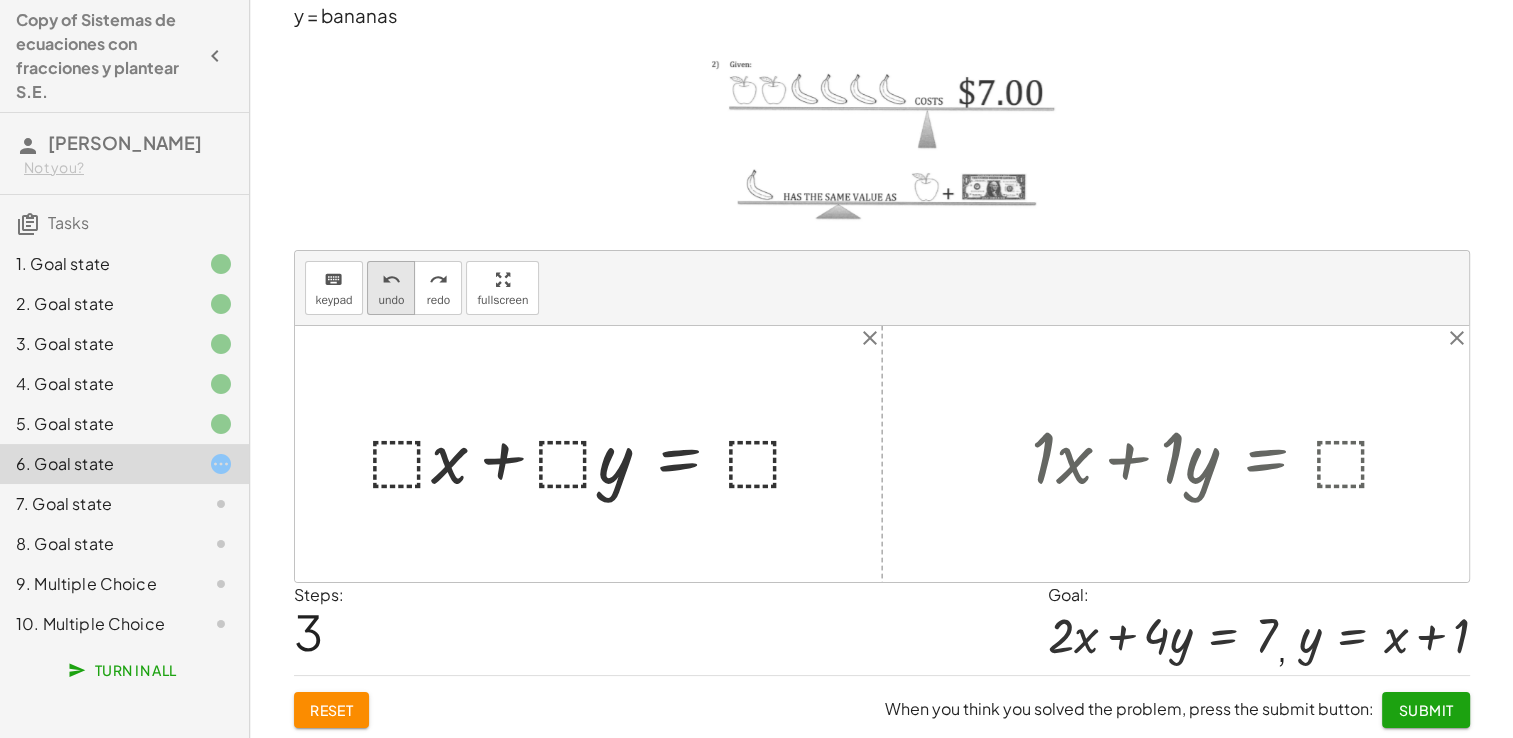 click on "undo undo" at bounding box center [391, 288] 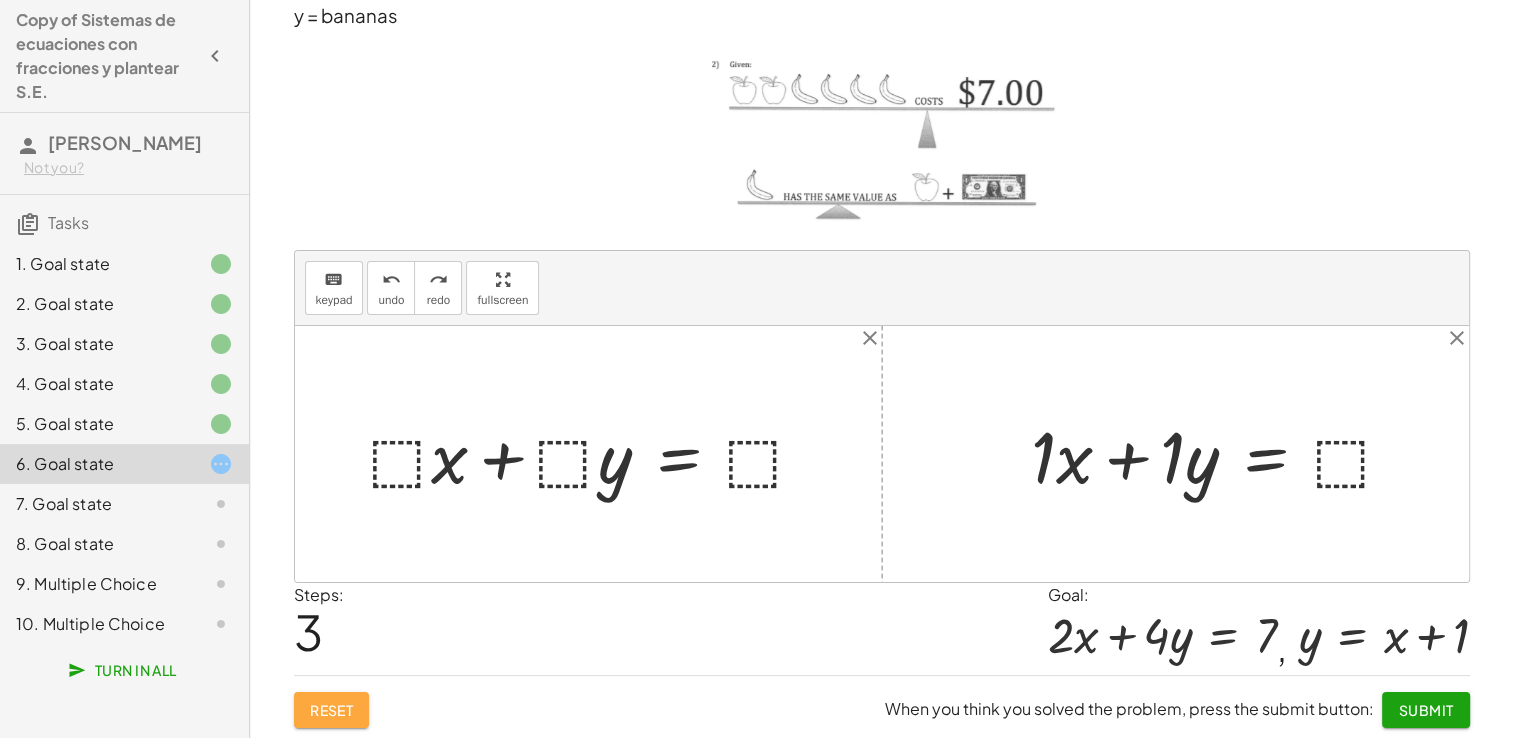 click on "Reset" at bounding box center [332, 710] 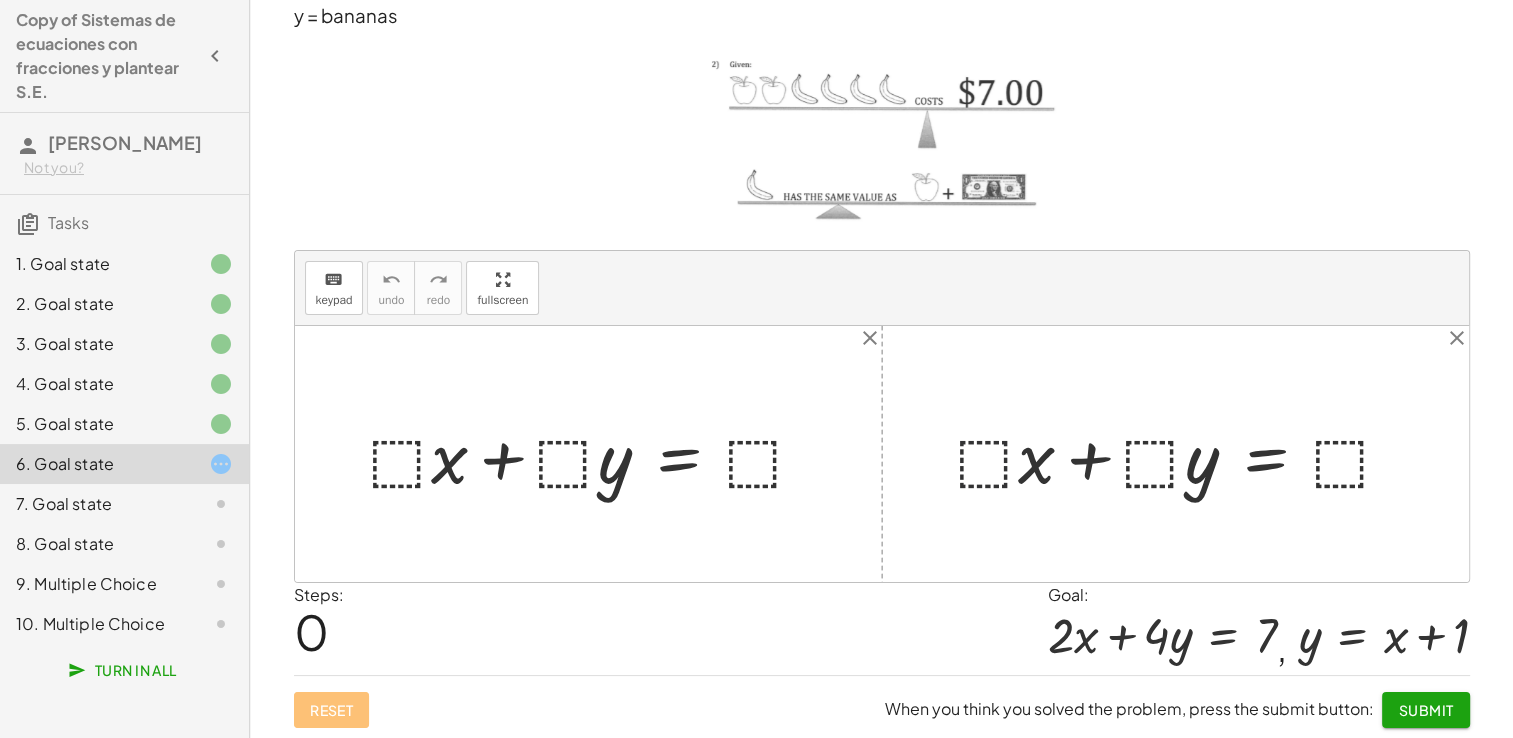 click at bounding box center (1183, 454) 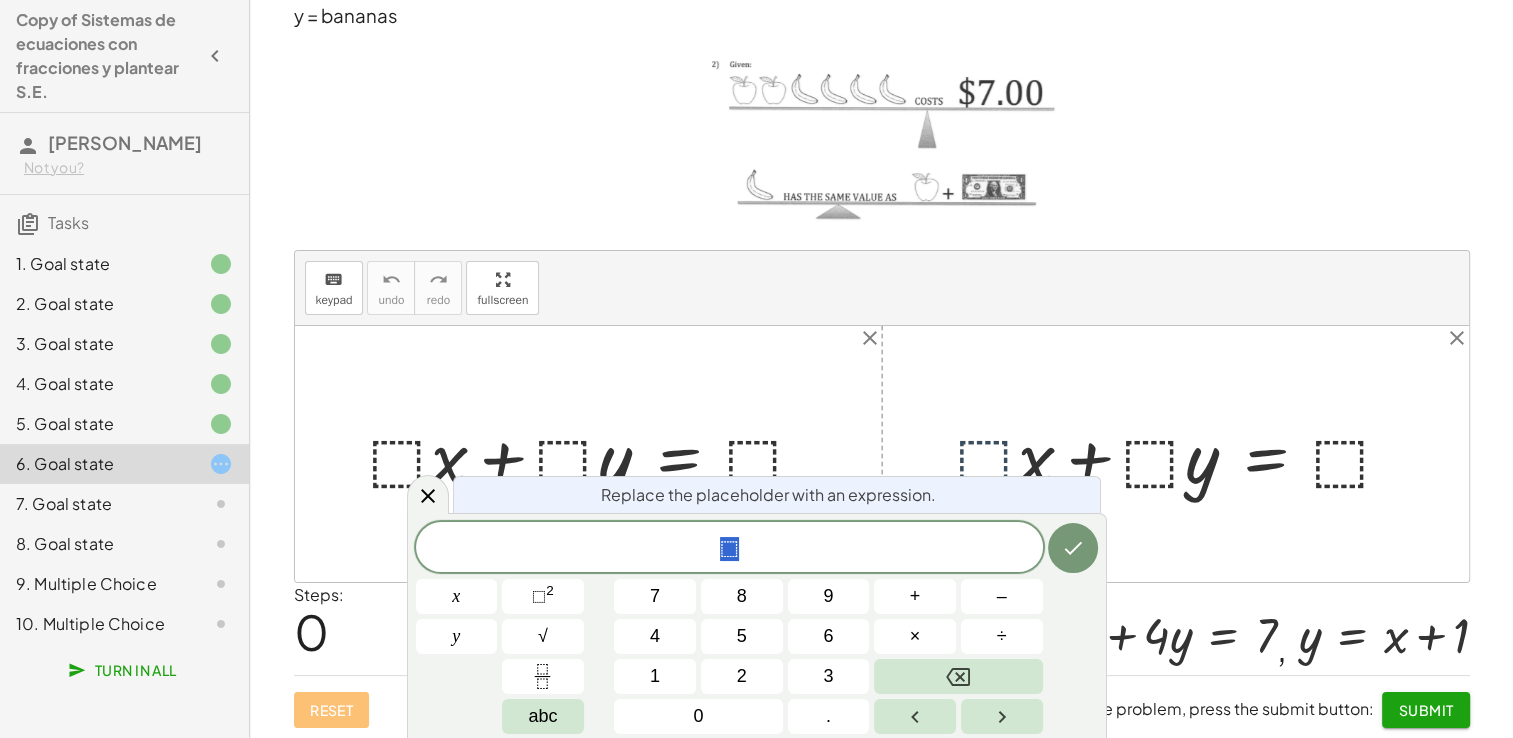 click at bounding box center [1183, 454] 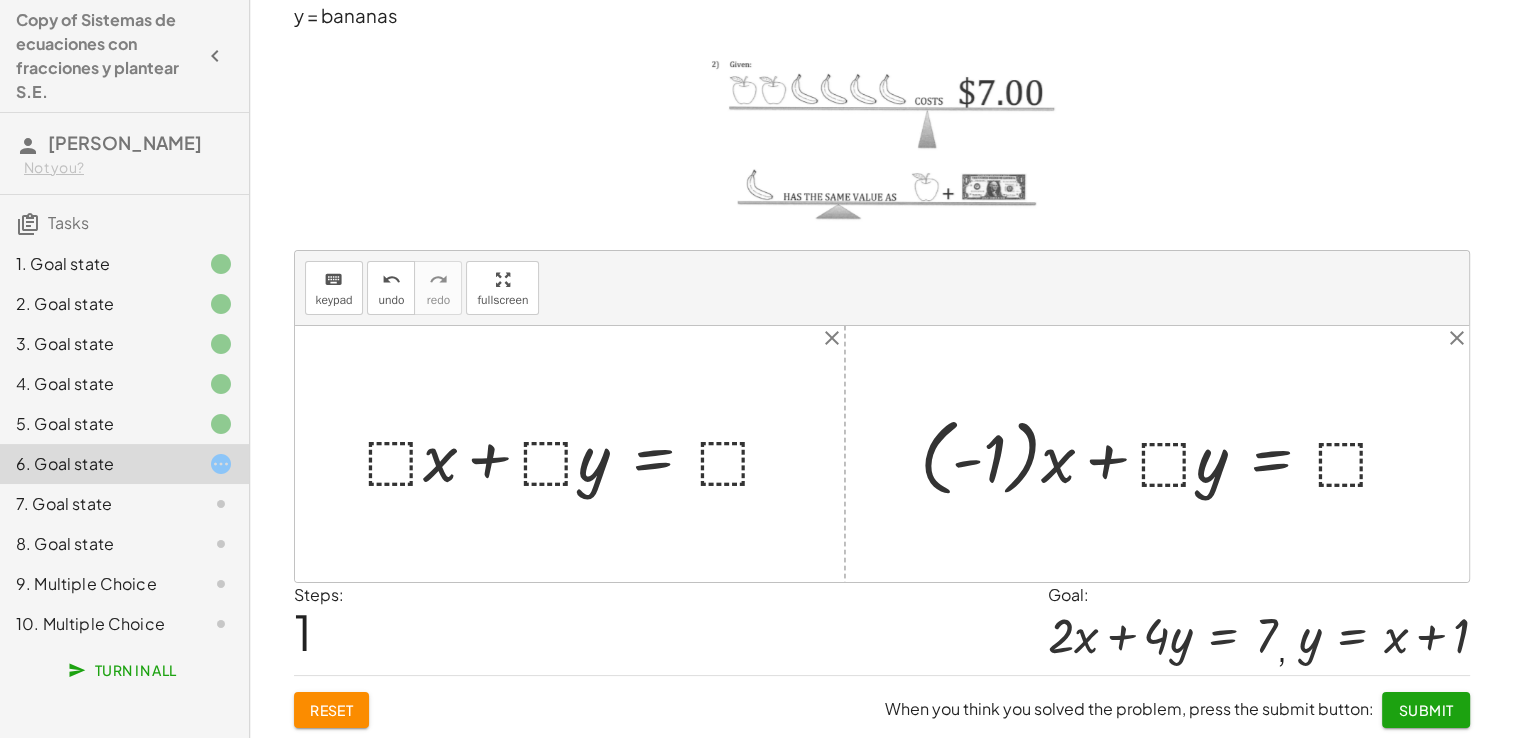 click at bounding box center (1164, 454) 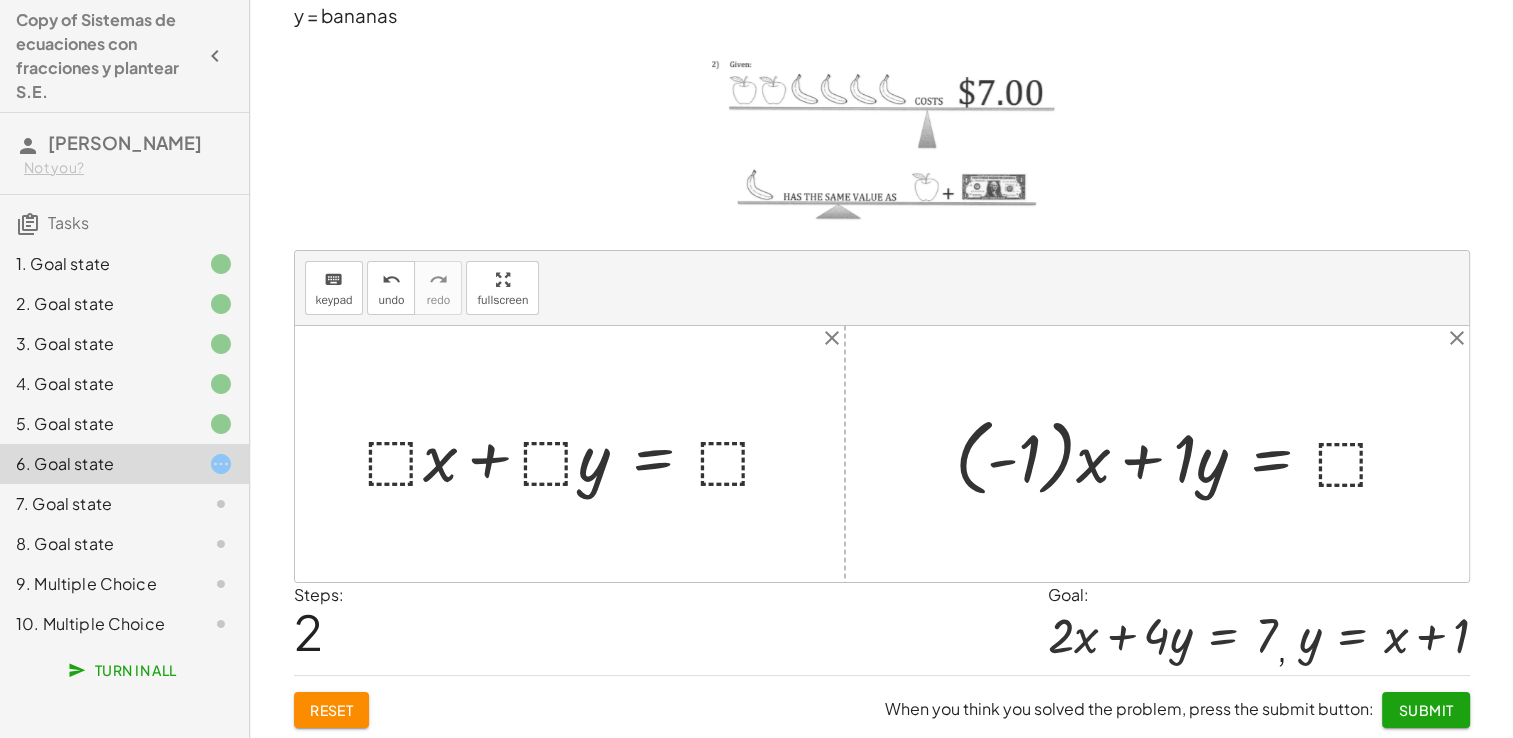 click at bounding box center (1182, 454) 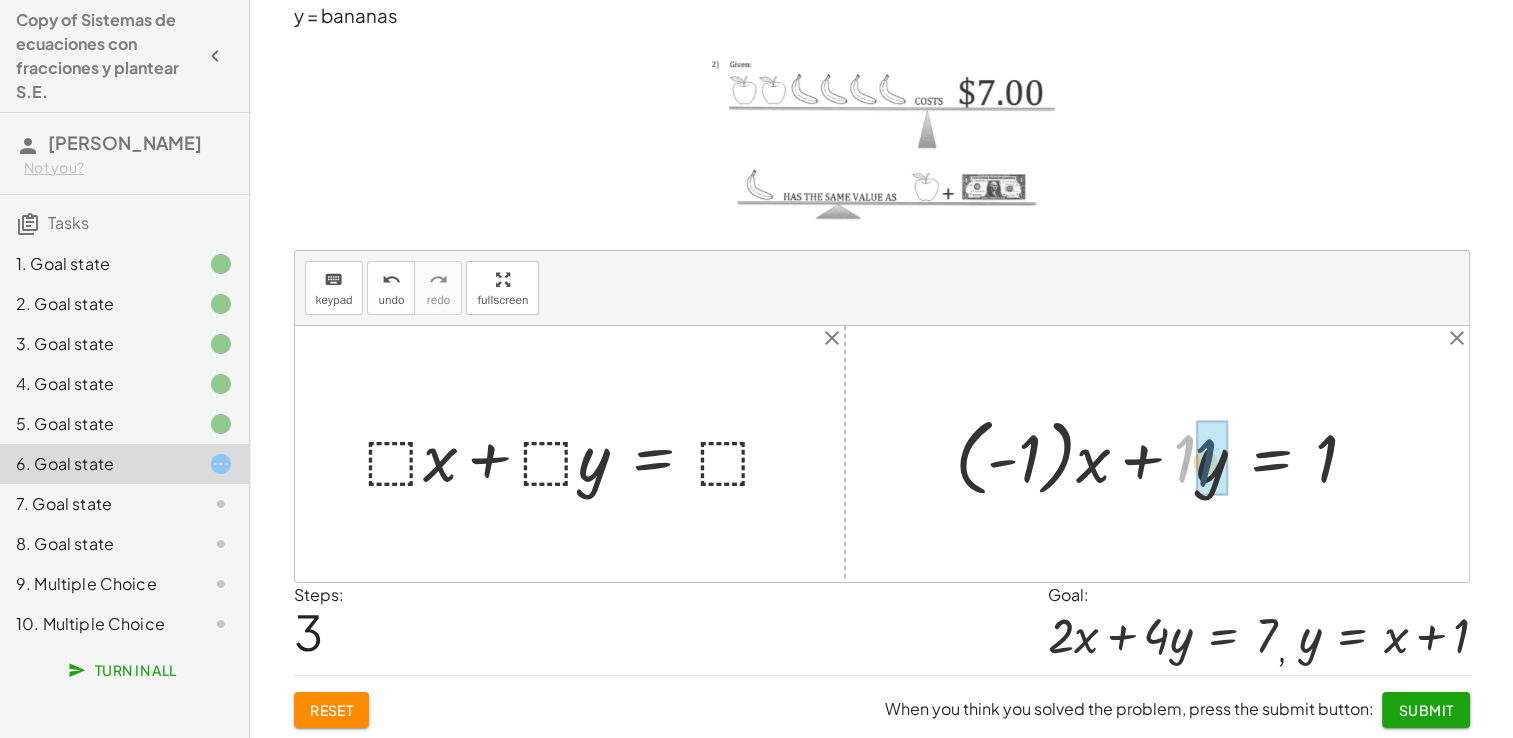 drag, startPoint x: 1185, startPoint y: 466, endPoint x: 1207, endPoint y: 472, distance: 22.803509 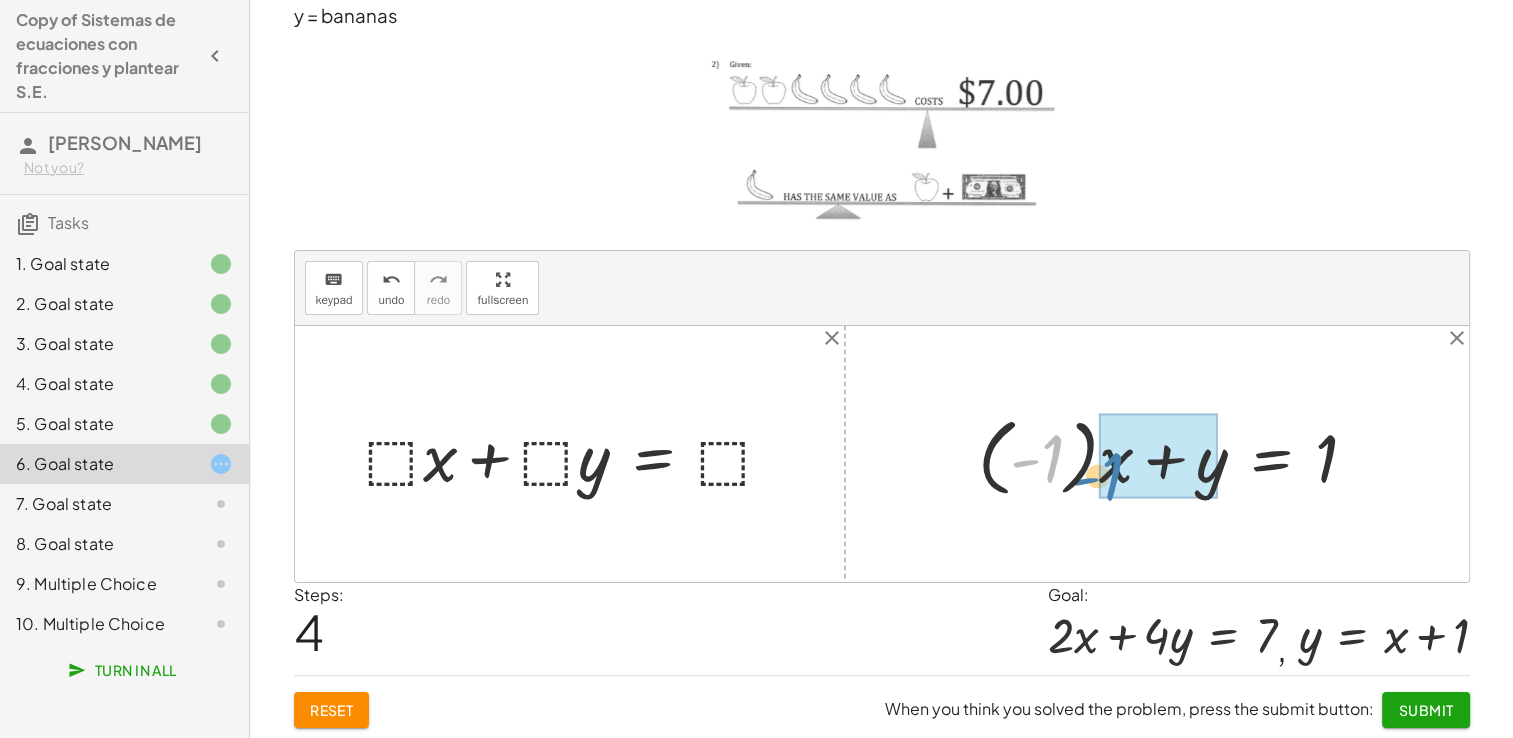 drag, startPoint x: 1047, startPoint y: 456, endPoint x: 1107, endPoint y: 474, distance: 62.641838 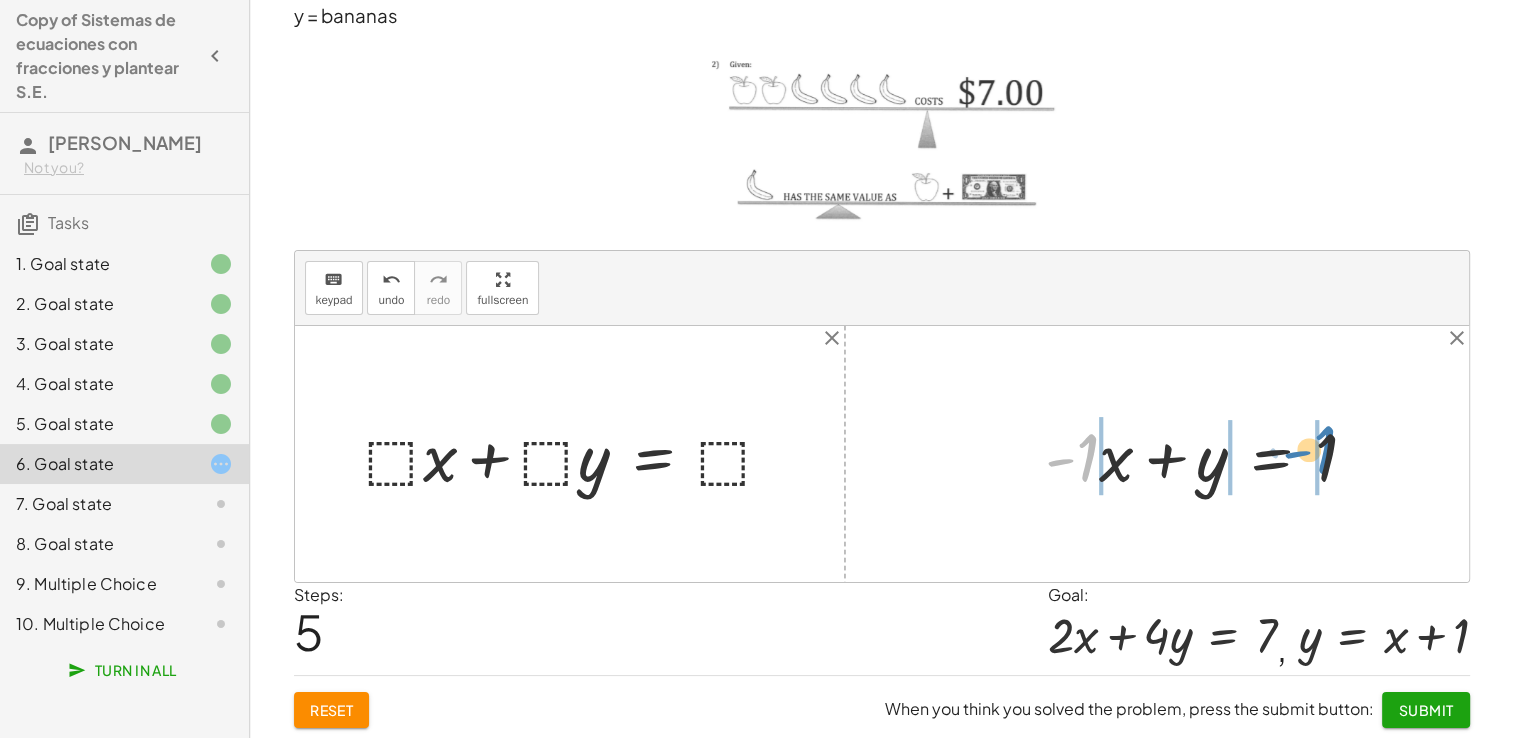 drag, startPoint x: 1088, startPoint y: 455, endPoint x: 1325, endPoint y: 444, distance: 237.25514 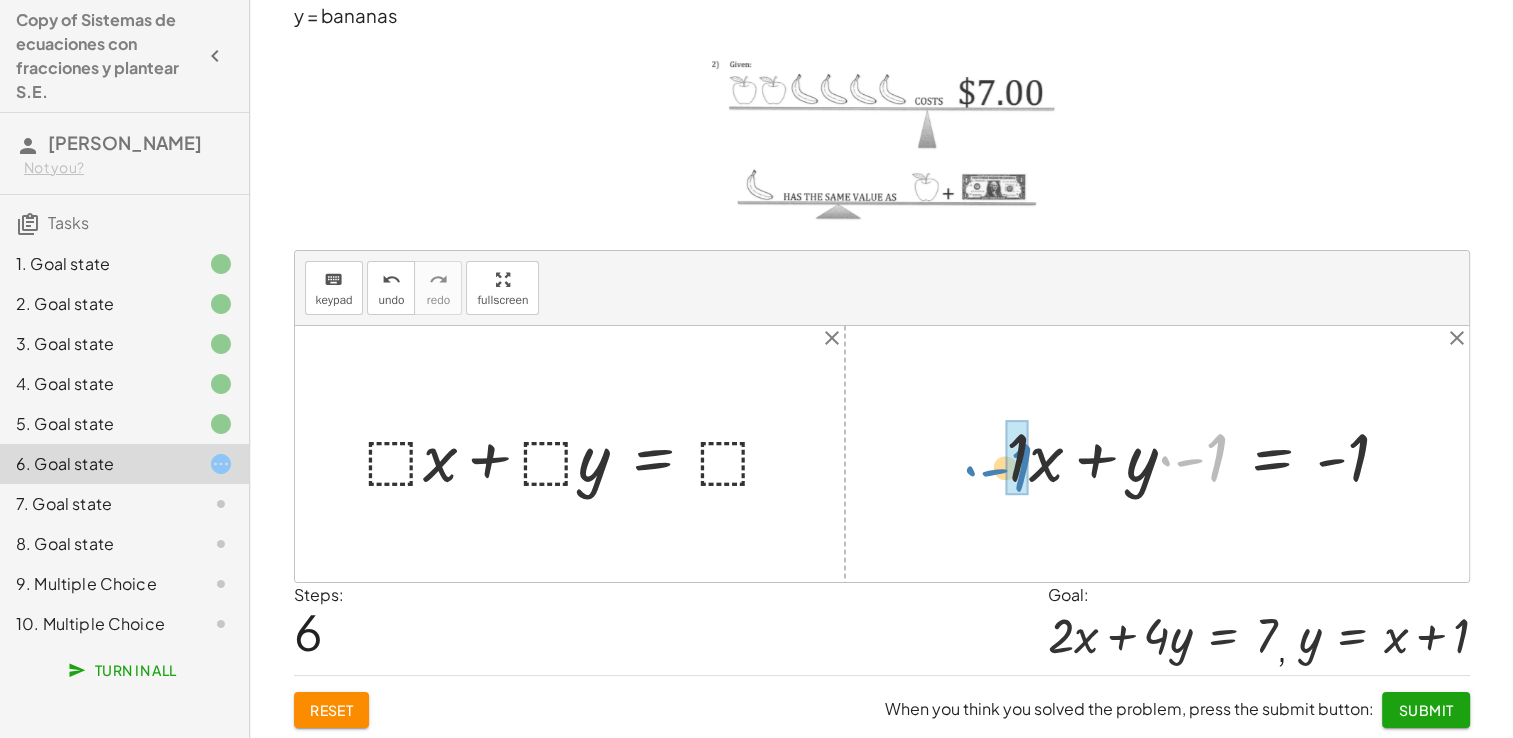 drag, startPoint x: 1214, startPoint y: 453, endPoint x: 1024, endPoint y: 459, distance: 190.09471 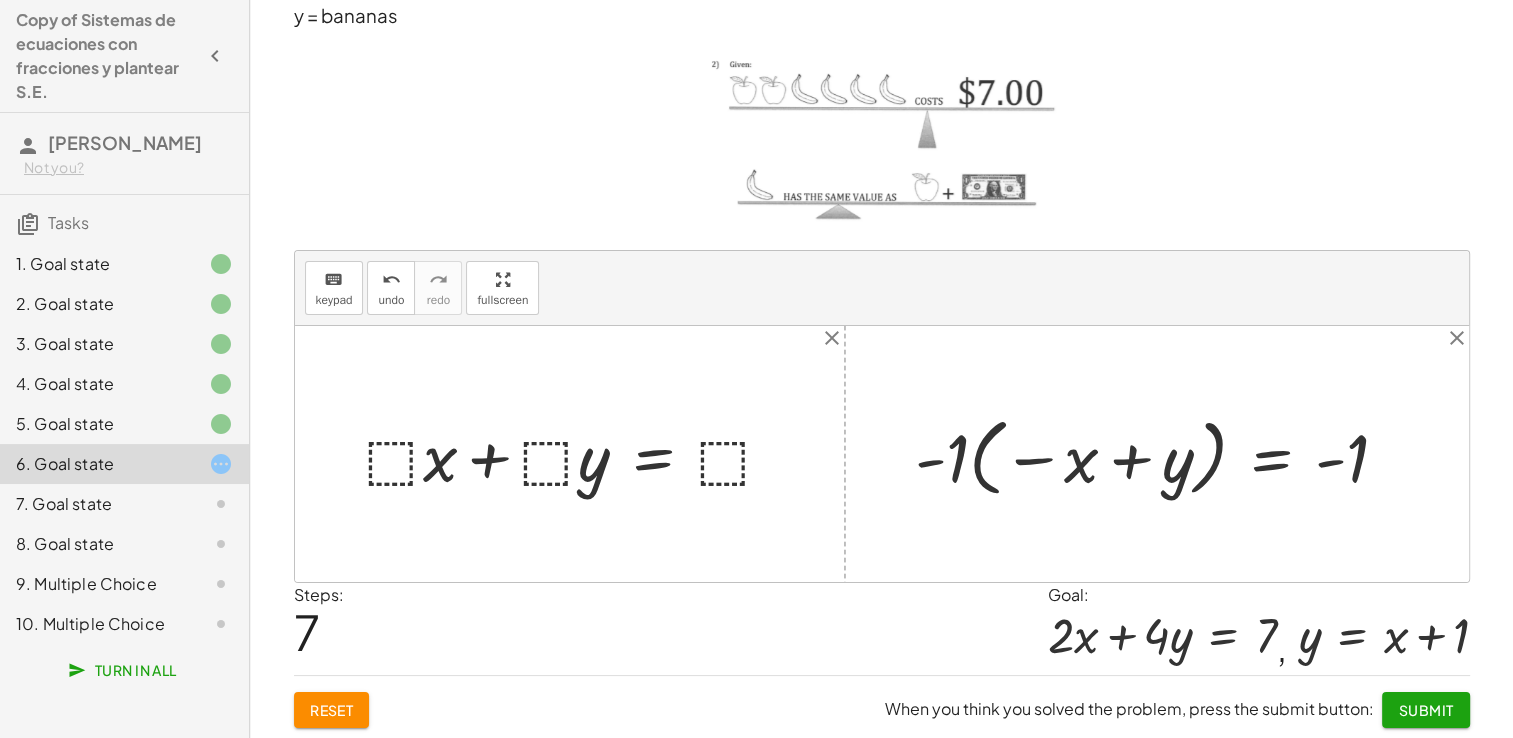 click at bounding box center (1160, 454) 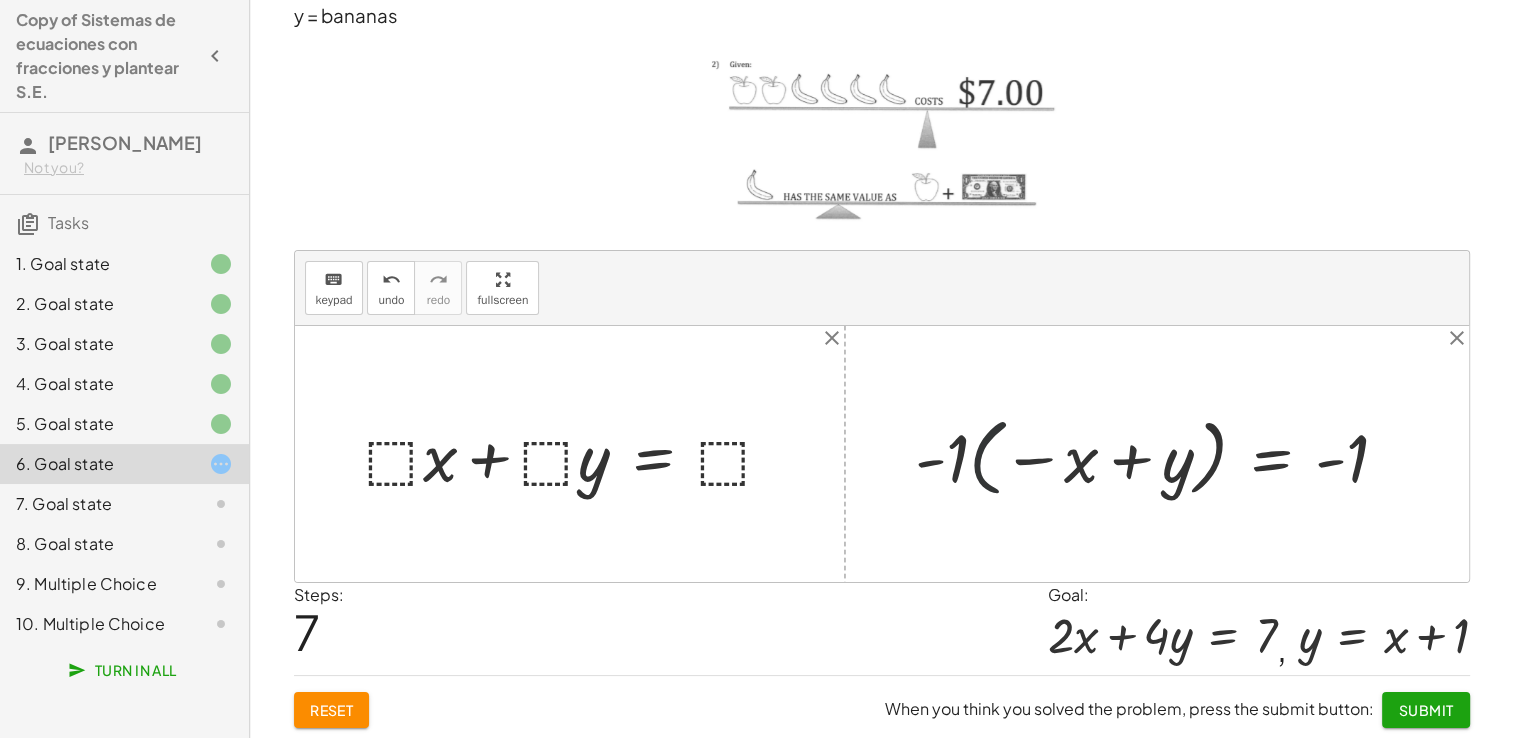 click at bounding box center [1160, 454] 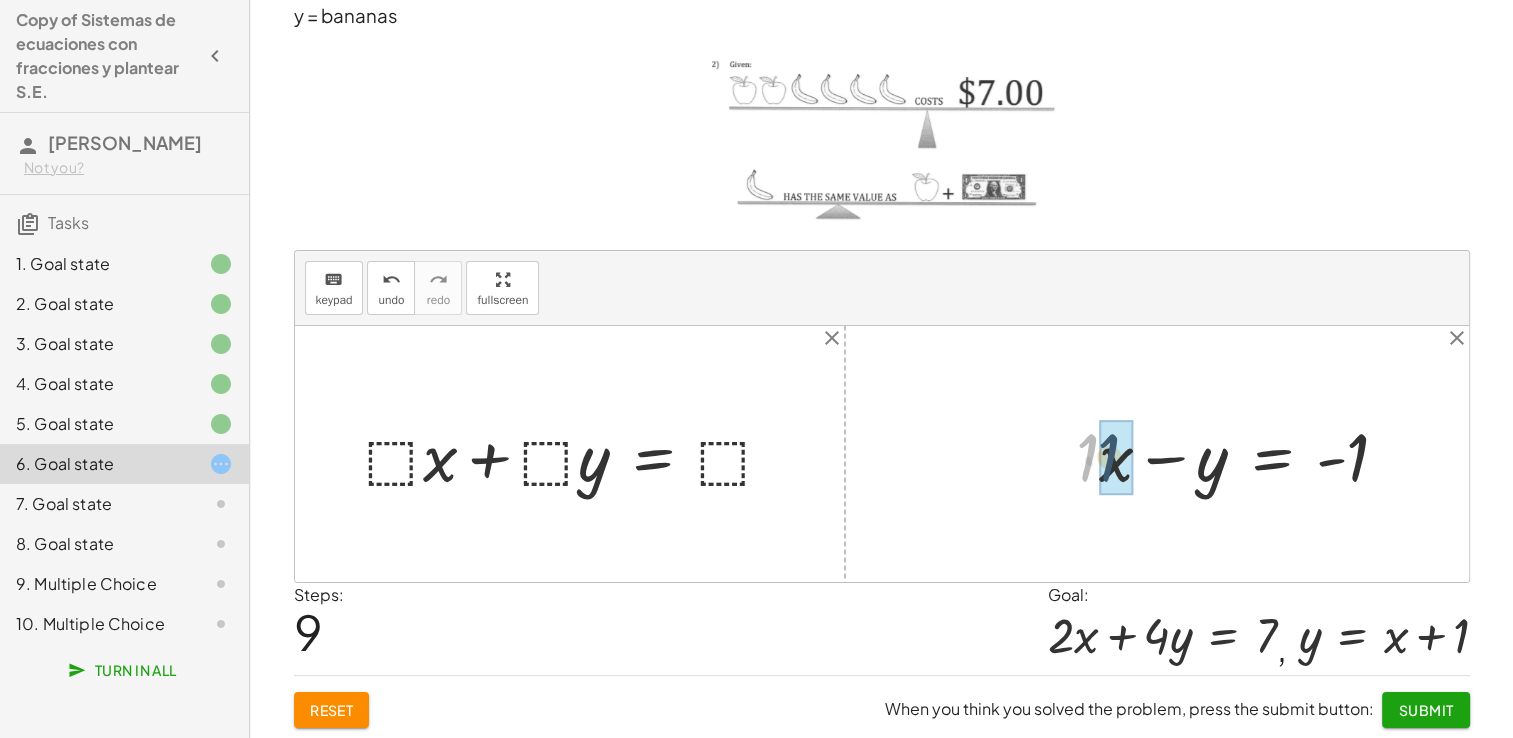 drag, startPoint x: 1087, startPoint y: 463, endPoint x: 1109, endPoint y: 464, distance: 22.022715 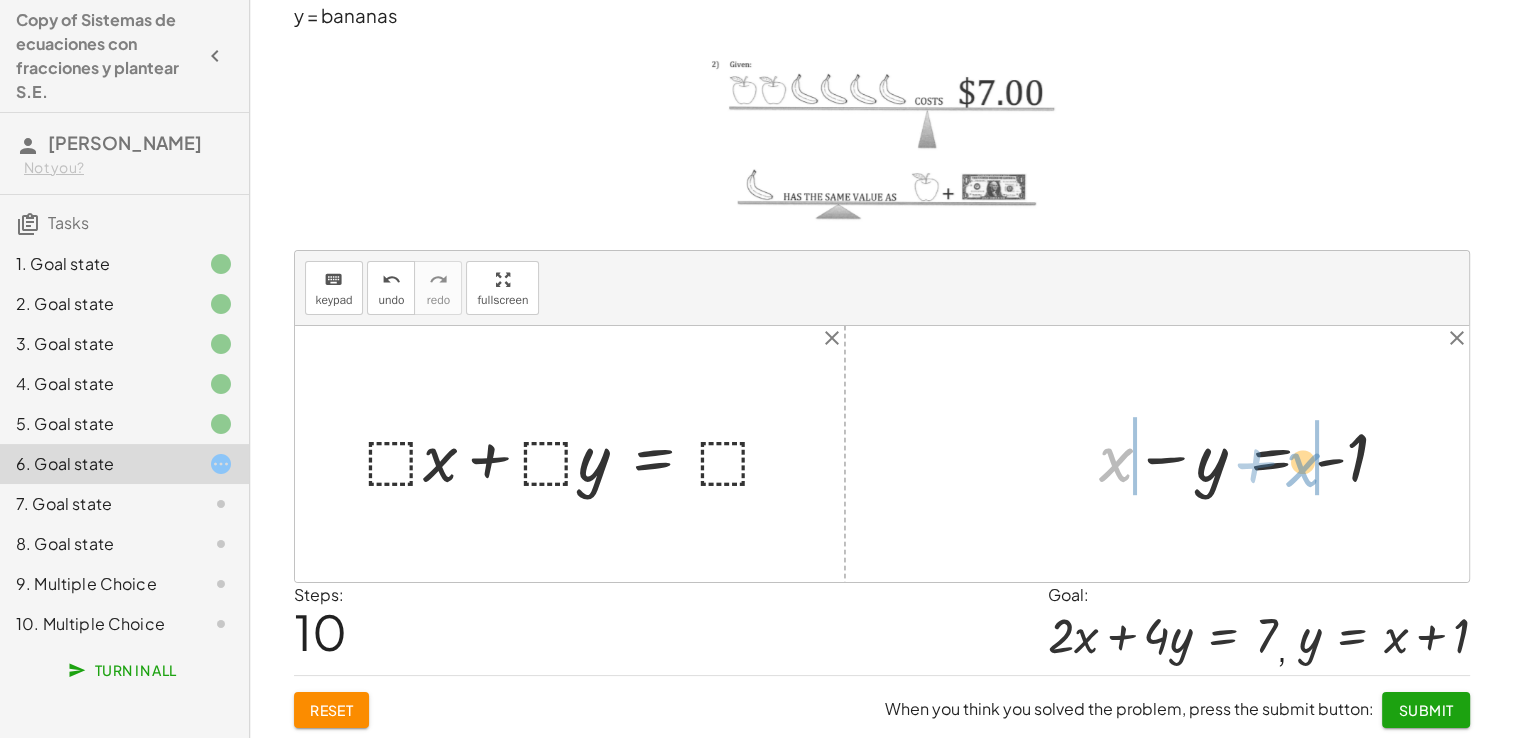 drag, startPoint x: 1113, startPoint y: 473, endPoint x: 1320, endPoint y: 473, distance: 207 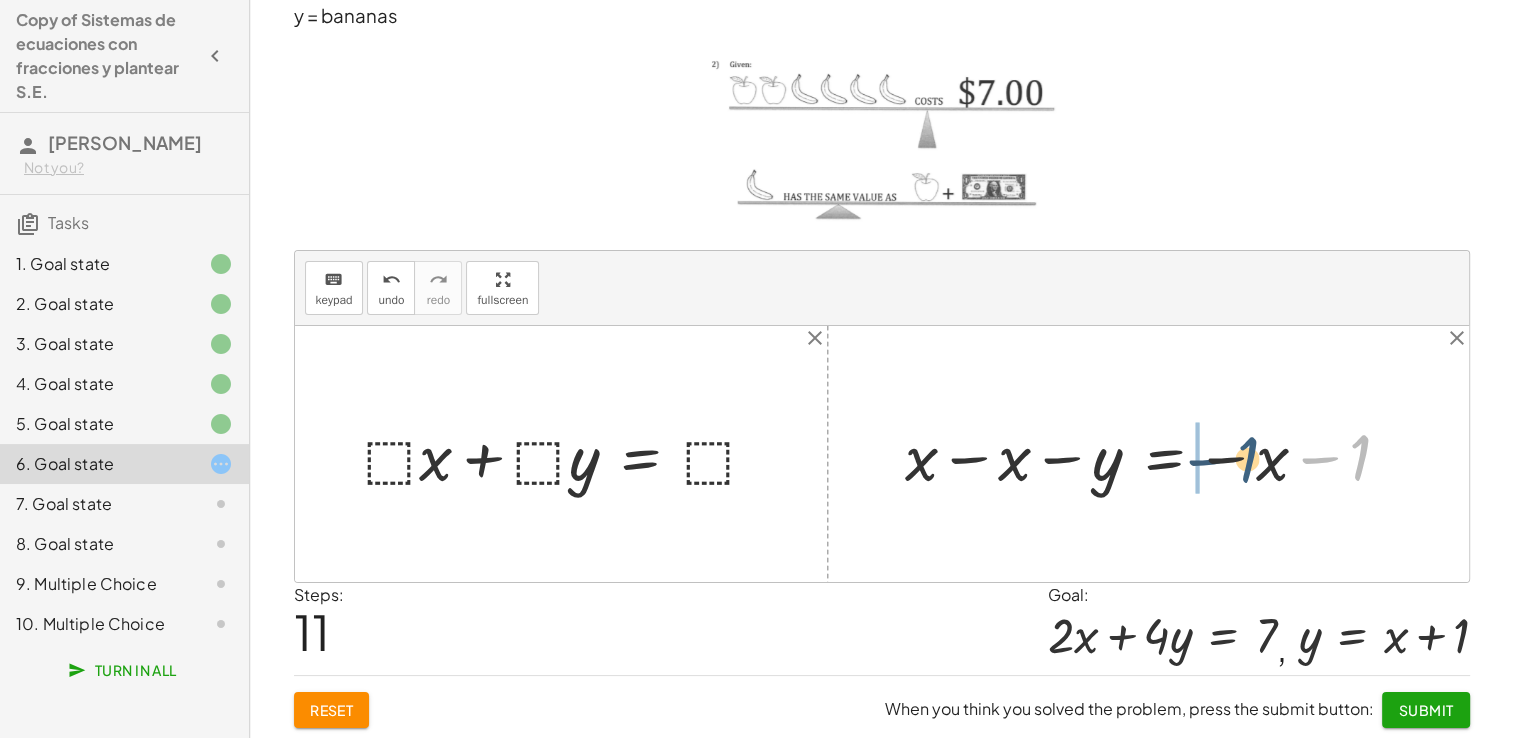 drag, startPoint x: 1360, startPoint y: 455, endPoint x: 1245, endPoint y: 457, distance: 115.01739 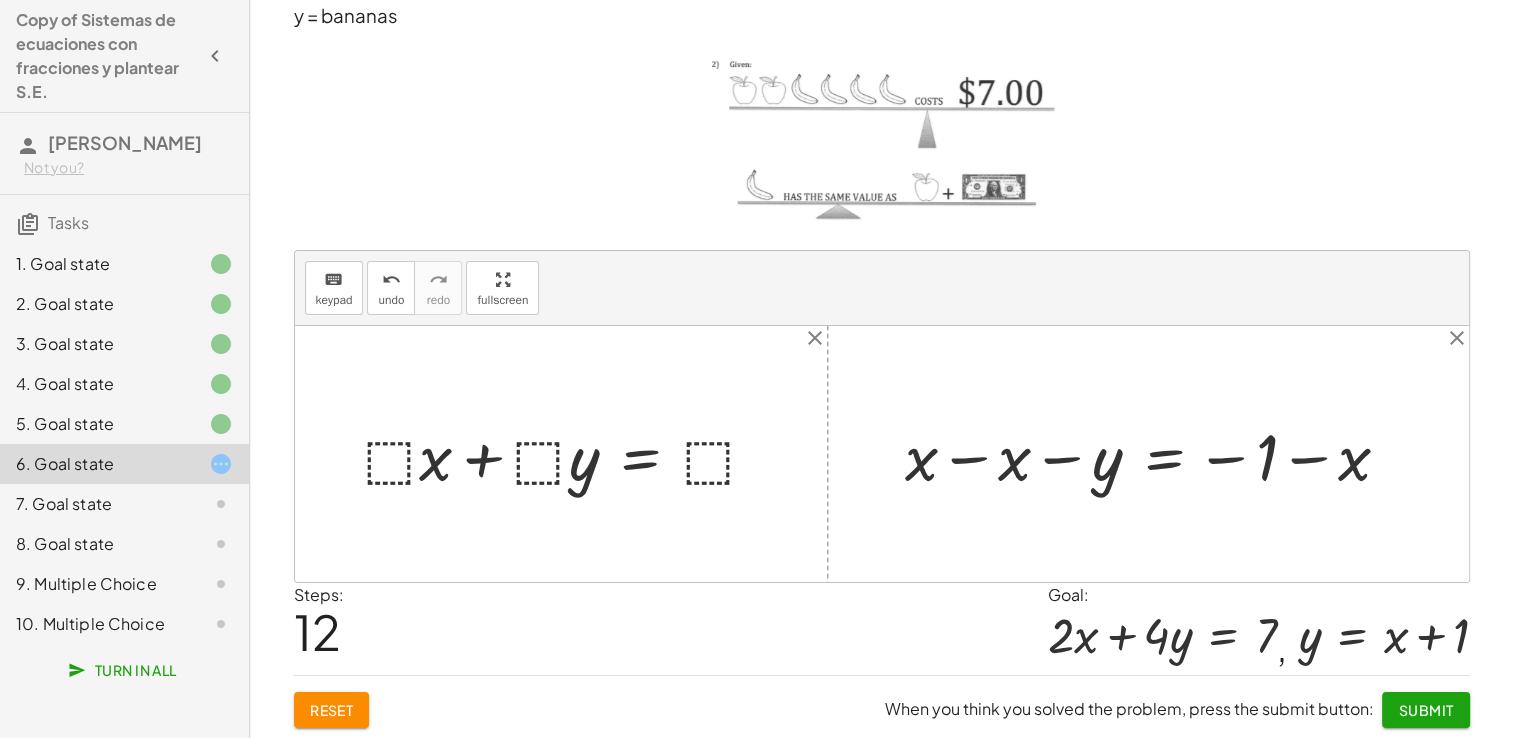 click at bounding box center [1156, 454] 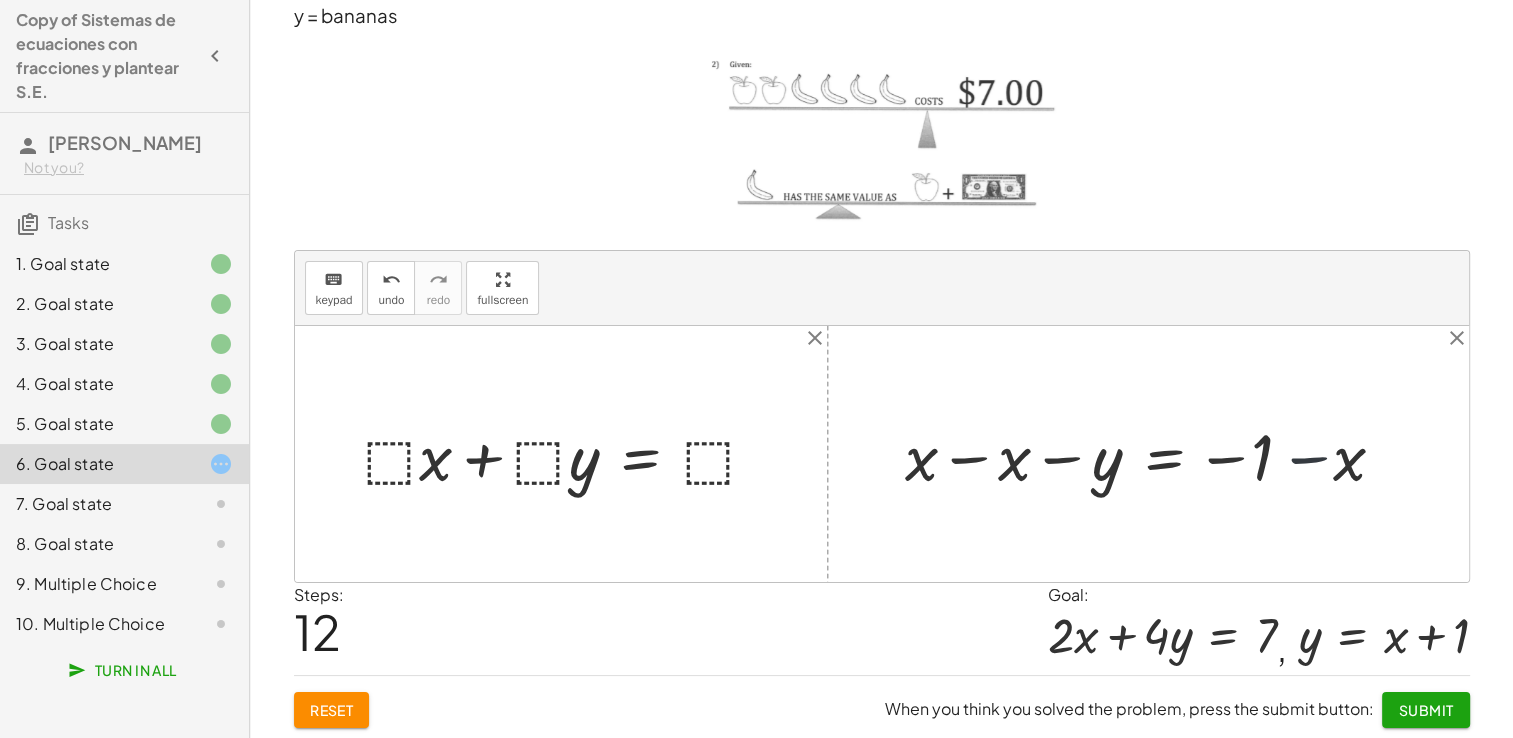 click at bounding box center [1156, 454] 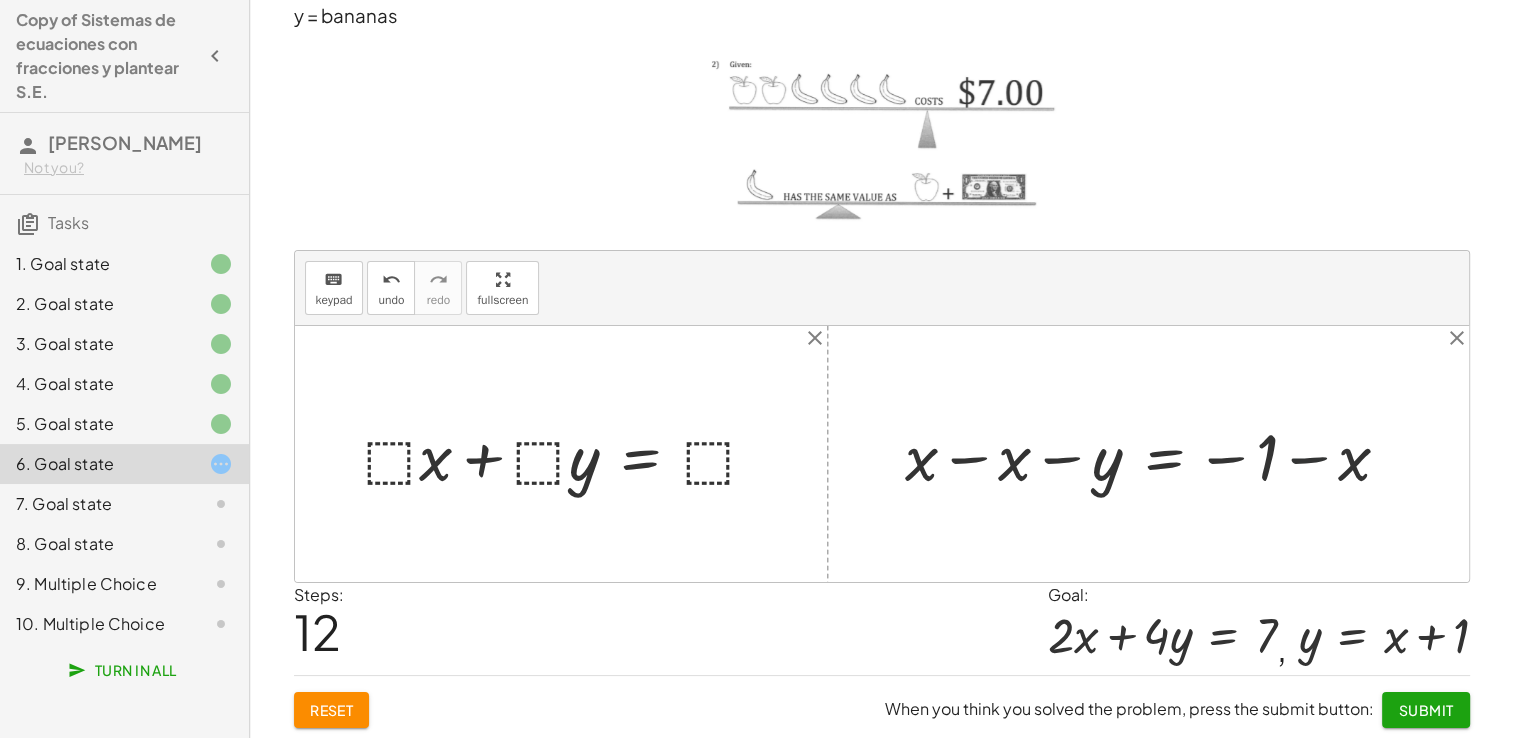 click at bounding box center (1156, 454) 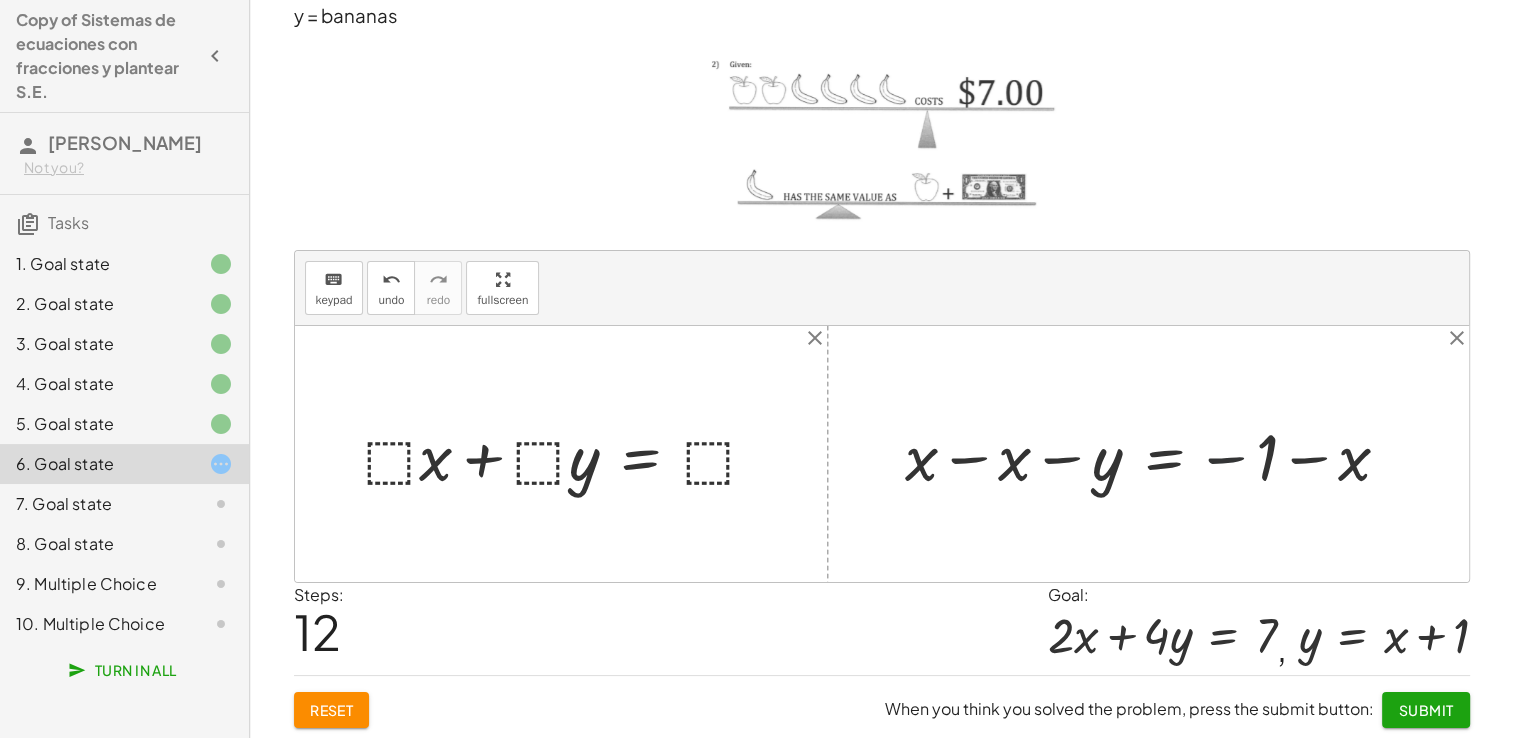 click at bounding box center (1156, 454) 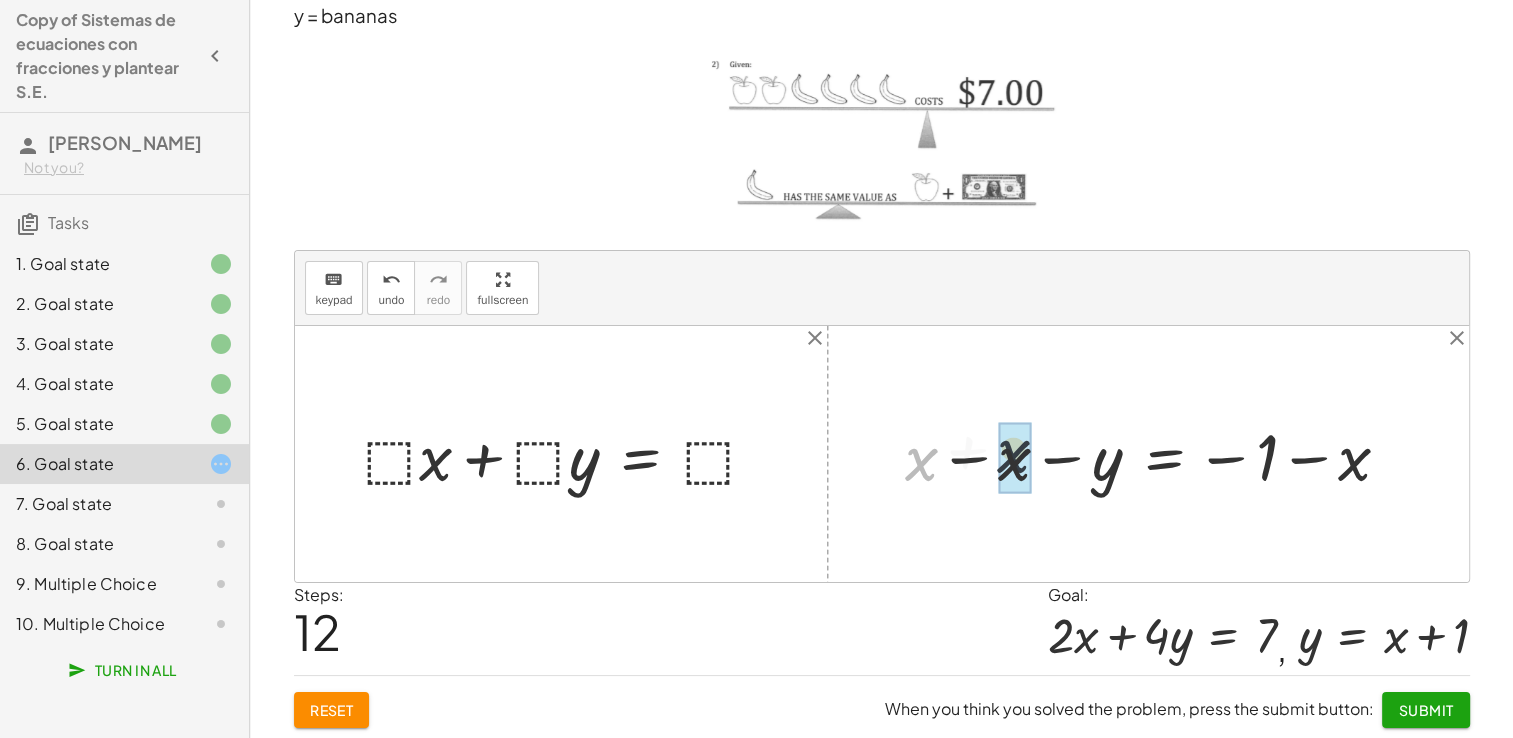 drag, startPoint x: 918, startPoint y: 466, endPoint x: 1029, endPoint y: 456, distance: 111.44954 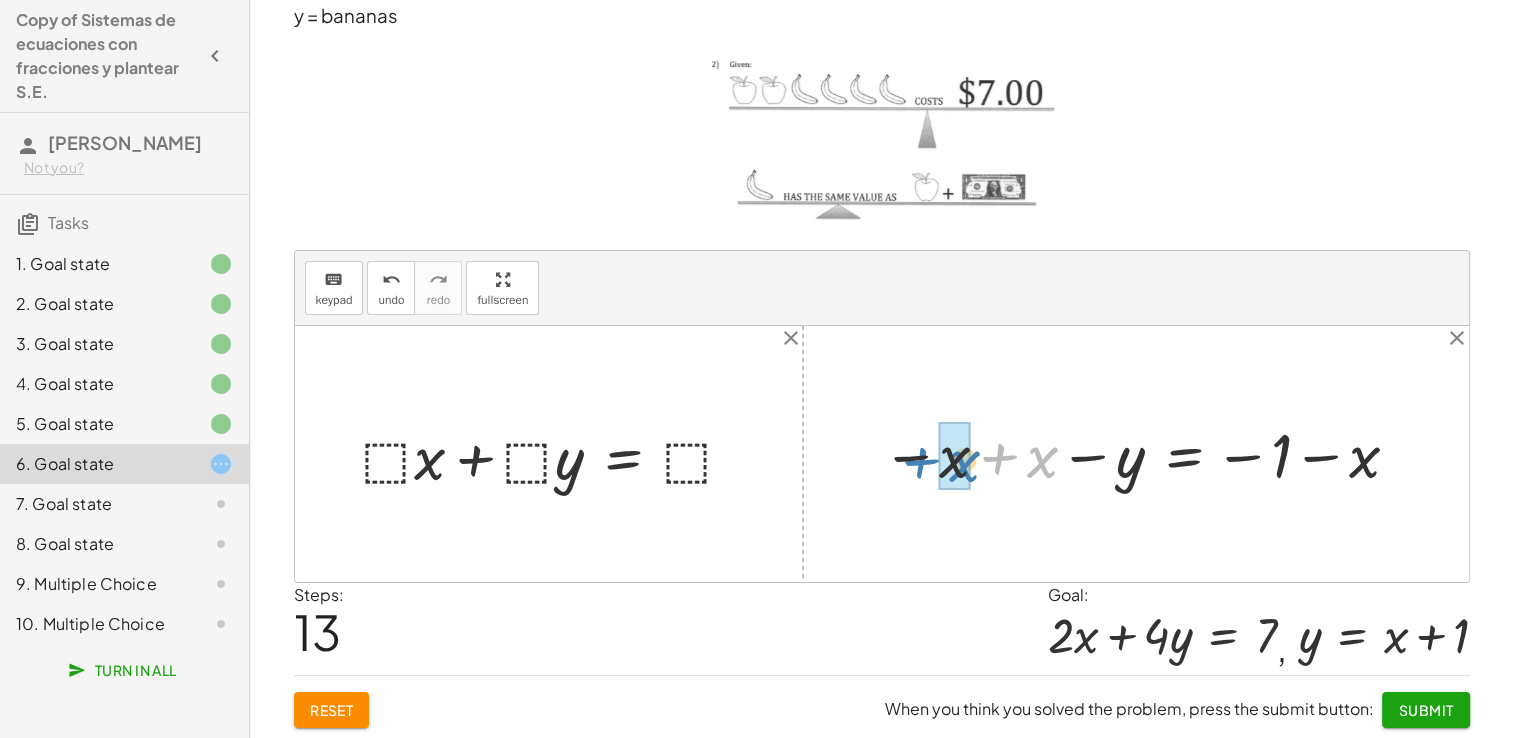 drag, startPoint x: 1020, startPoint y: 457, endPoint x: 941, endPoint y: 461, distance: 79.101204 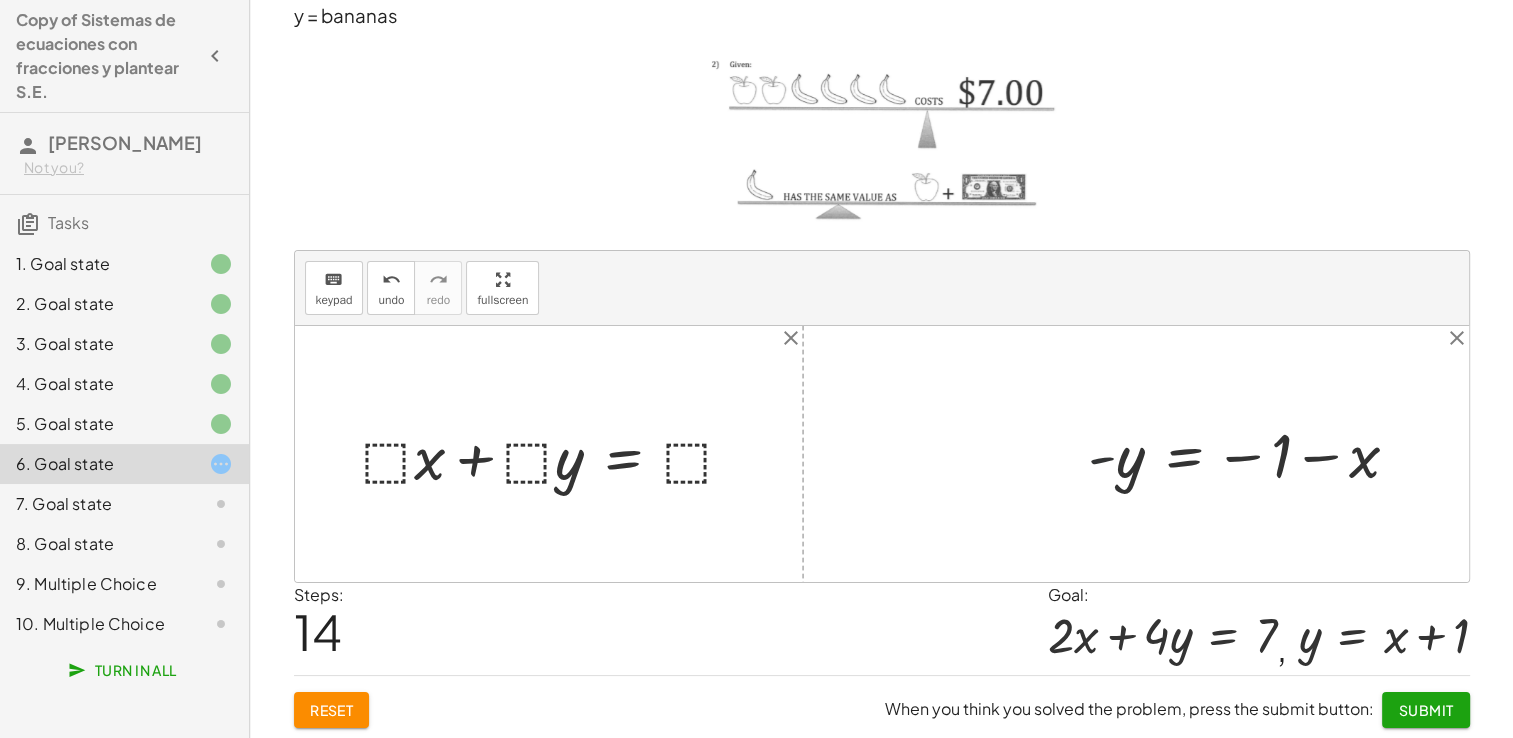 click at bounding box center [1252, 454] 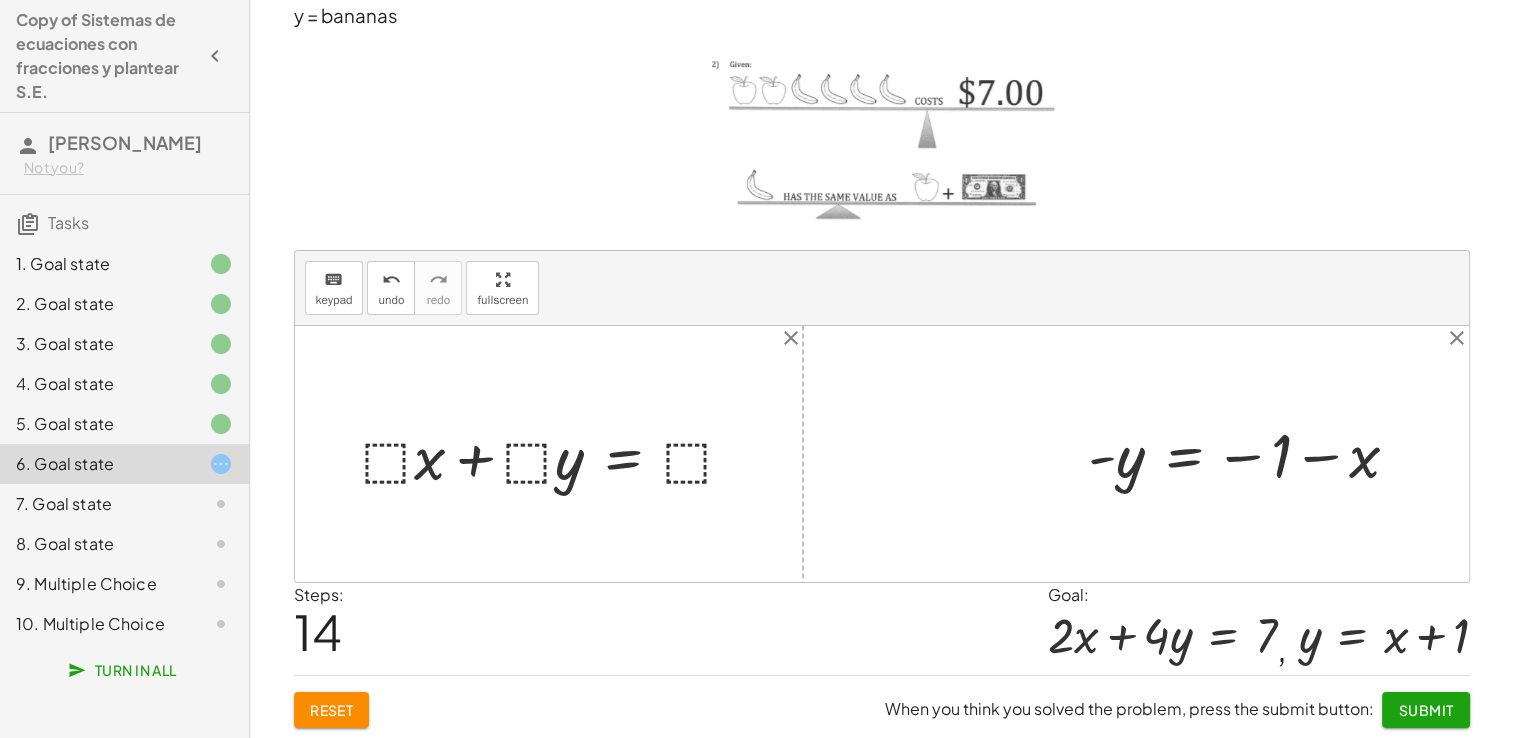 click at bounding box center (1252, 454) 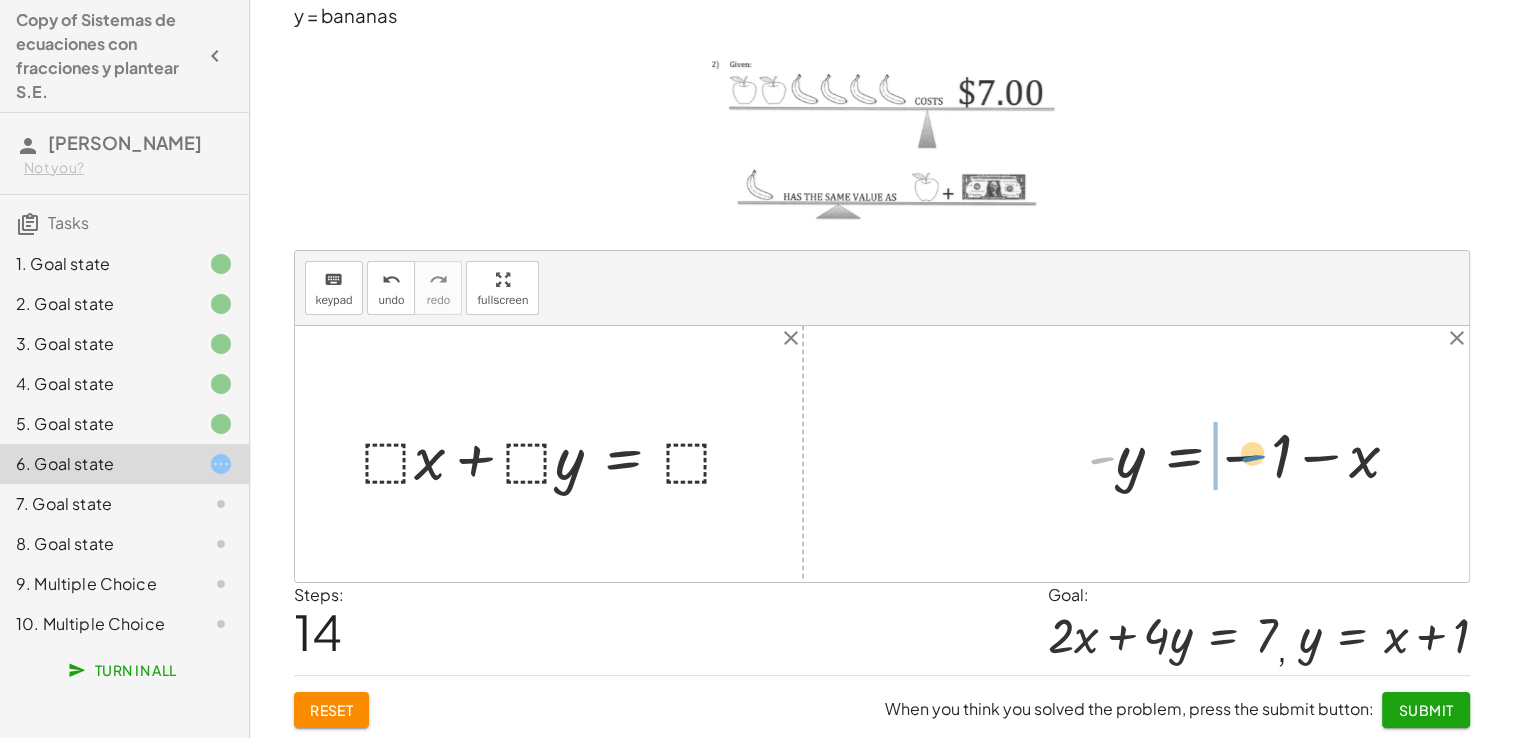drag, startPoint x: 1109, startPoint y: 459, endPoint x: 1260, endPoint y: 458, distance: 151.00331 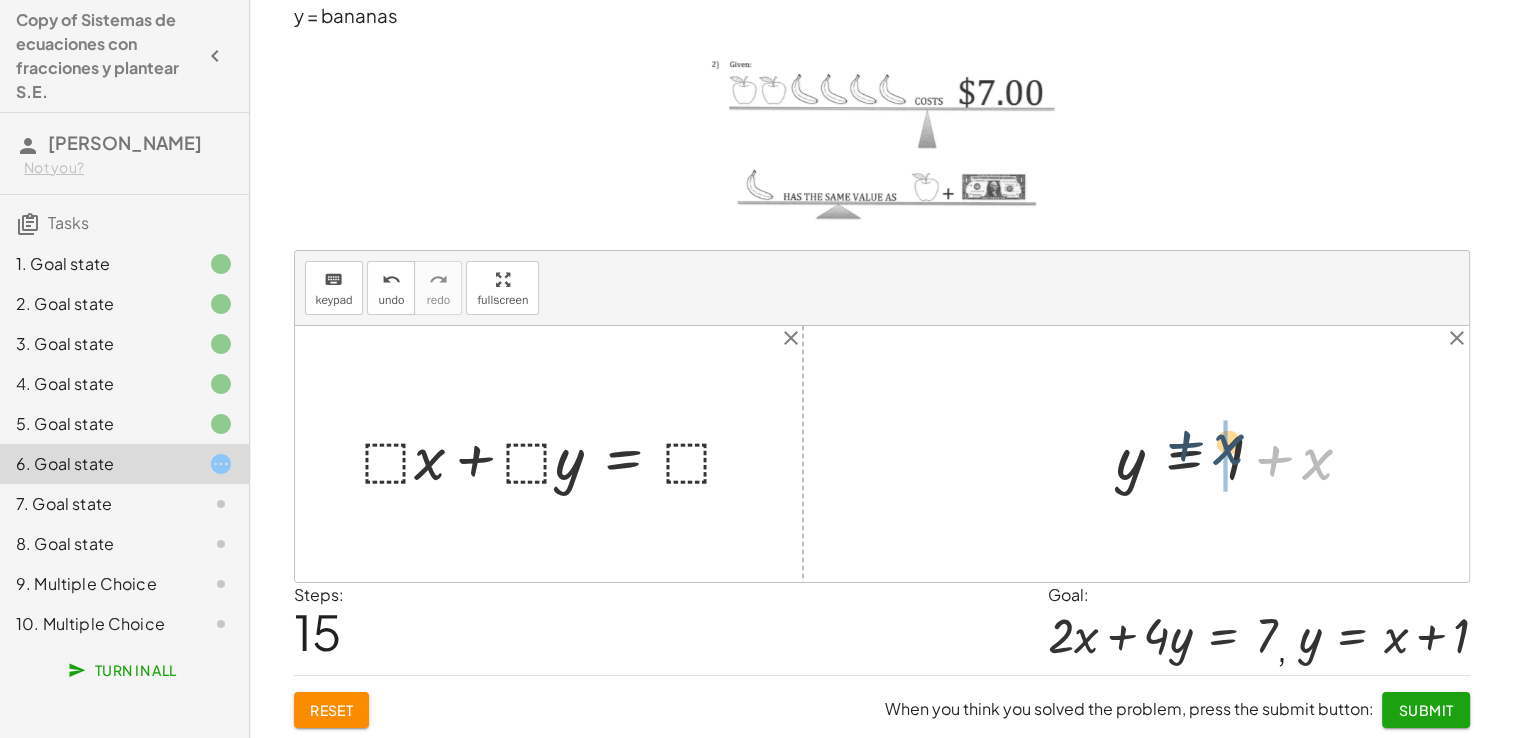 drag, startPoint x: 1318, startPoint y: 469, endPoint x: 1228, endPoint y: 454, distance: 91.24144 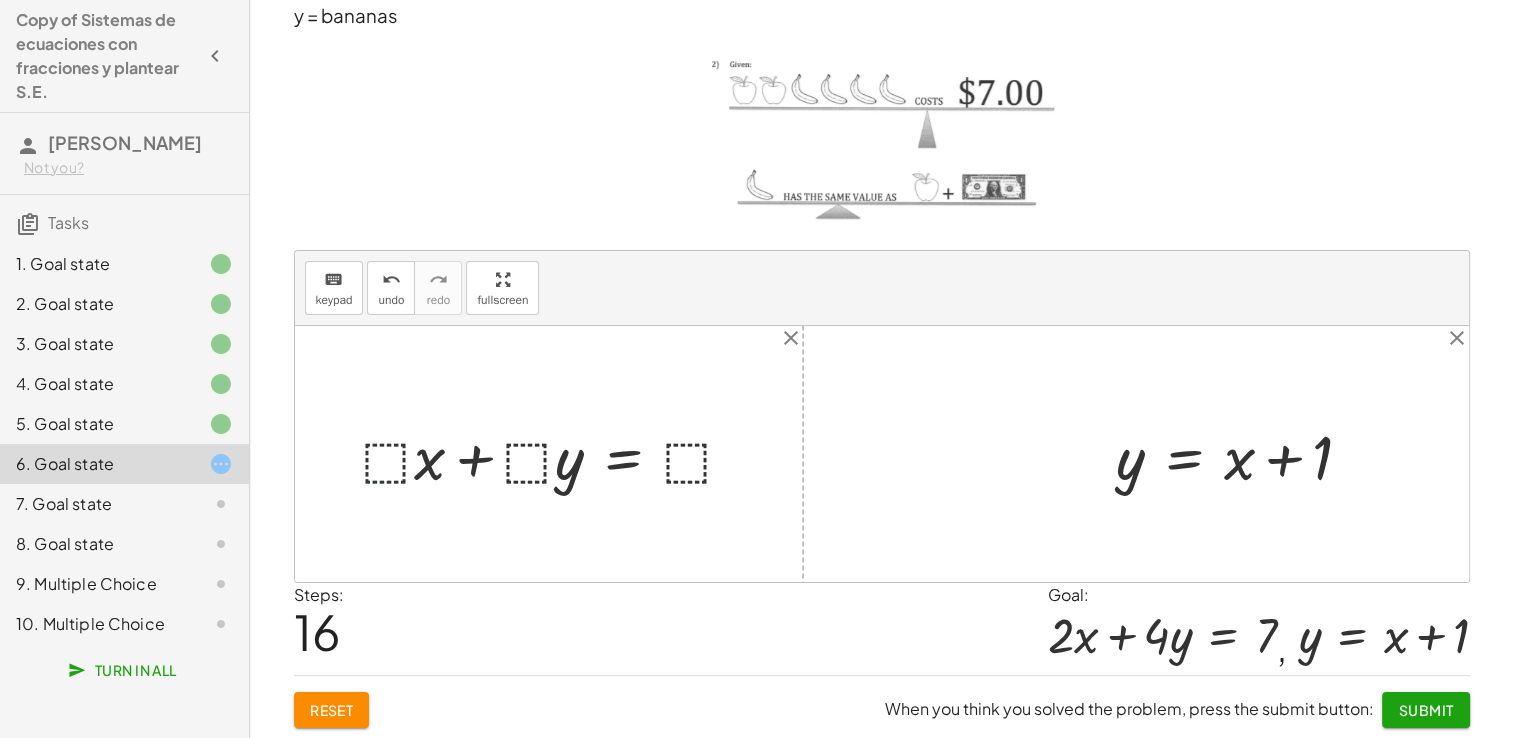 click at bounding box center [557, 454] 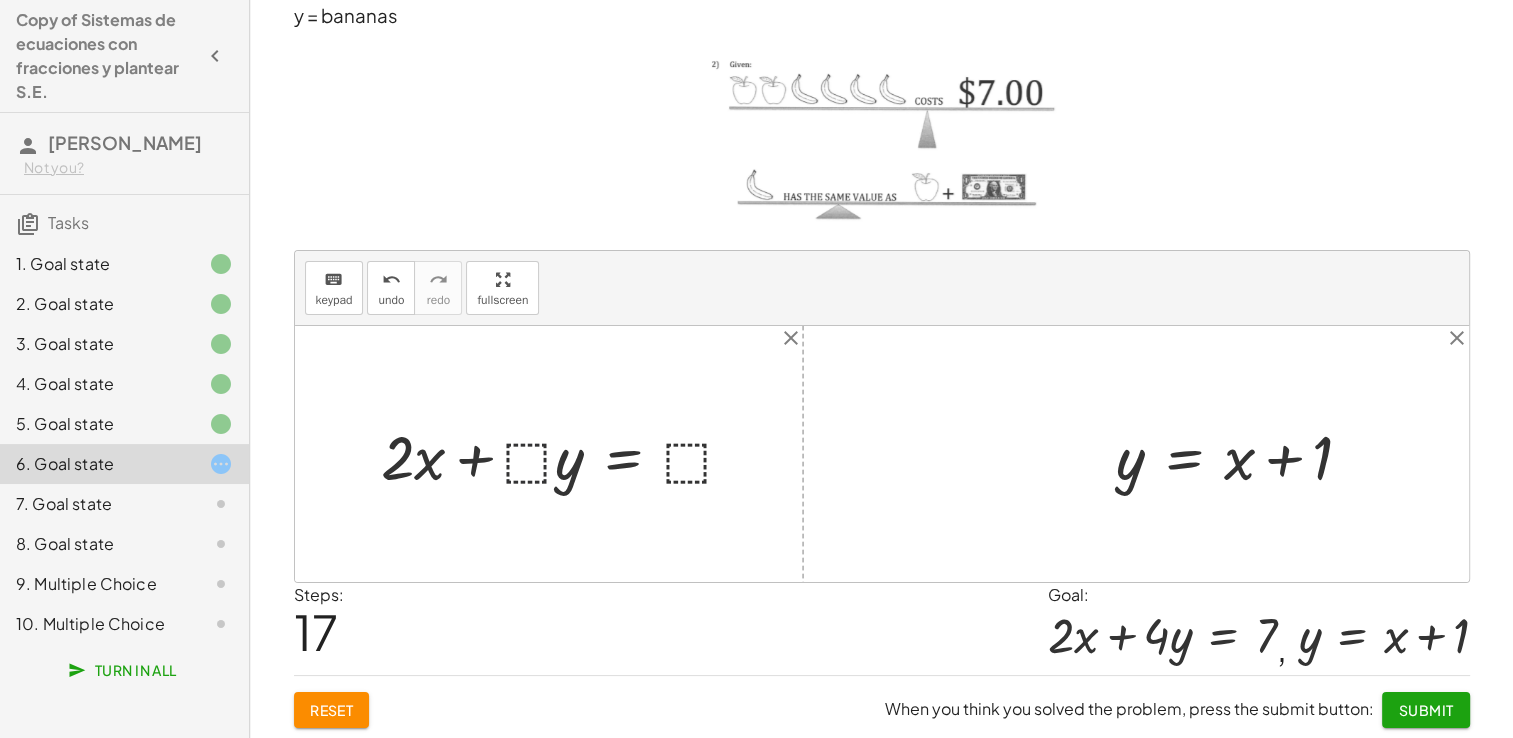click at bounding box center [566, 454] 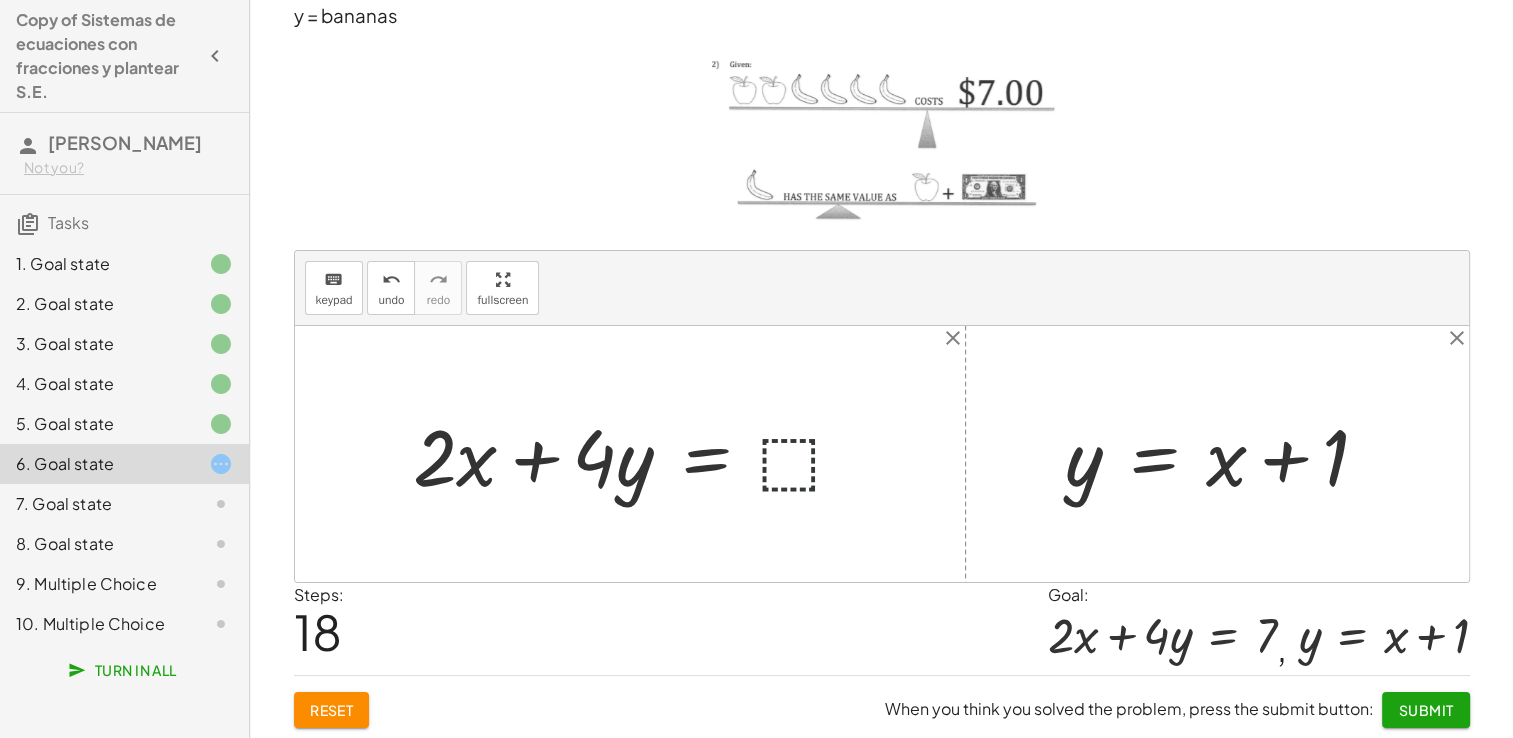 click at bounding box center (637, 454) 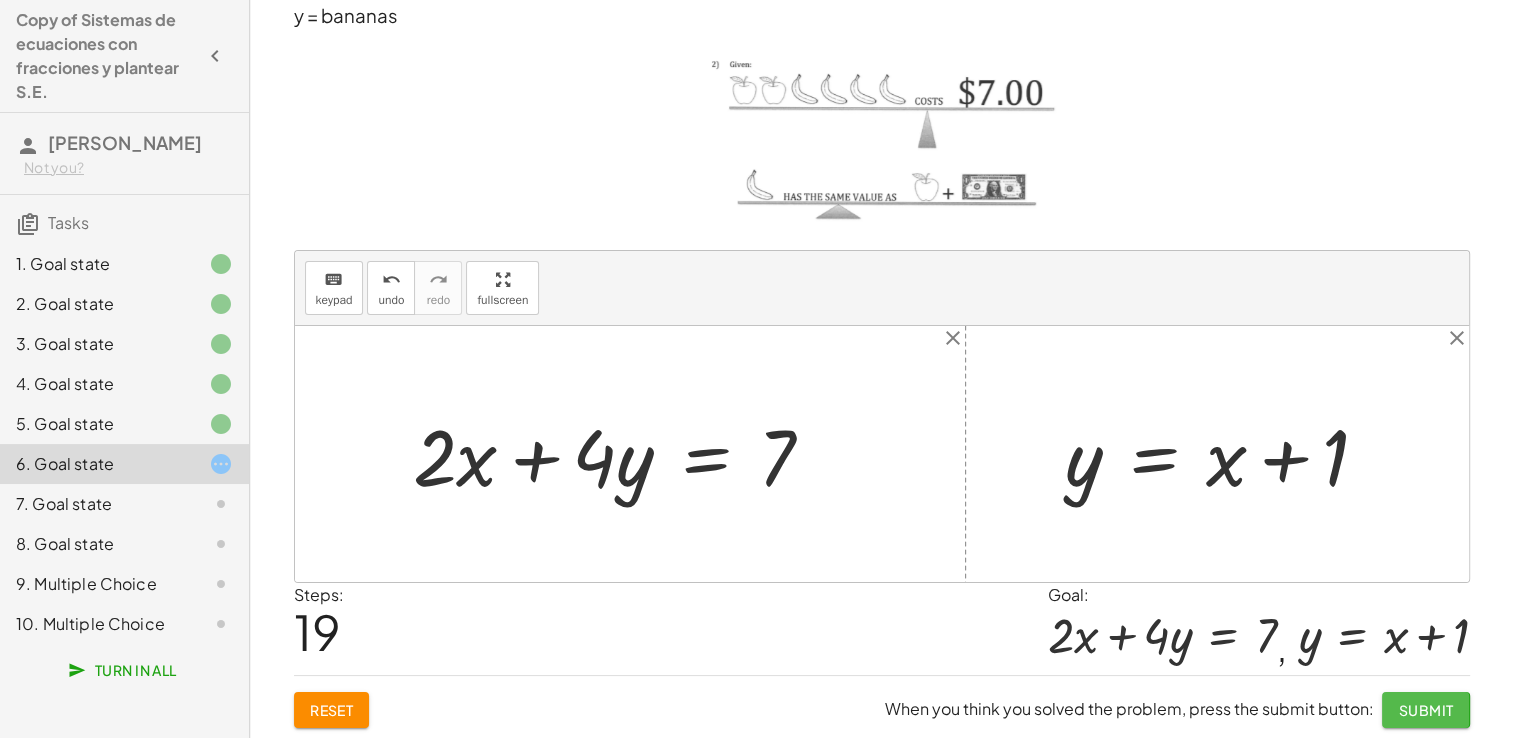 click on "Submit" 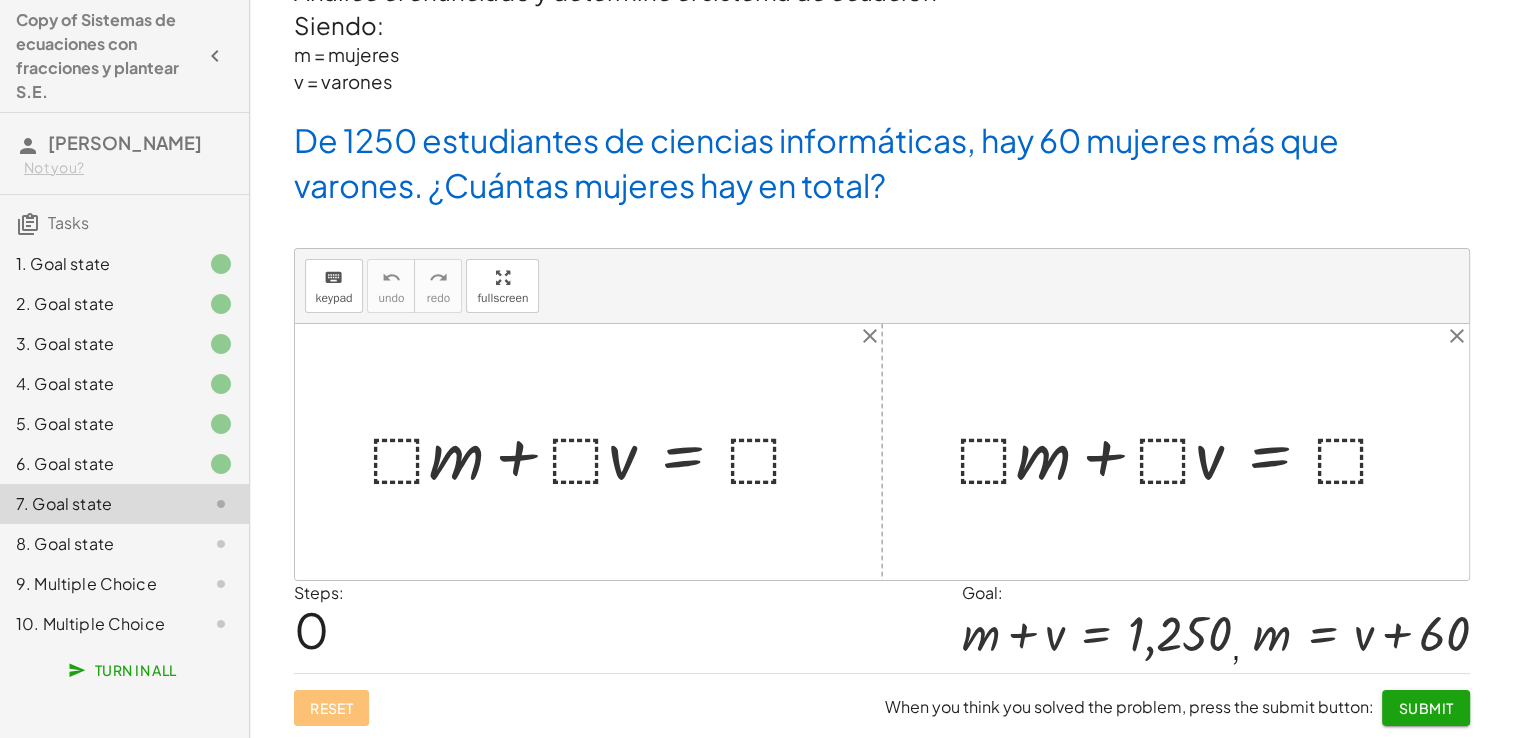 scroll, scrollTop: 36, scrollLeft: 0, axis: vertical 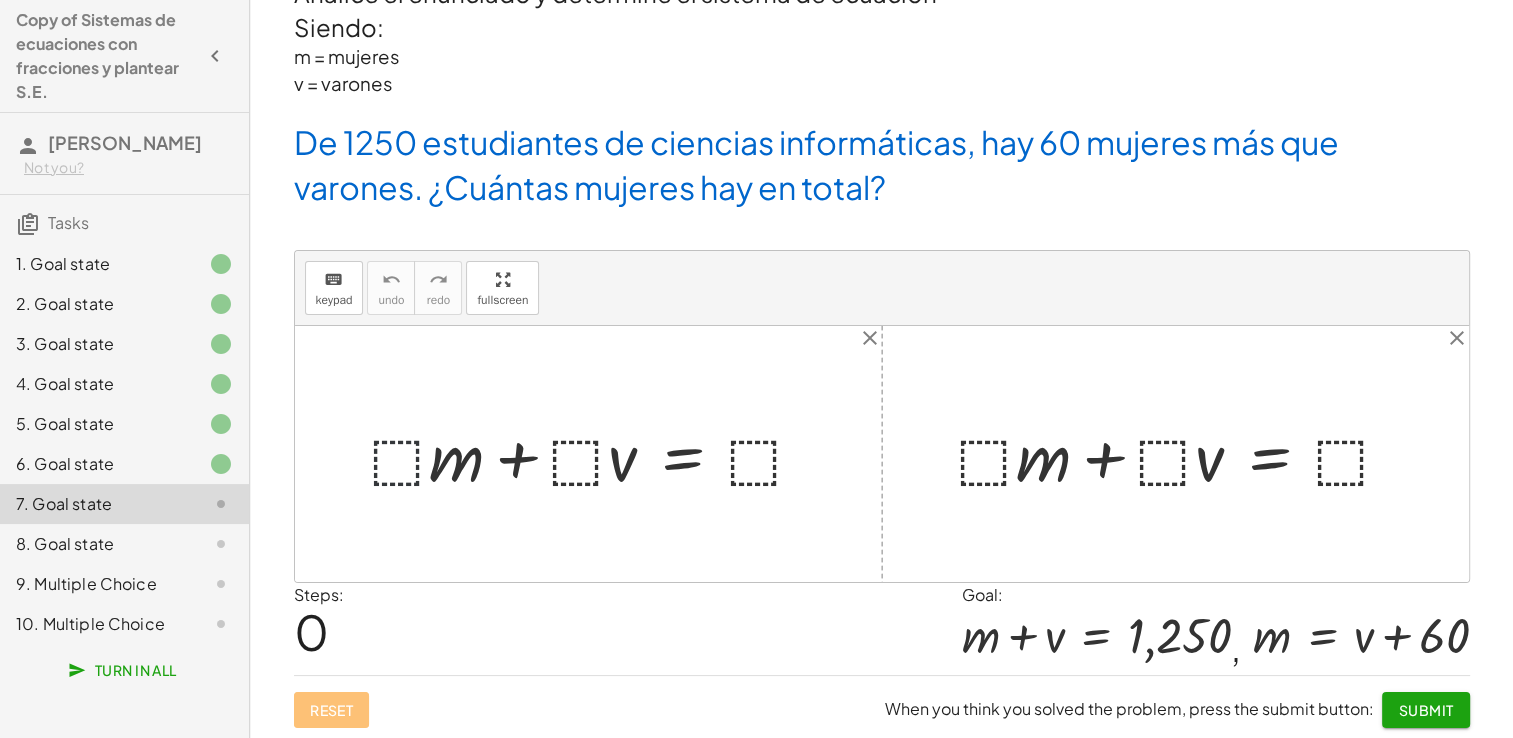 click at bounding box center (596, 454) 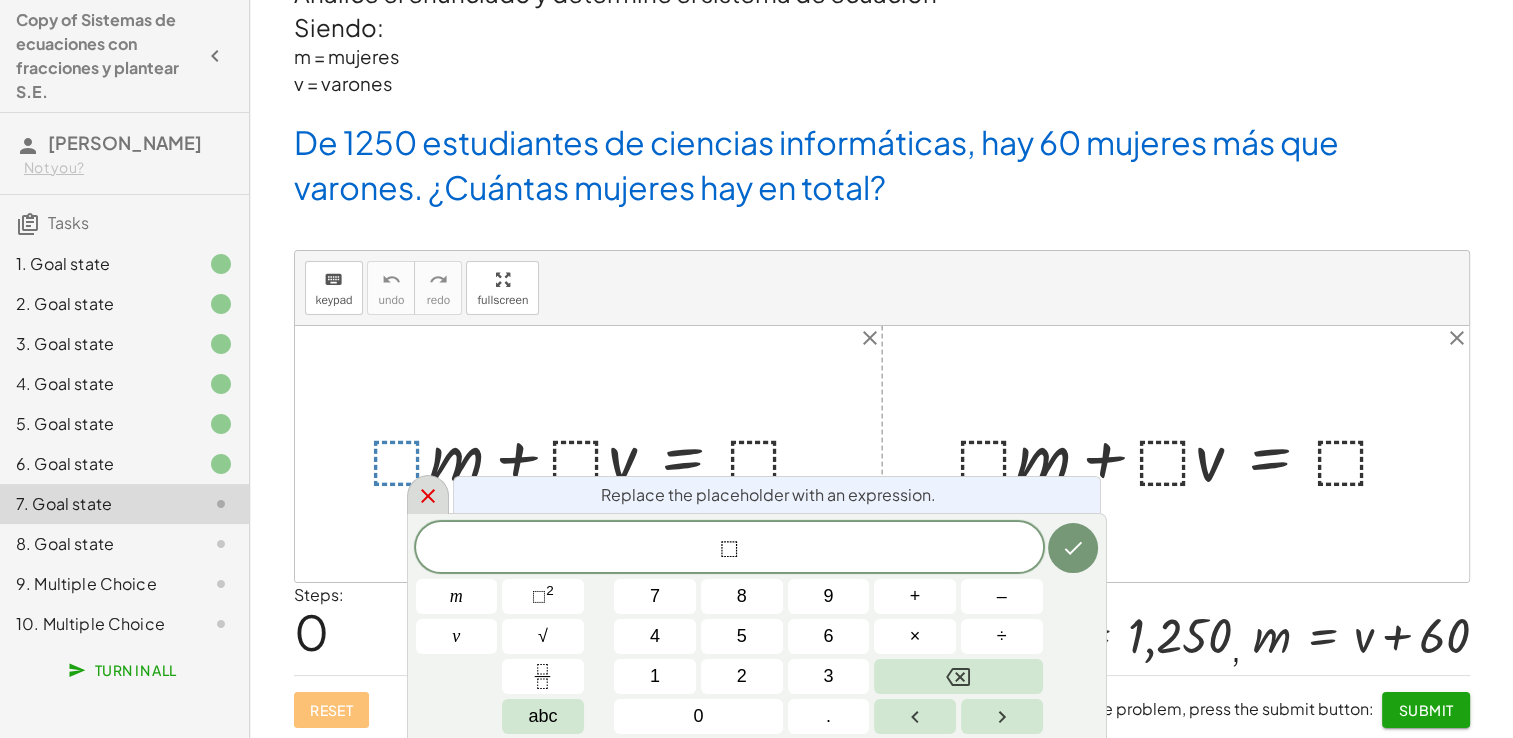 click 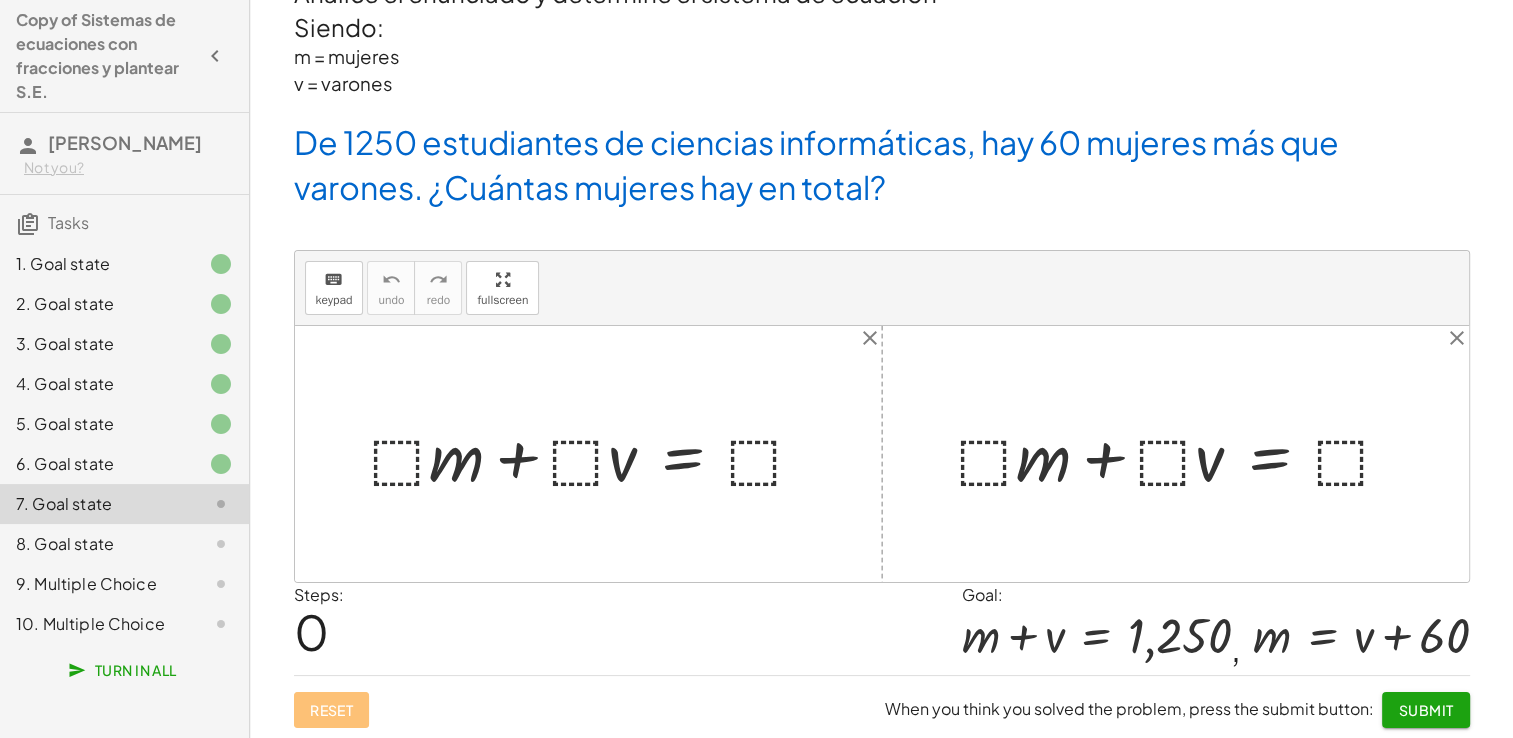 click at bounding box center (596, 454) 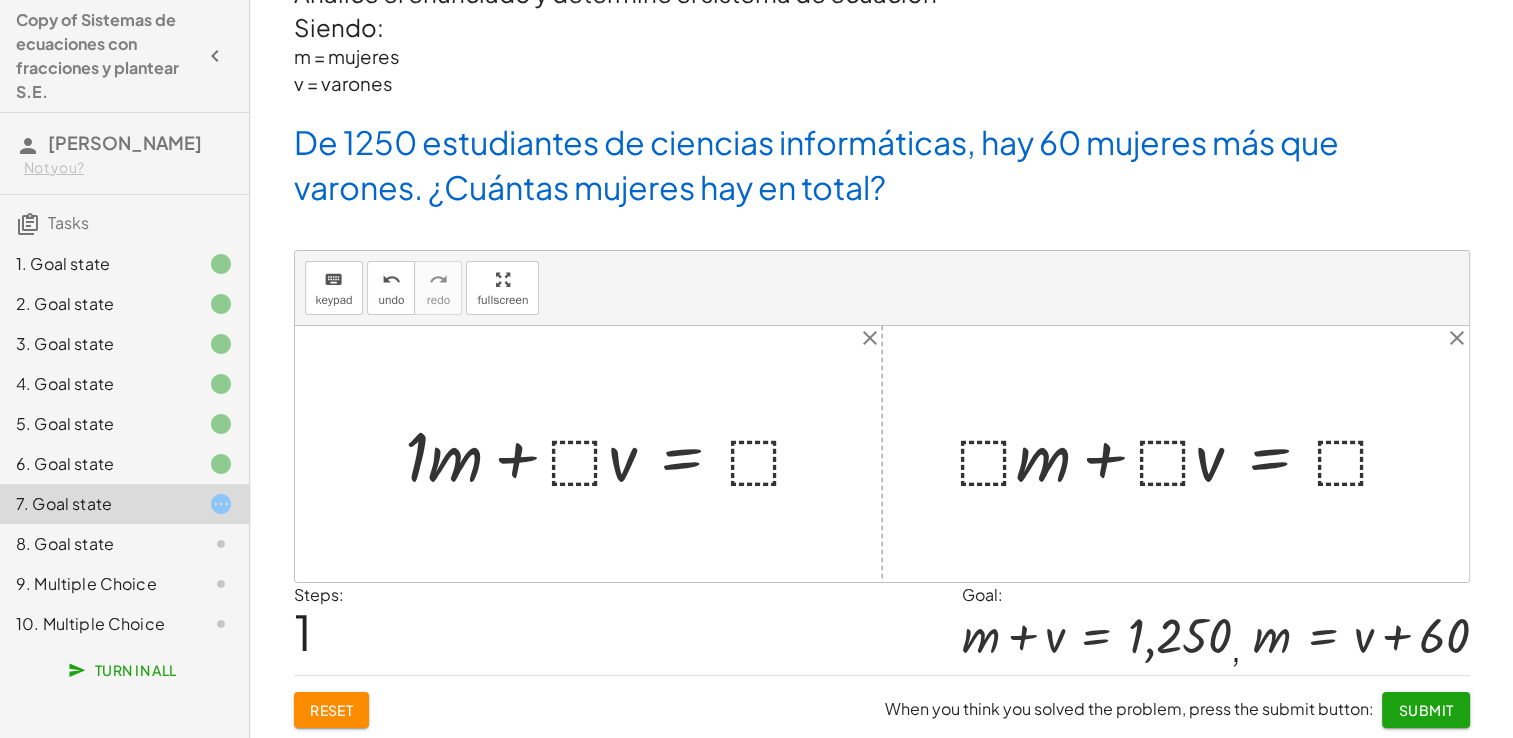 click at bounding box center [613, 454] 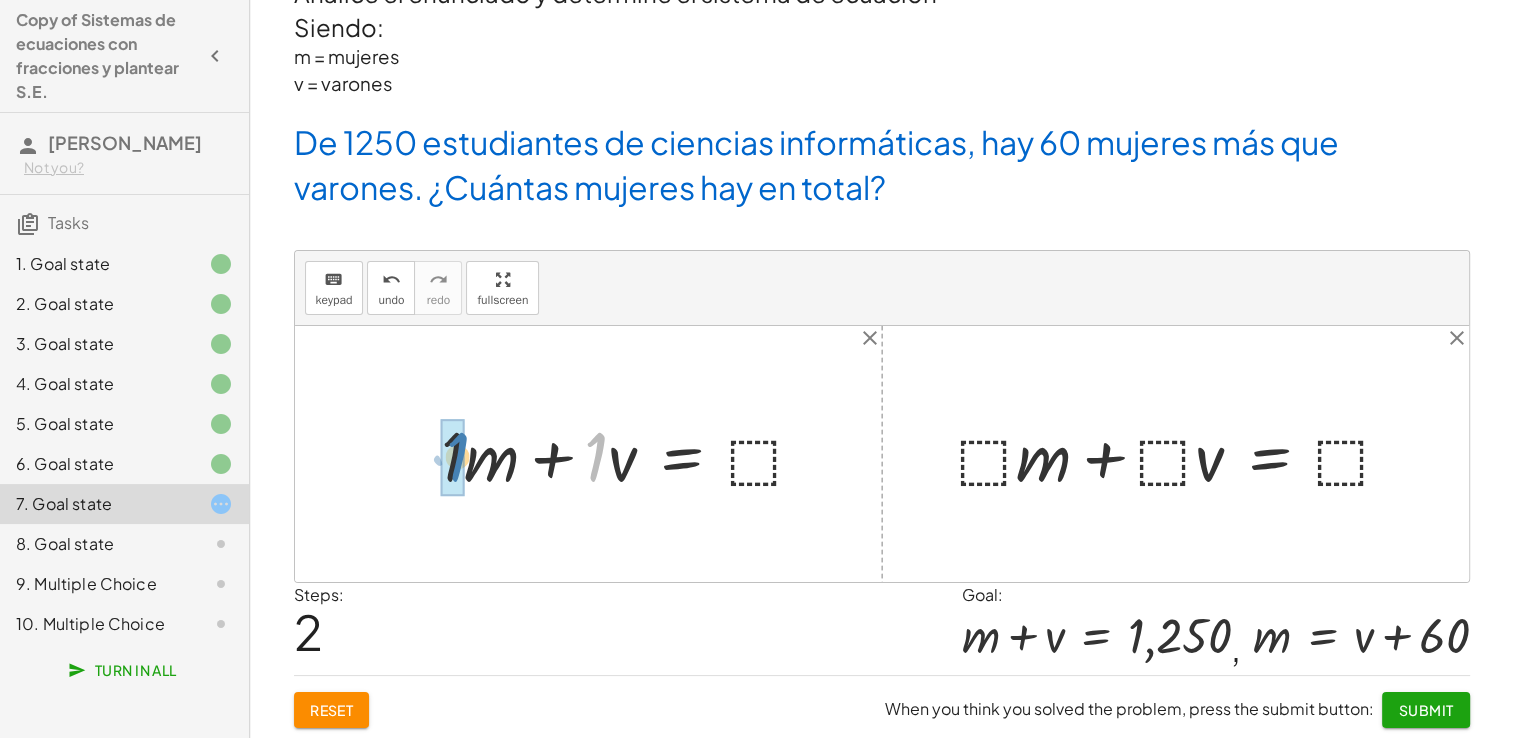 drag, startPoint x: 595, startPoint y: 462, endPoint x: 457, endPoint y: 462, distance: 138 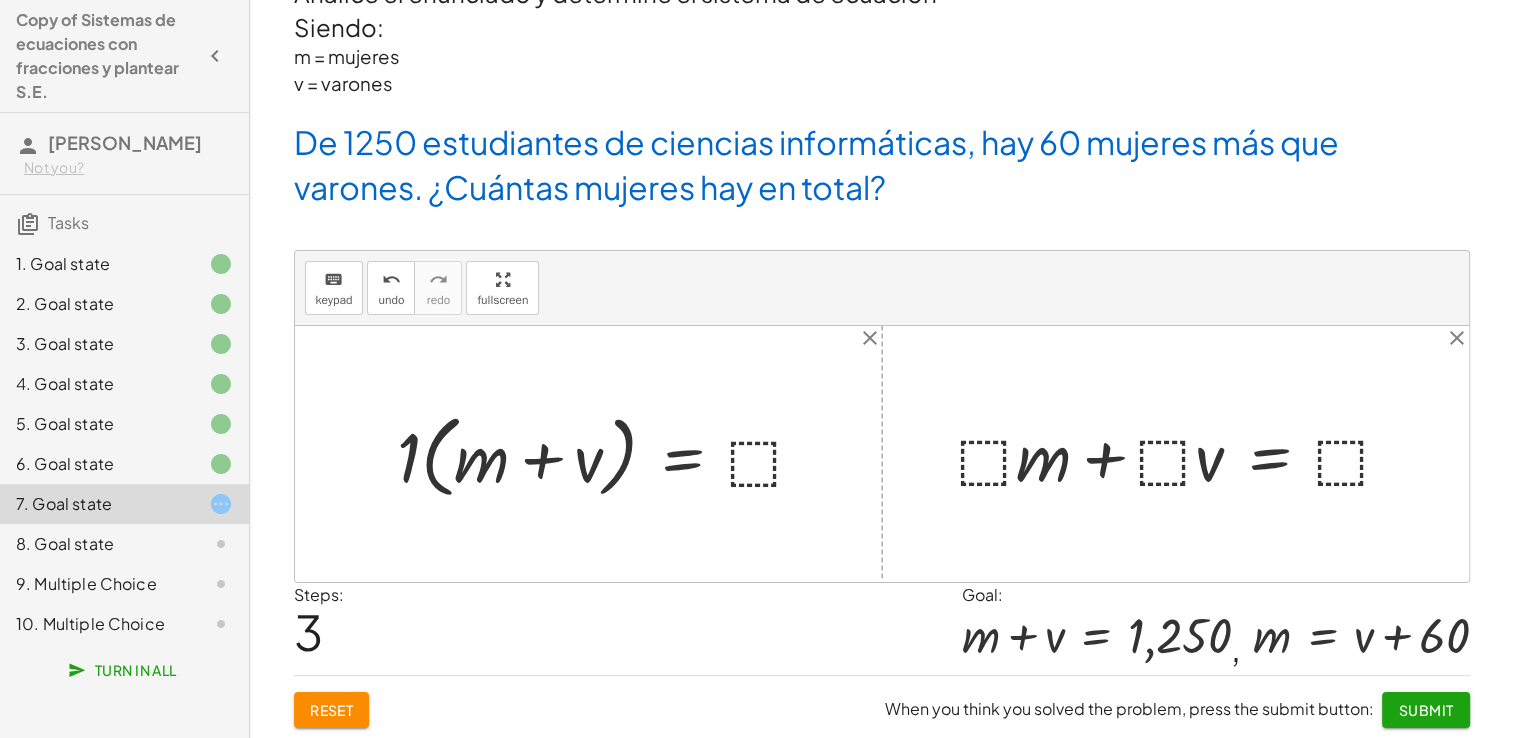 click at bounding box center [609, 454] 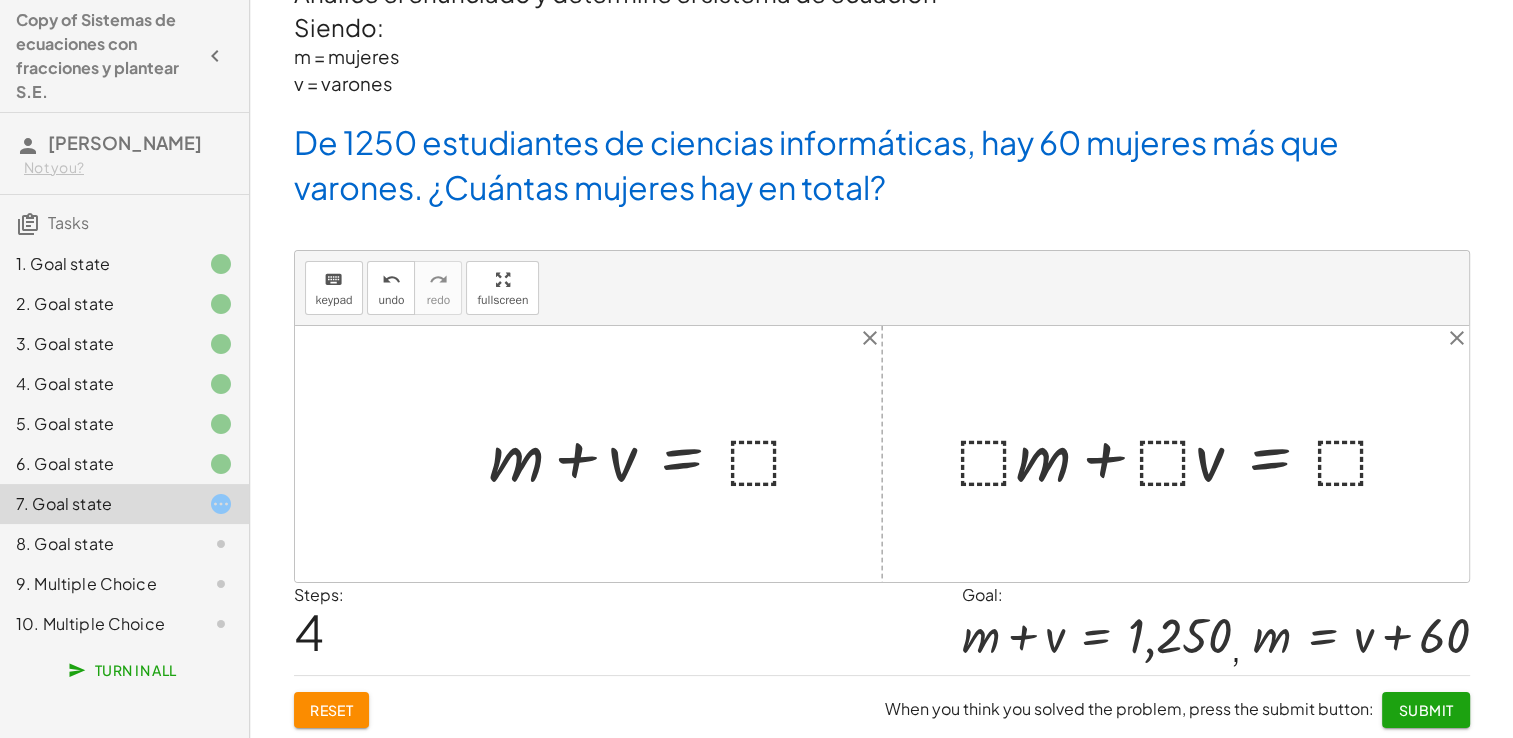click at bounding box center [655, 454] 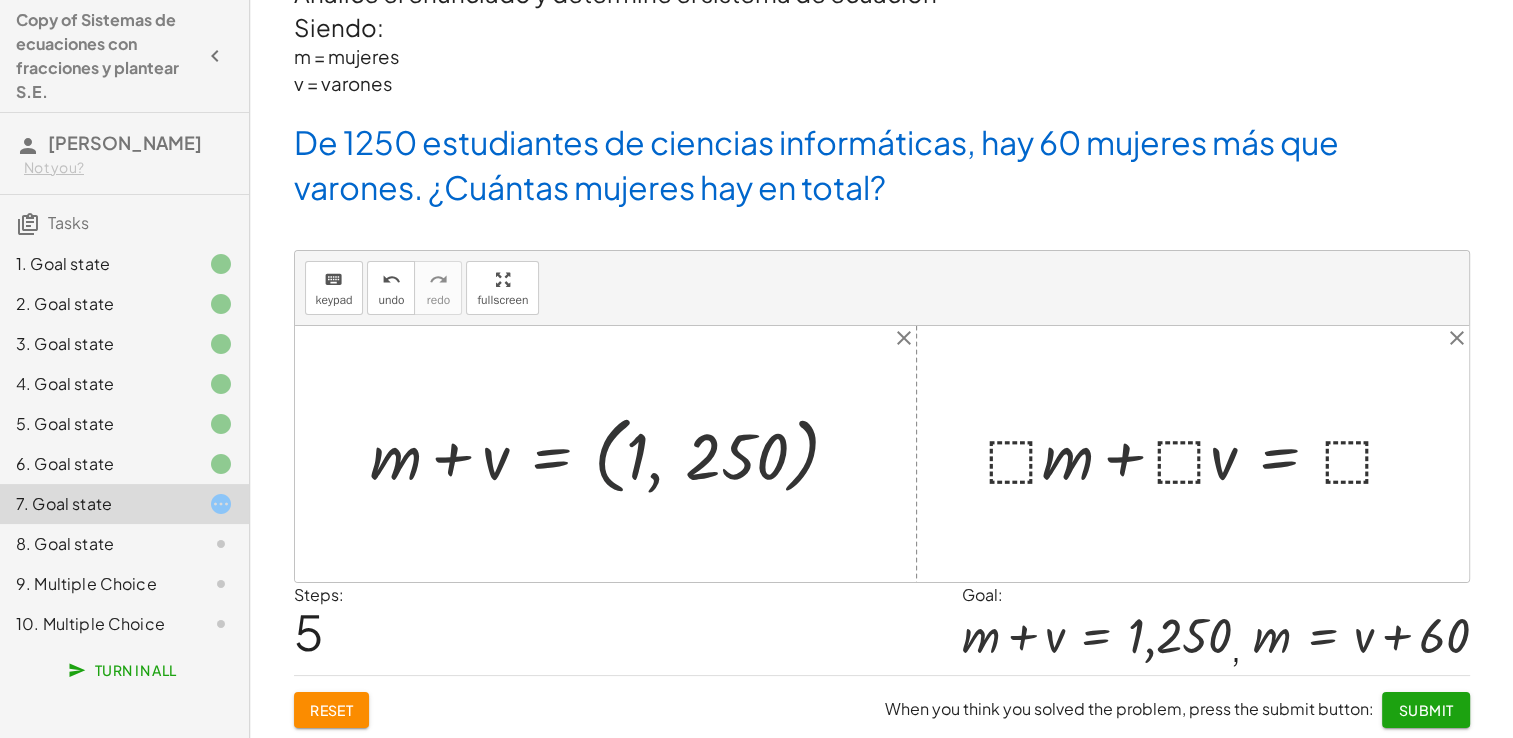 click at bounding box center [613, 453] 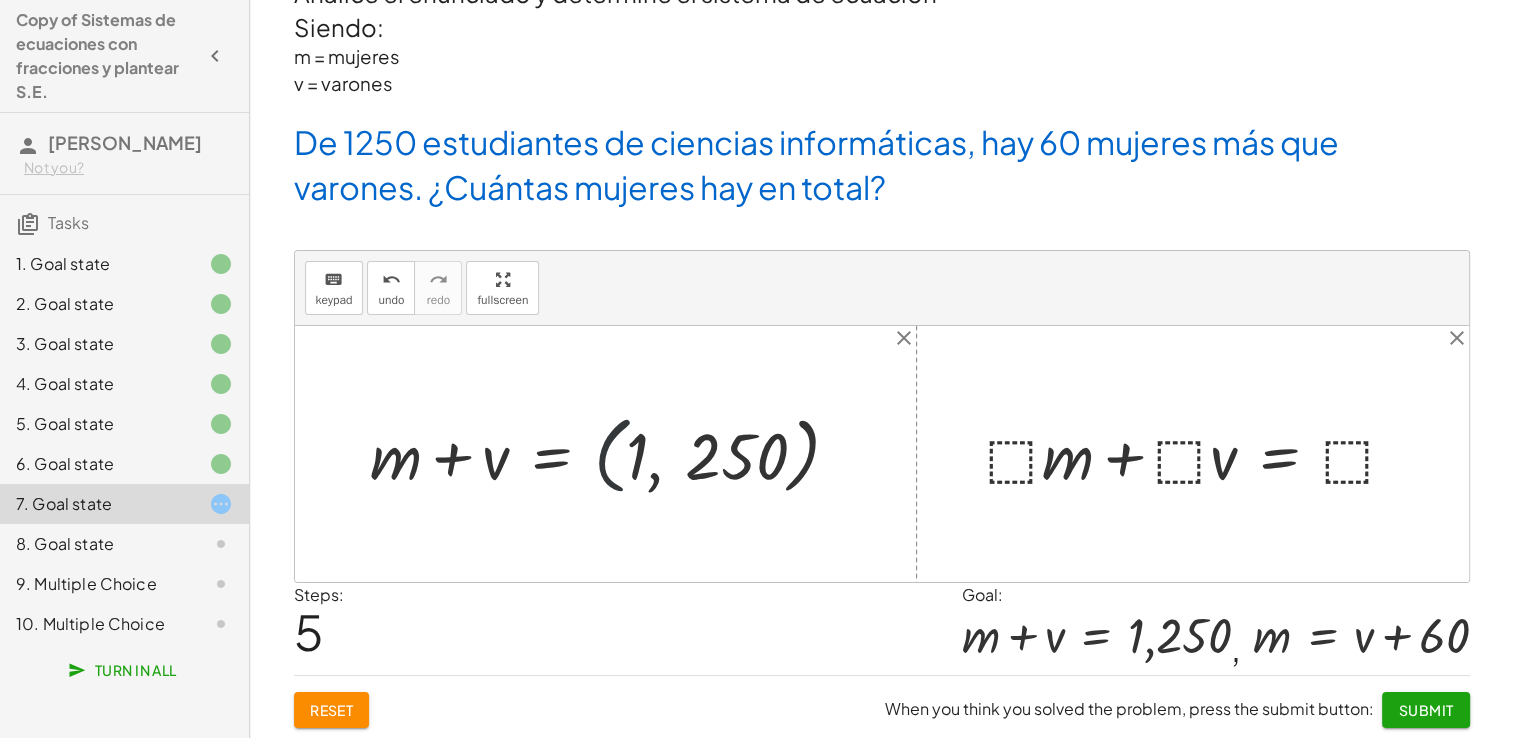 click at bounding box center [613, 453] 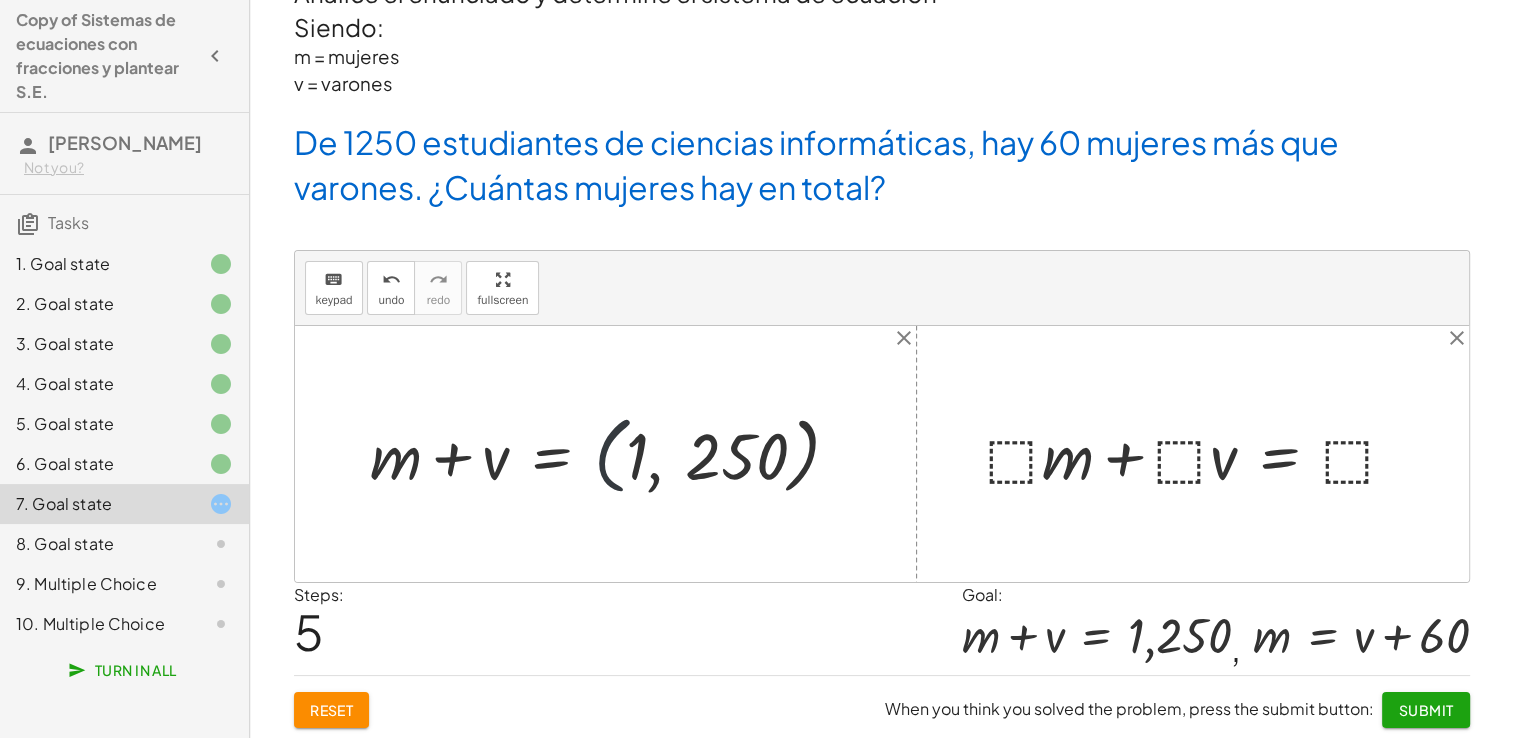 click at bounding box center [613, 453] 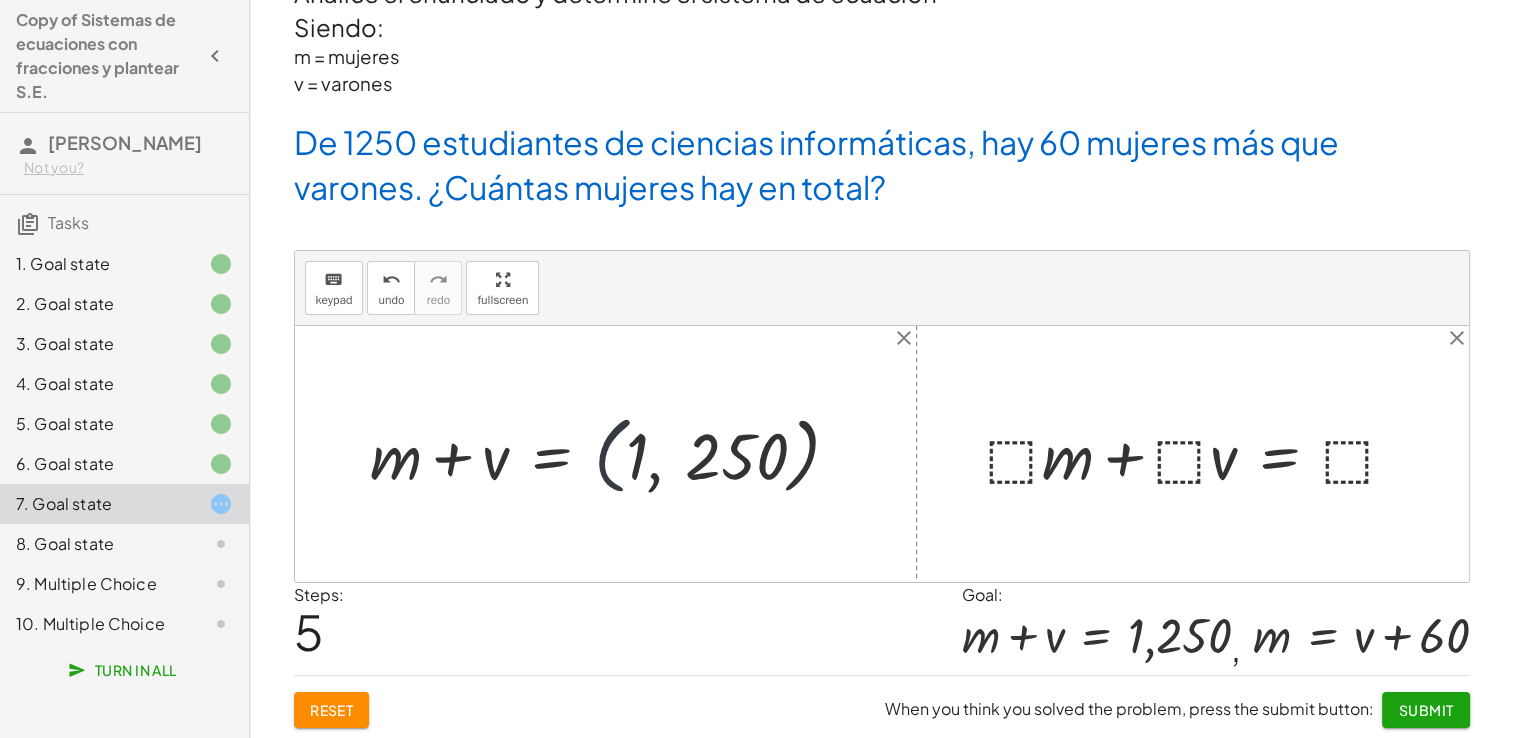 click at bounding box center (613, 453) 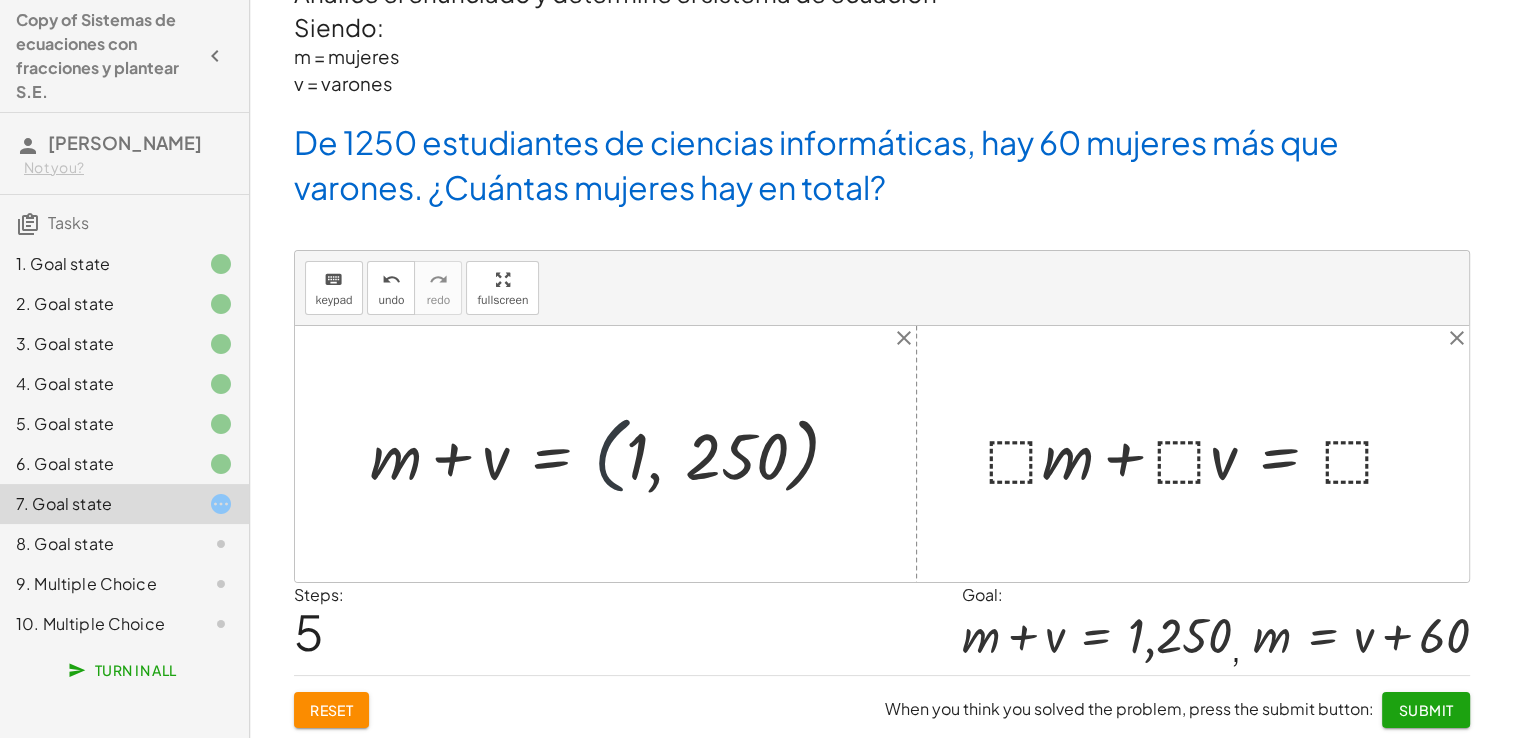 click at bounding box center [613, 453] 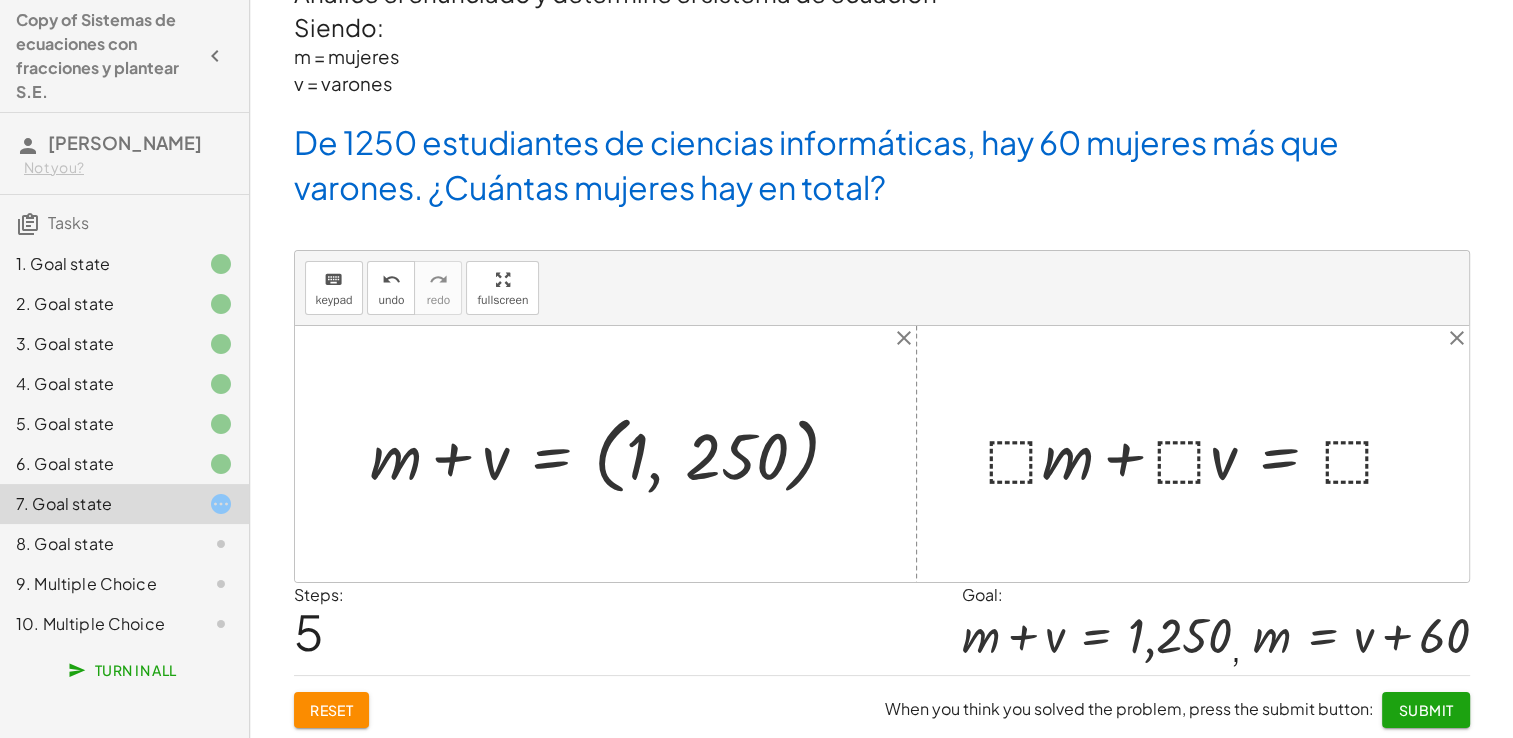 click at bounding box center [613, 453] 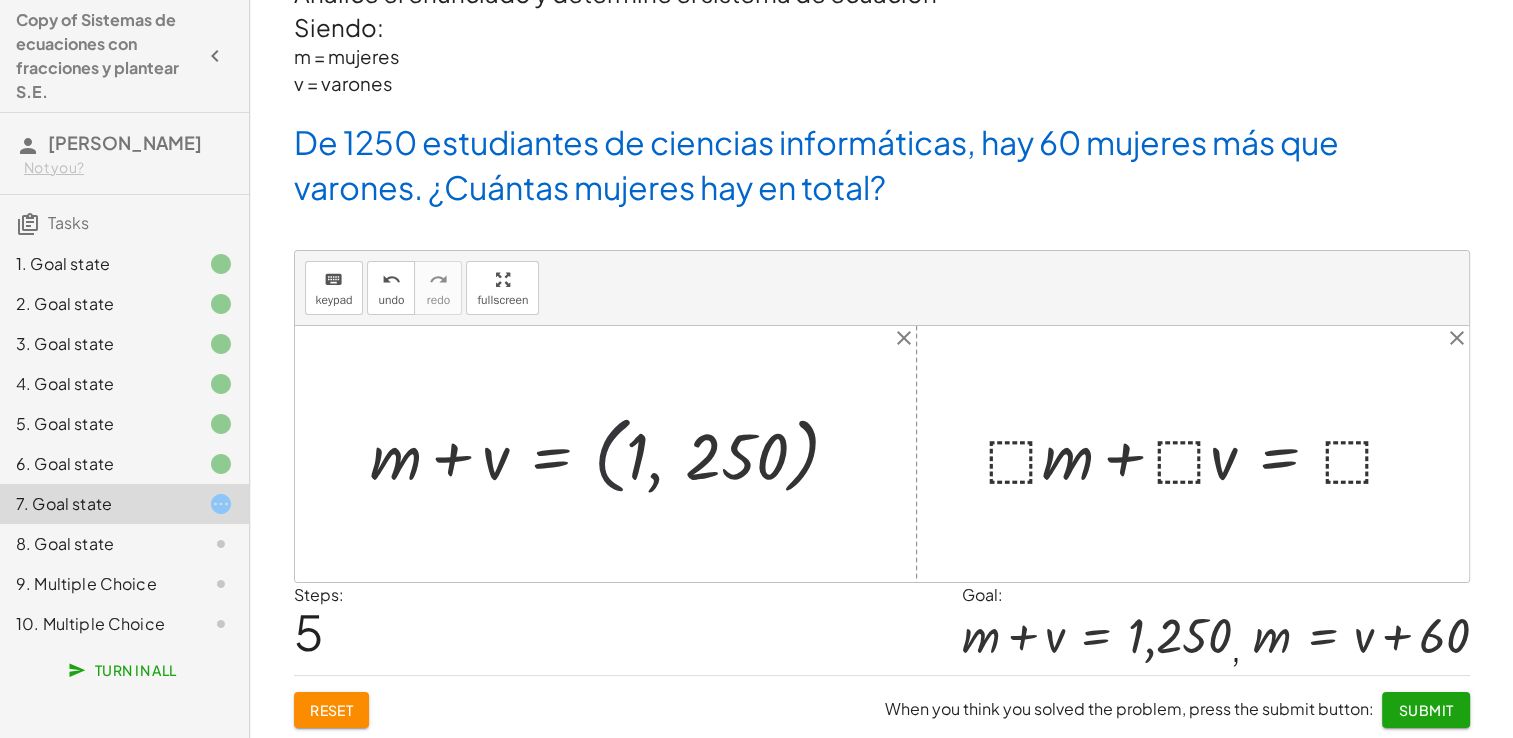 click at bounding box center (613, 453) 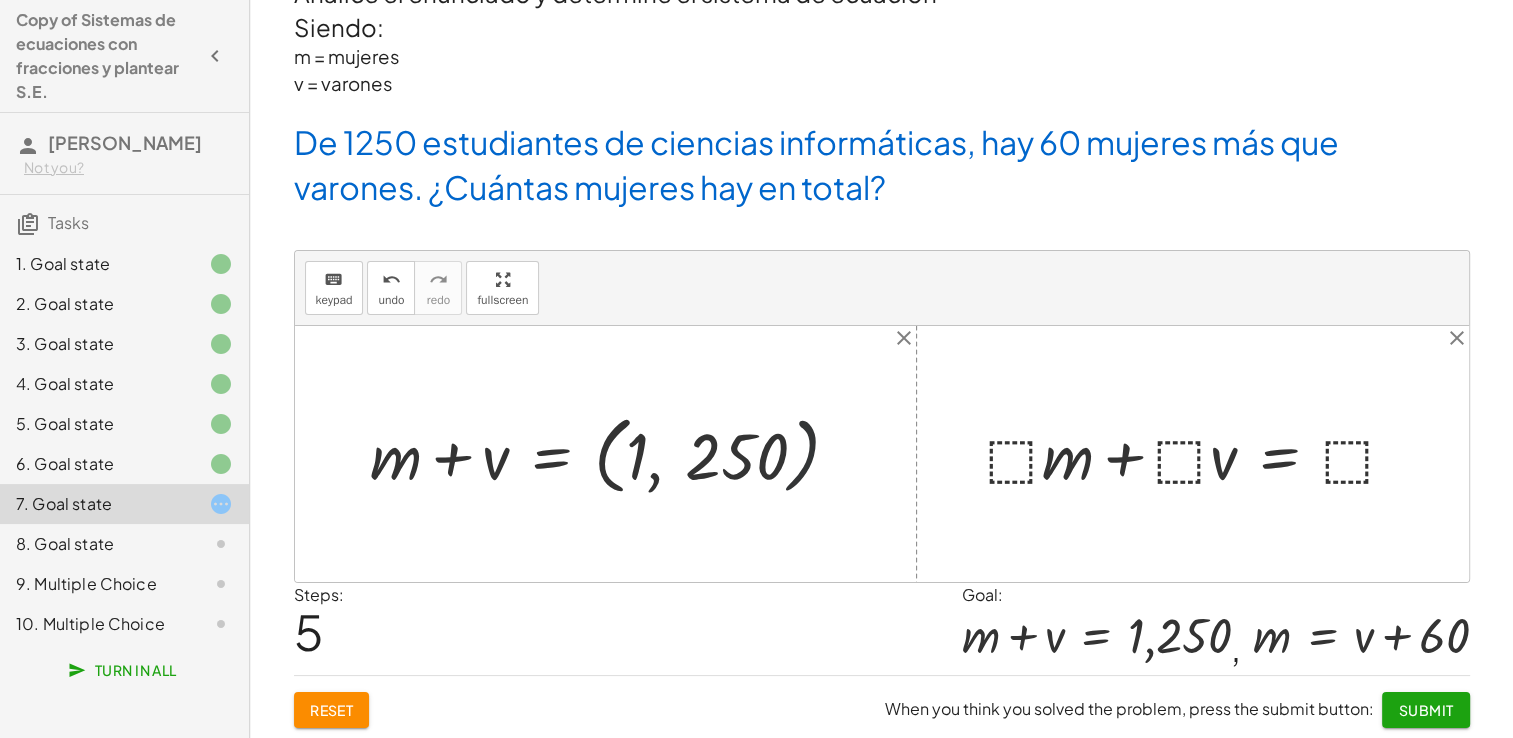 click at bounding box center [613, 453] 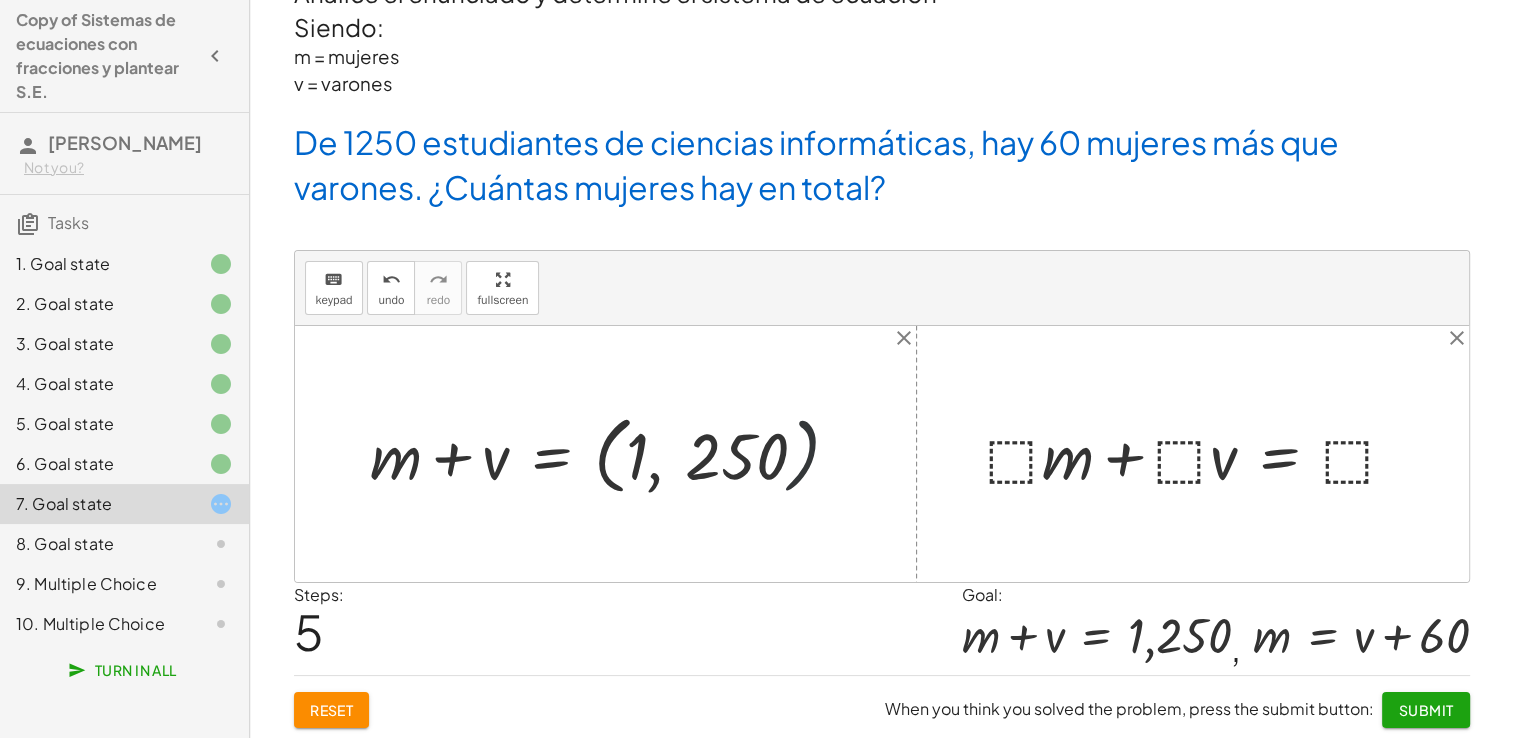 click at bounding box center (613, 453) 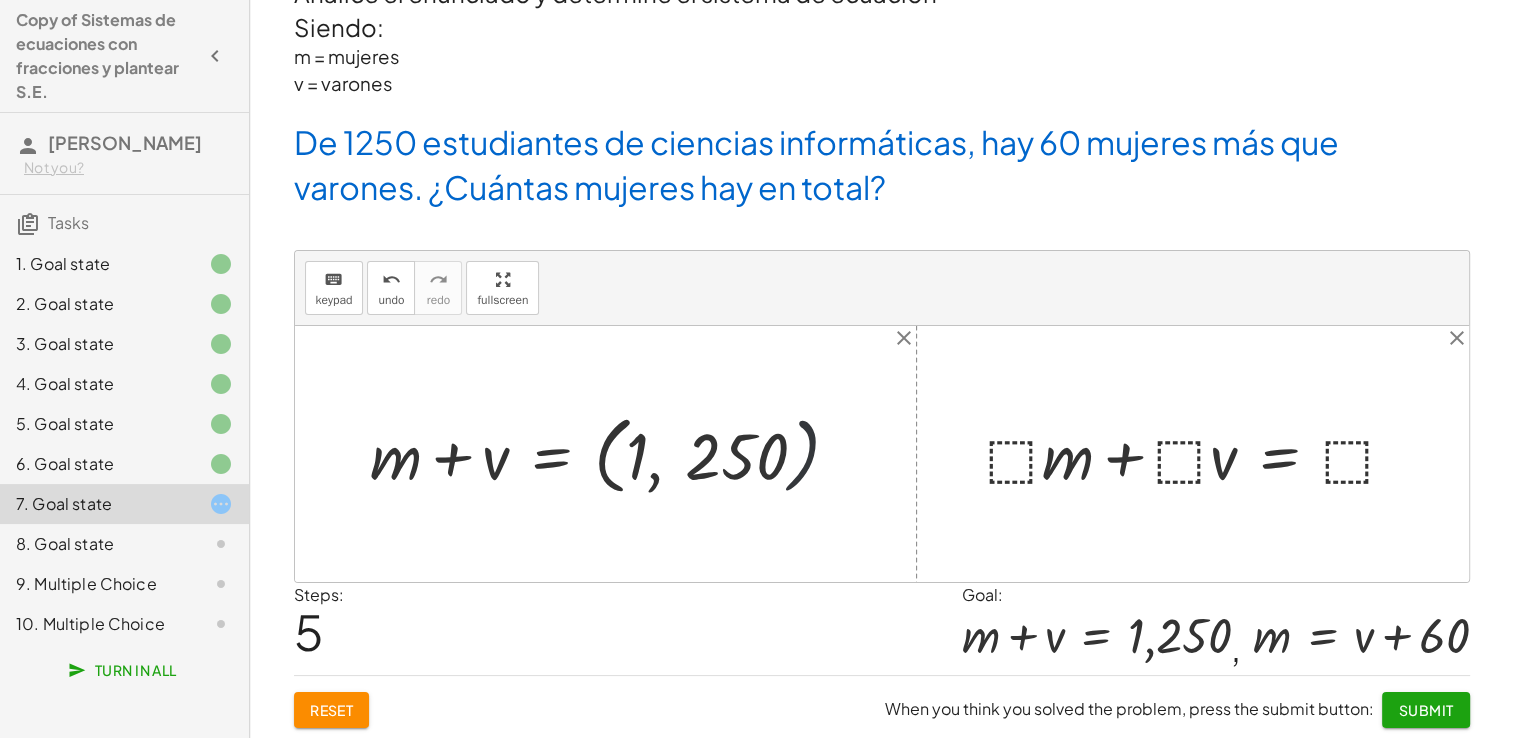 click at bounding box center (613, 453) 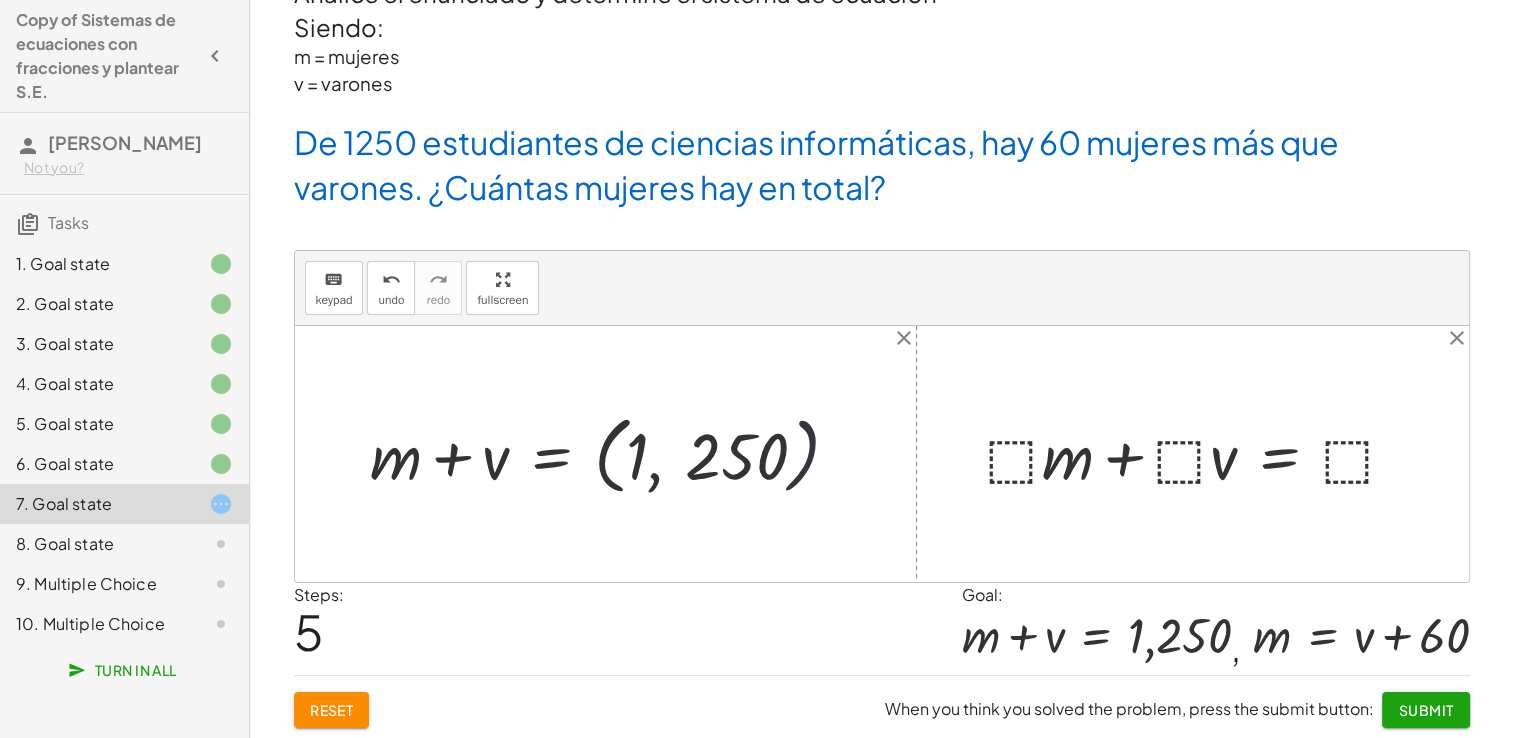 click at bounding box center (613, 453) 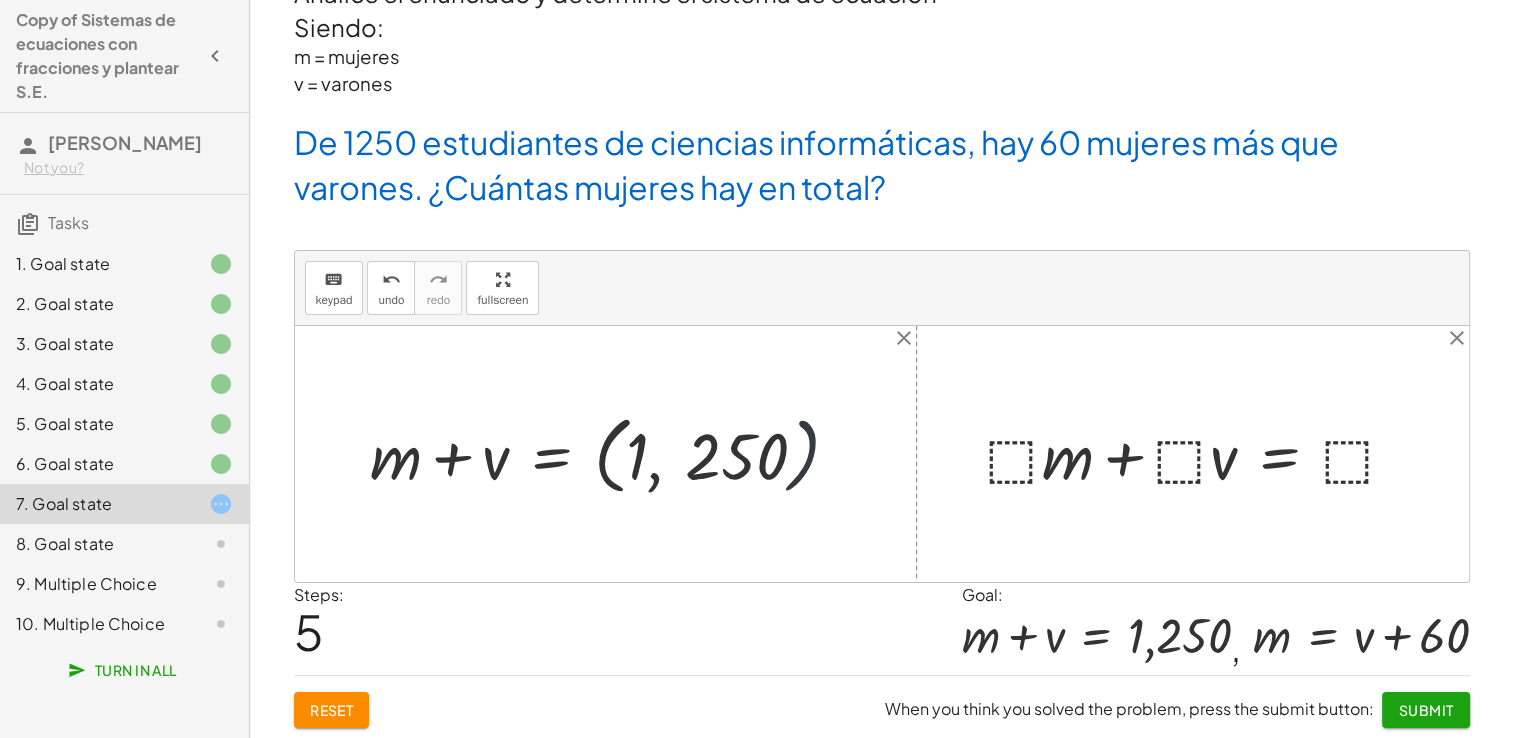 click at bounding box center (613, 453) 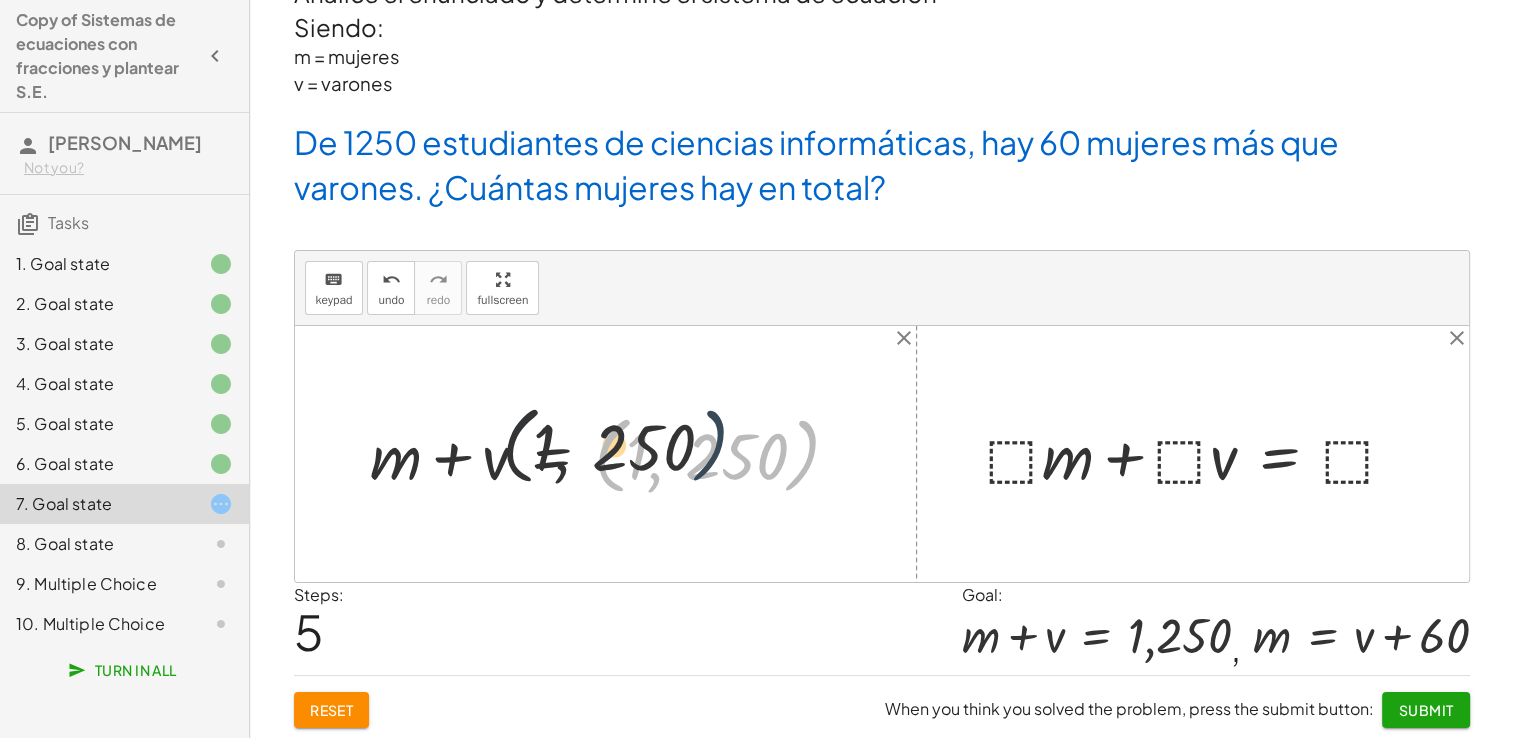 drag, startPoint x: 799, startPoint y: 472, endPoint x: 620, endPoint y: 423, distance: 185.58556 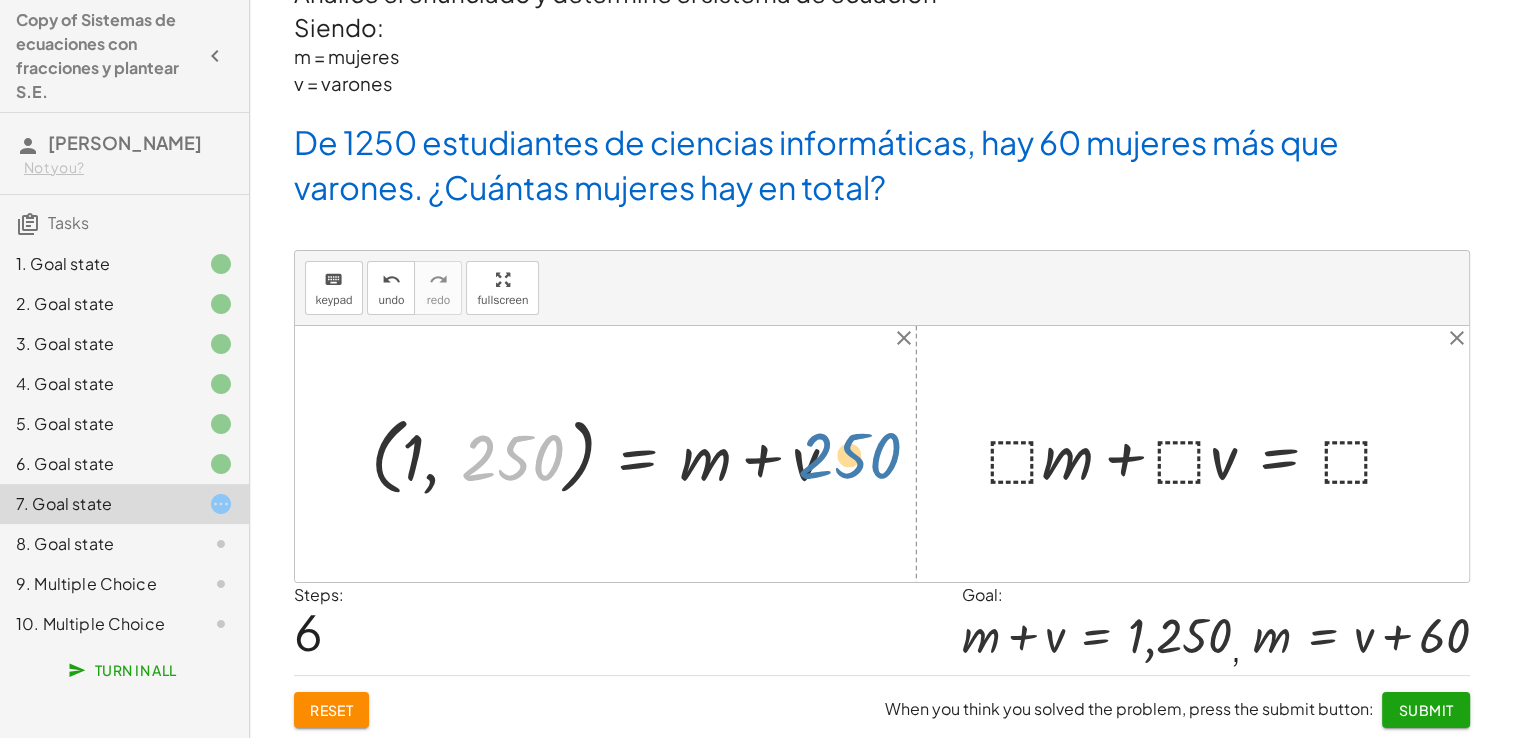 drag, startPoint x: 467, startPoint y: 448, endPoint x: 820, endPoint y: 448, distance: 353 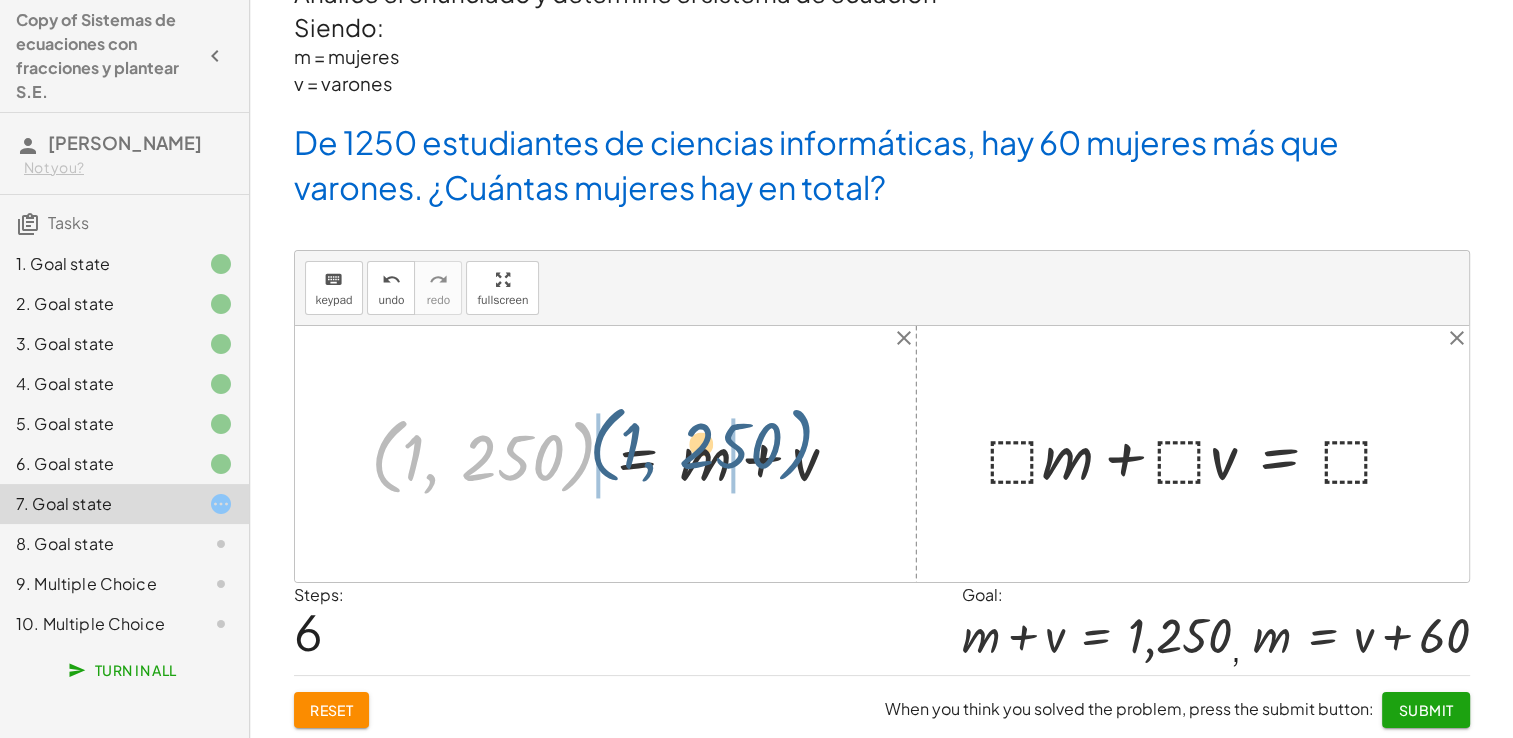 drag, startPoint x: 583, startPoint y: 440, endPoint x: 877, endPoint y: 437, distance: 294.01532 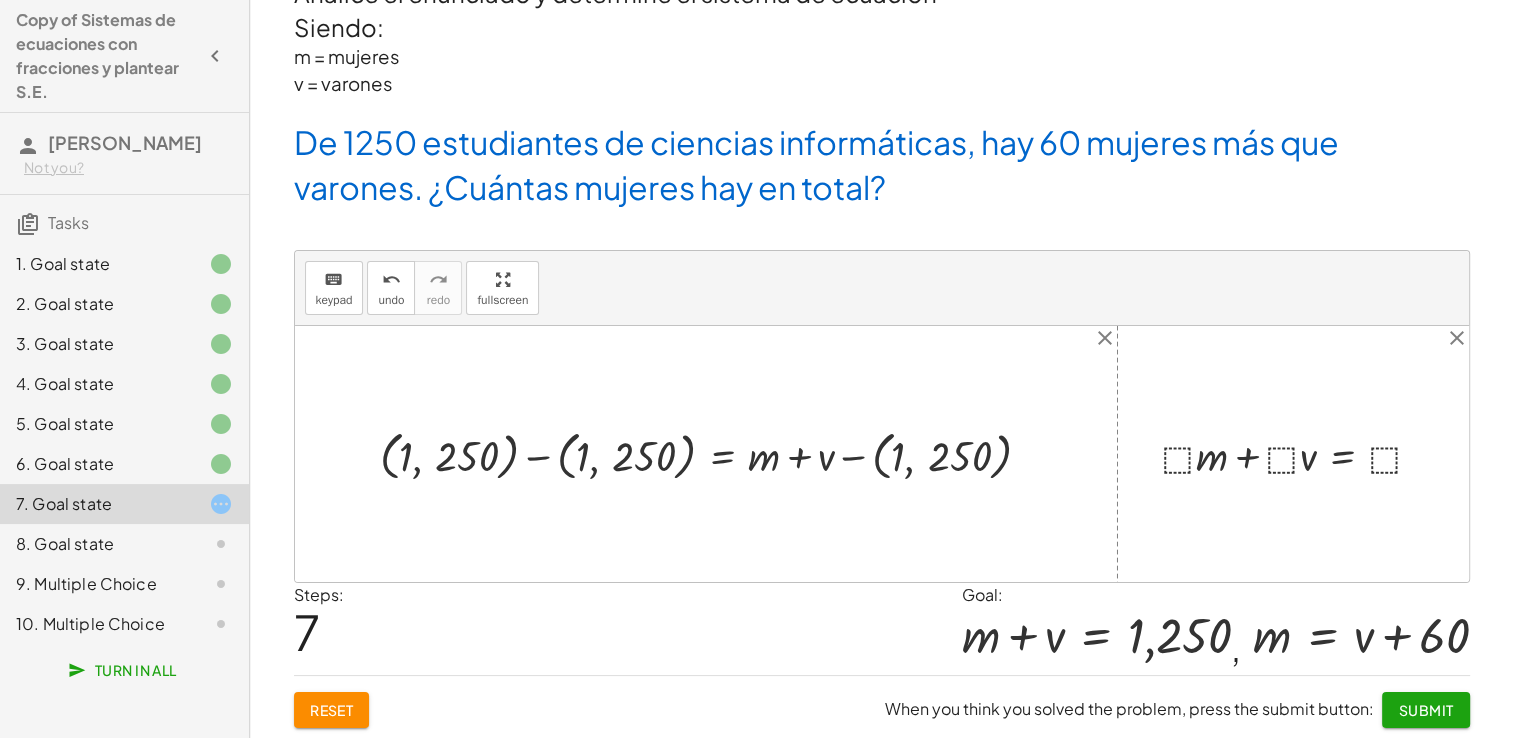 click on "Reset" at bounding box center [332, 710] 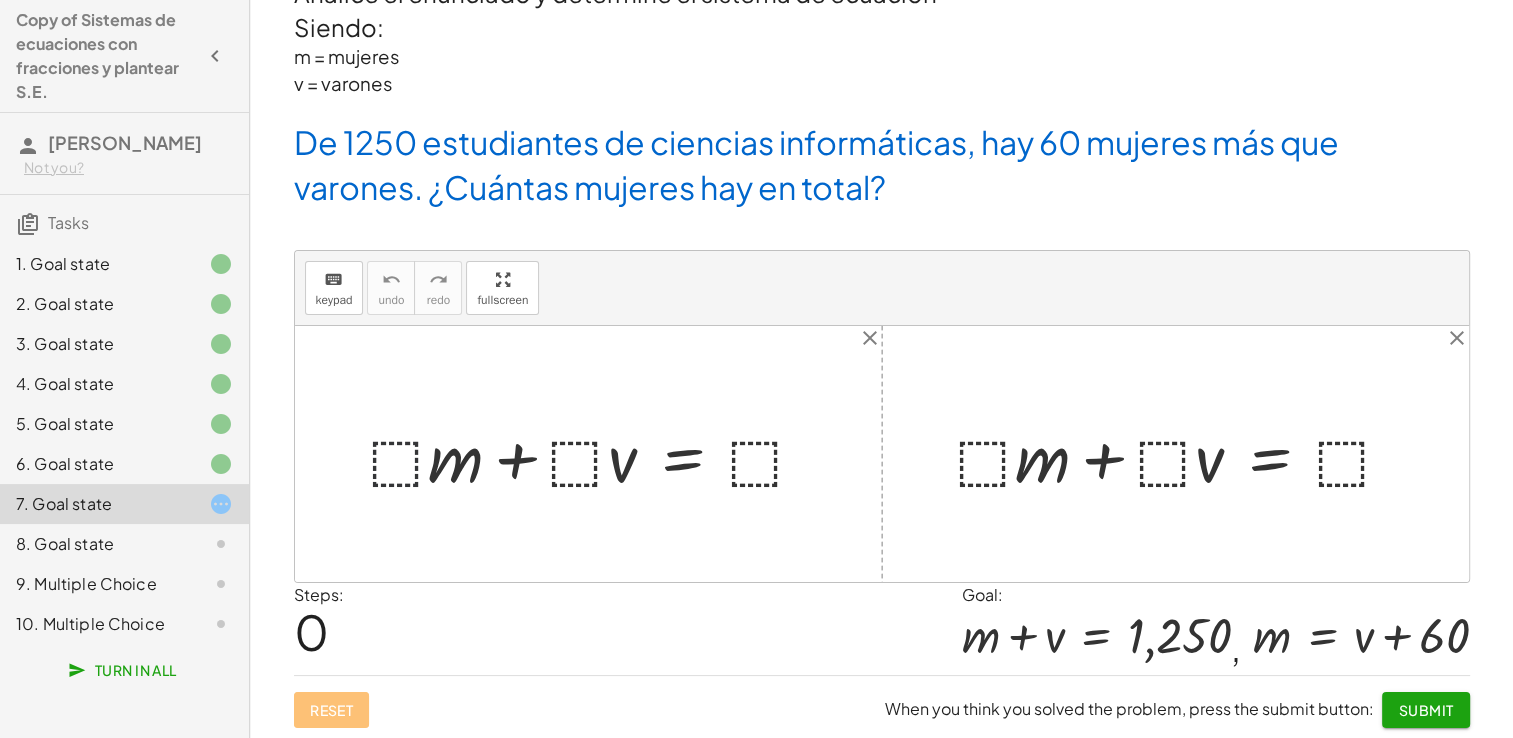 click at bounding box center (596, 454) 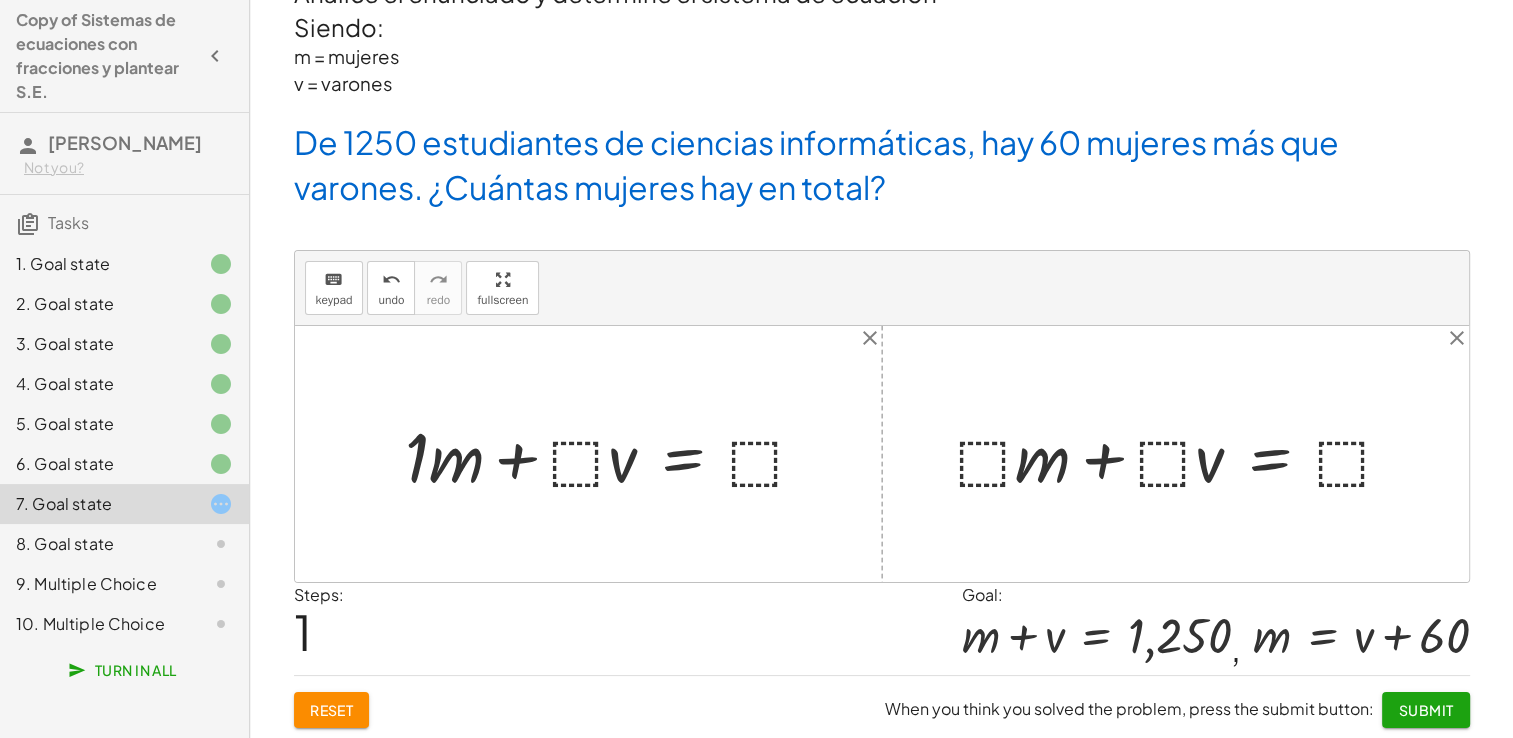 click at bounding box center [614, 454] 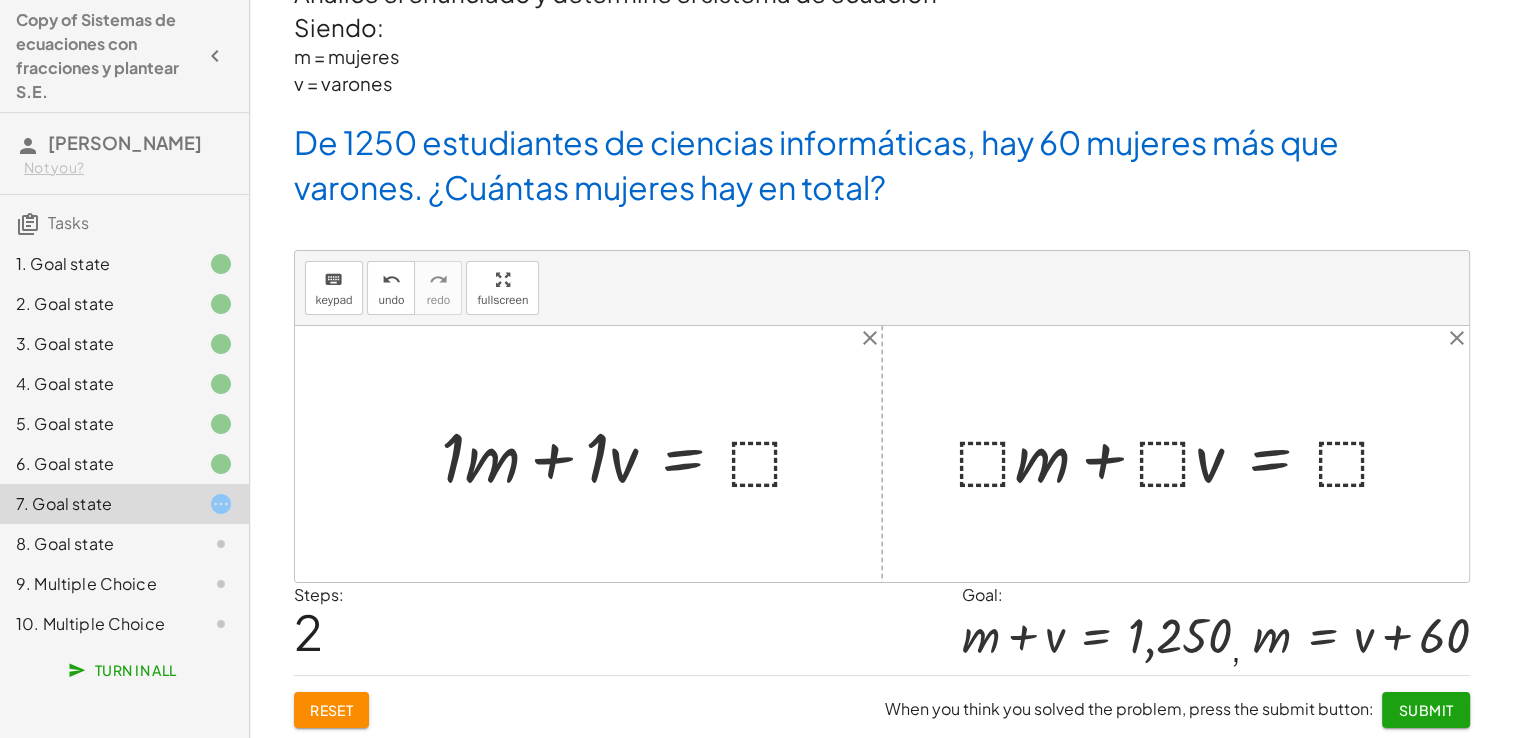 click at bounding box center (632, 454) 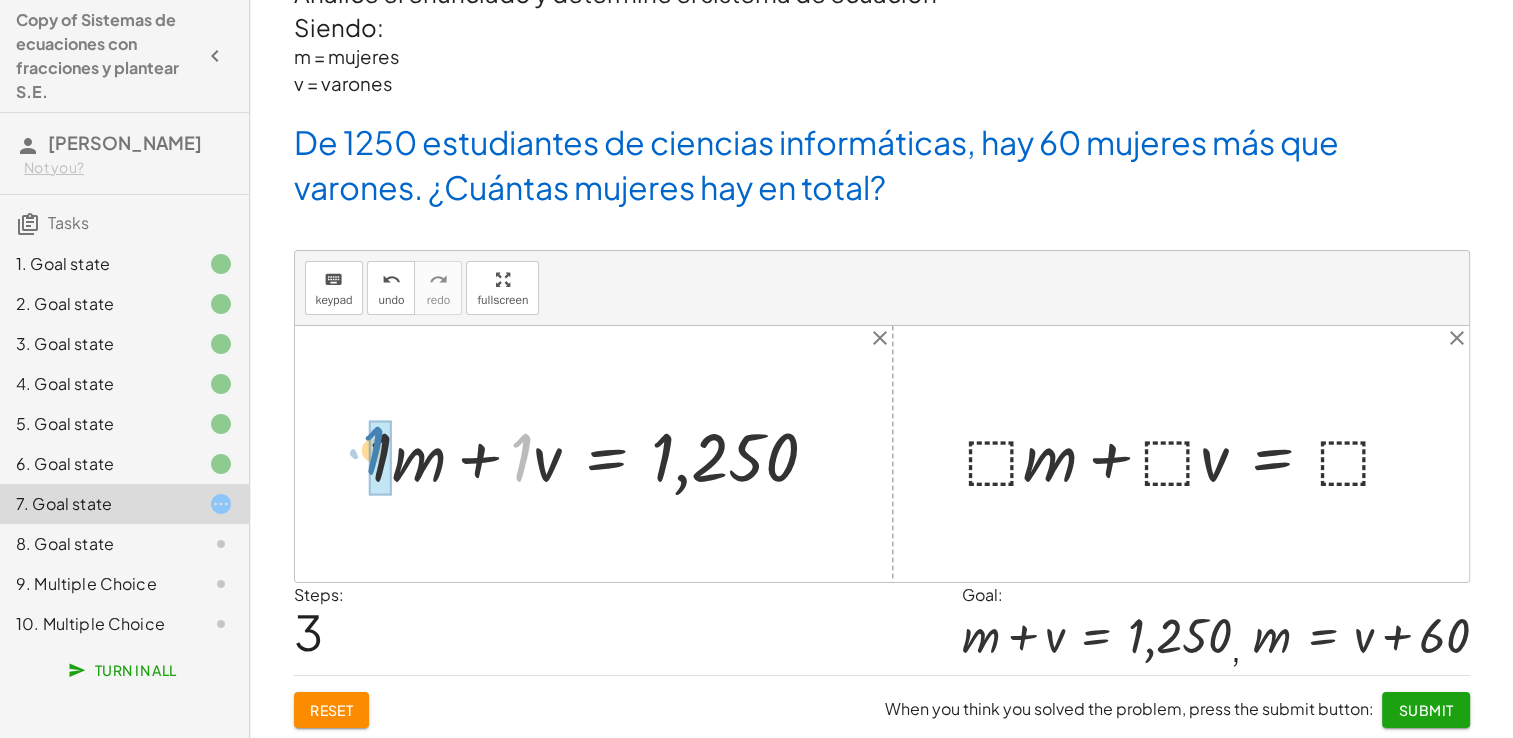 drag, startPoint x: 516, startPoint y: 442, endPoint x: 368, endPoint y: 435, distance: 148.16545 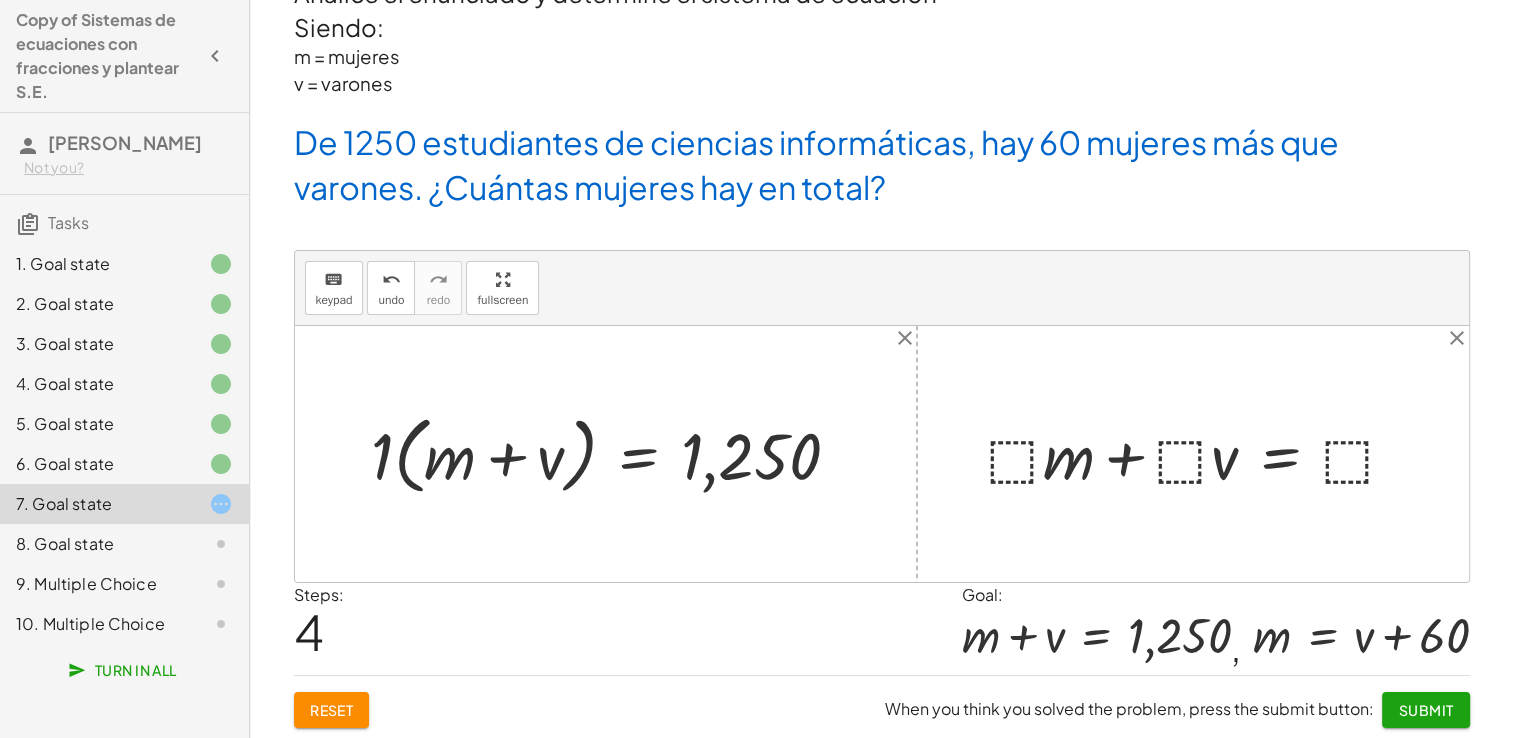 click at bounding box center [614, 453] 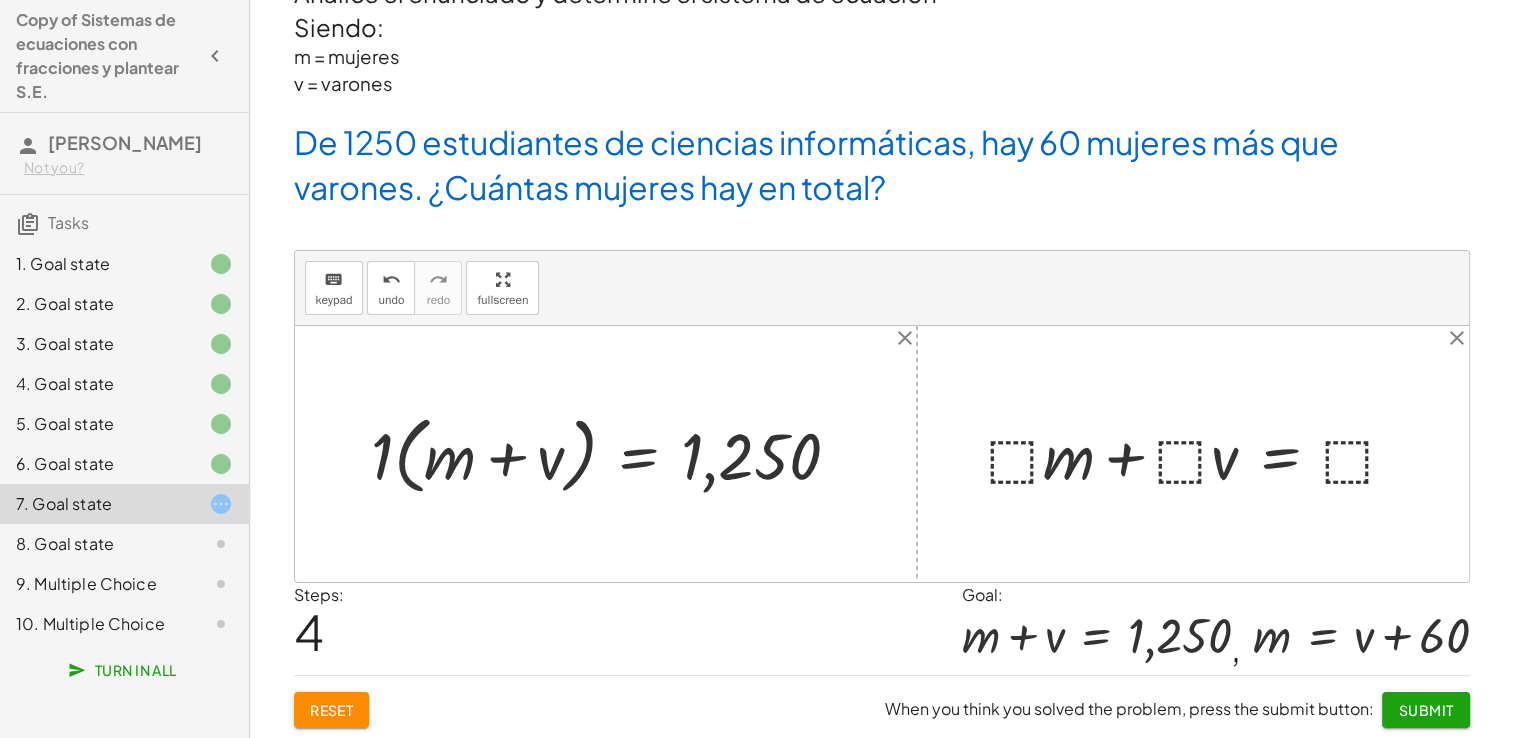 click at bounding box center (614, 453) 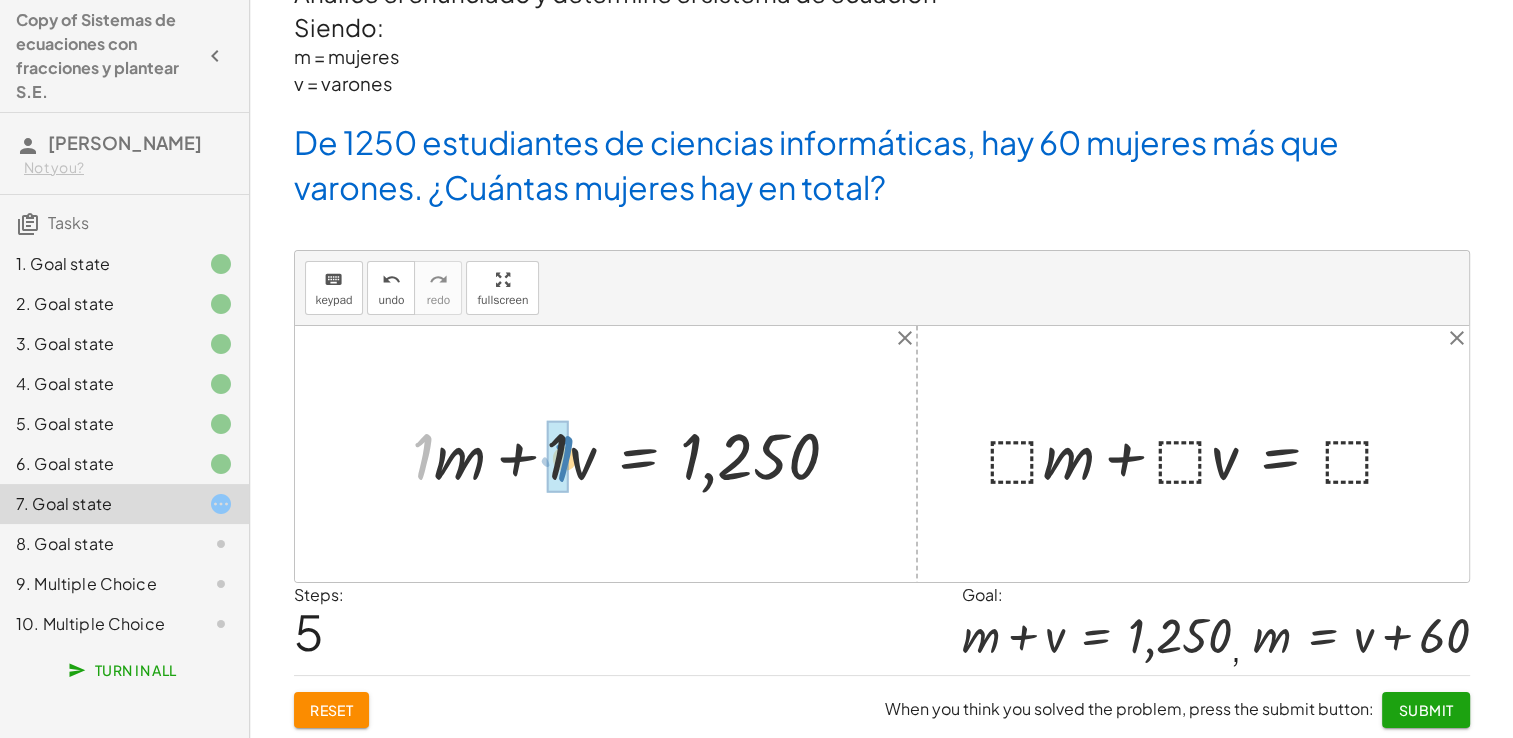 drag, startPoint x: 424, startPoint y: 457, endPoint x: 564, endPoint y: 458, distance: 140.00357 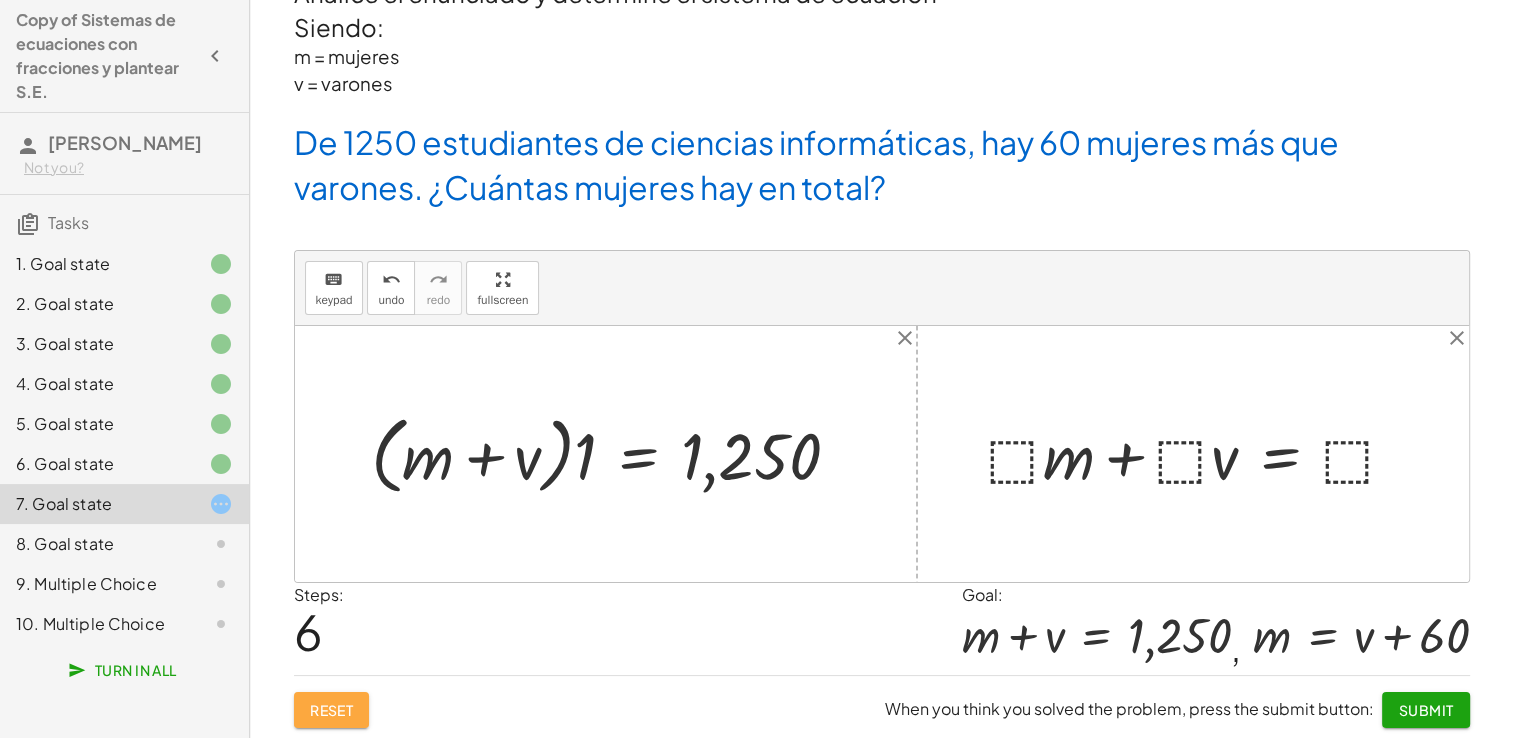click on "Reset" 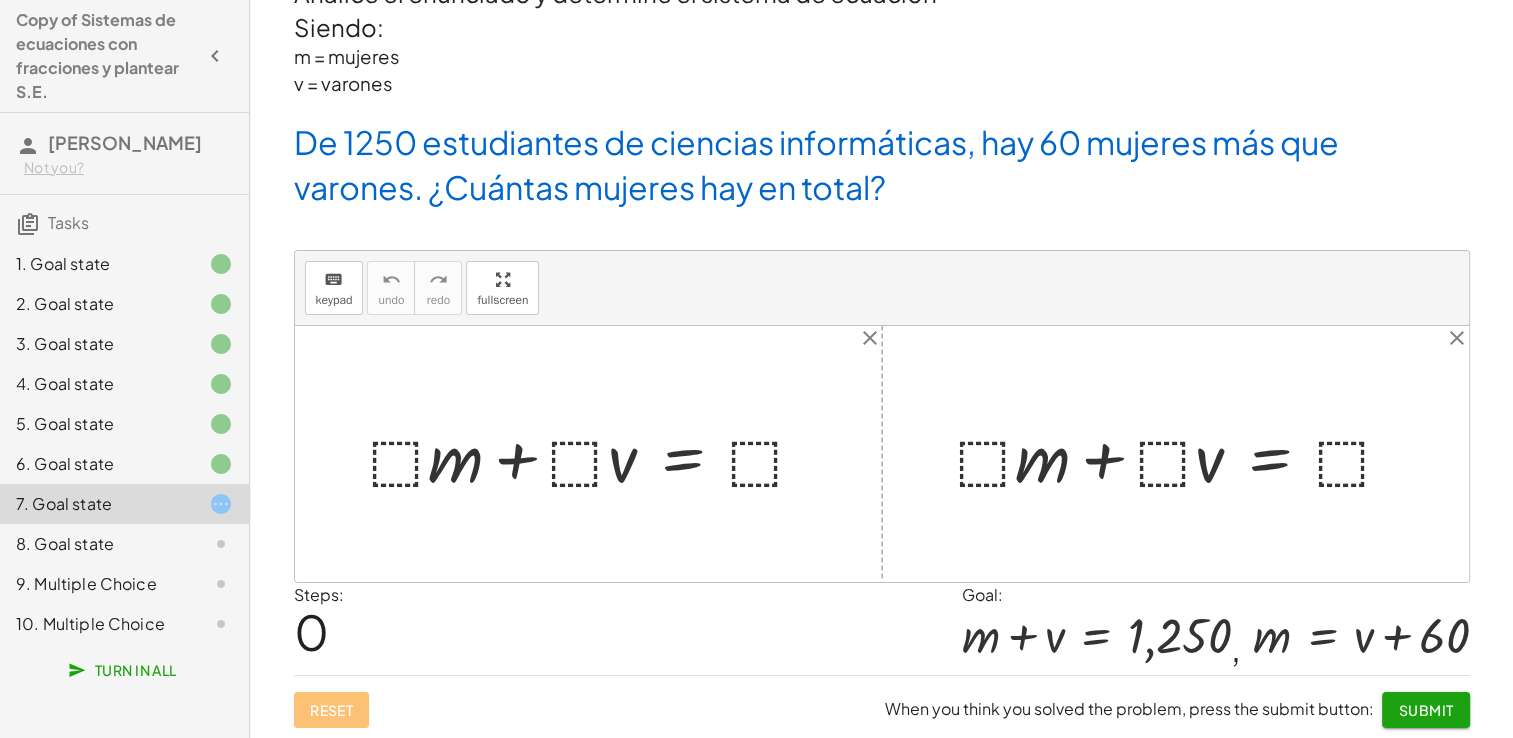 click at bounding box center (596, 454) 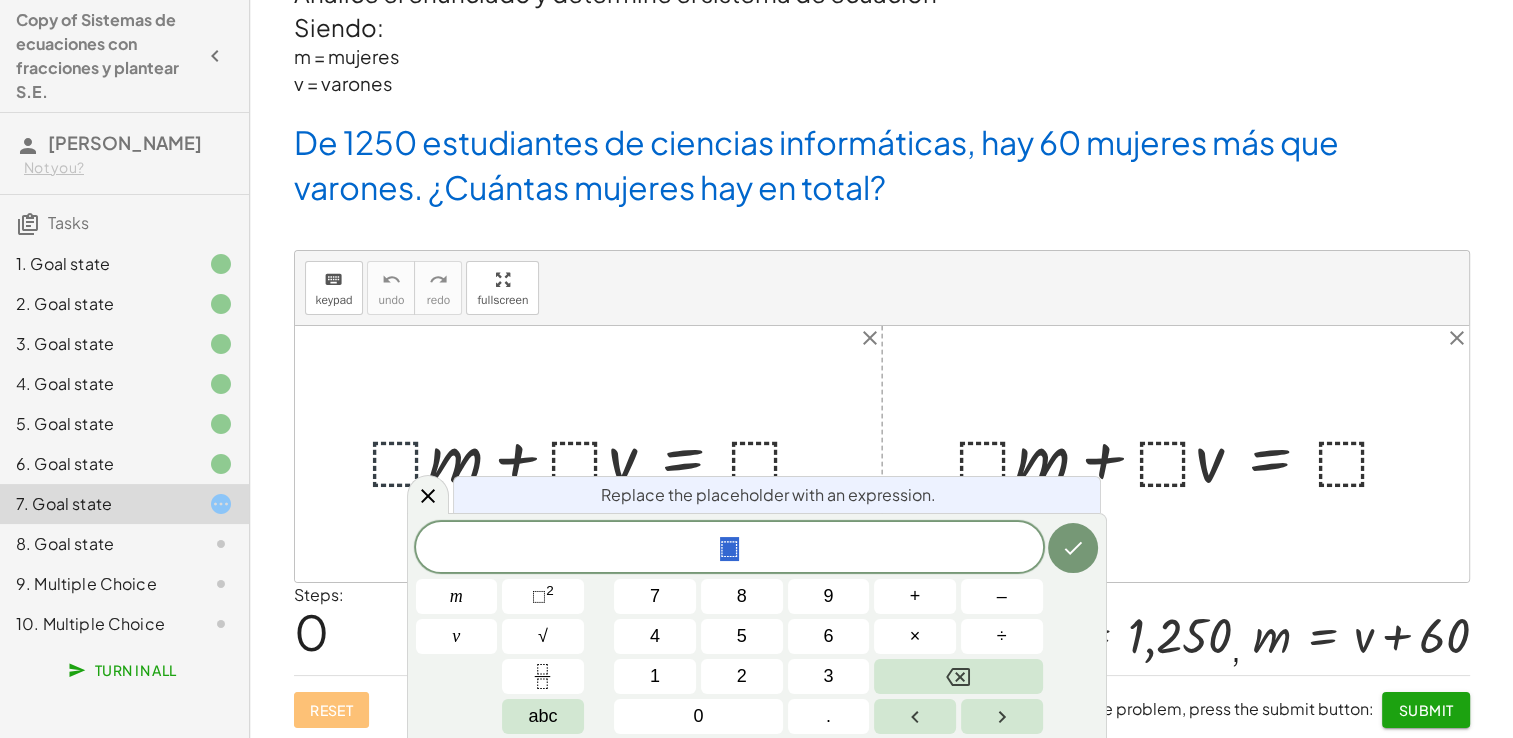 click at bounding box center (596, 454) 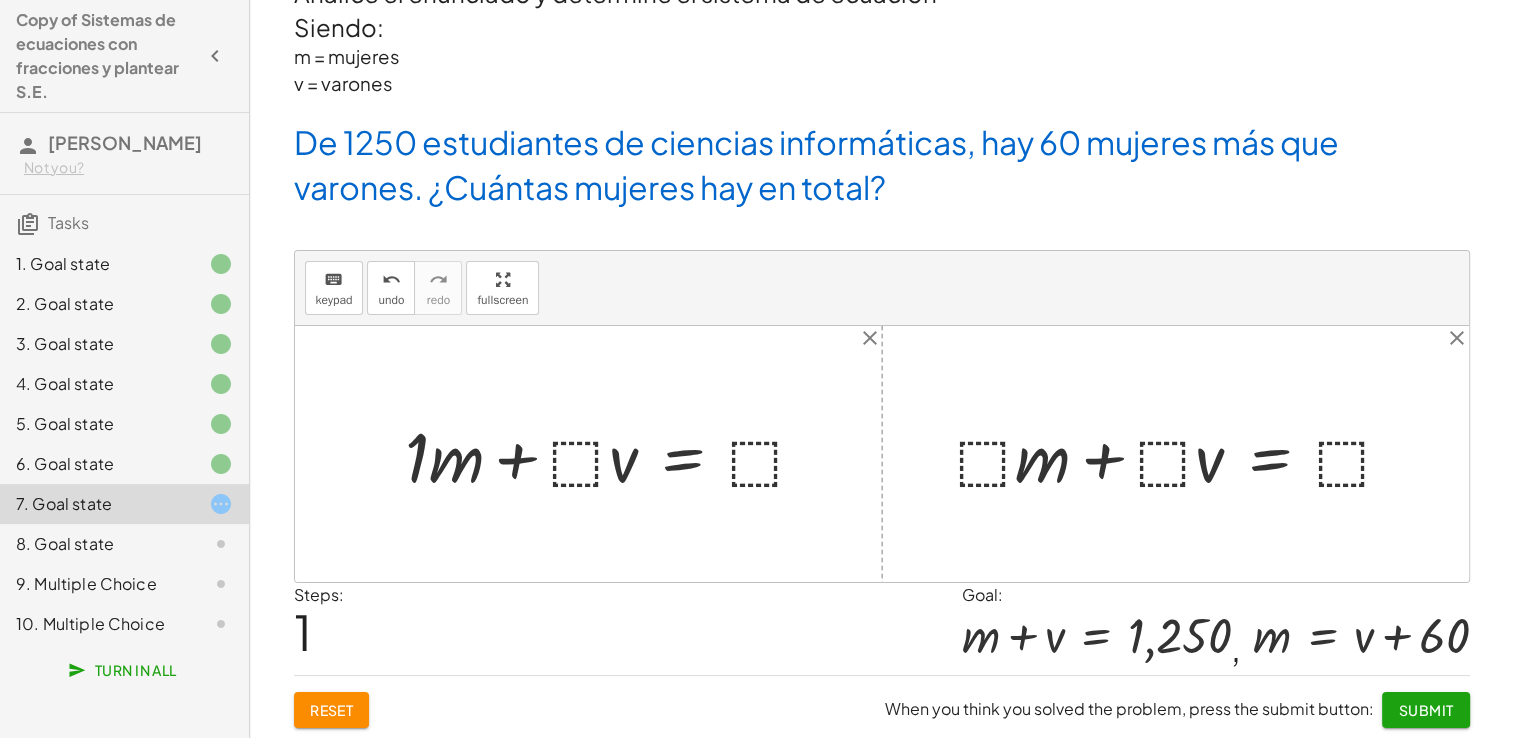 click at bounding box center [614, 454] 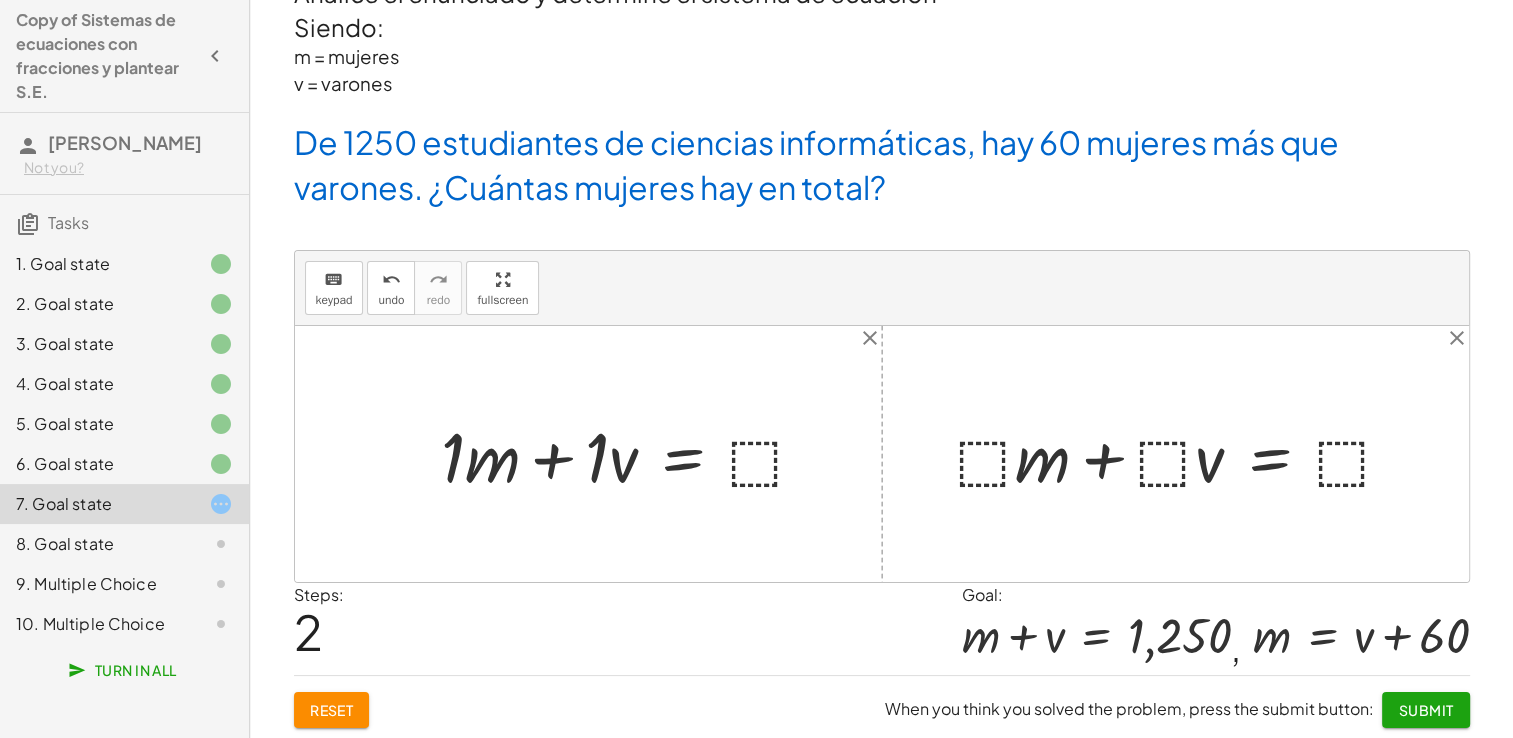 click at bounding box center [632, 454] 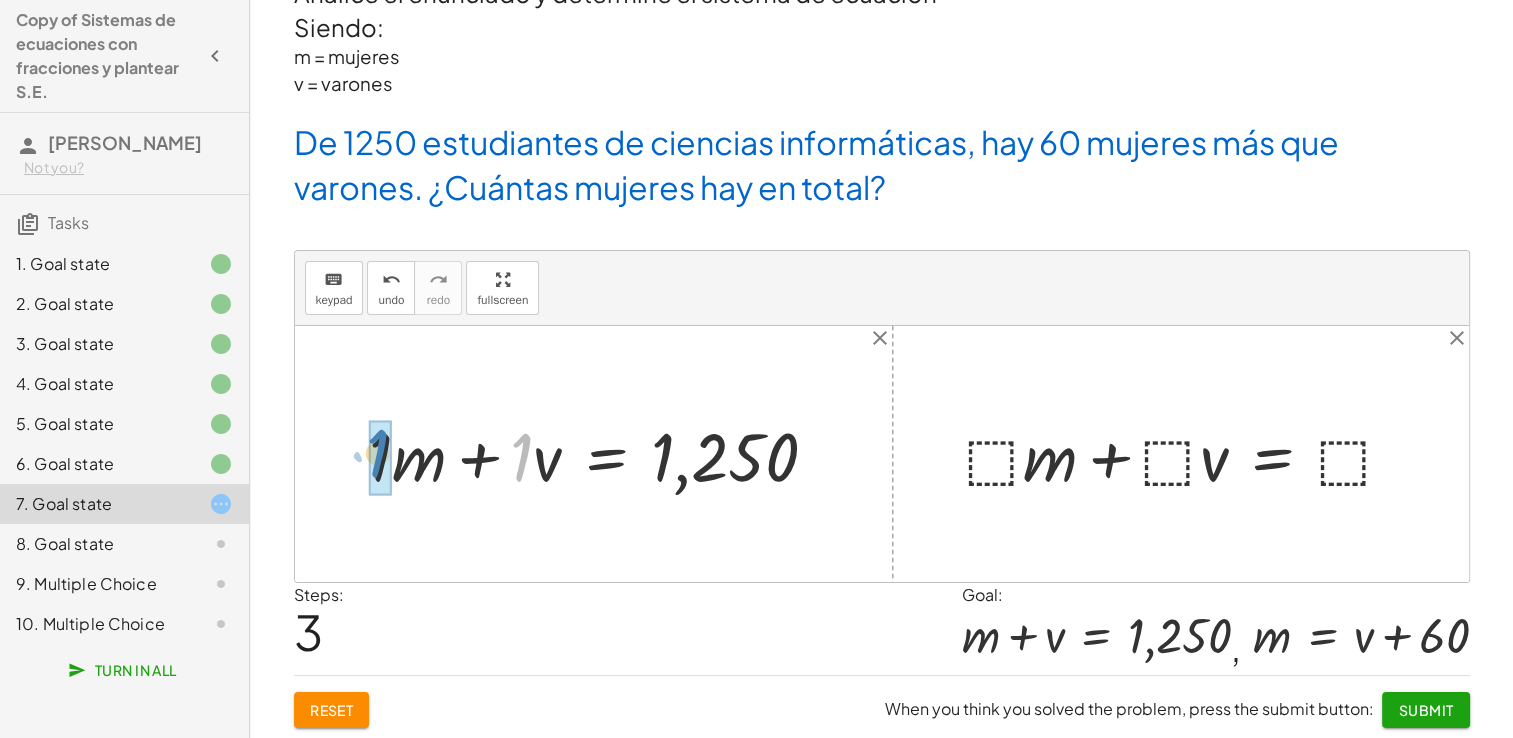drag, startPoint x: 522, startPoint y: 450, endPoint x: 378, endPoint y: 446, distance: 144.05554 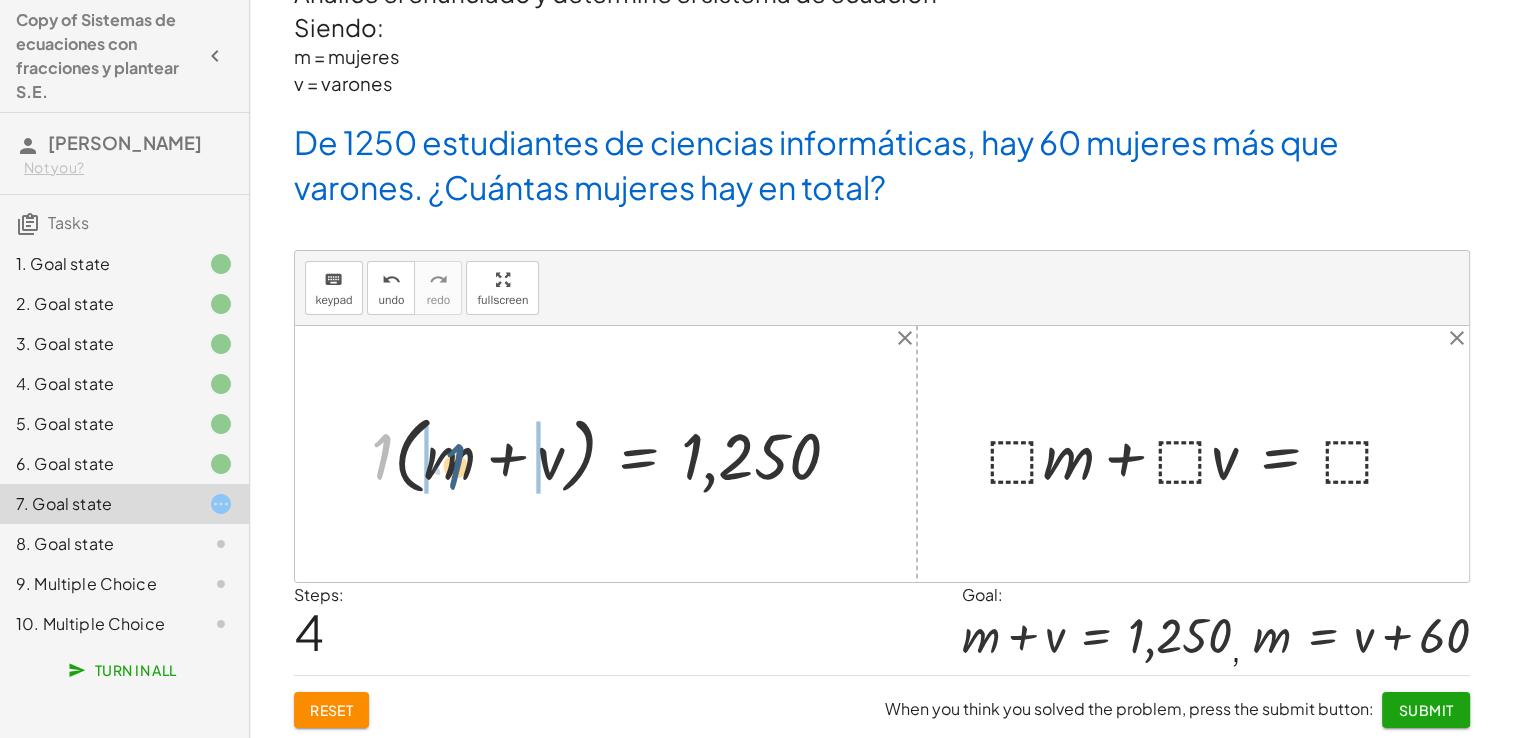 drag, startPoint x: 384, startPoint y: 436, endPoint x: 458, endPoint y: 446, distance: 74.672615 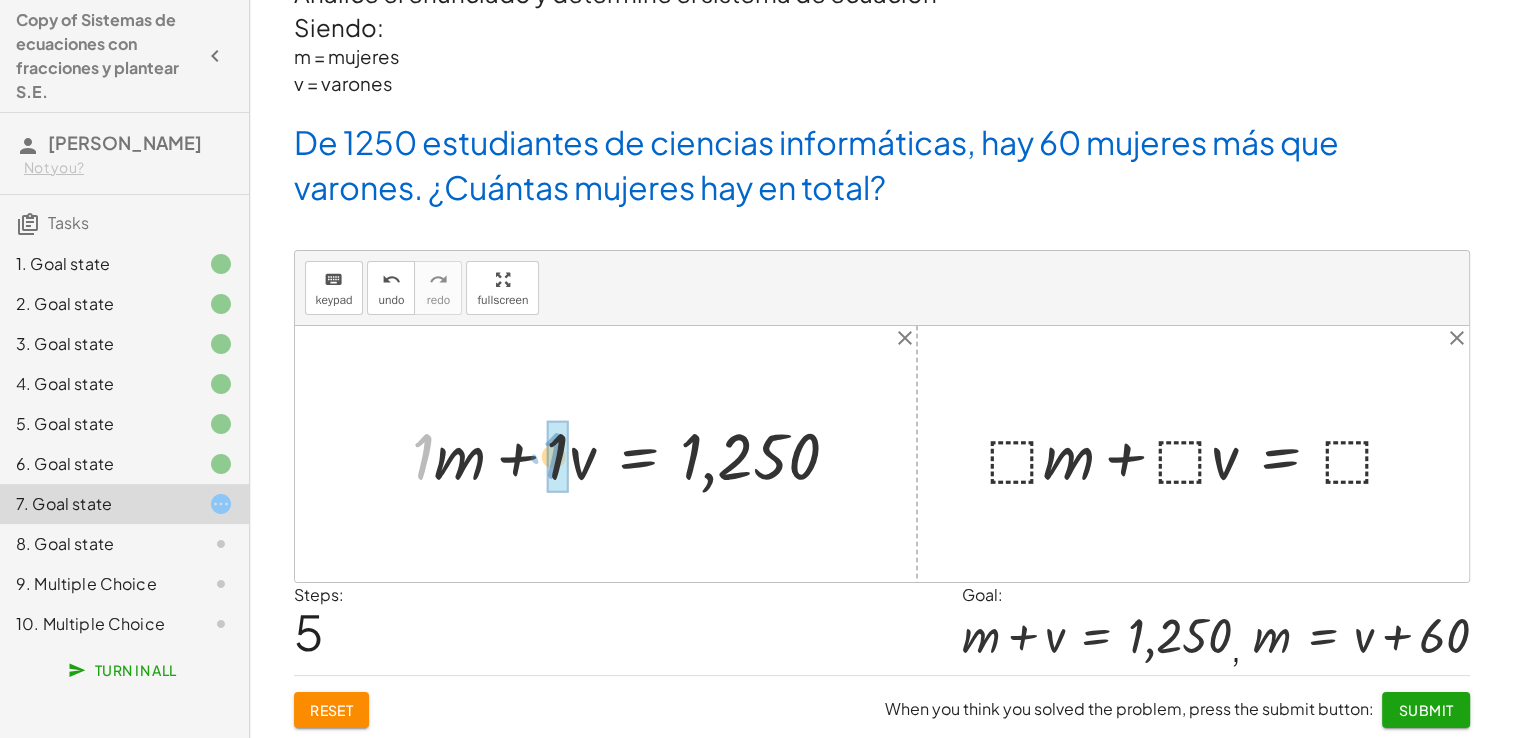 drag, startPoint x: 425, startPoint y: 447, endPoint x: 563, endPoint y: 446, distance: 138.00362 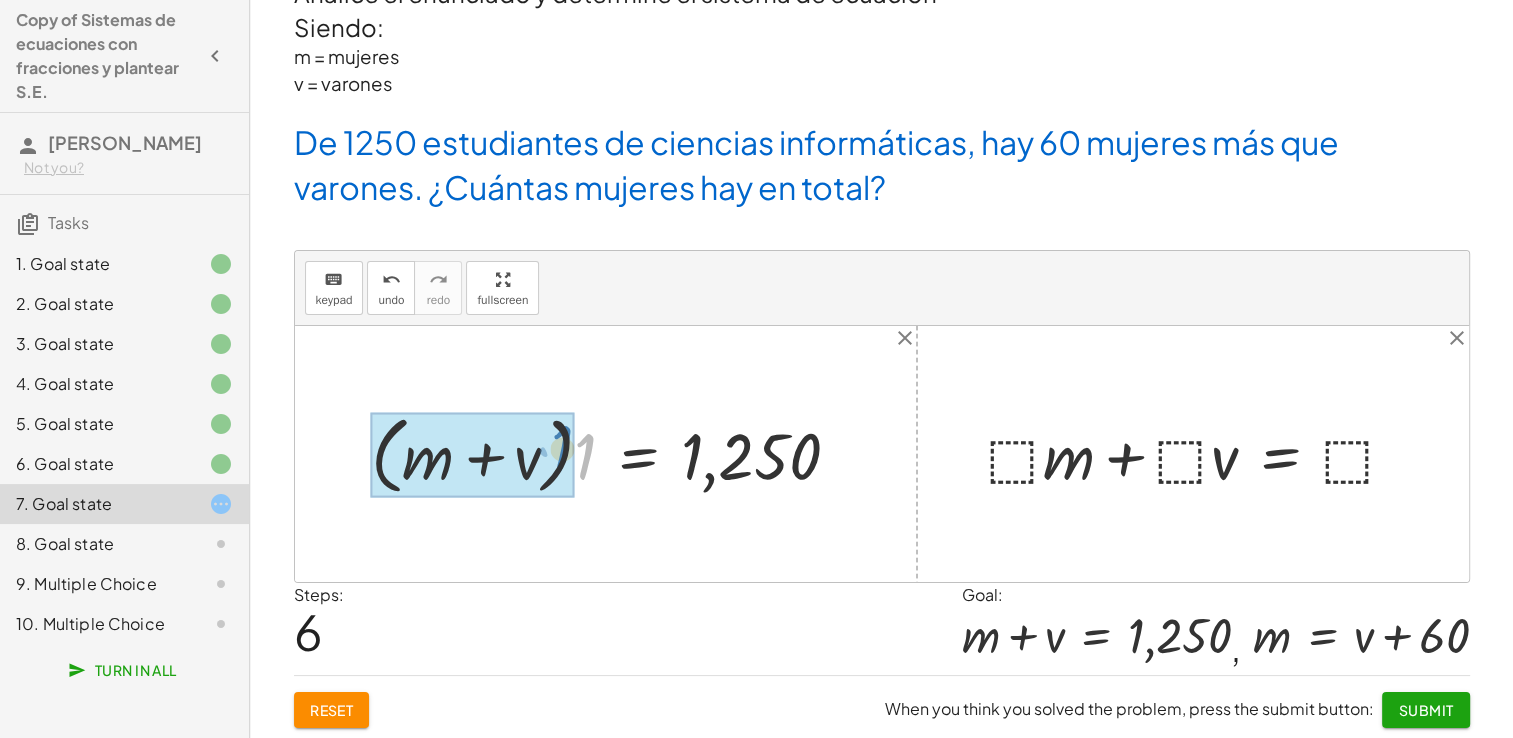 drag, startPoint x: 587, startPoint y: 450, endPoint x: 566, endPoint y: 442, distance: 22.472204 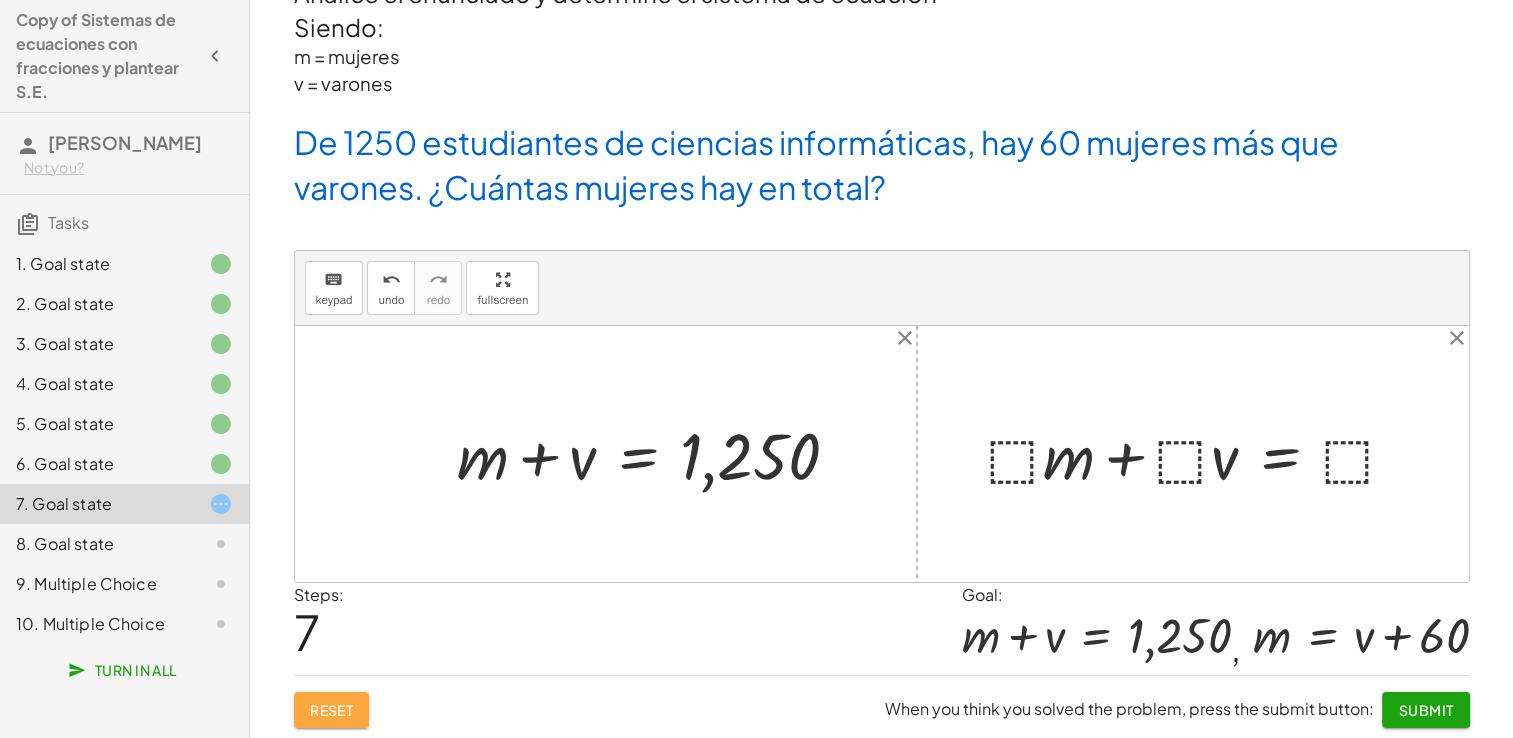 click on "Reset" 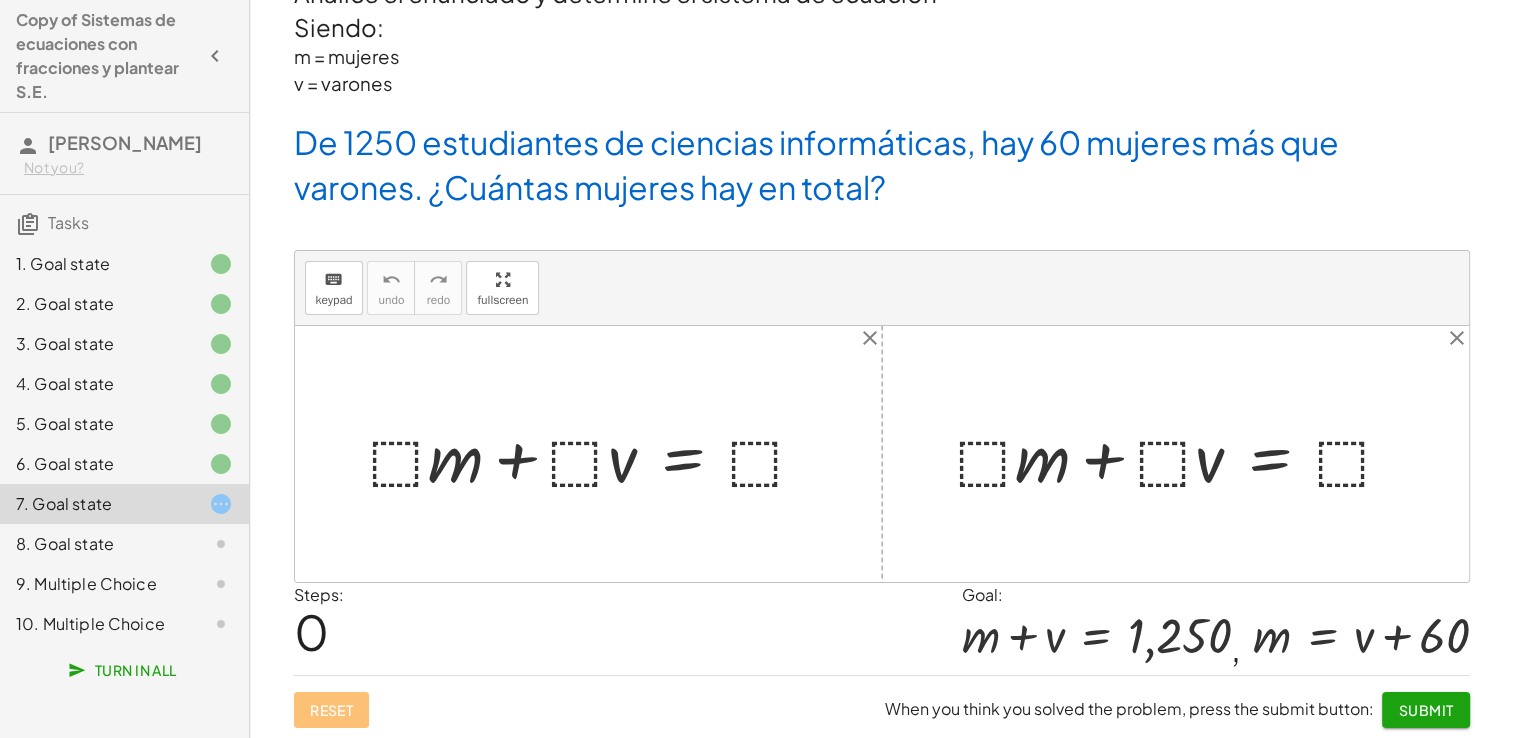 click at bounding box center [596, 454] 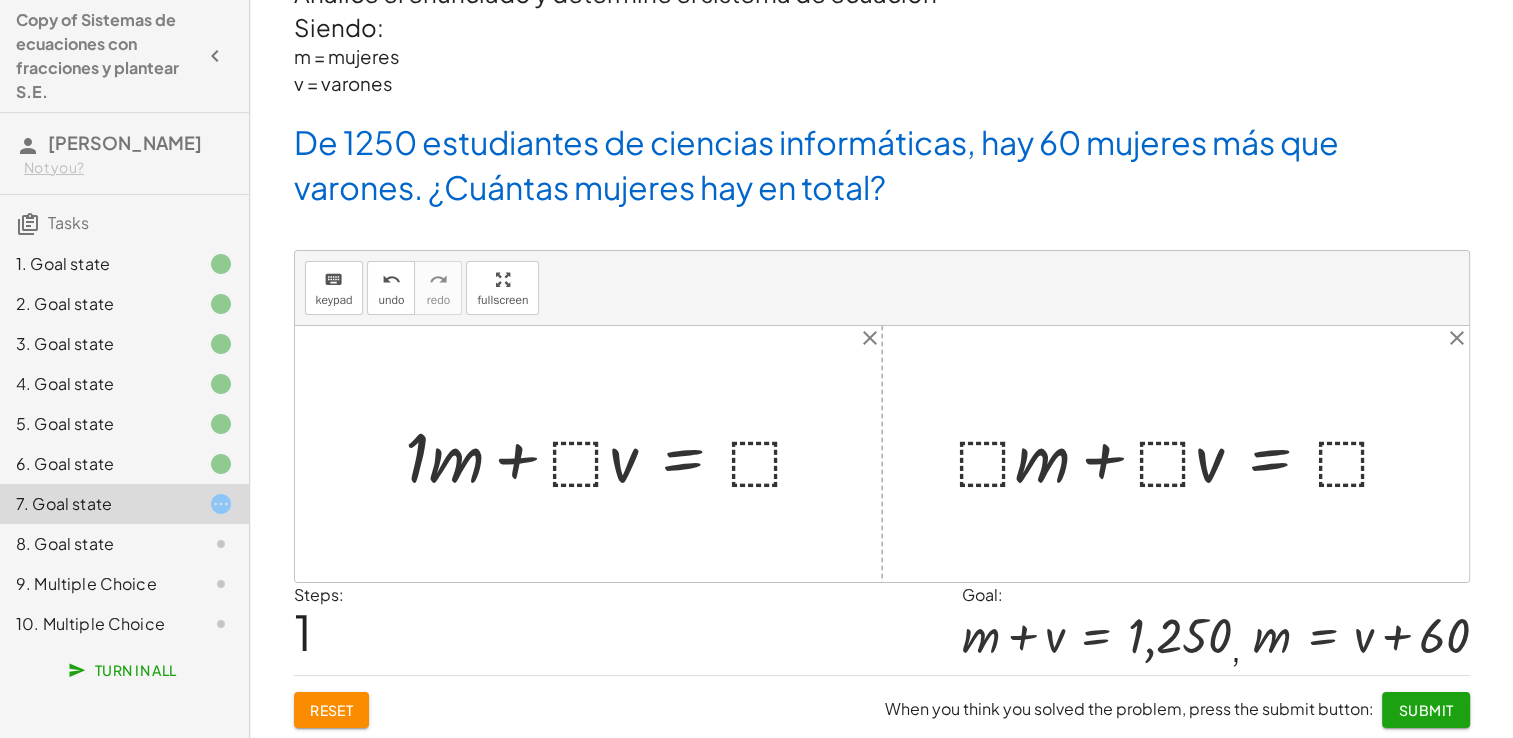 click at bounding box center (614, 454) 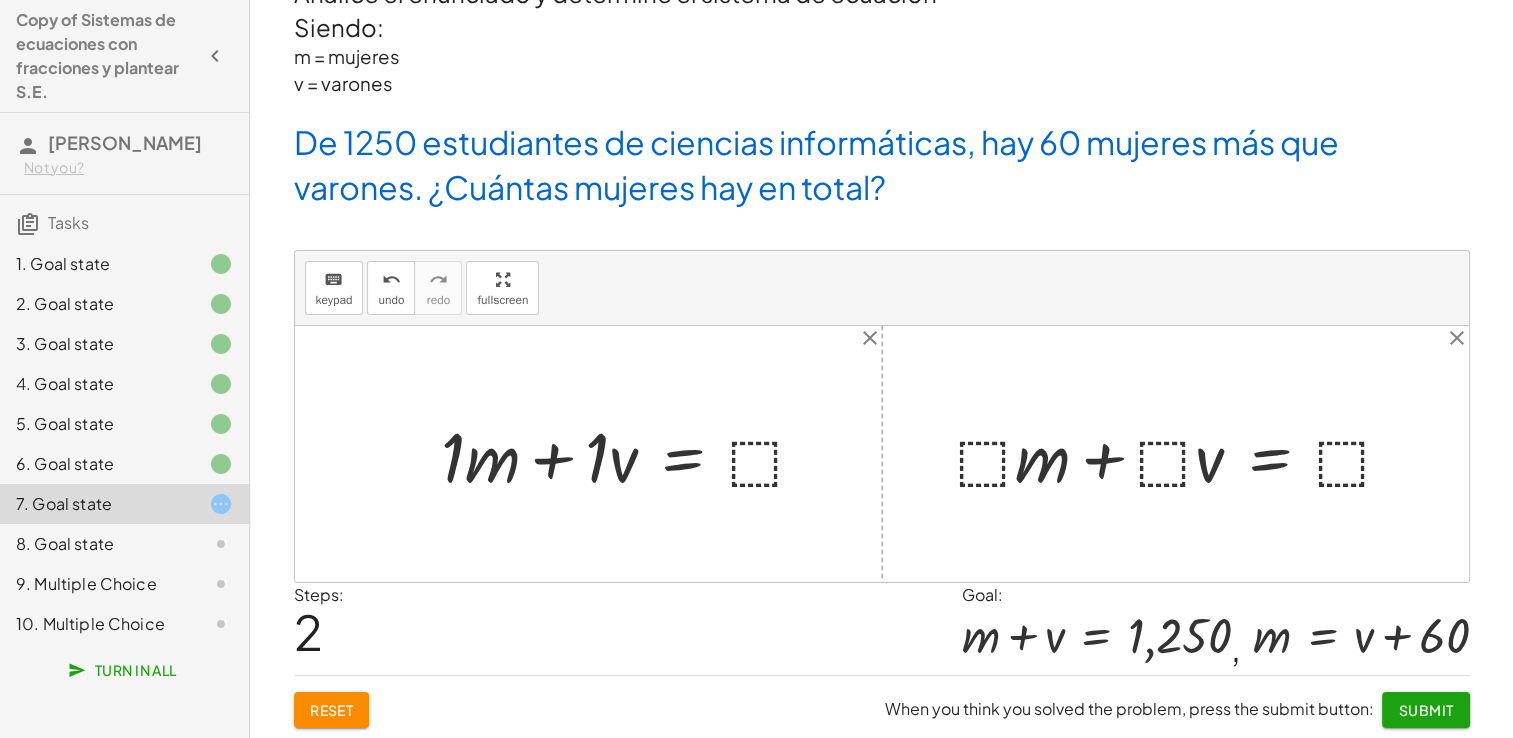 click at bounding box center [632, 454] 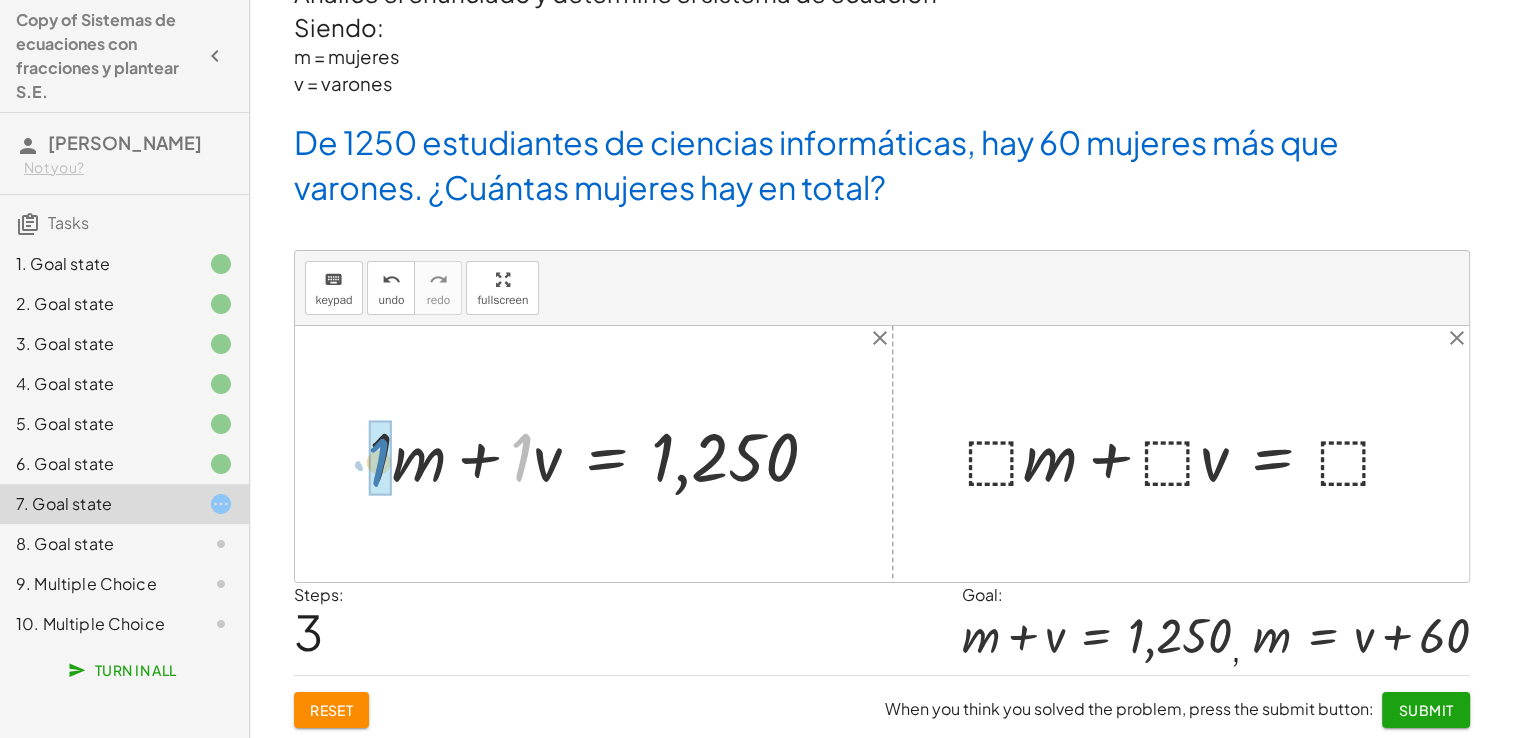 drag, startPoint x: 527, startPoint y: 449, endPoint x: 384, endPoint y: 453, distance: 143.05594 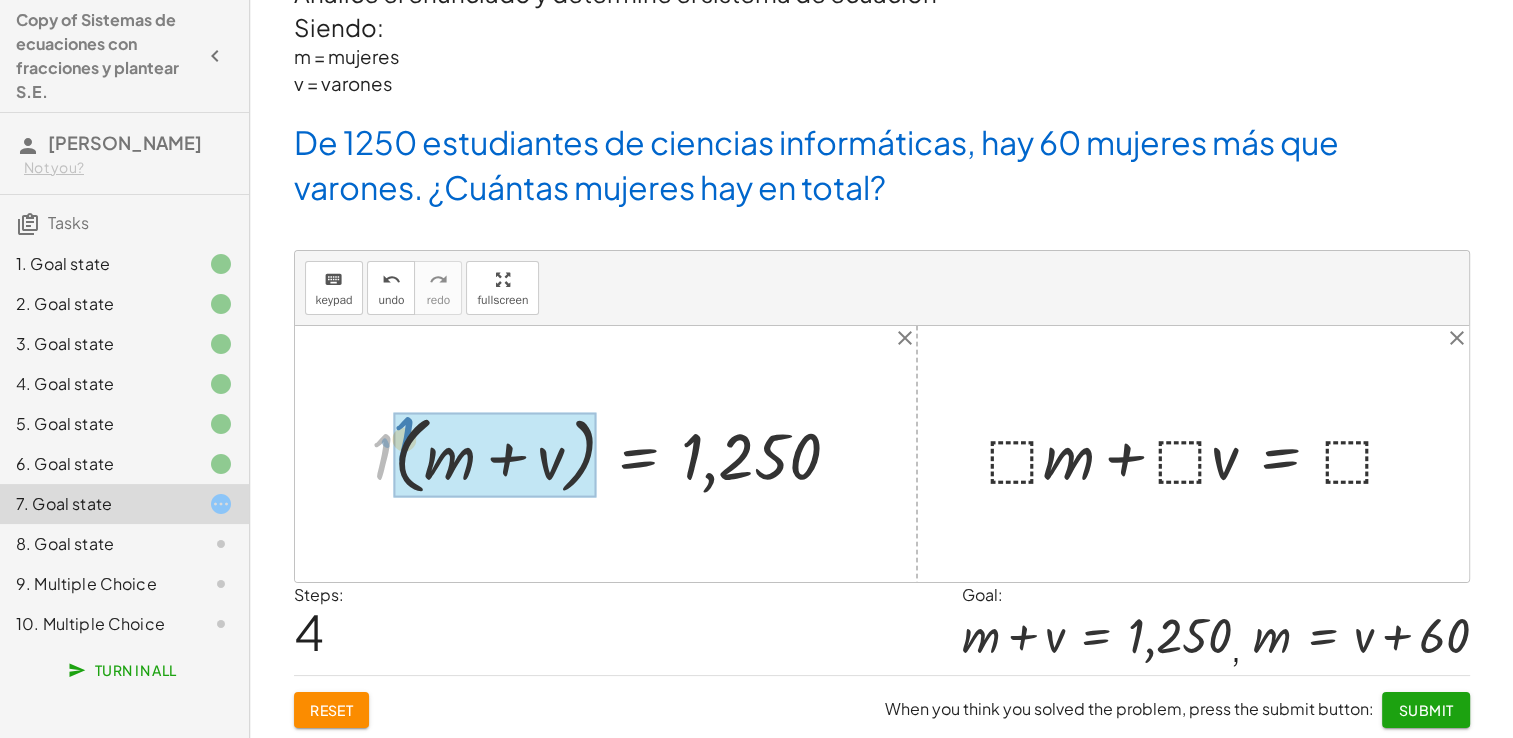 drag, startPoint x: 384, startPoint y: 453, endPoint x: 407, endPoint y: 435, distance: 29.206163 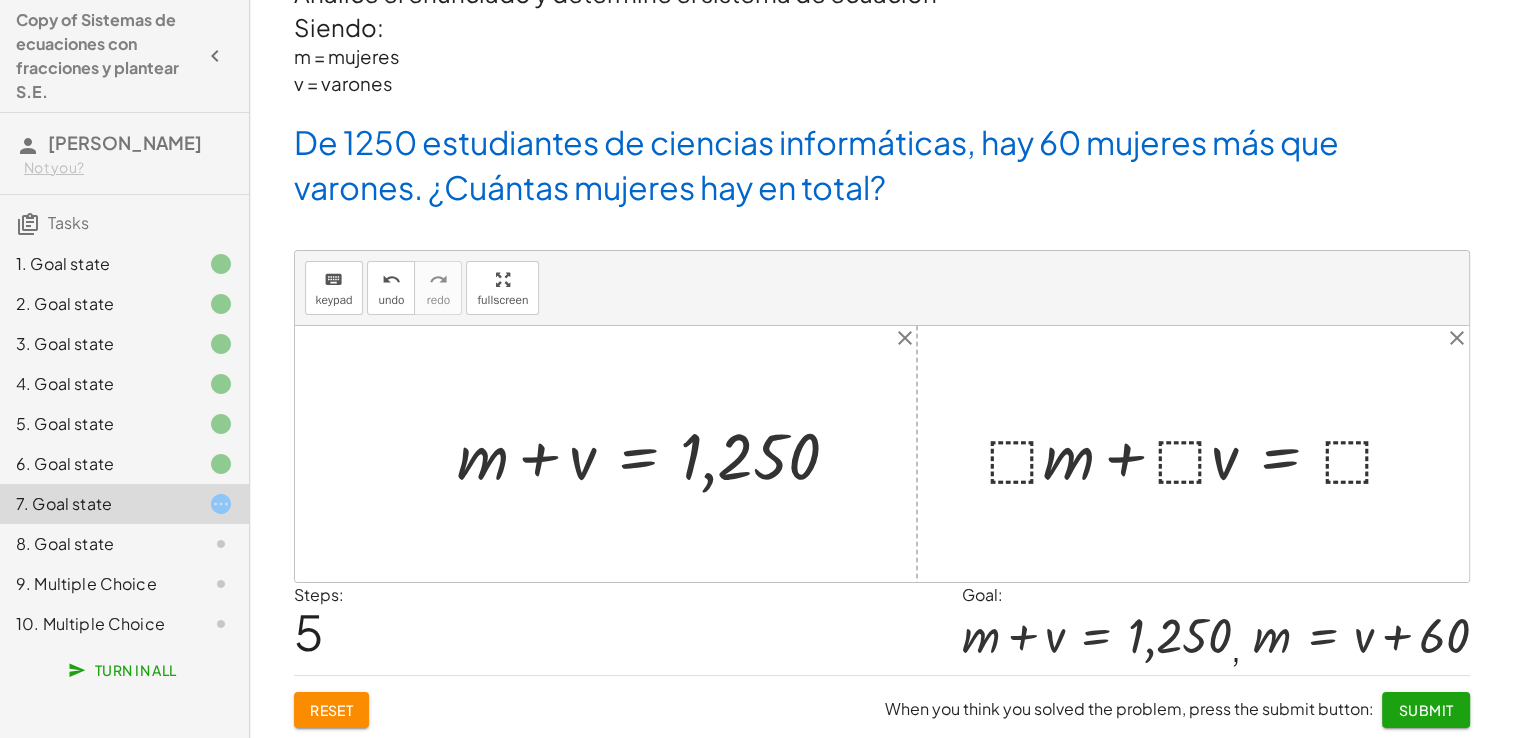 click at bounding box center [1200, 453] 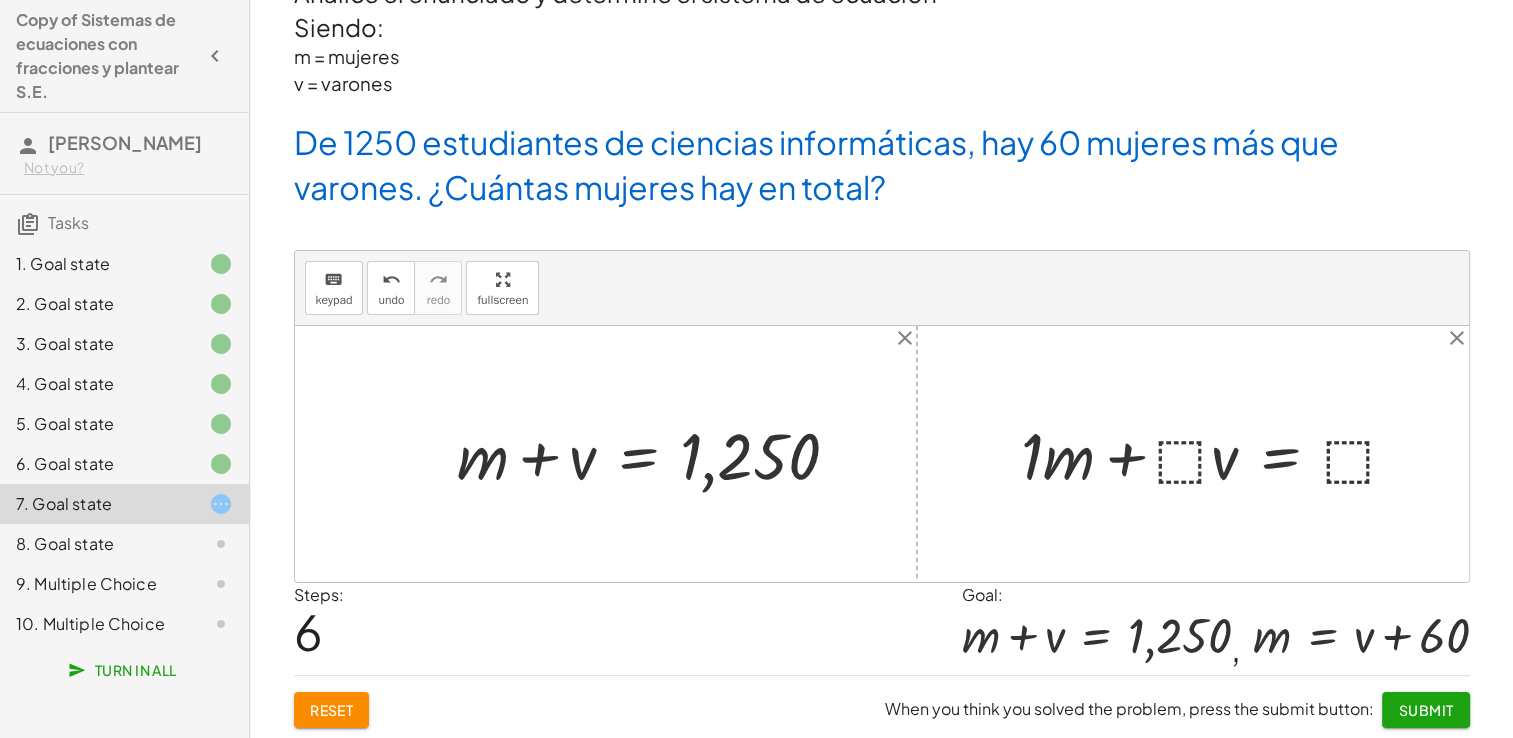 click at bounding box center (1217, 453) 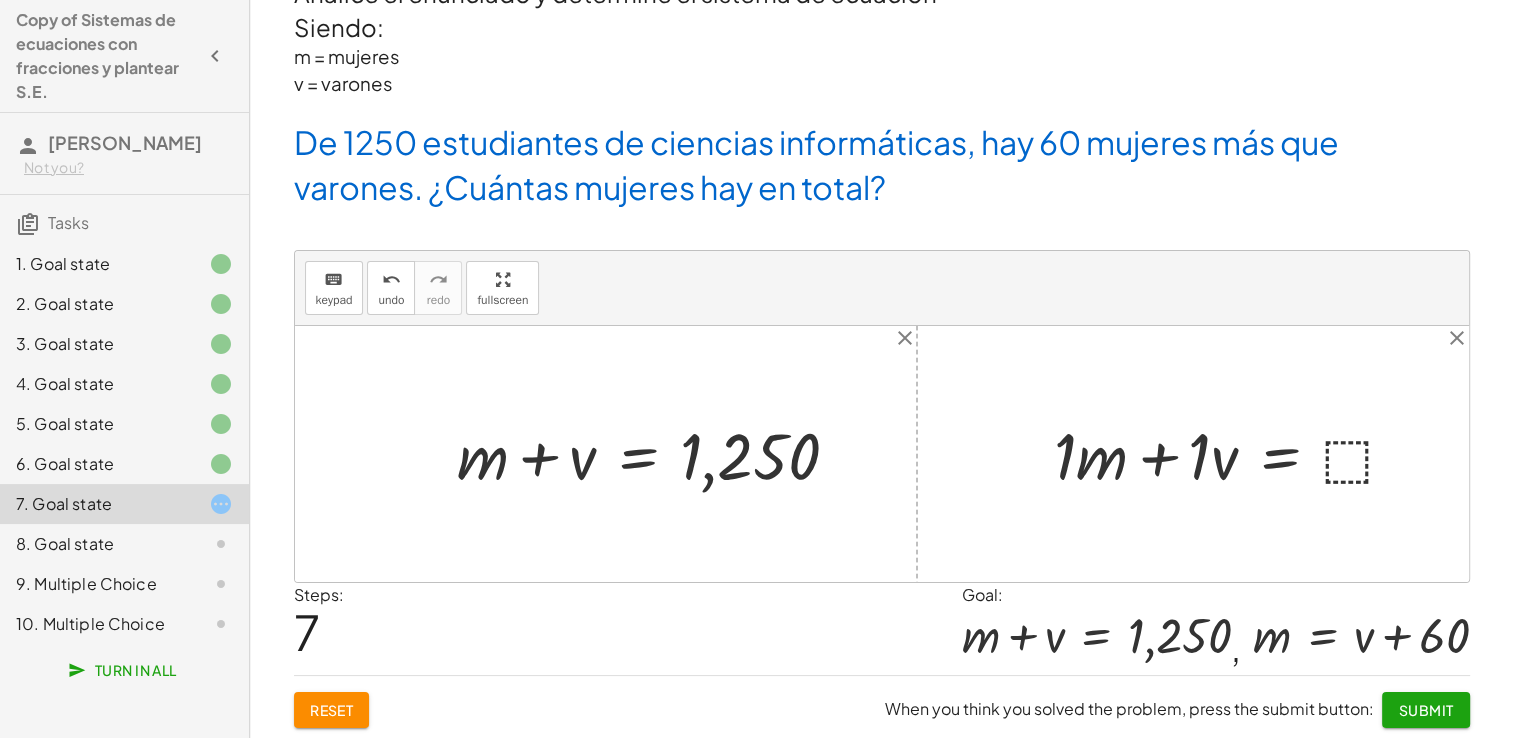 click at bounding box center (1234, 453) 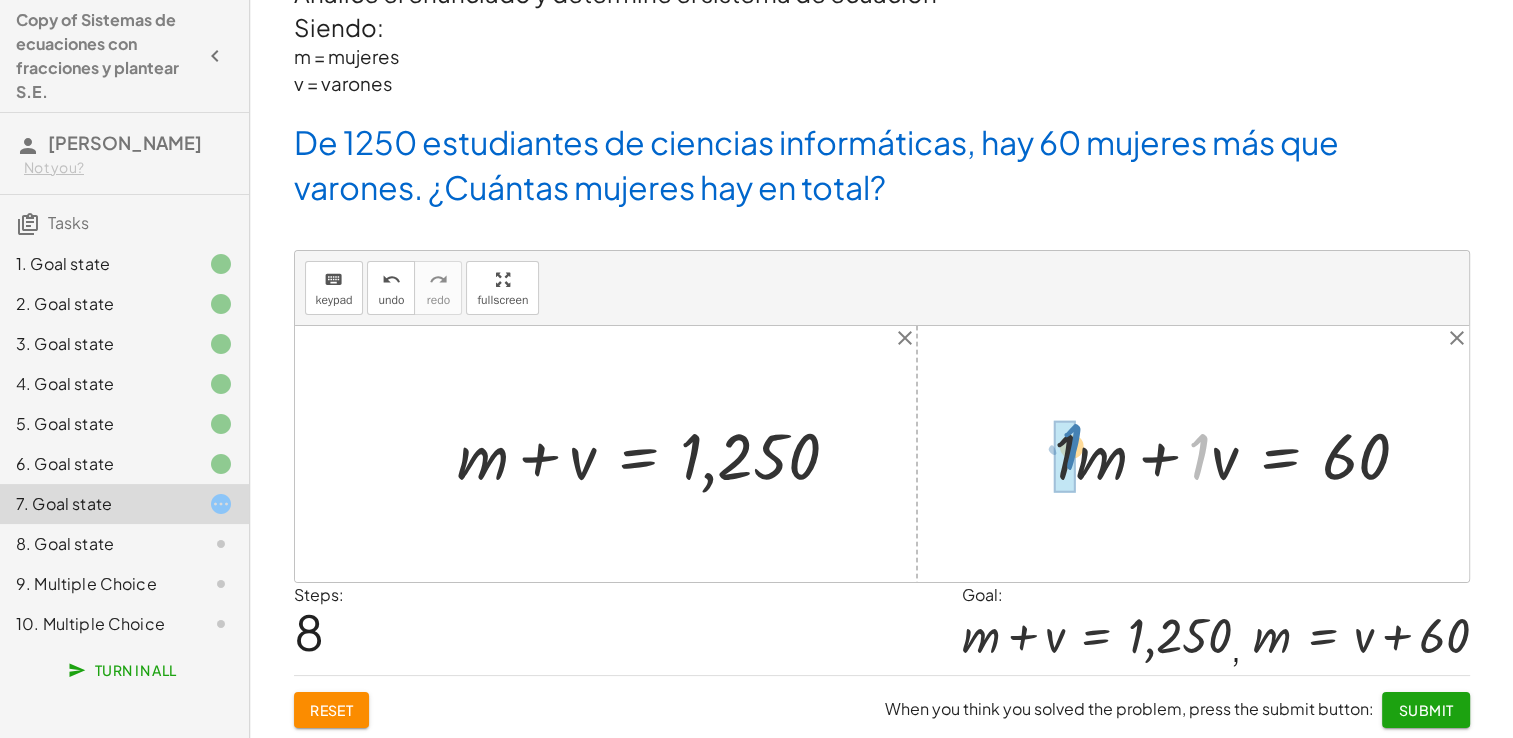 drag, startPoint x: 1199, startPoint y: 462, endPoint x: 1071, endPoint y: 453, distance: 128.31601 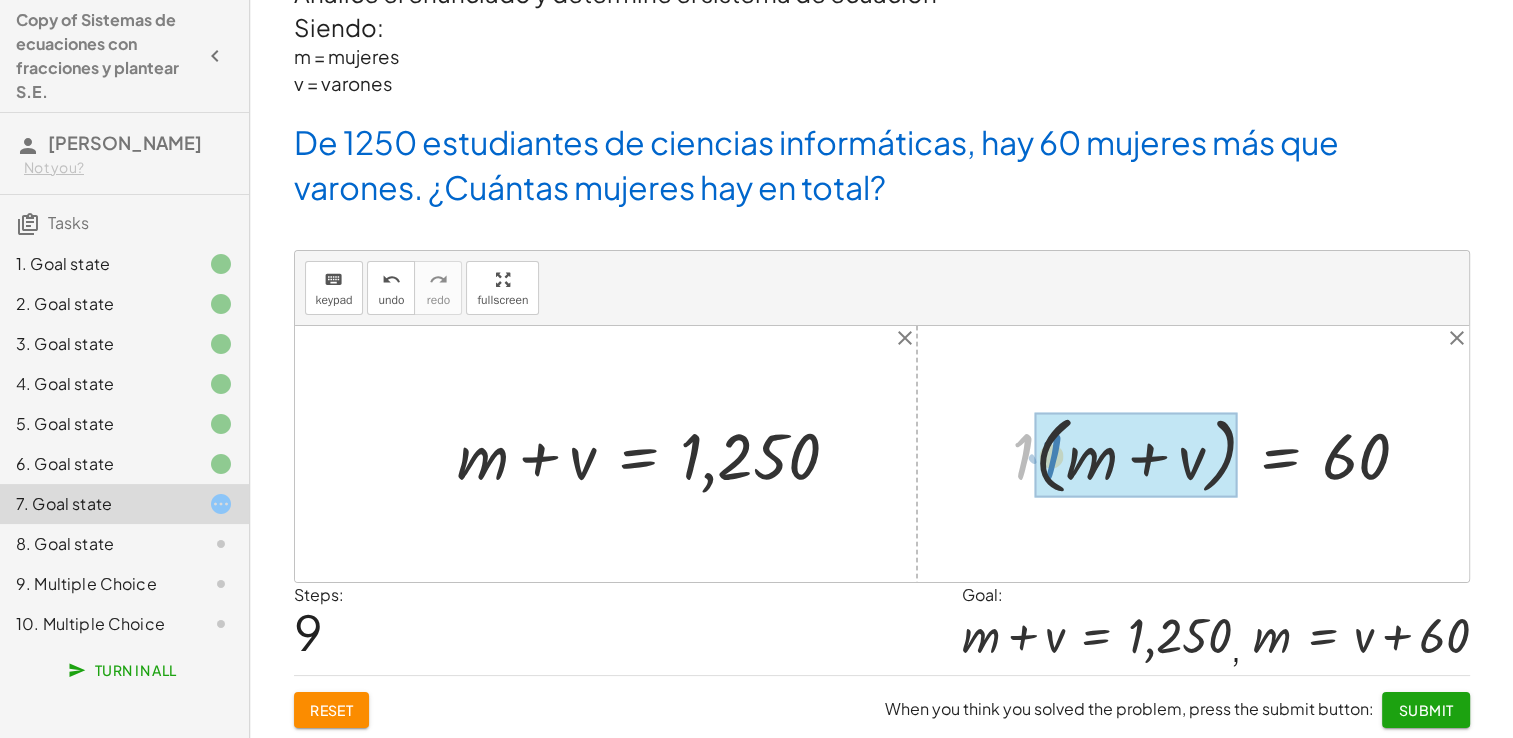 drag, startPoint x: 1018, startPoint y: 438, endPoint x: 1048, endPoint y: 436, distance: 30.066593 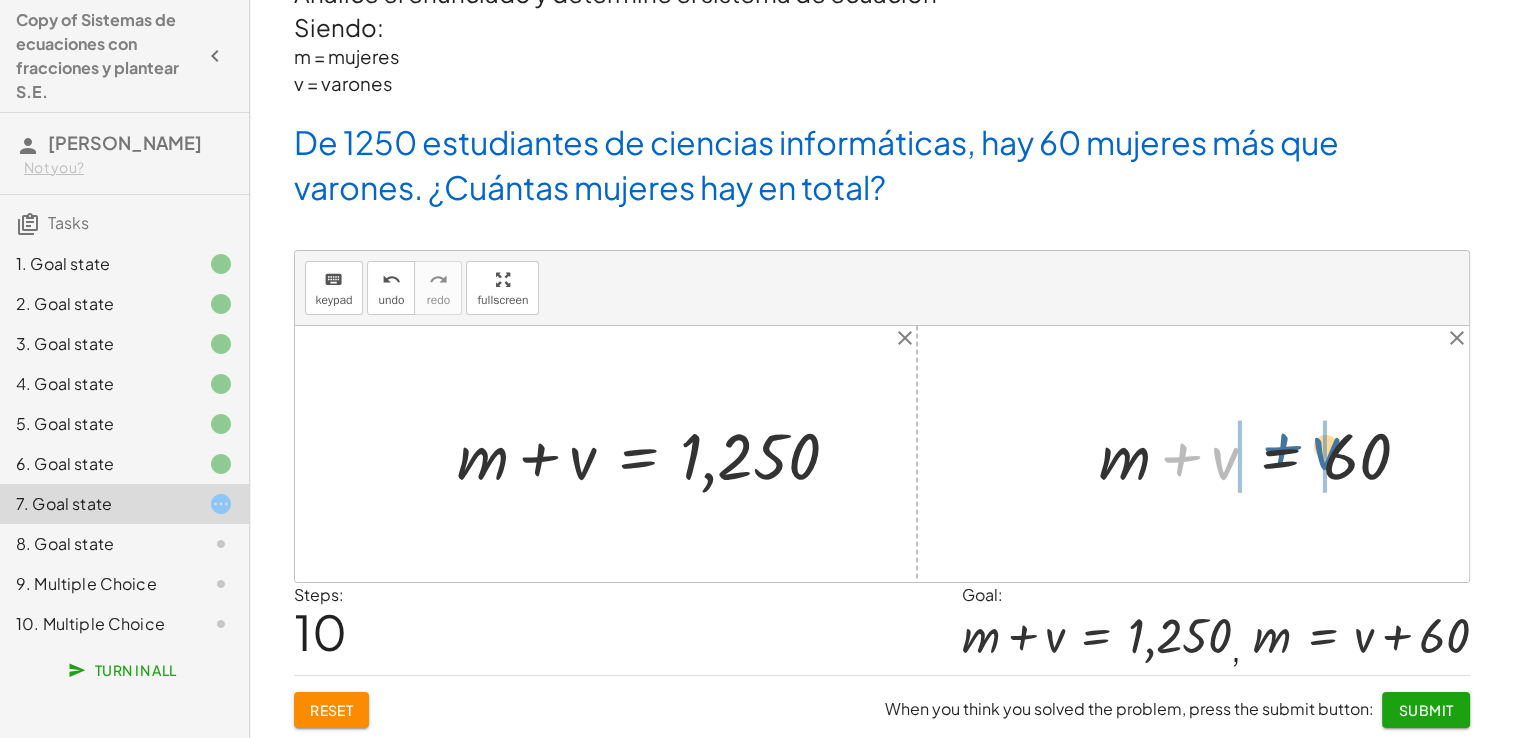 drag, startPoint x: 1220, startPoint y: 452, endPoint x: 1321, endPoint y: 442, distance: 101.49384 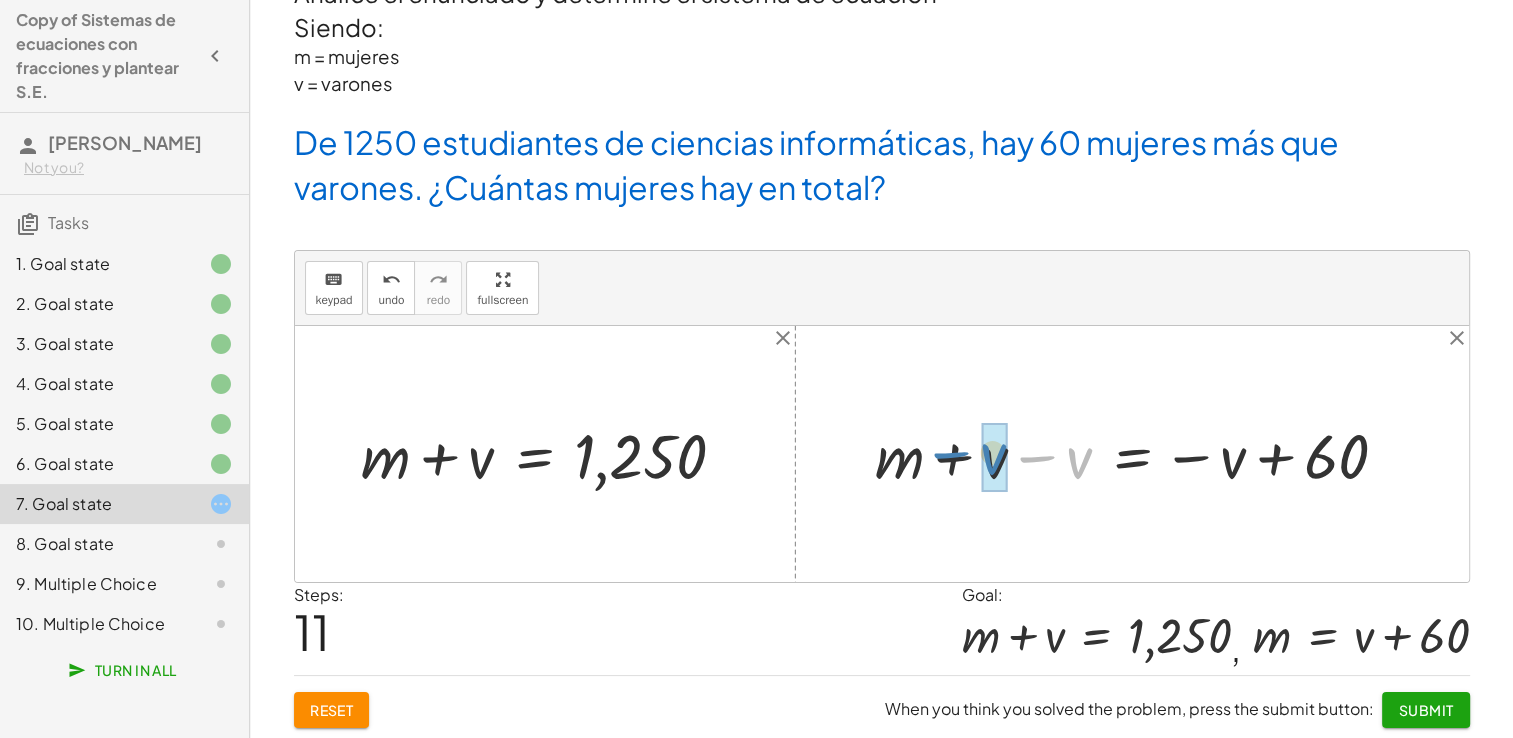 drag, startPoint x: 1076, startPoint y: 468, endPoint x: 993, endPoint y: 466, distance: 83.02409 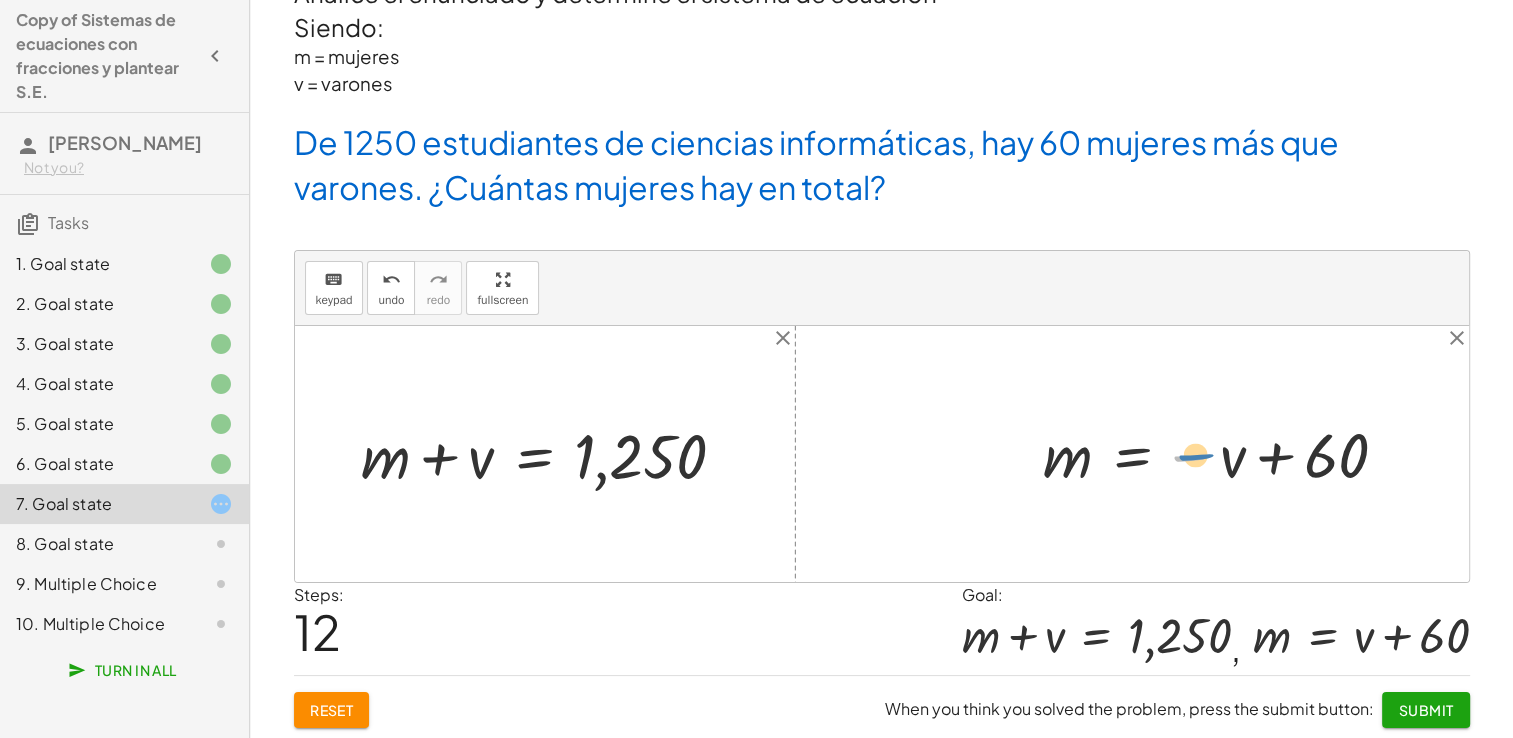 click at bounding box center (1224, 454) 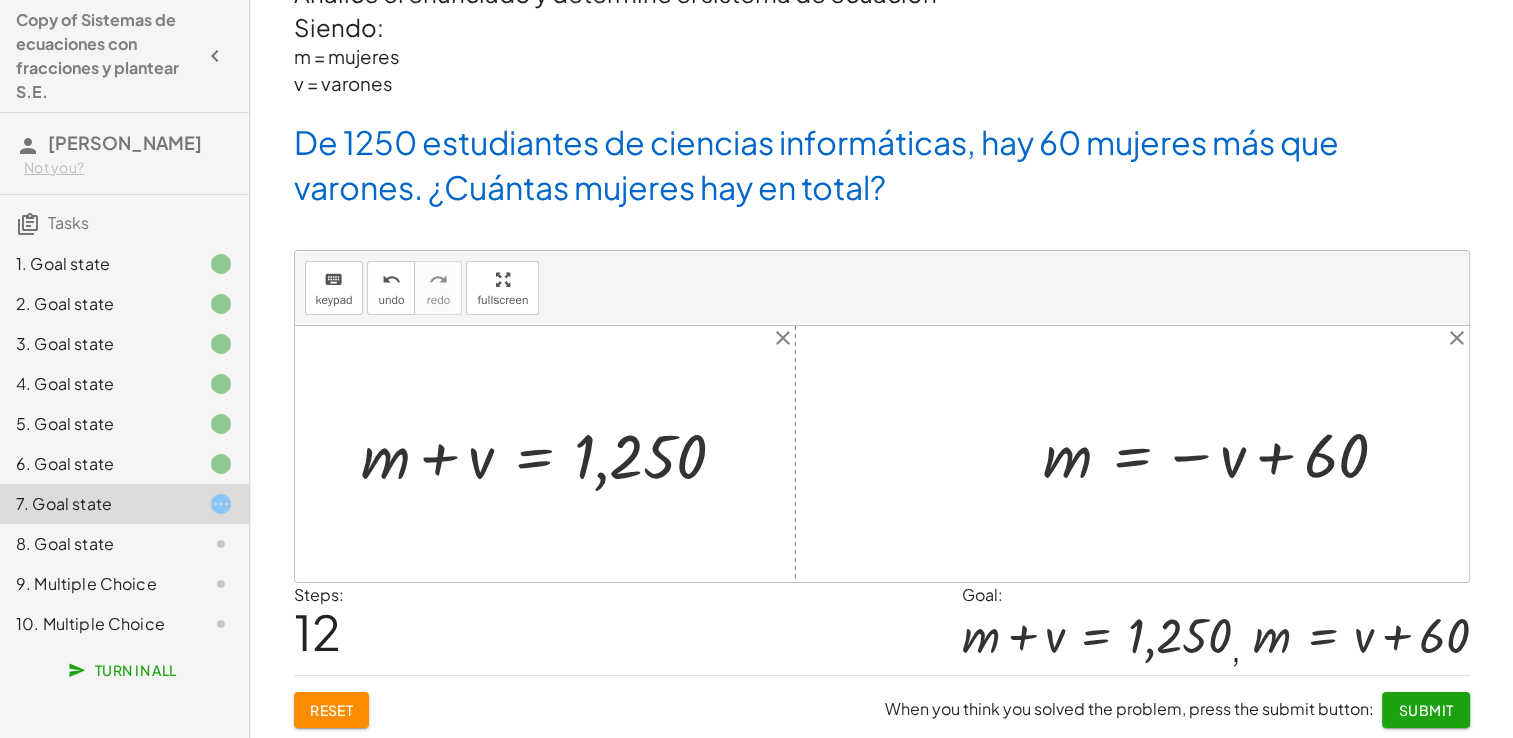 click at bounding box center (1224, 454) 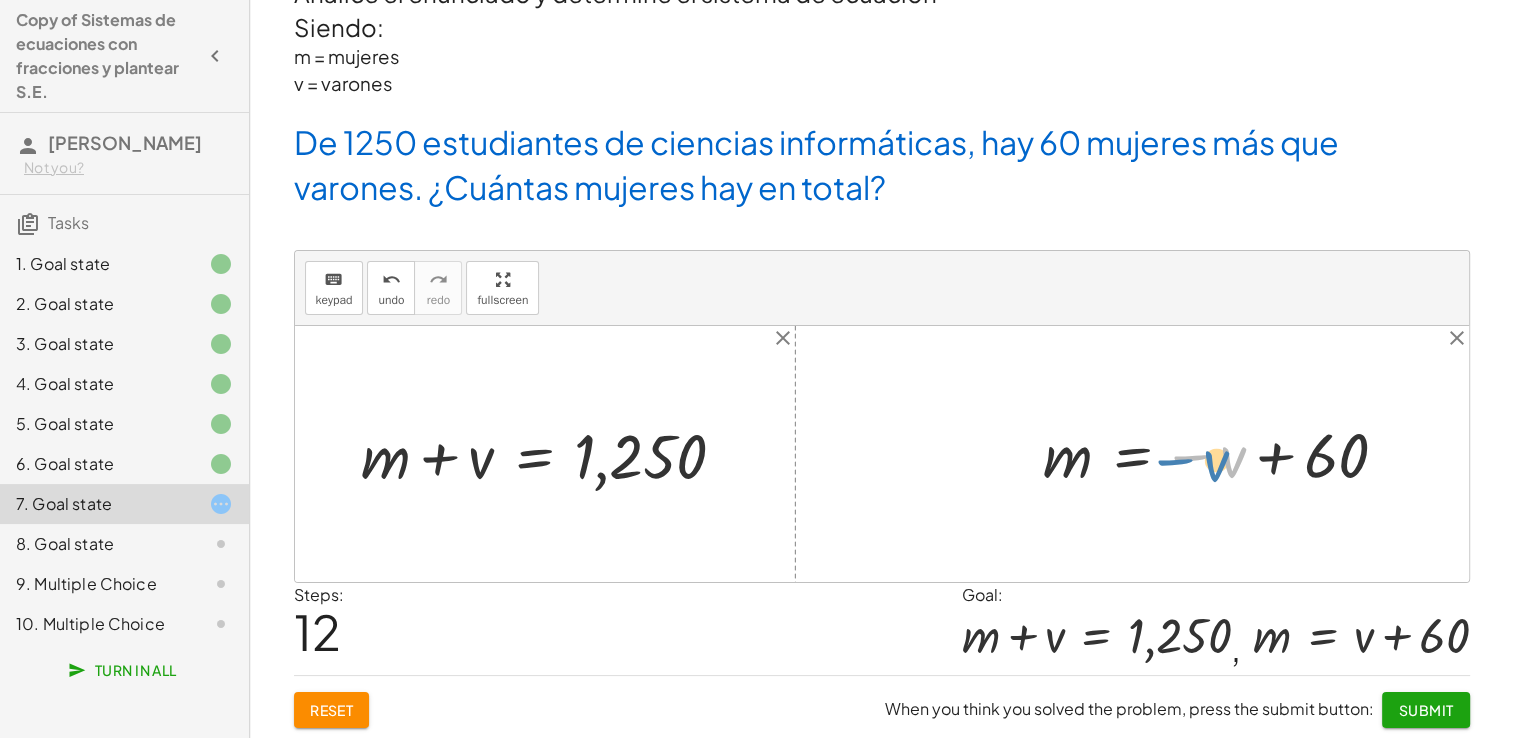 drag, startPoint x: 1196, startPoint y: 454, endPoint x: 1179, endPoint y: 458, distance: 17.464249 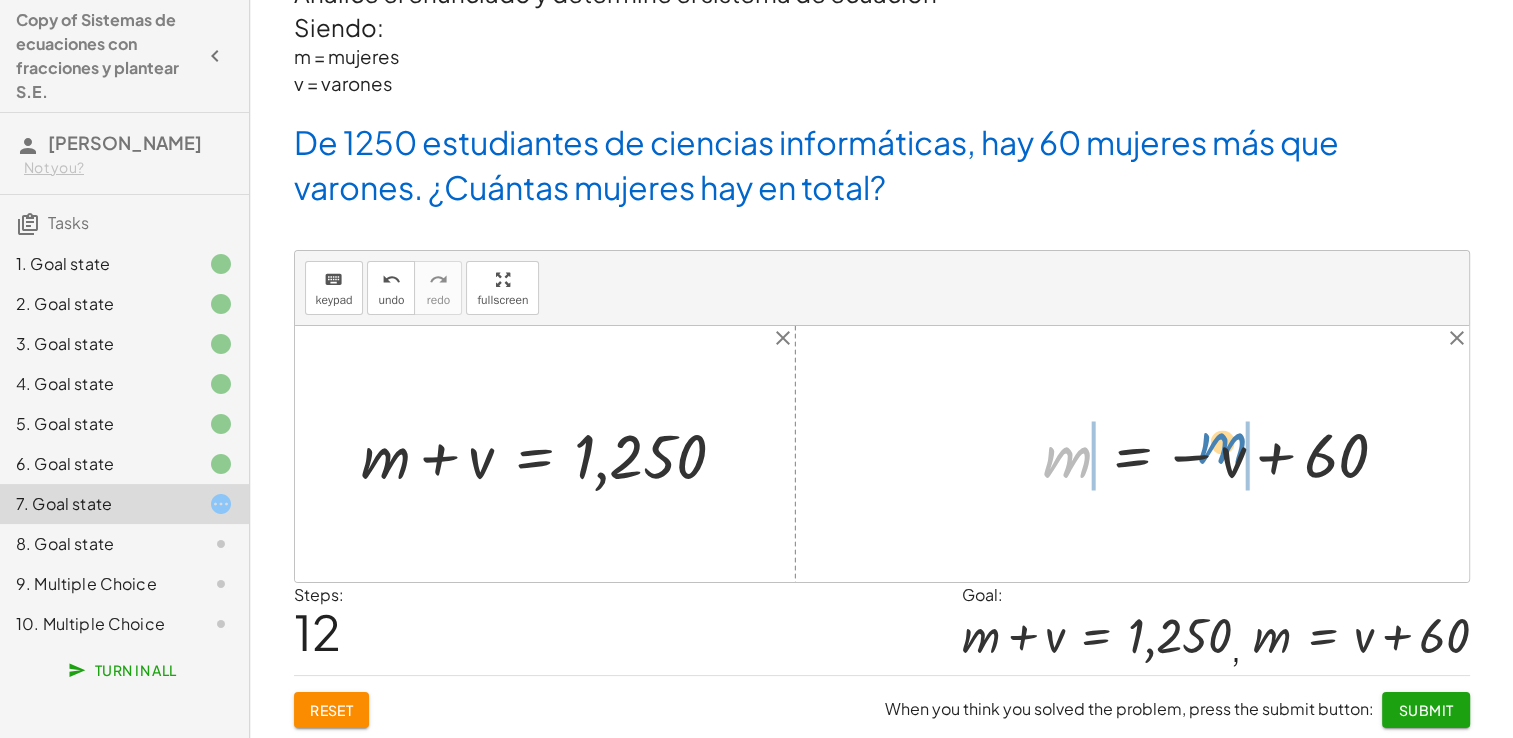 drag, startPoint x: 1038, startPoint y: 450, endPoint x: 1195, endPoint y: 437, distance: 157.5373 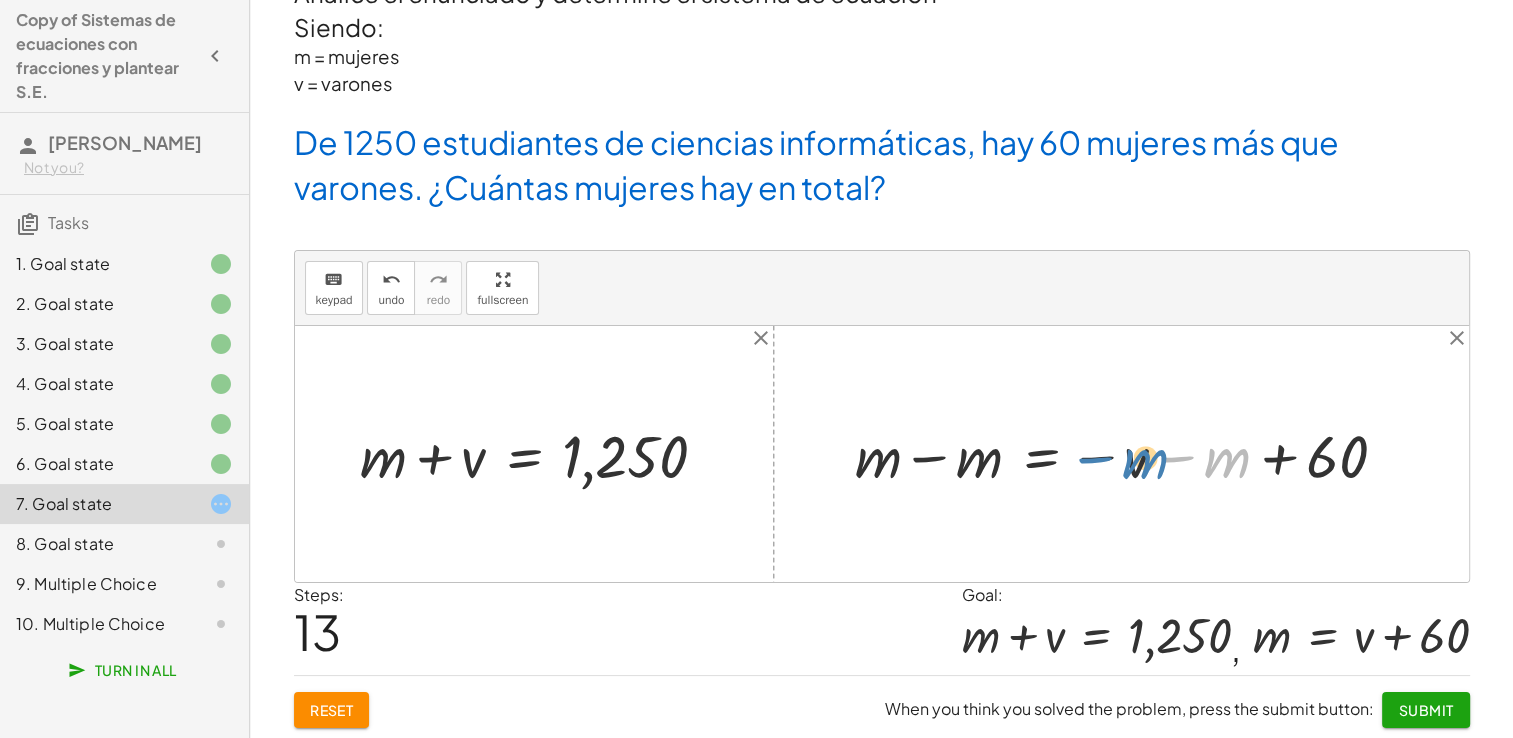 drag, startPoint x: 1184, startPoint y: 456, endPoint x: 1045, endPoint y: 455, distance: 139.0036 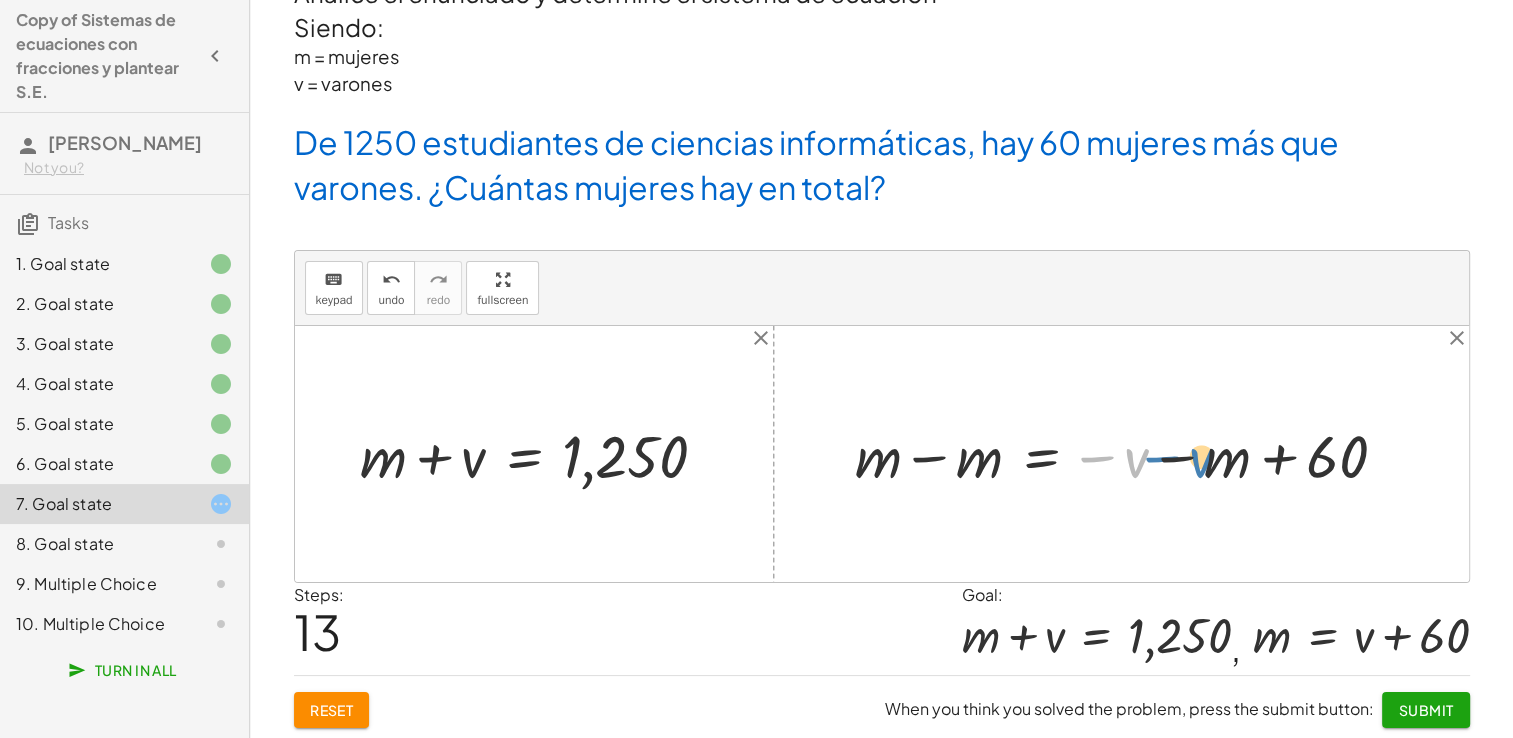 drag, startPoint x: 1085, startPoint y: 455, endPoint x: 984, endPoint y: 471, distance: 102.259476 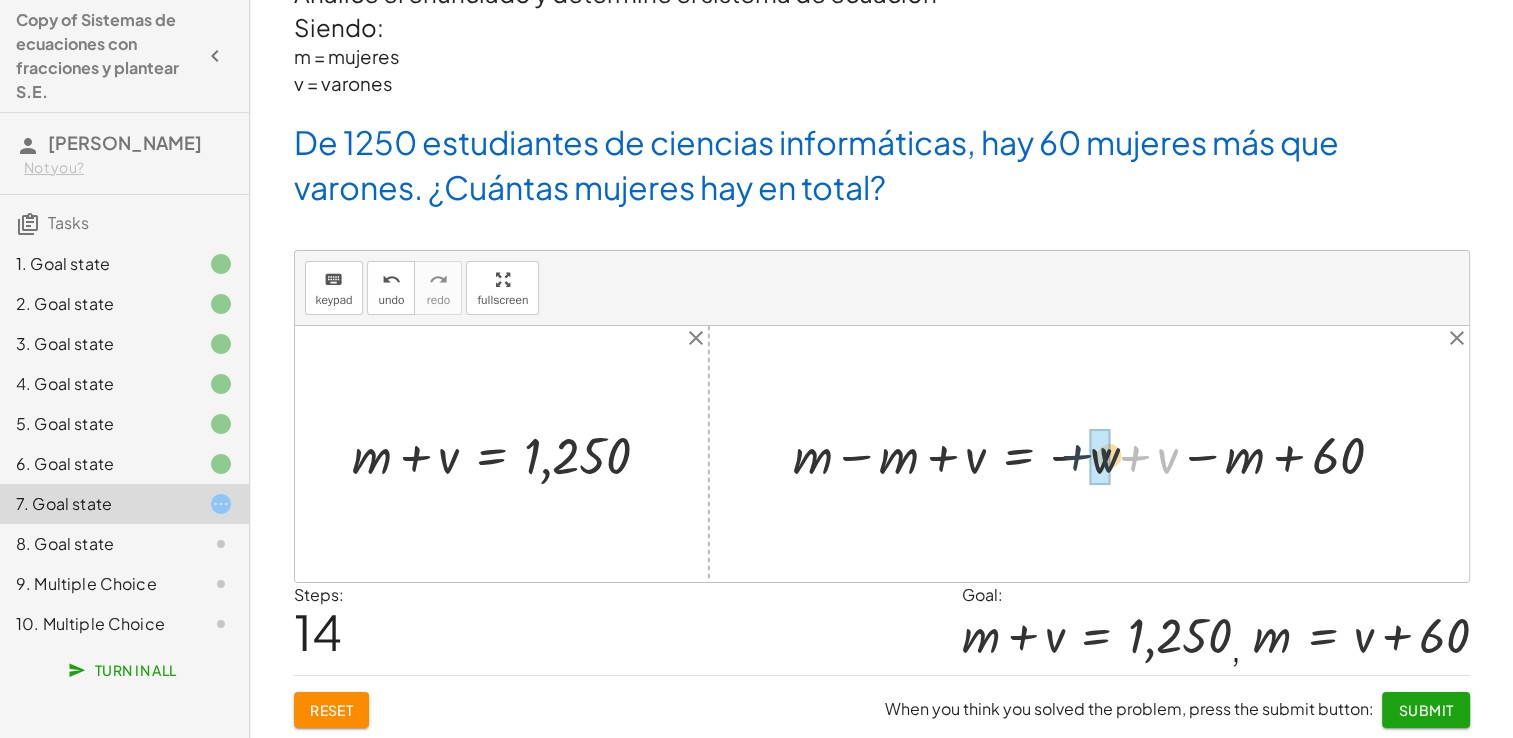 drag, startPoint x: 1128, startPoint y: 456, endPoint x: 1068, endPoint y: 455, distance: 60.00833 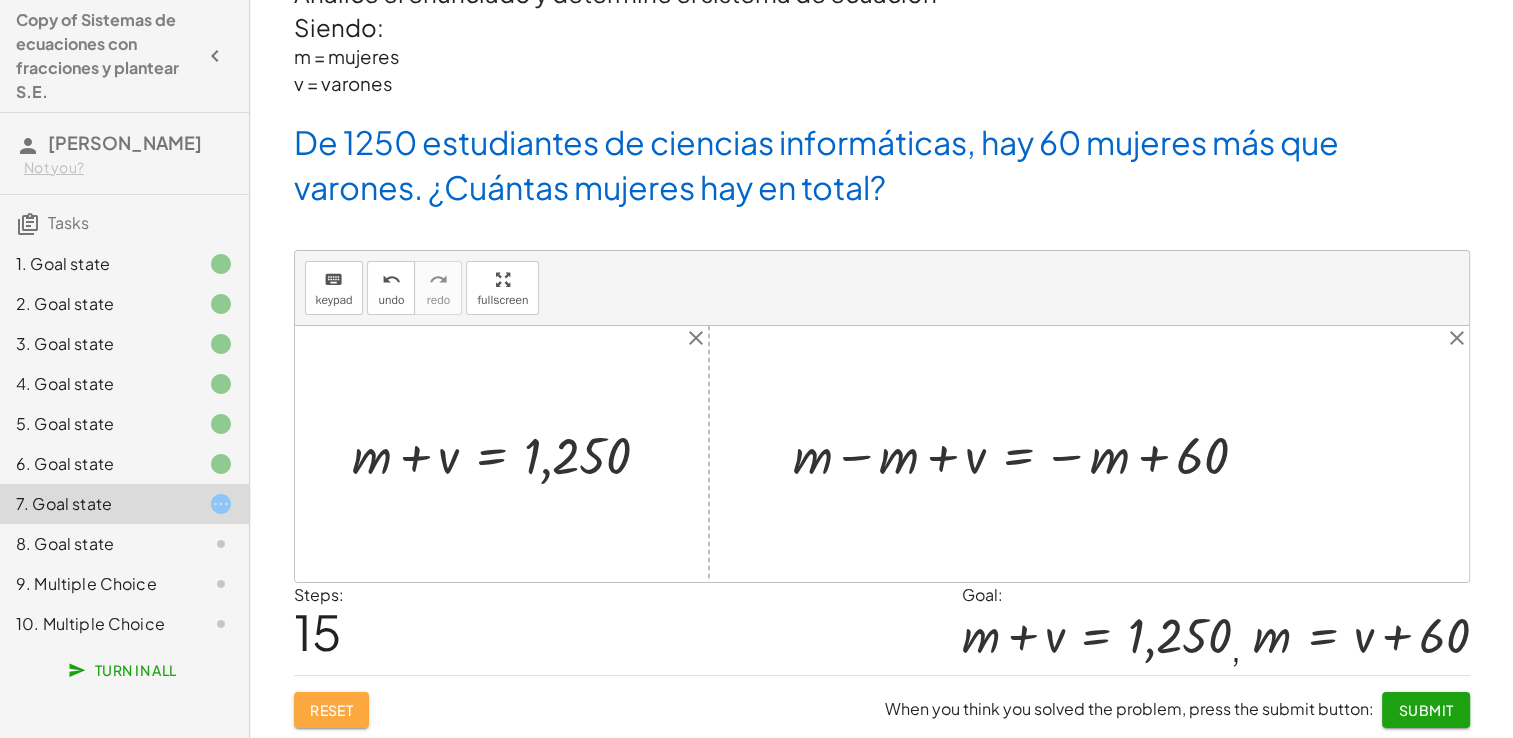 click on "Reset" at bounding box center [332, 710] 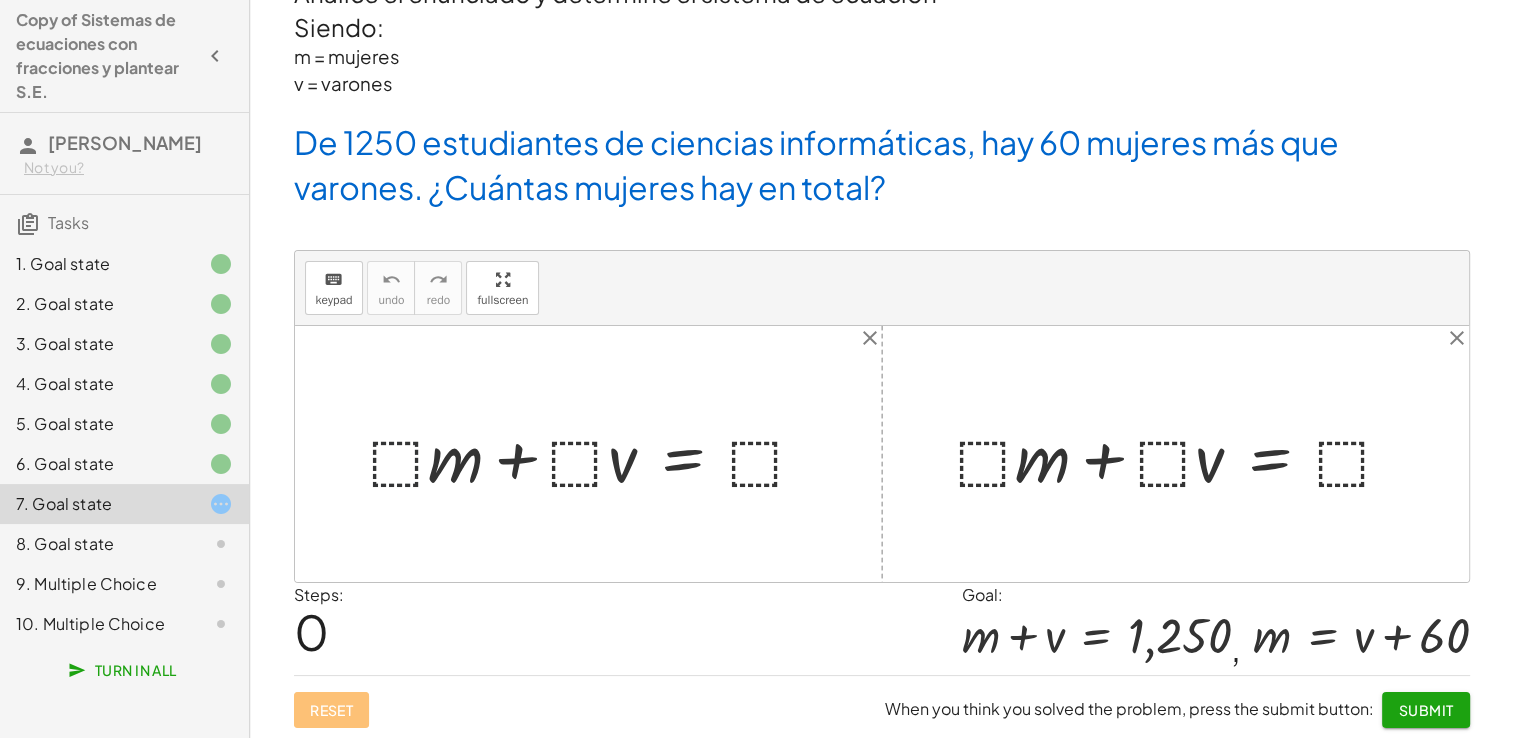 click at bounding box center [596, 454] 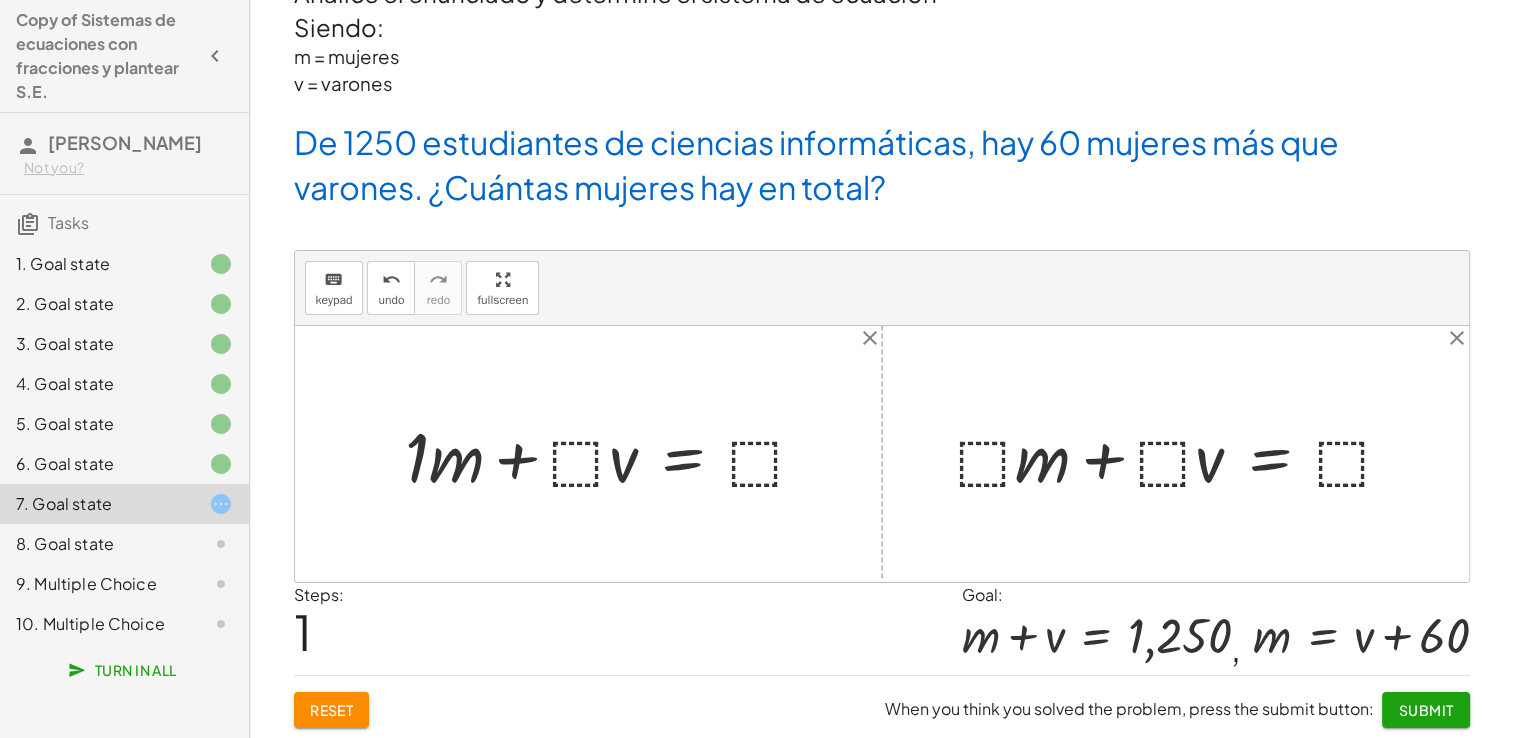 click at bounding box center [614, 454] 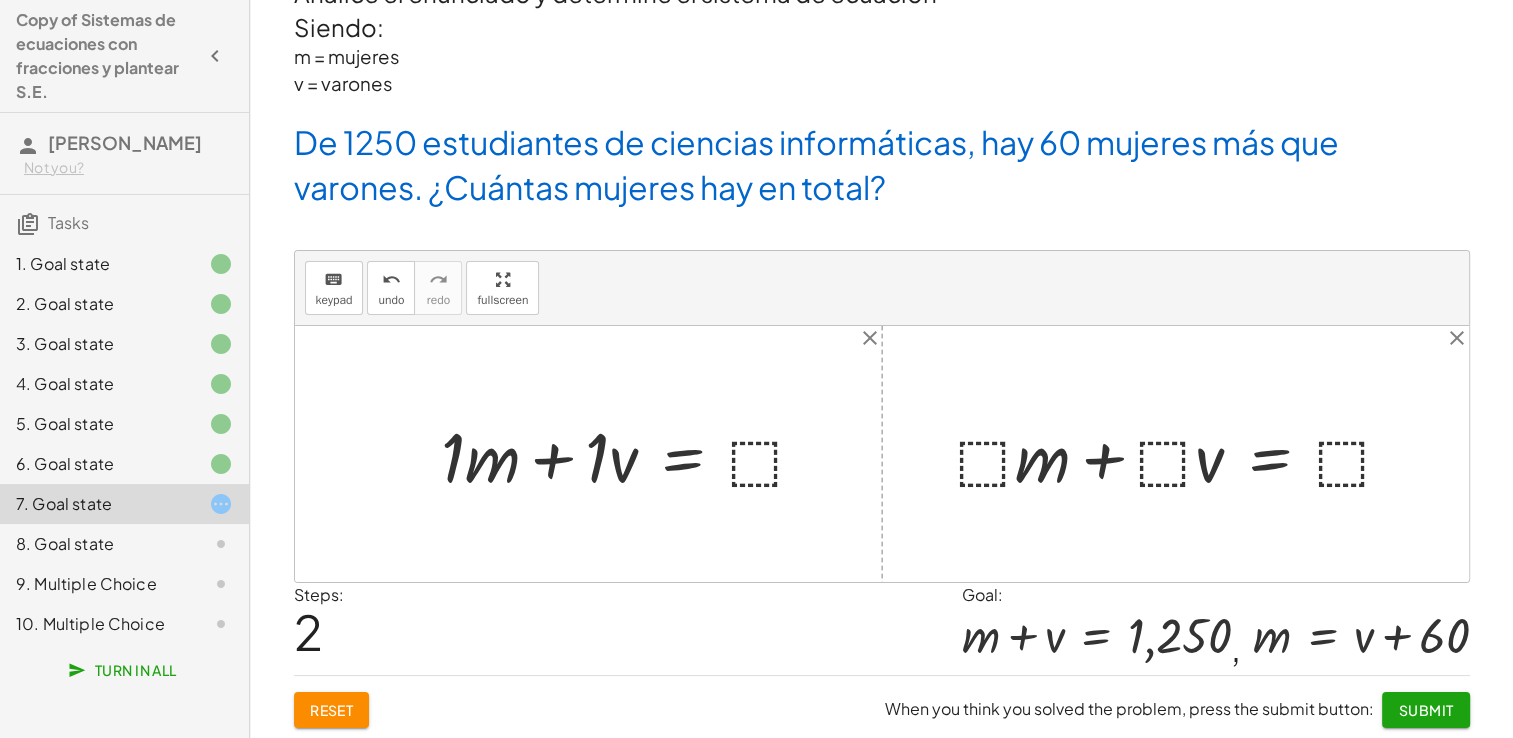 click at bounding box center [632, 454] 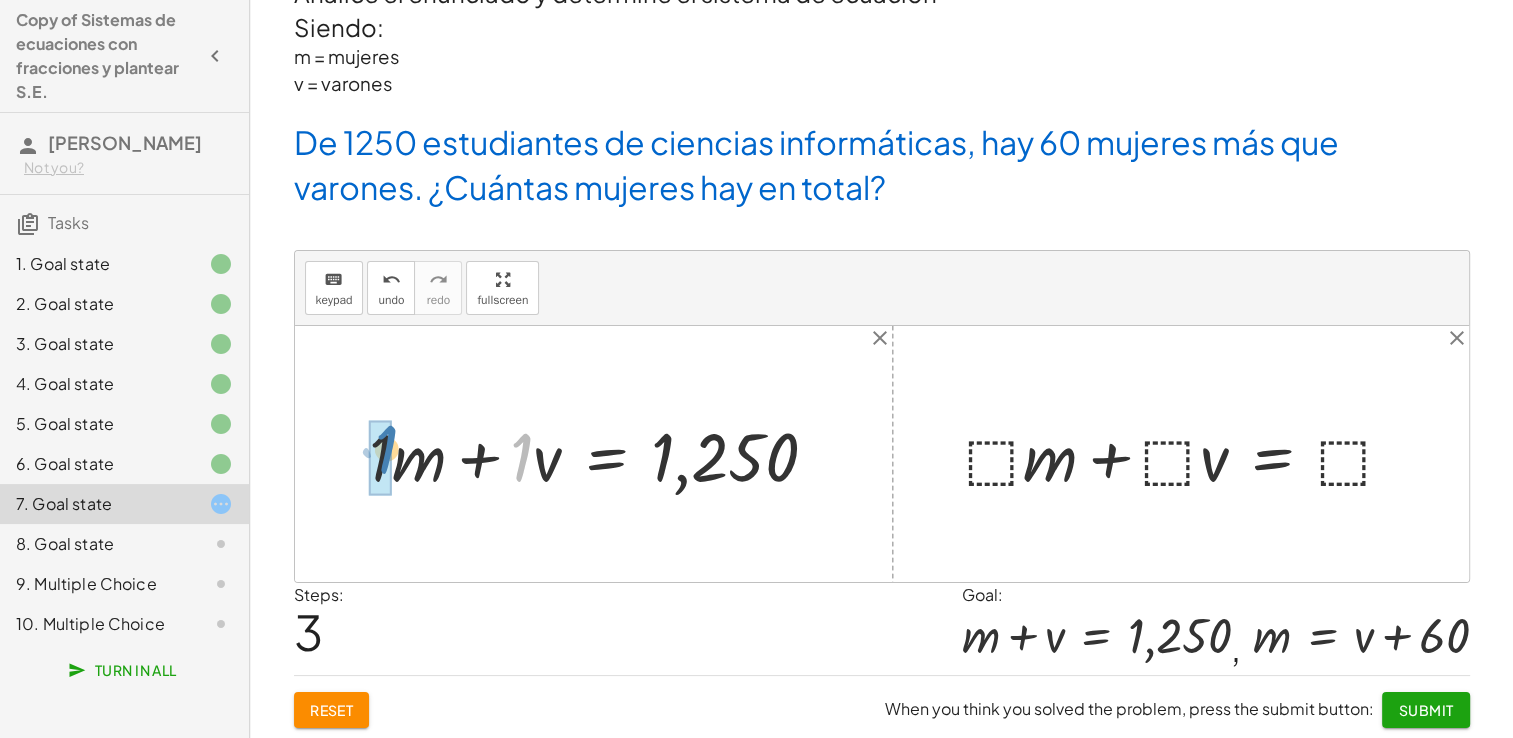 drag, startPoint x: 524, startPoint y: 460, endPoint x: 389, endPoint y: 452, distance: 135.23683 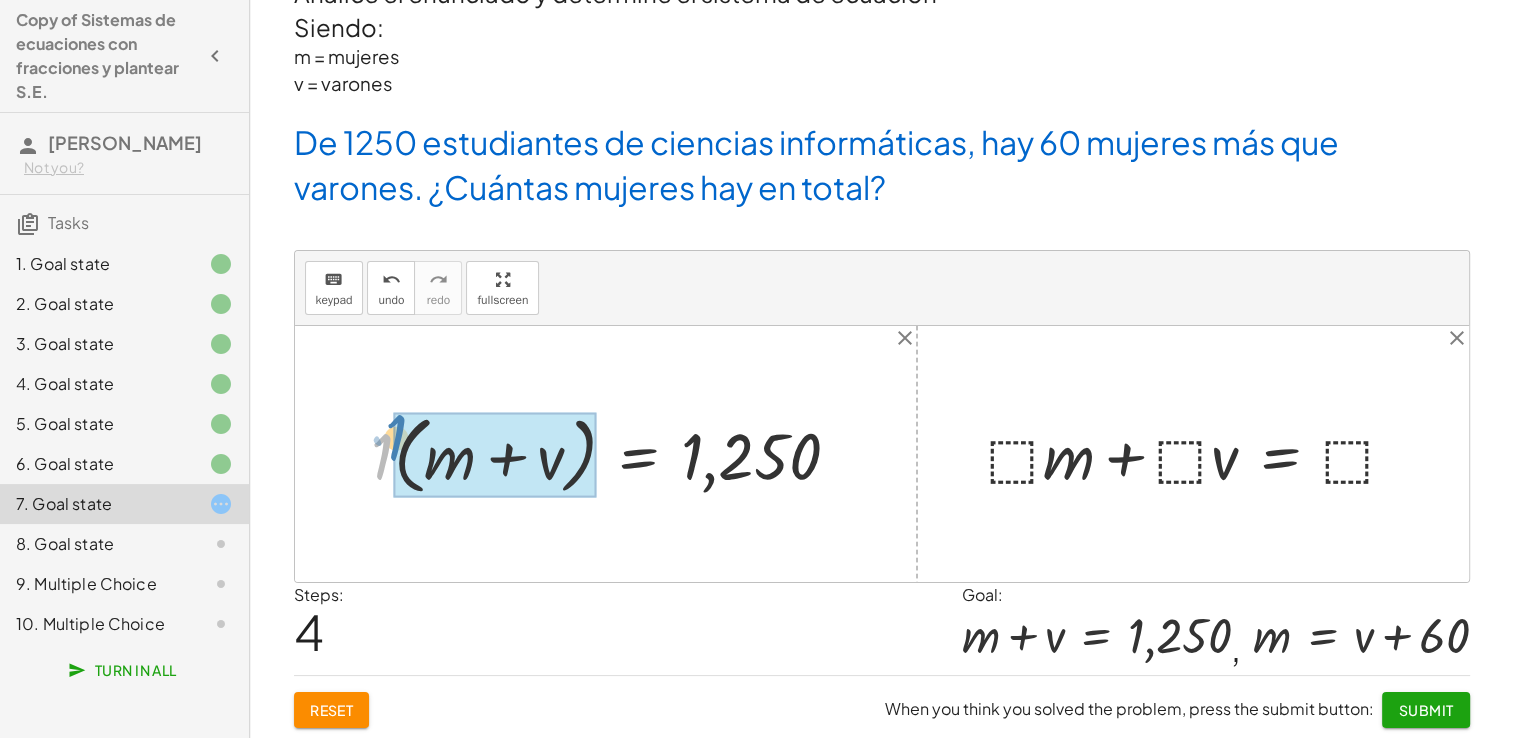 drag, startPoint x: 380, startPoint y: 453, endPoint x: 399, endPoint y: 433, distance: 27.58623 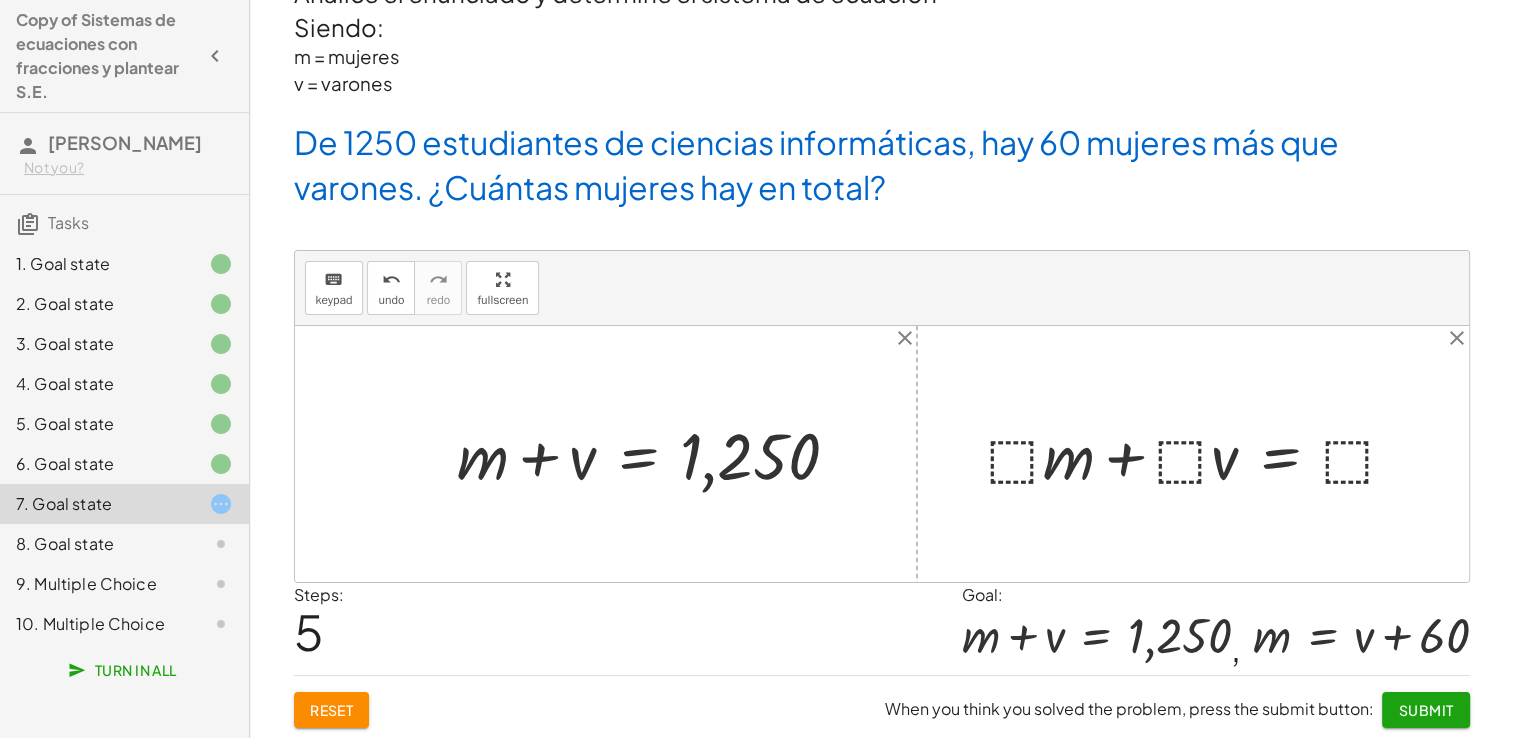 click at bounding box center (1200, 453) 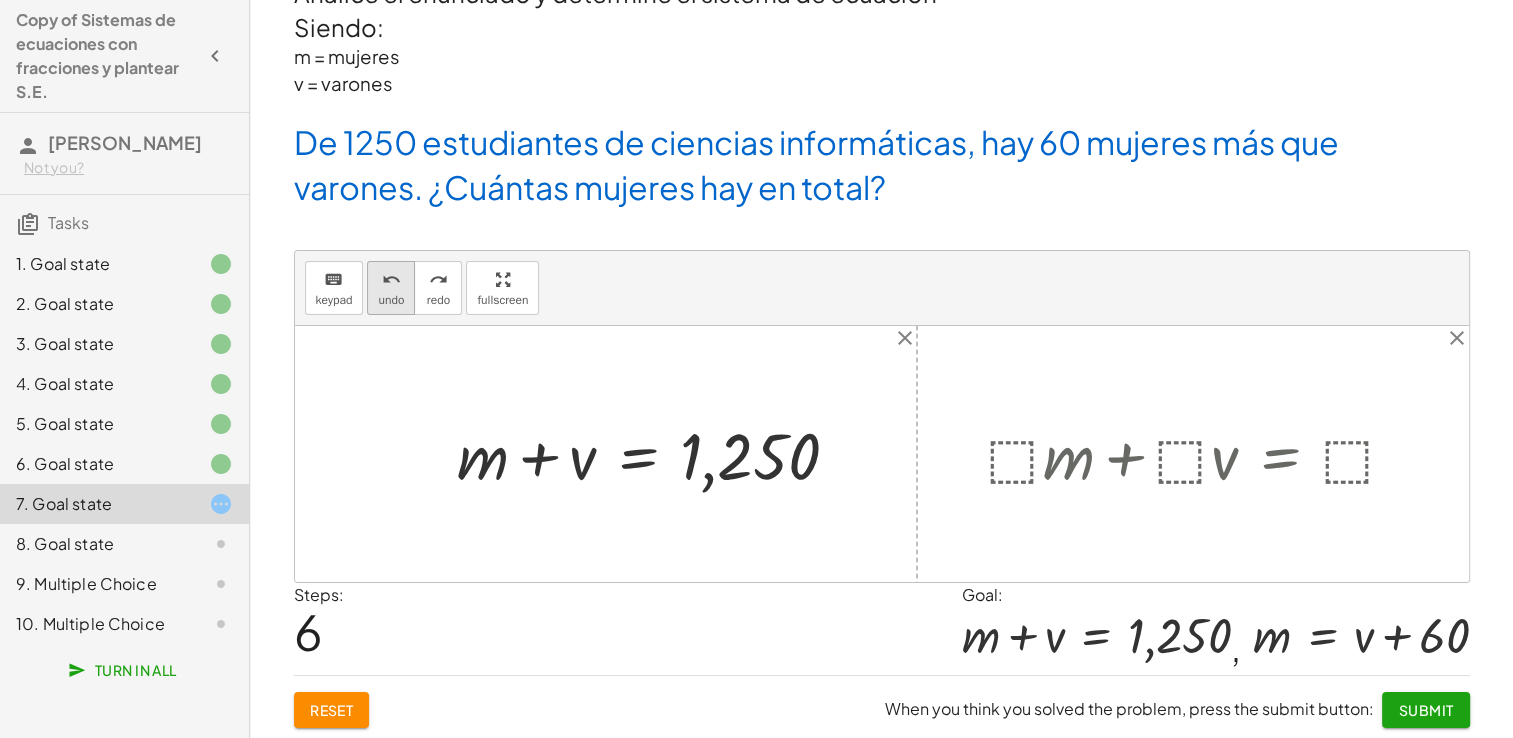click on "undo undo" at bounding box center [391, 288] 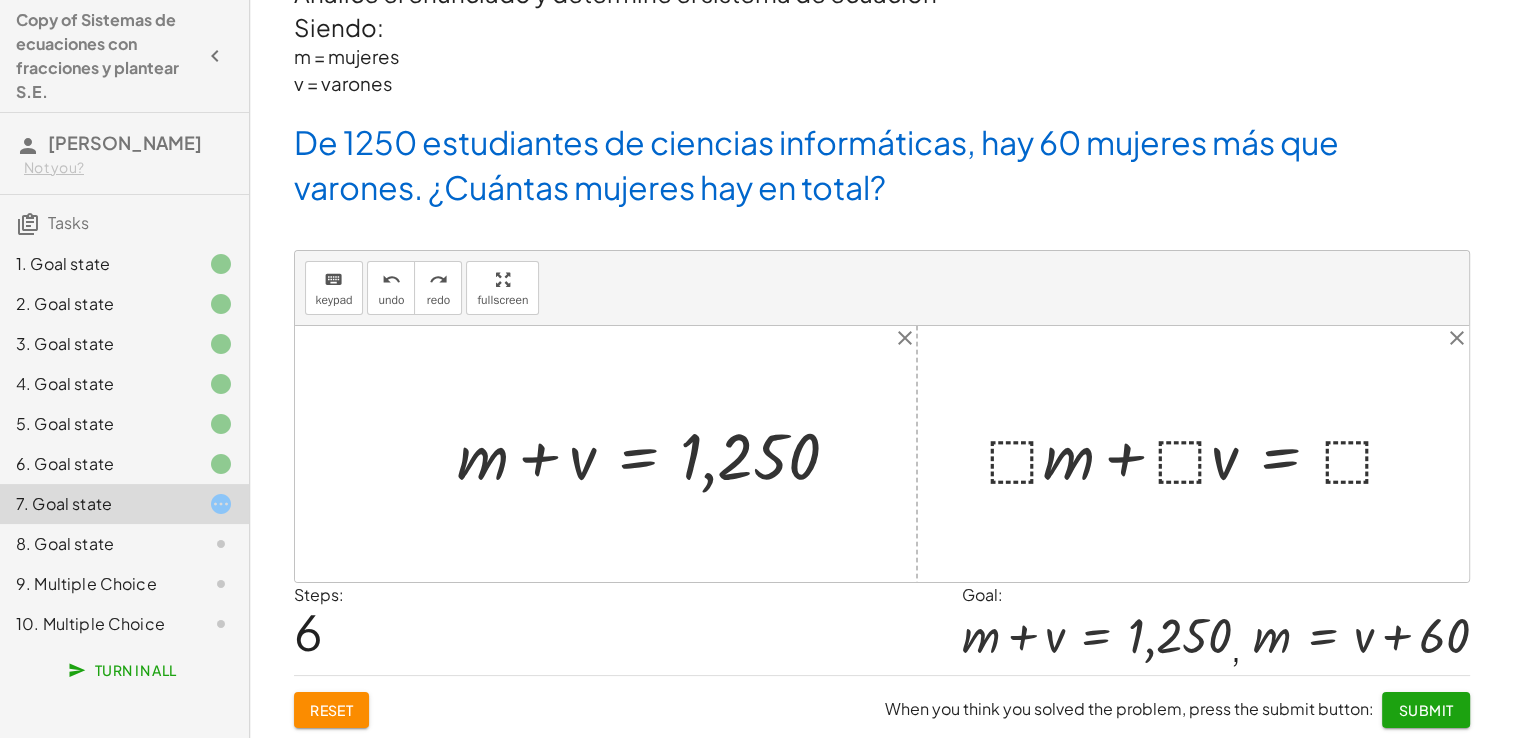 click at bounding box center [1200, 453] 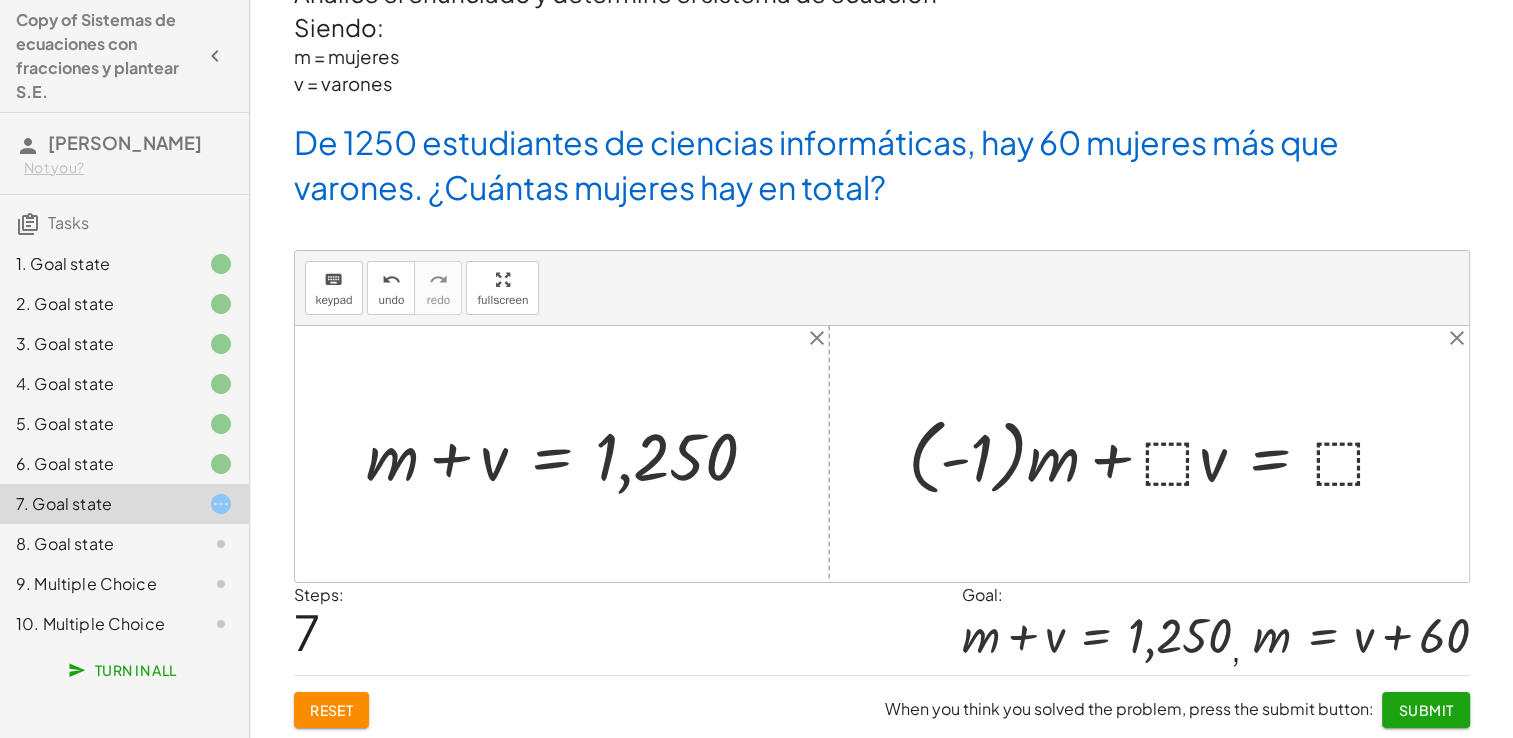click at bounding box center (1157, 454) 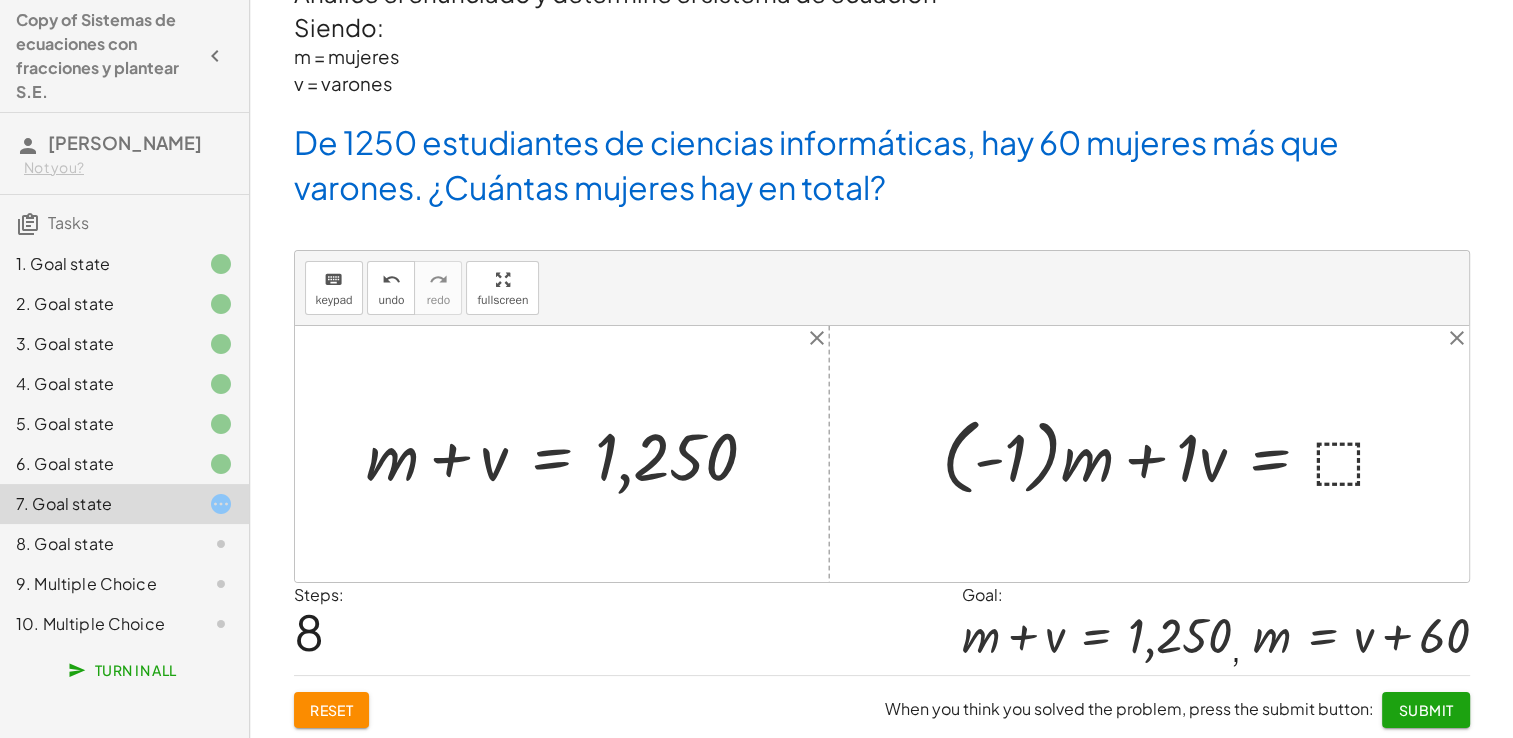 click at bounding box center [1174, 454] 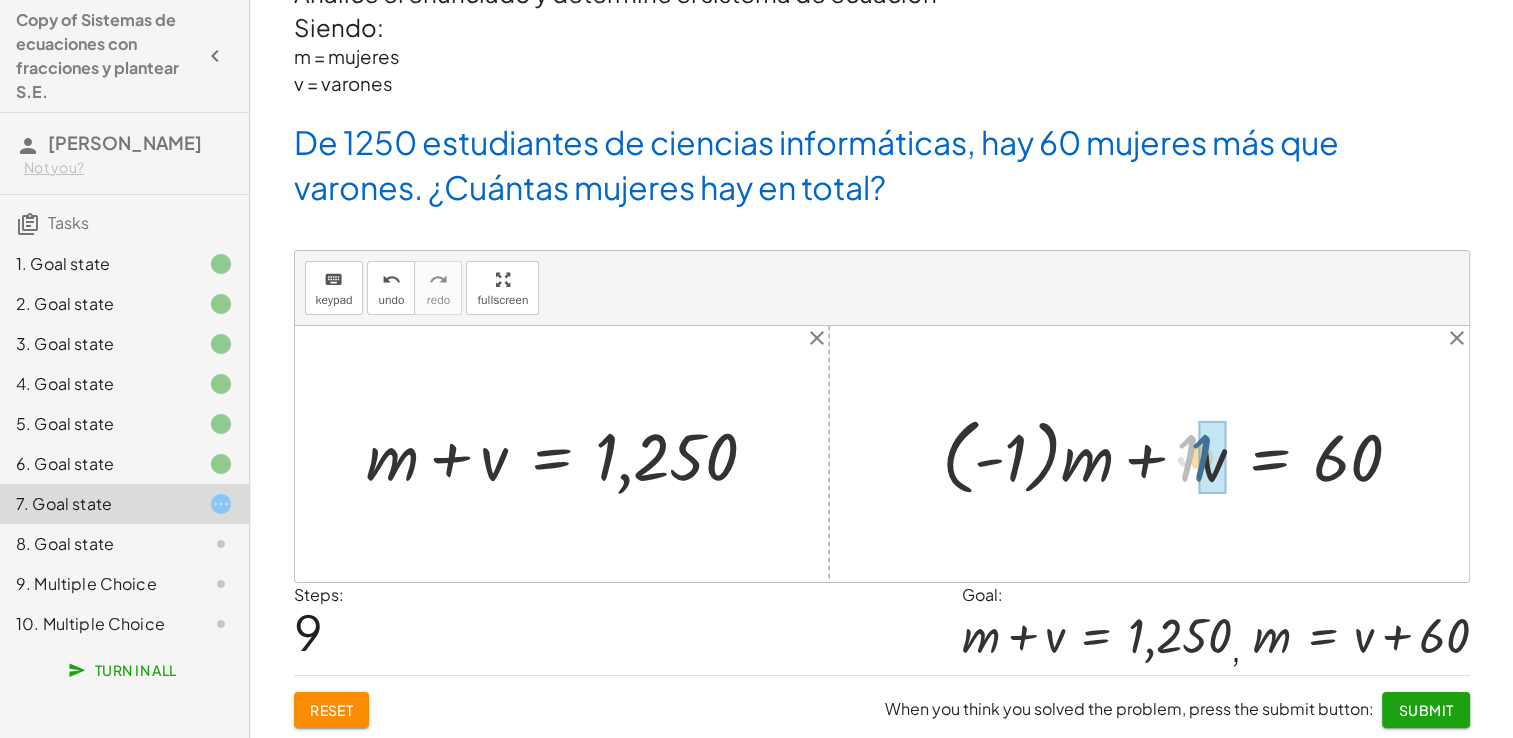 drag, startPoint x: 1191, startPoint y: 462, endPoint x: 1205, endPoint y: 462, distance: 14 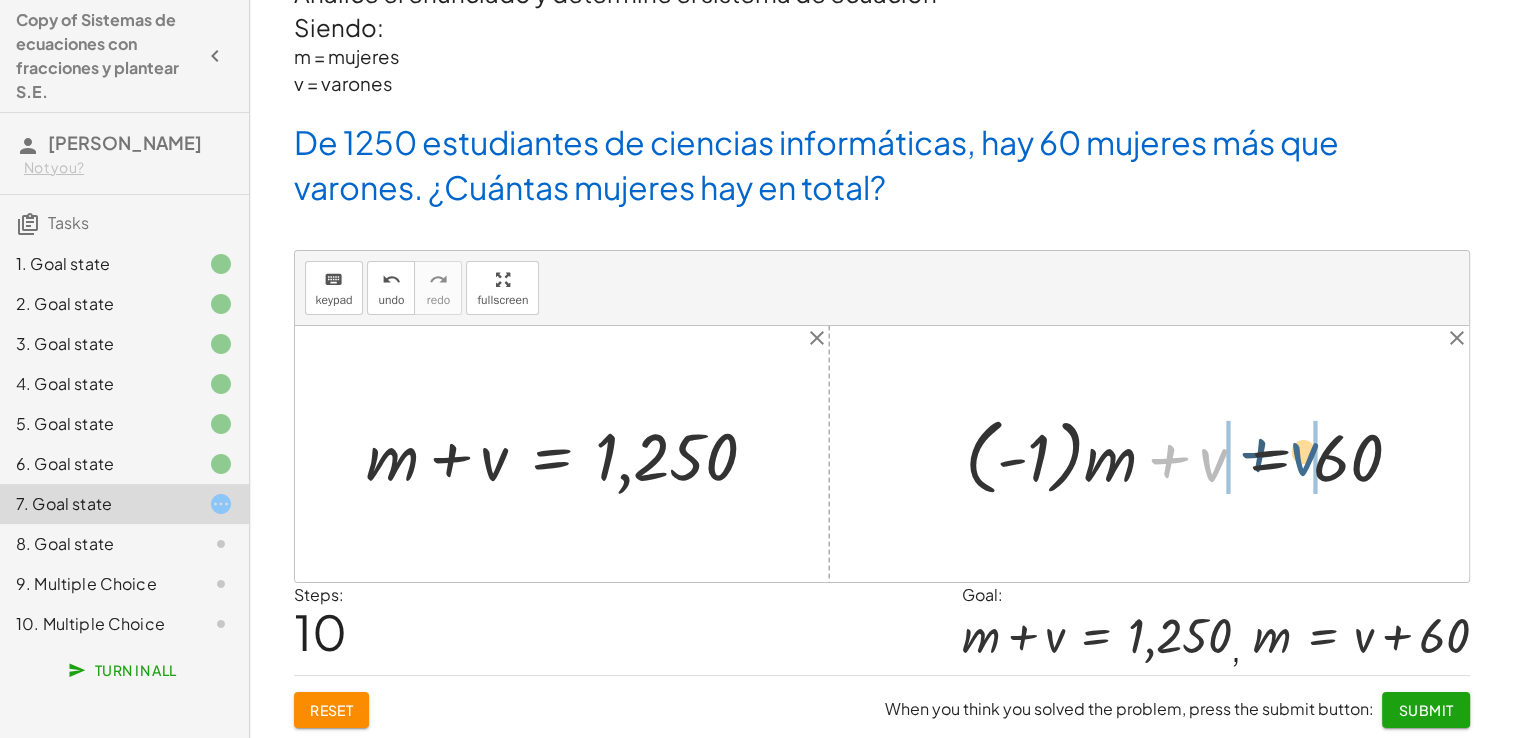 drag, startPoint x: 1209, startPoint y: 462, endPoint x: 1300, endPoint y: 456, distance: 91.197586 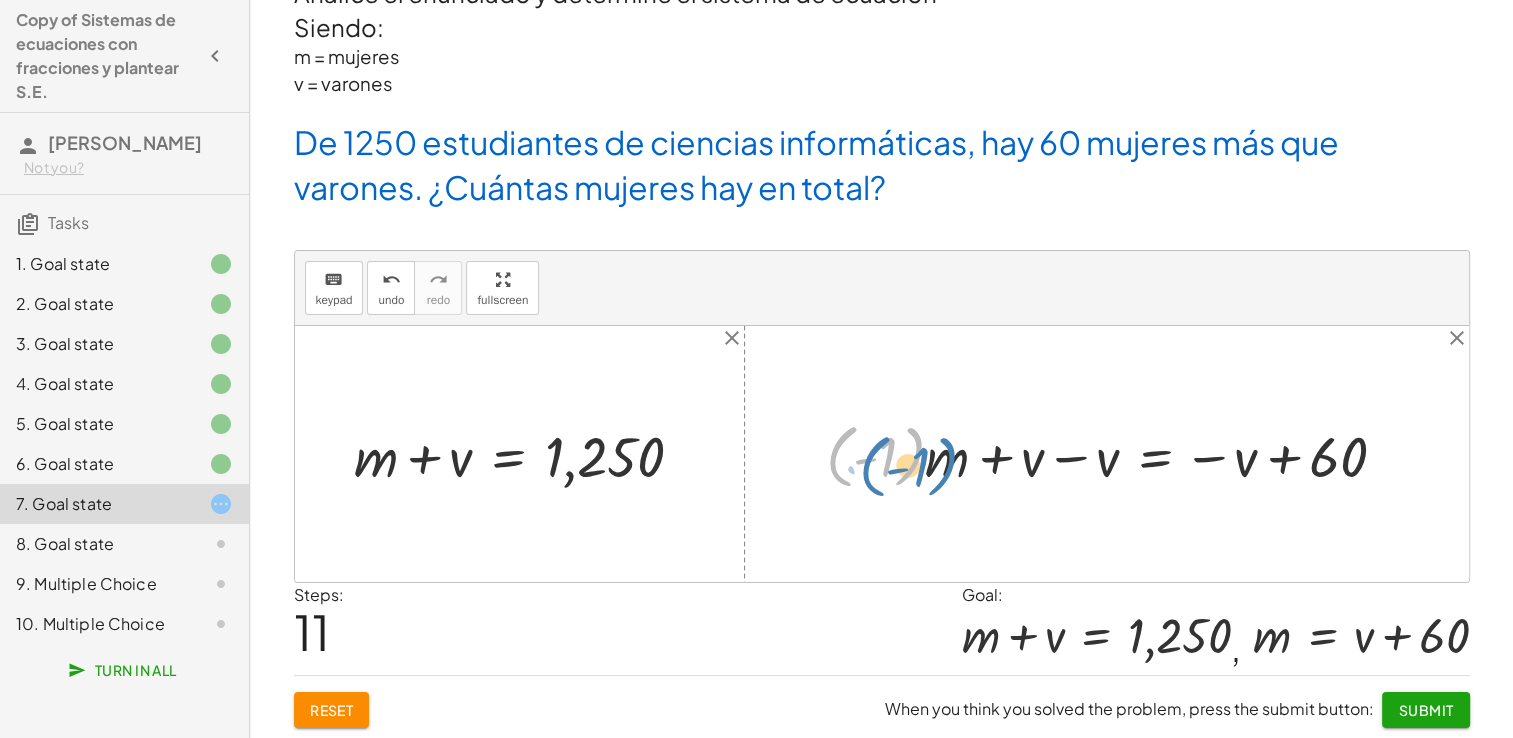 click at bounding box center [1114, 454] 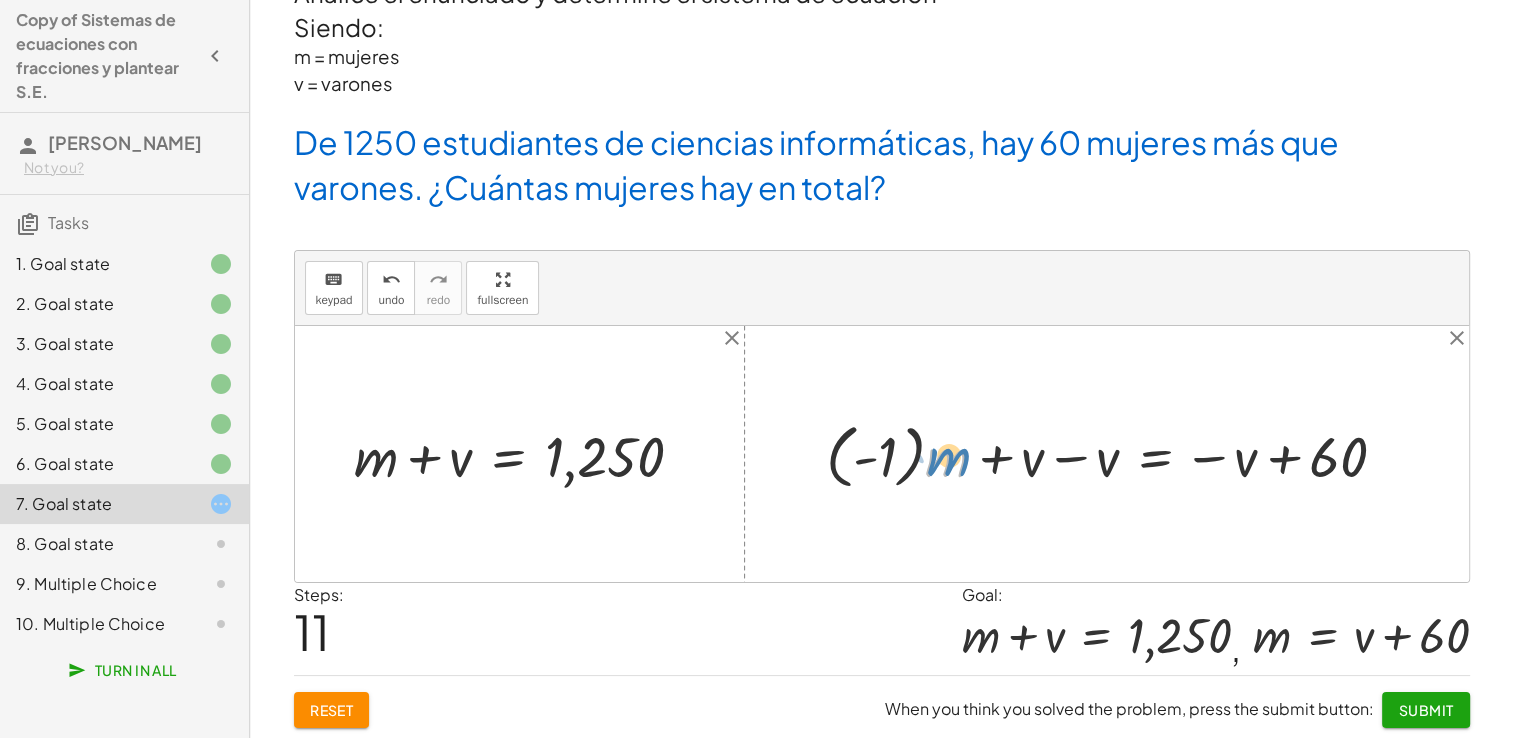 click at bounding box center (1114, 454) 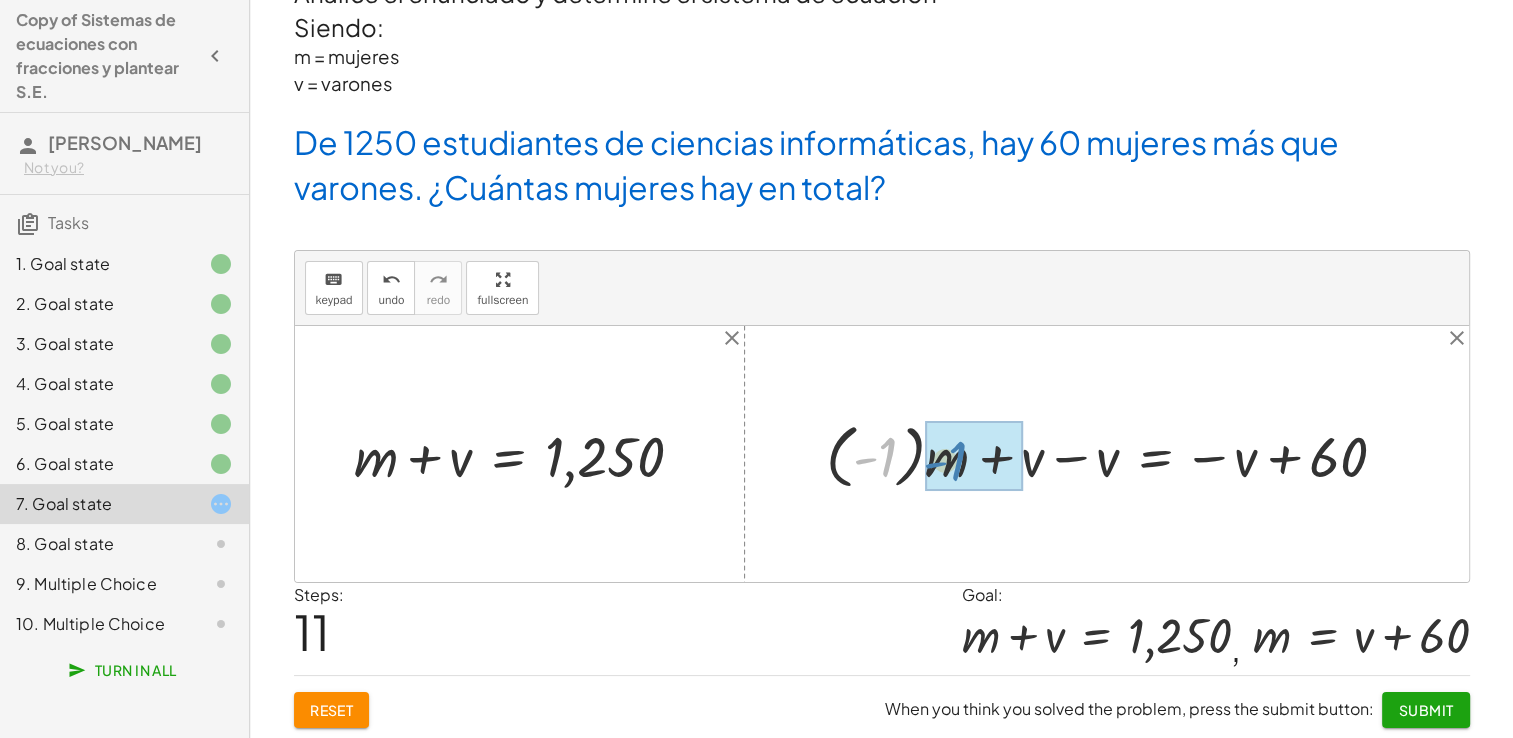 drag, startPoint x: 891, startPoint y: 453, endPoint x: 960, endPoint y: 458, distance: 69.18092 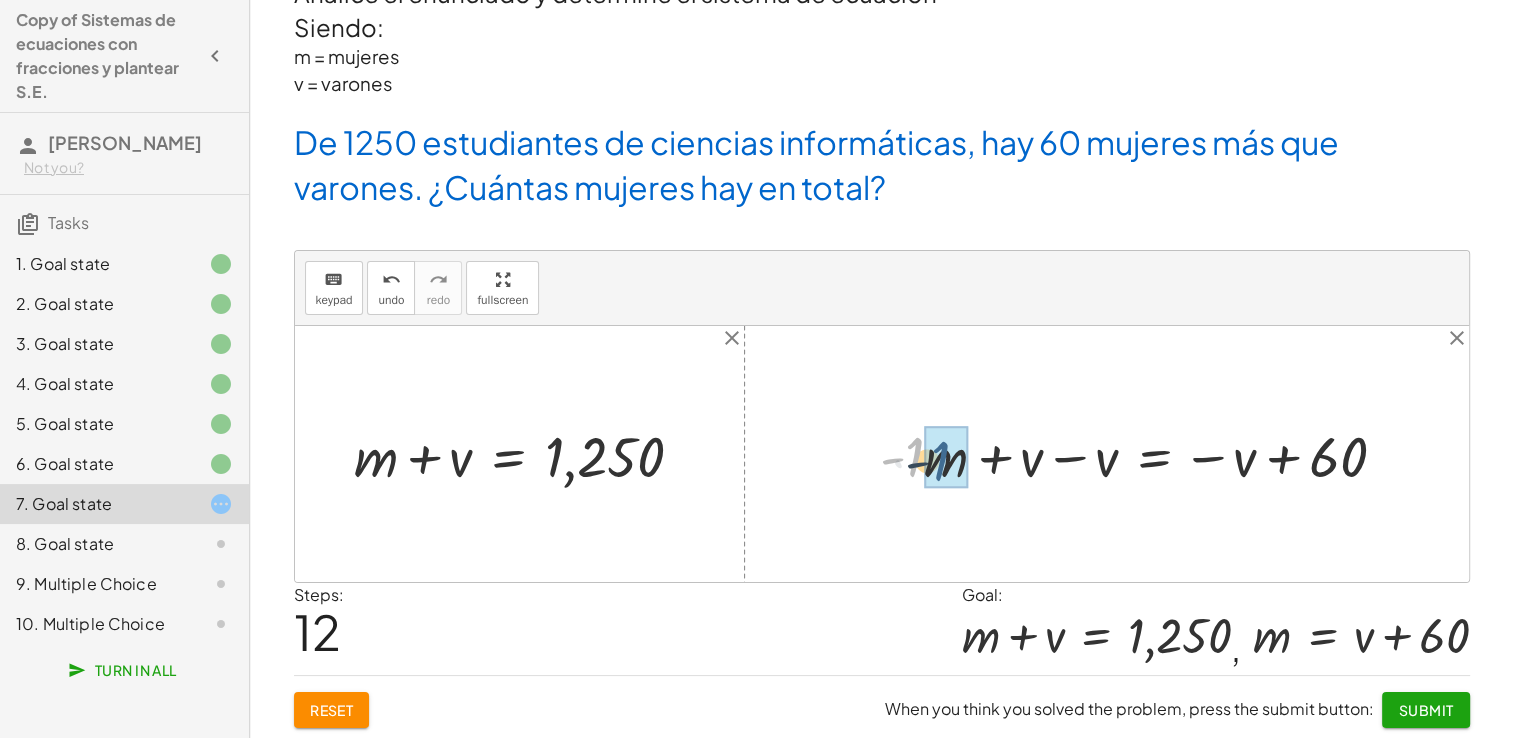 drag, startPoint x: 912, startPoint y: 453, endPoint x: 939, endPoint y: 457, distance: 27.294687 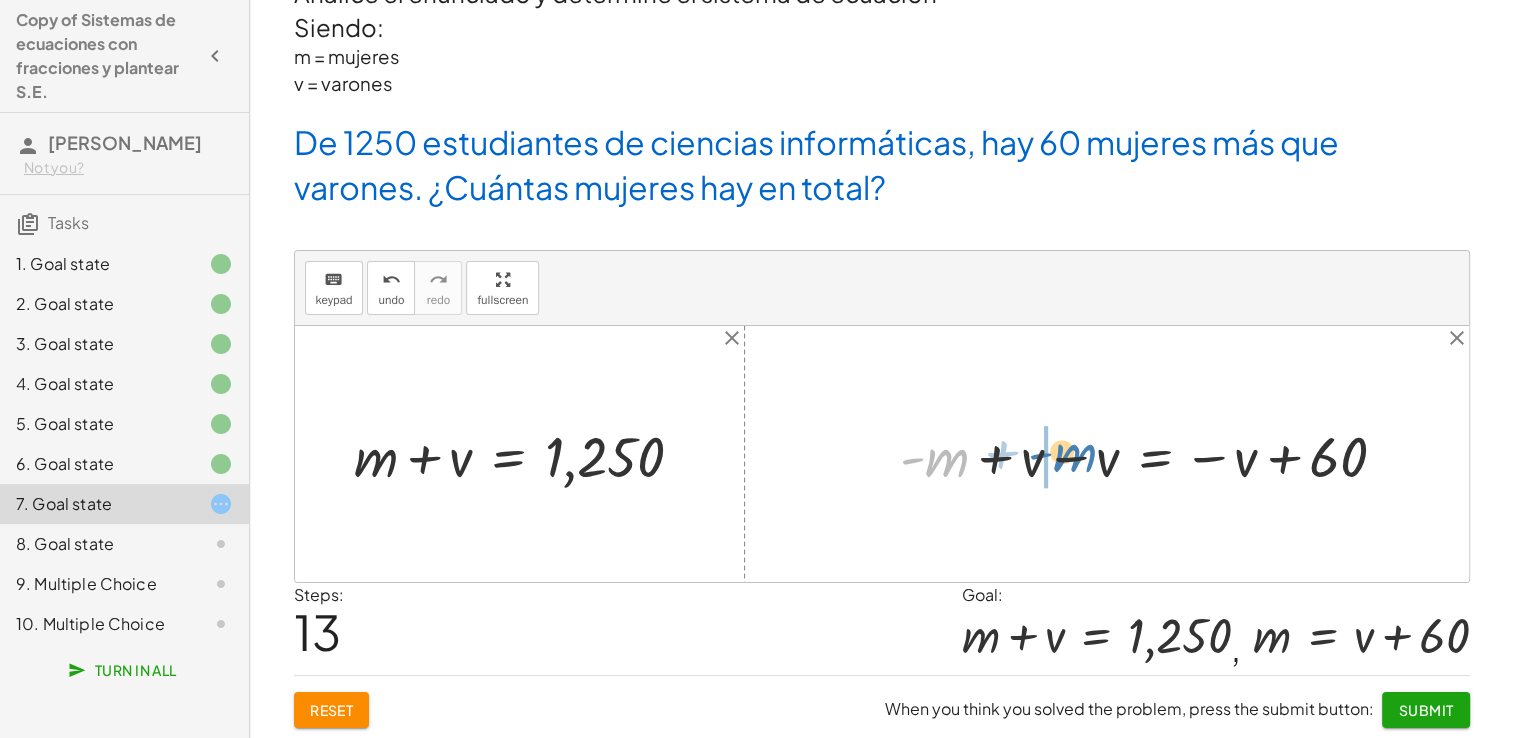 drag, startPoint x: 913, startPoint y: 458, endPoint x: 1040, endPoint y: 453, distance: 127.09839 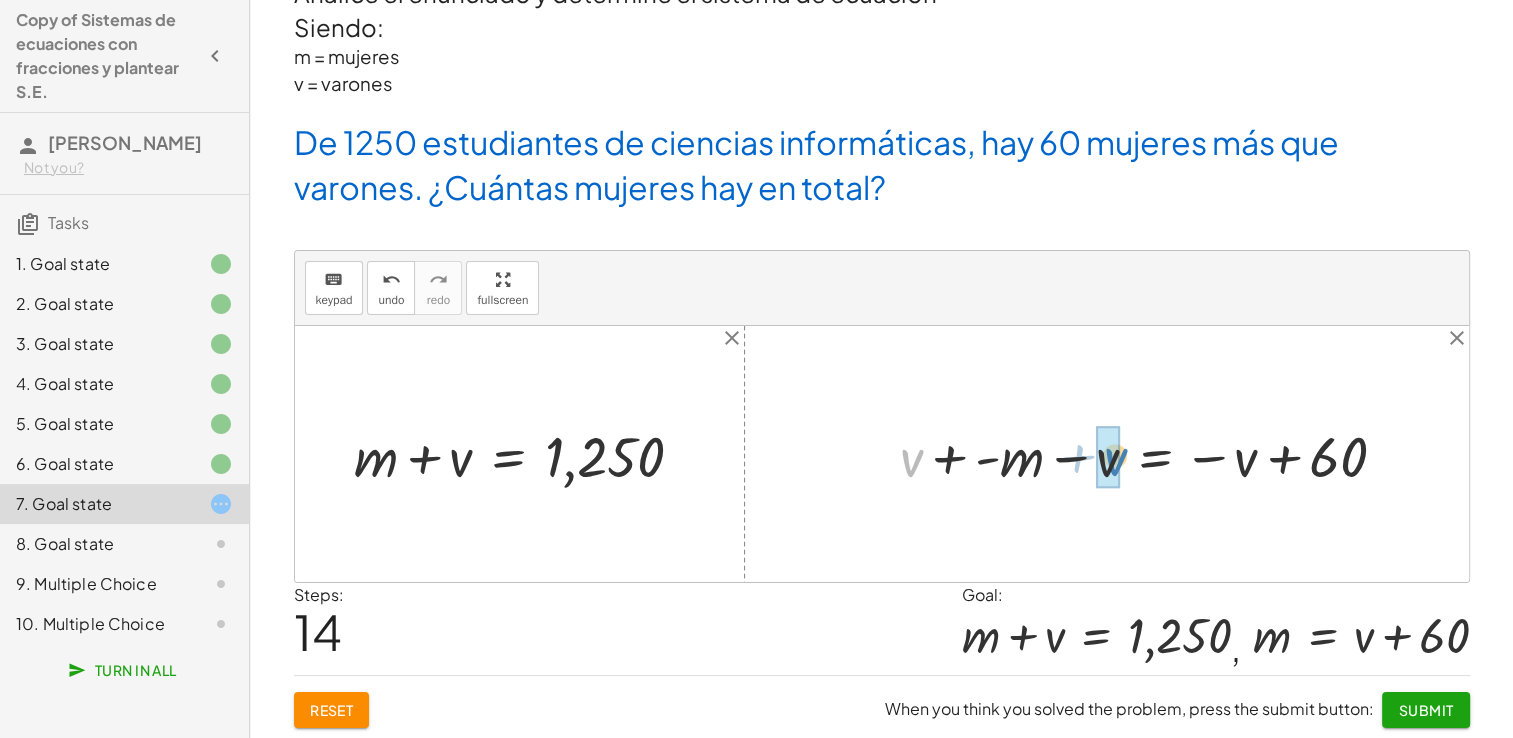 drag, startPoint x: 908, startPoint y: 454, endPoint x: 1113, endPoint y: 453, distance: 205.00244 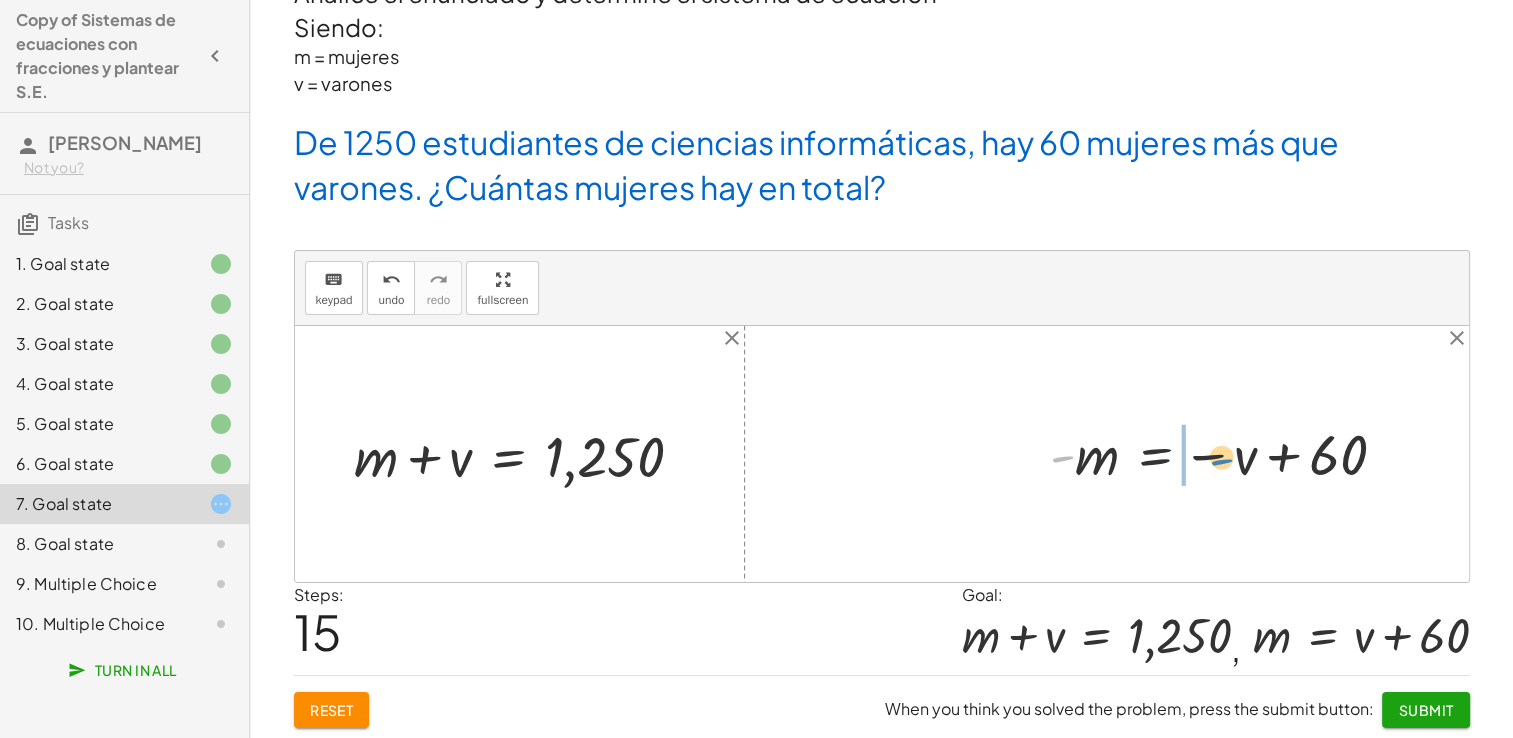 drag, startPoint x: 1062, startPoint y: 453, endPoint x: 1219, endPoint y: 456, distance: 157.02866 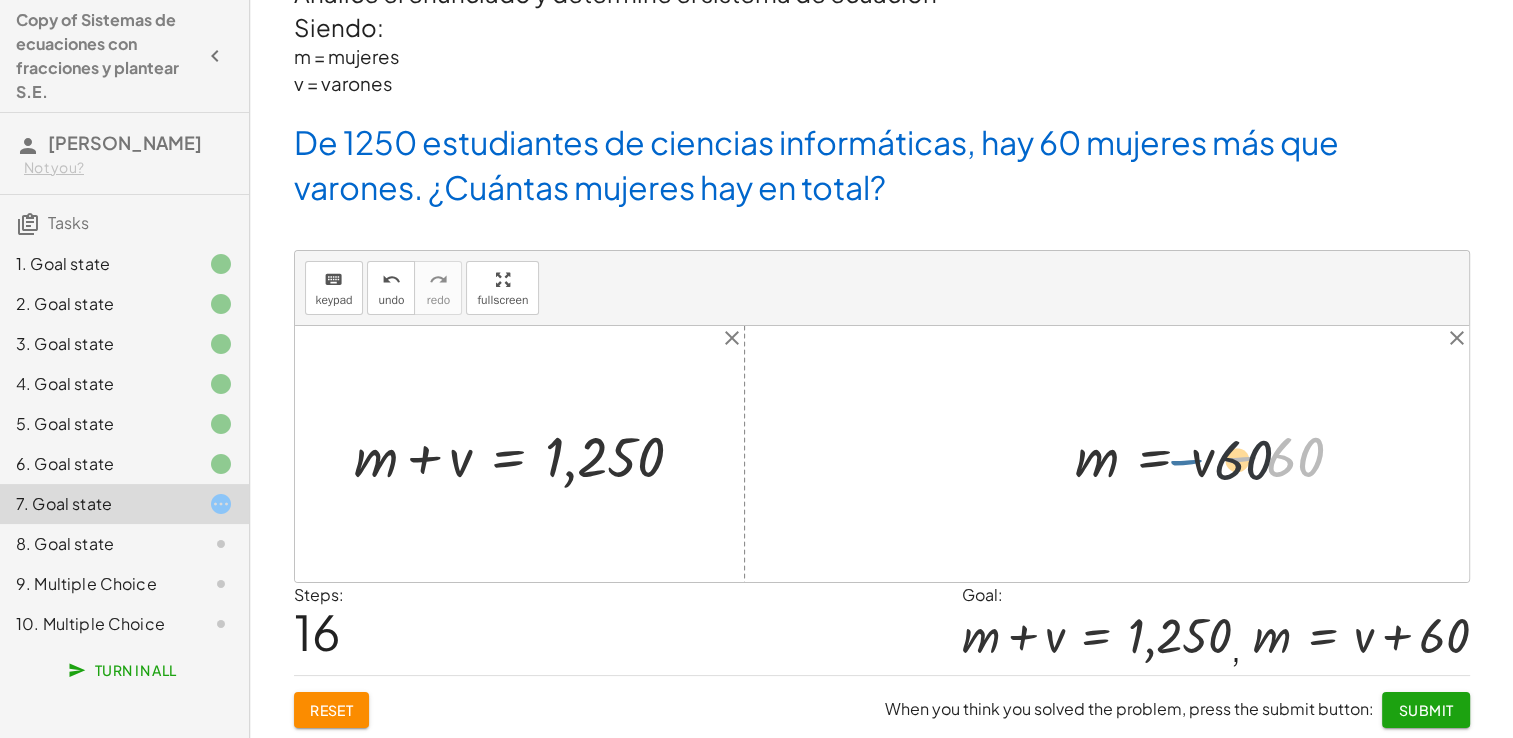drag, startPoint x: 1240, startPoint y: 457, endPoint x: 1185, endPoint y: 460, distance: 55.081757 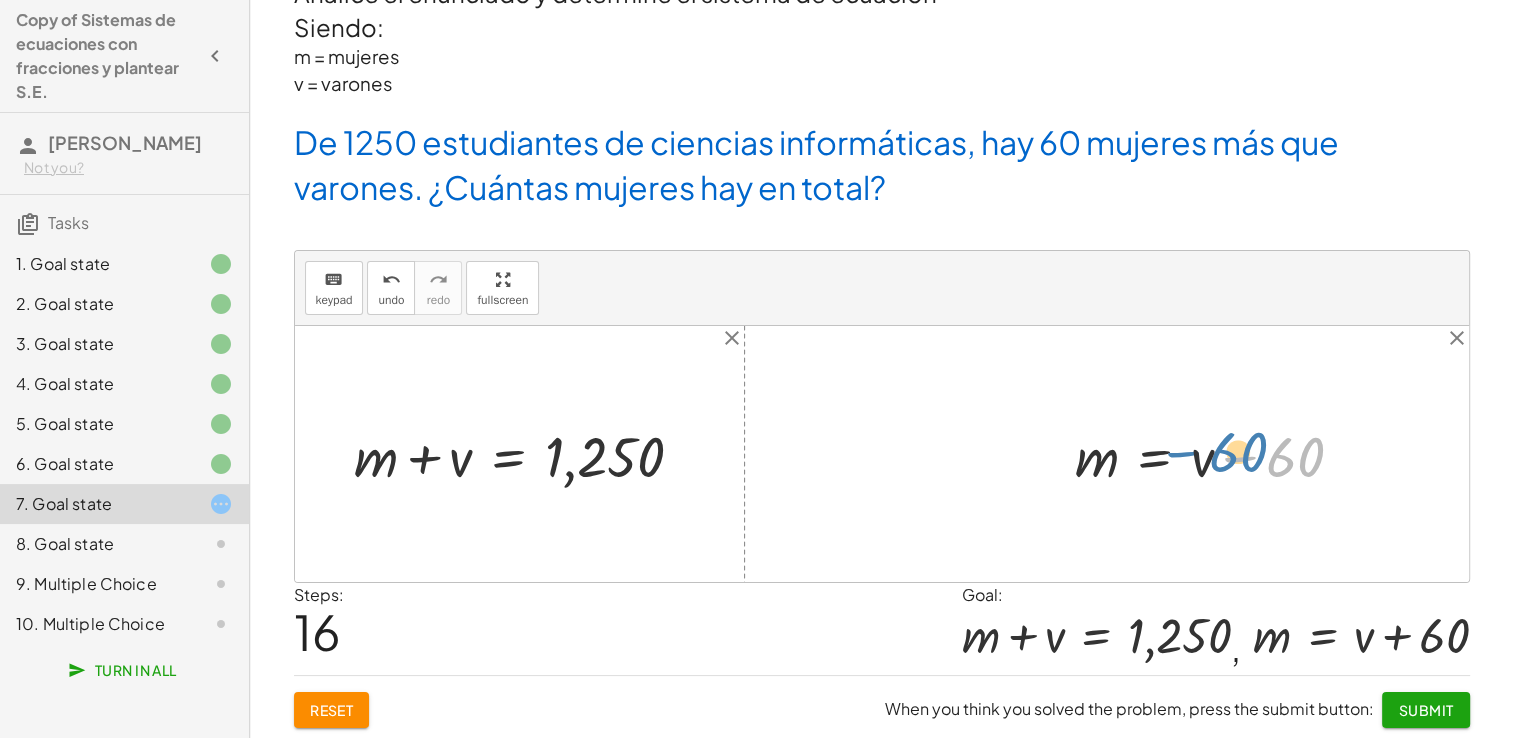 drag, startPoint x: 1234, startPoint y: 458, endPoint x: 1176, endPoint y: 453, distance: 58.21512 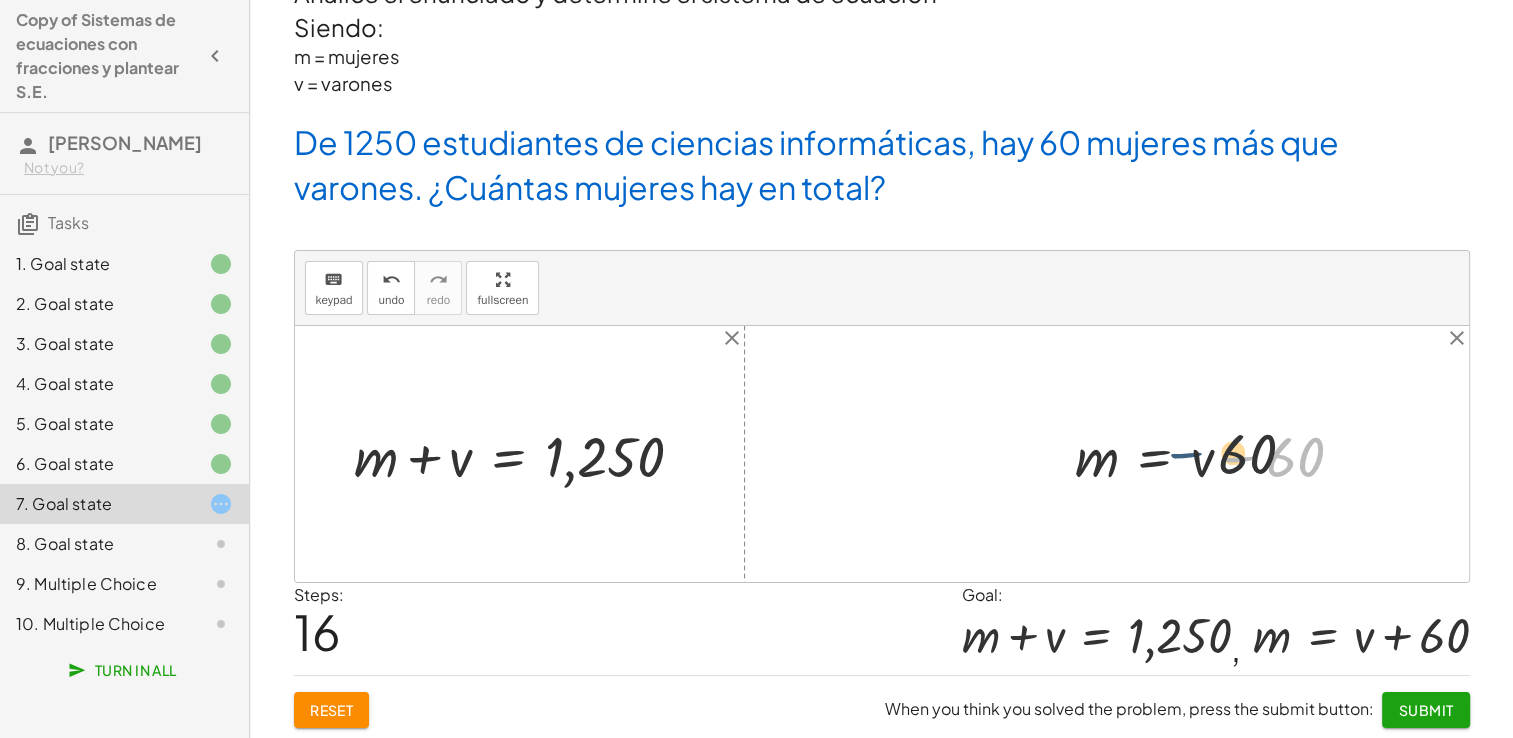 drag, startPoint x: 1244, startPoint y: 458, endPoint x: 1188, endPoint y: 454, distance: 56.142673 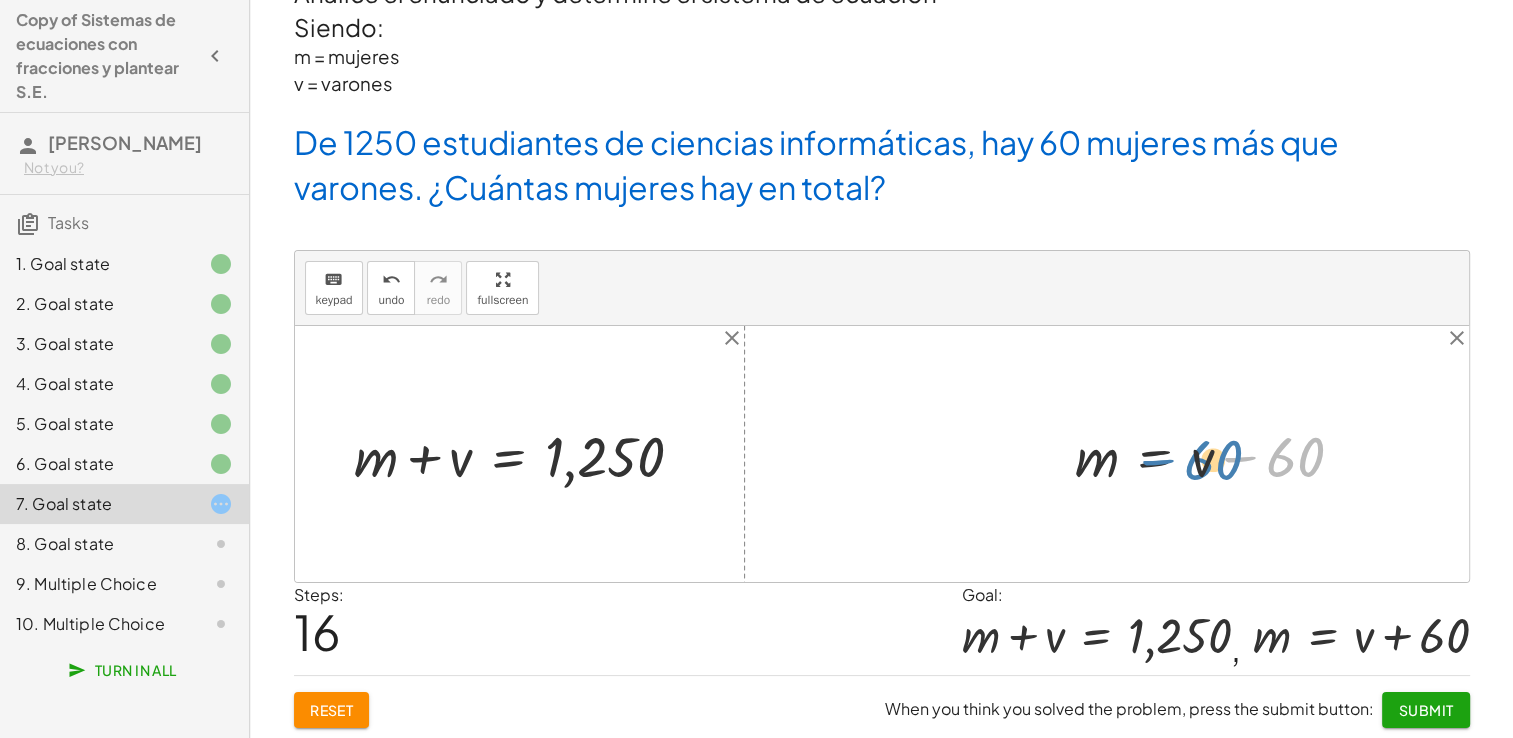 drag, startPoint x: 1249, startPoint y: 454, endPoint x: 1167, endPoint y: 457, distance: 82.05486 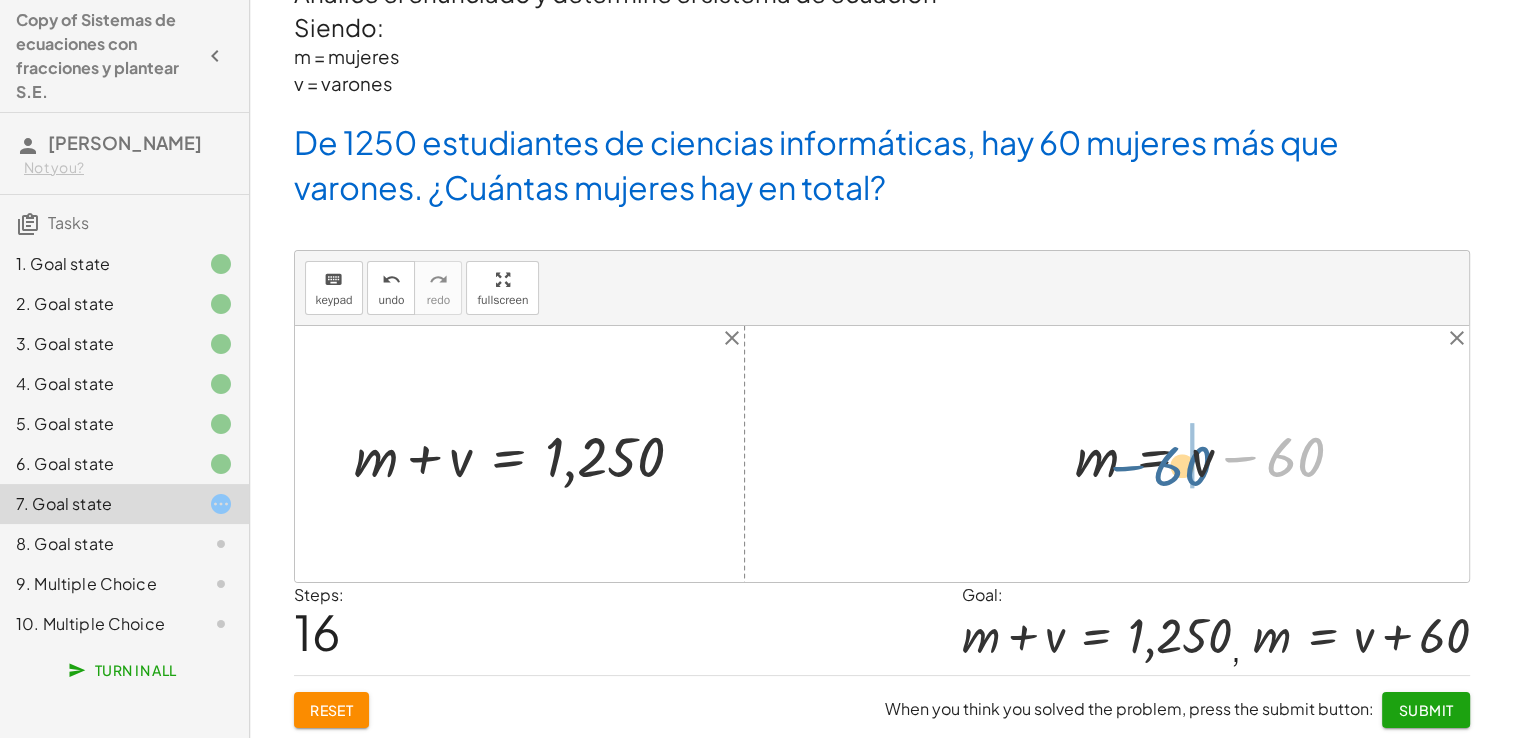 drag, startPoint x: 1306, startPoint y: 453, endPoint x: 1193, endPoint y: 462, distance: 113.35784 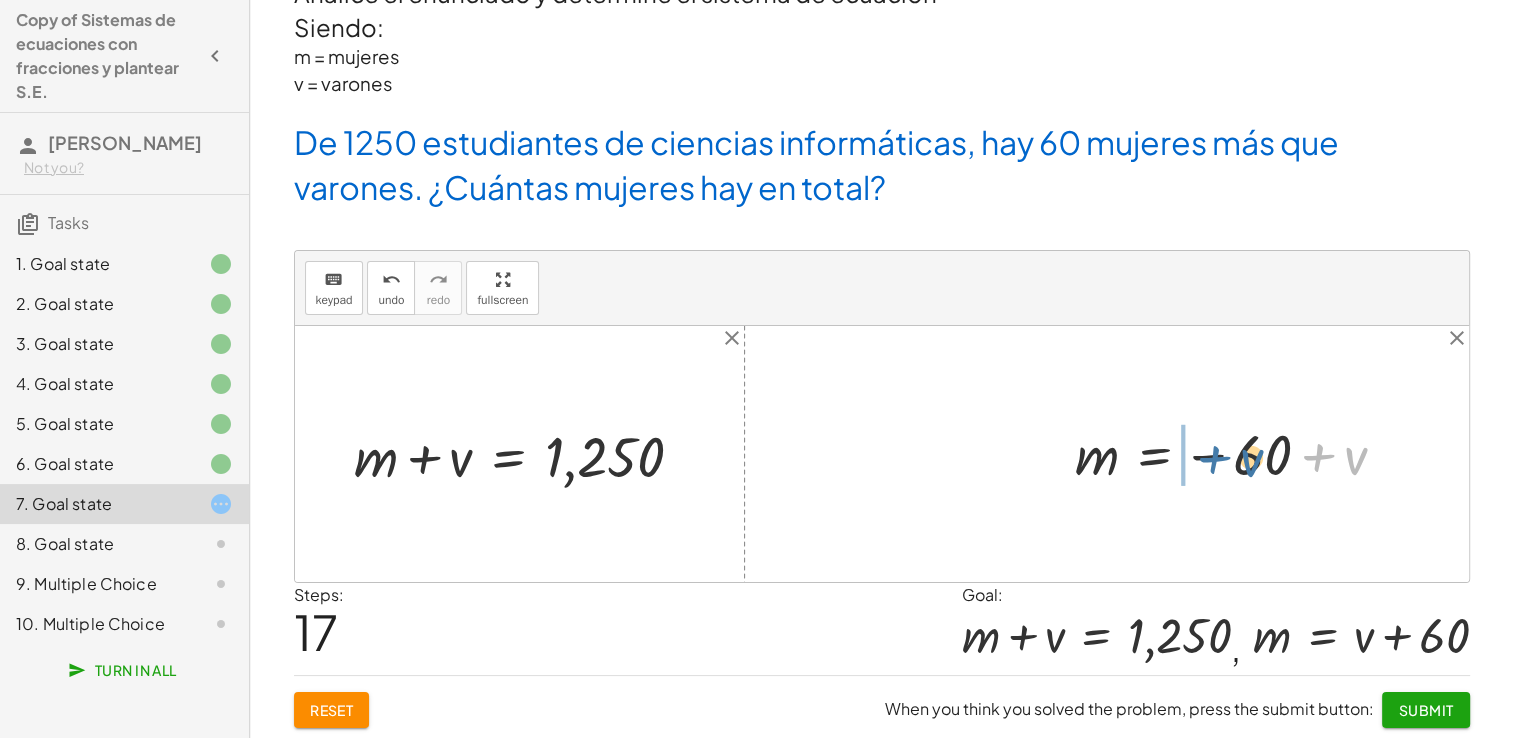 drag, startPoint x: 1308, startPoint y: 458, endPoint x: 1203, endPoint y: 459, distance: 105.00476 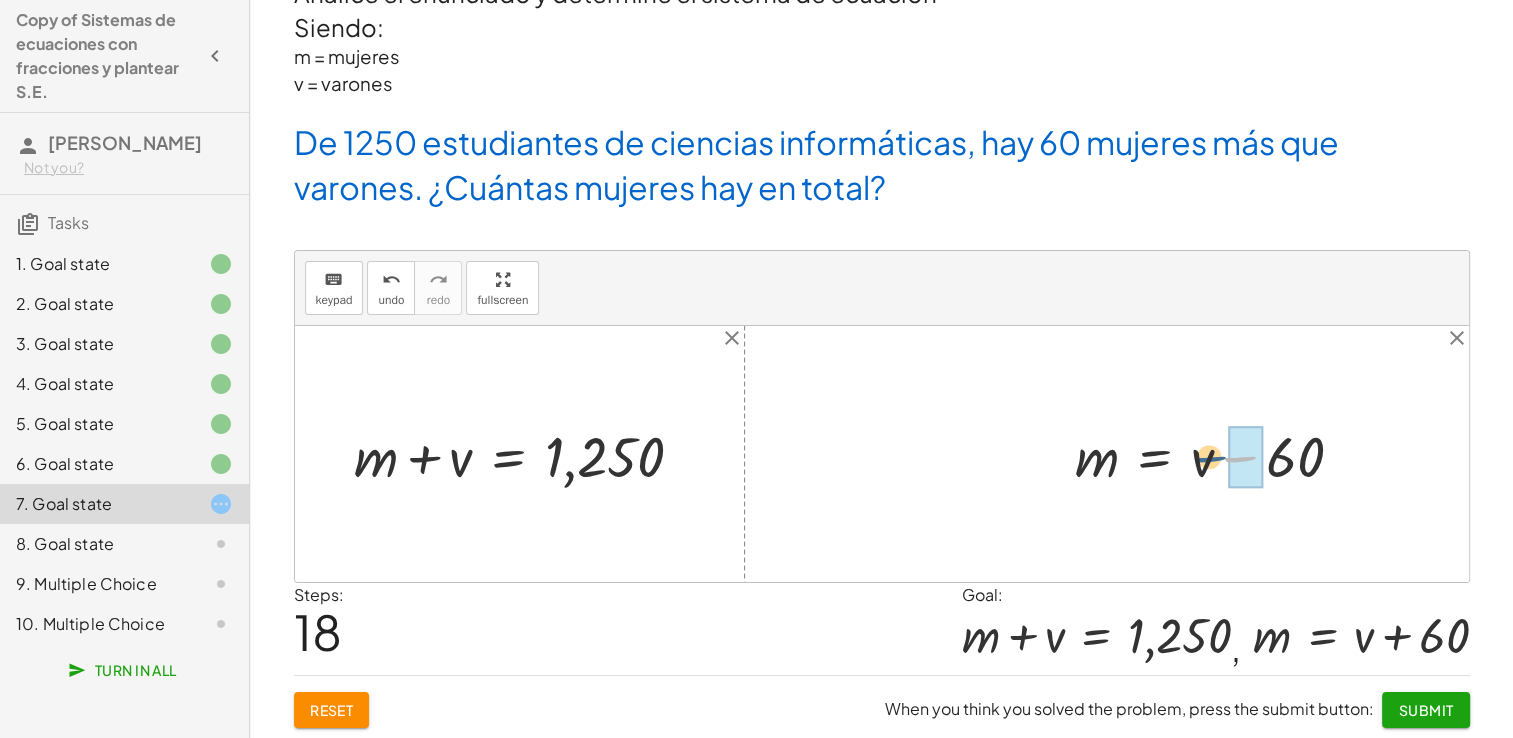 drag, startPoint x: 1224, startPoint y: 457, endPoint x: 1192, endPoint y: 457, distance: 32 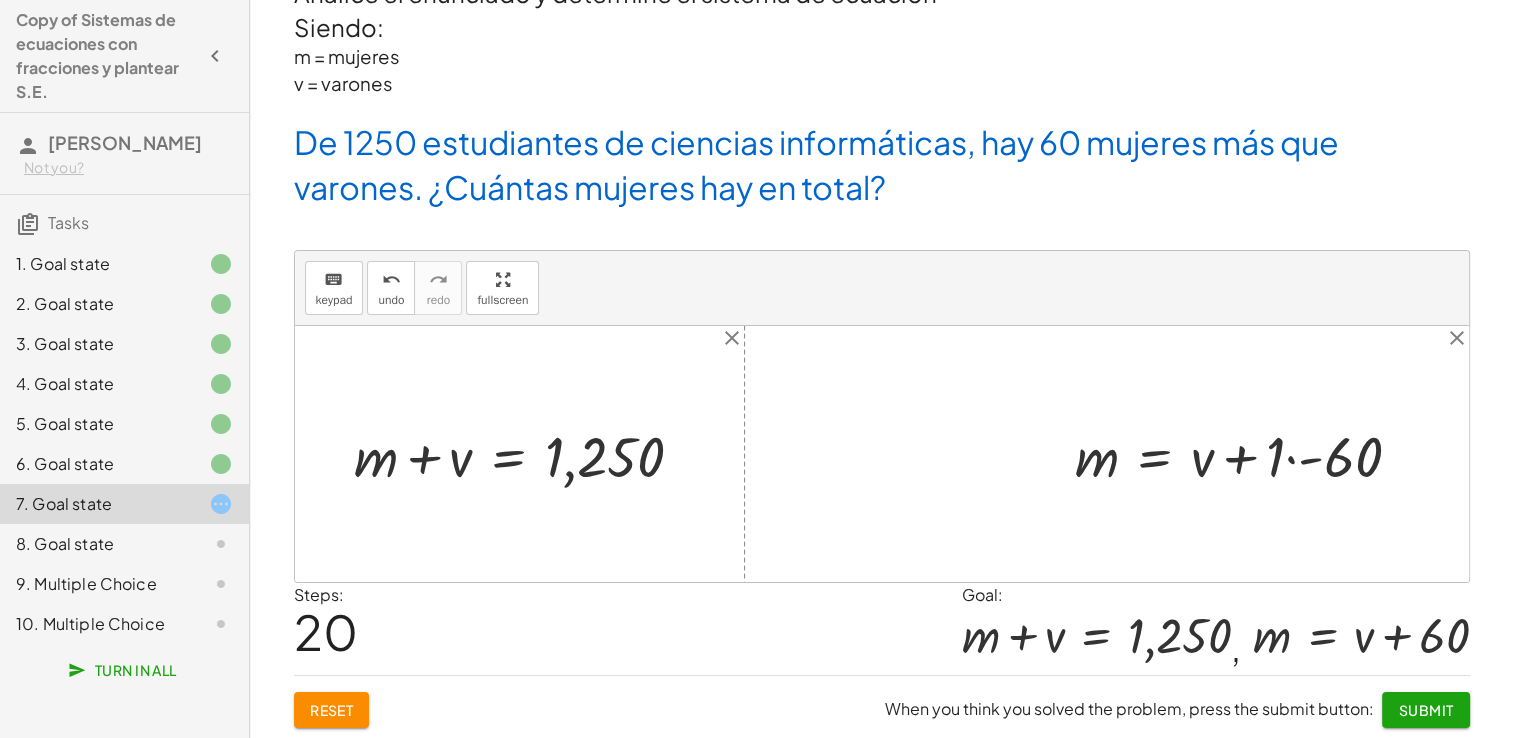 click at bounding box center (1246, 454) 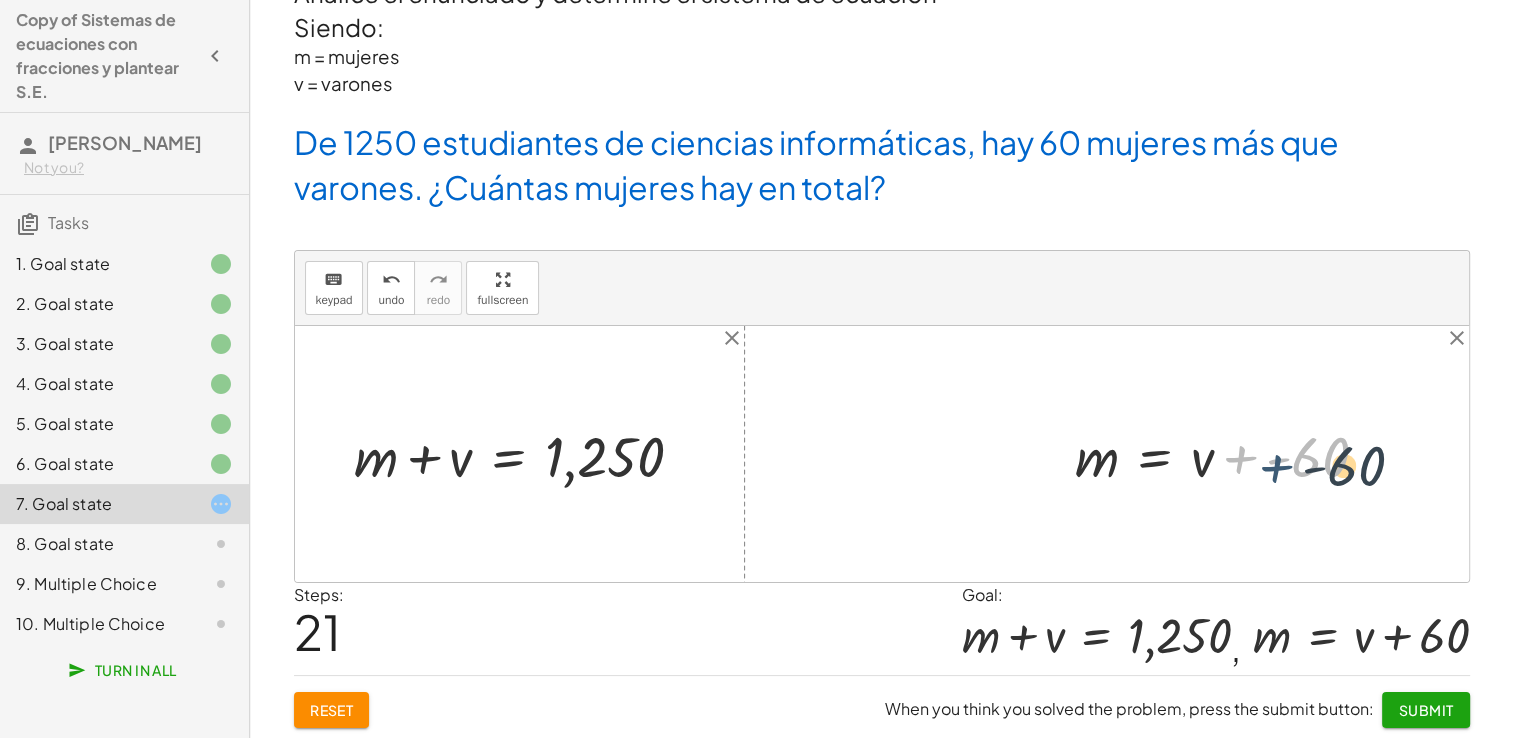 drag, startPoint x: 1249, startPoint y: 451, endPoint x: 1284, endPoint y: 460, distance: 36.138622 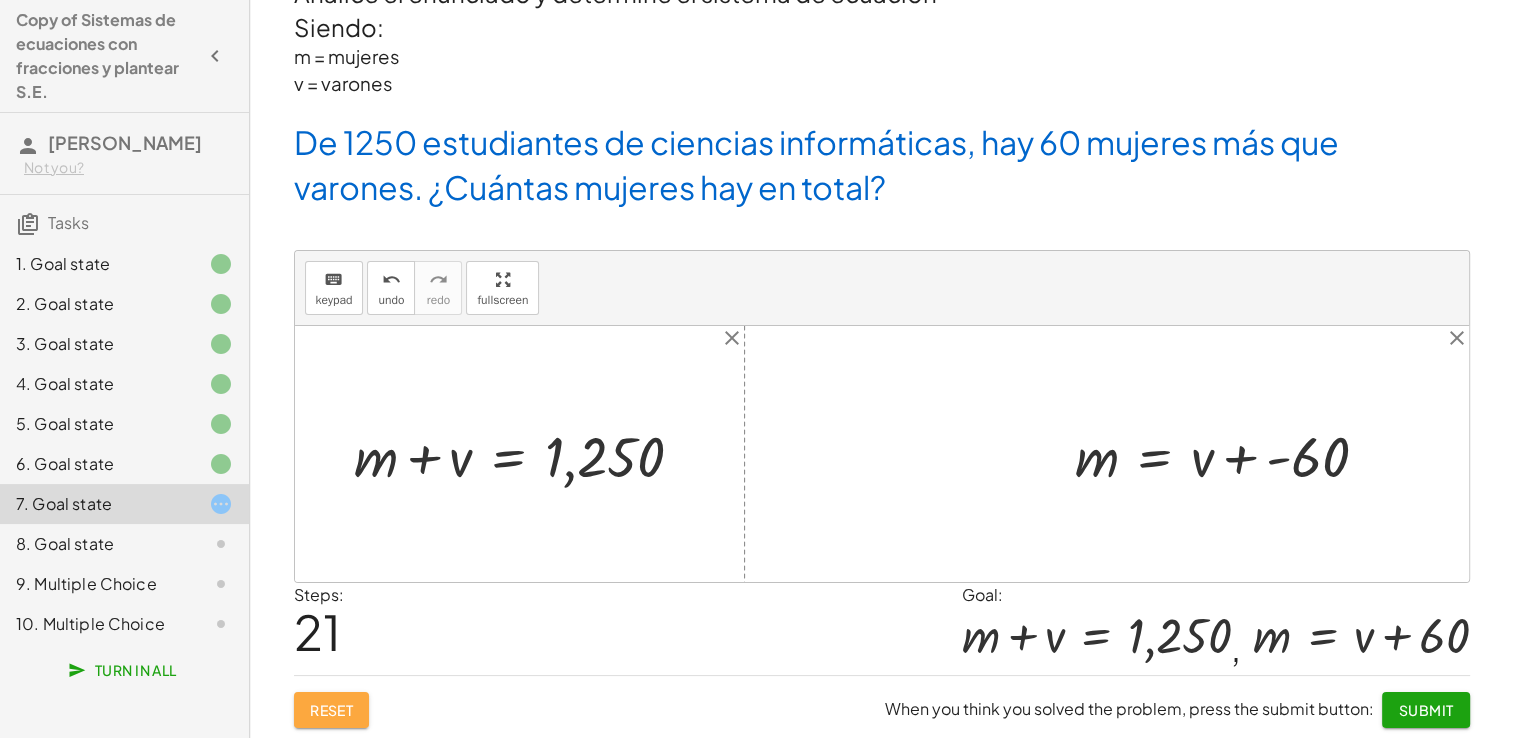 click on "Reset" at bounding box center (332, 710) 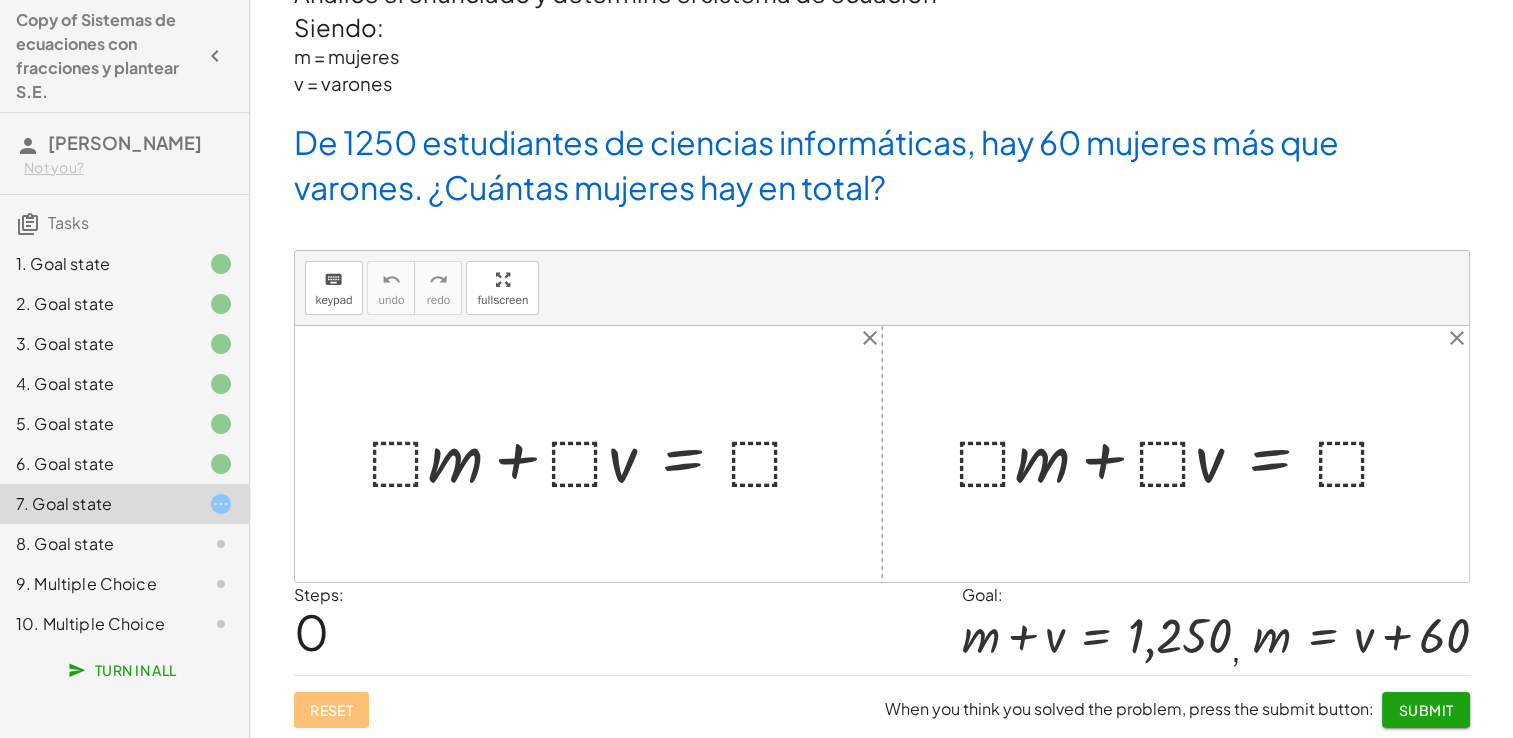 click at bounding box center [596, 454] 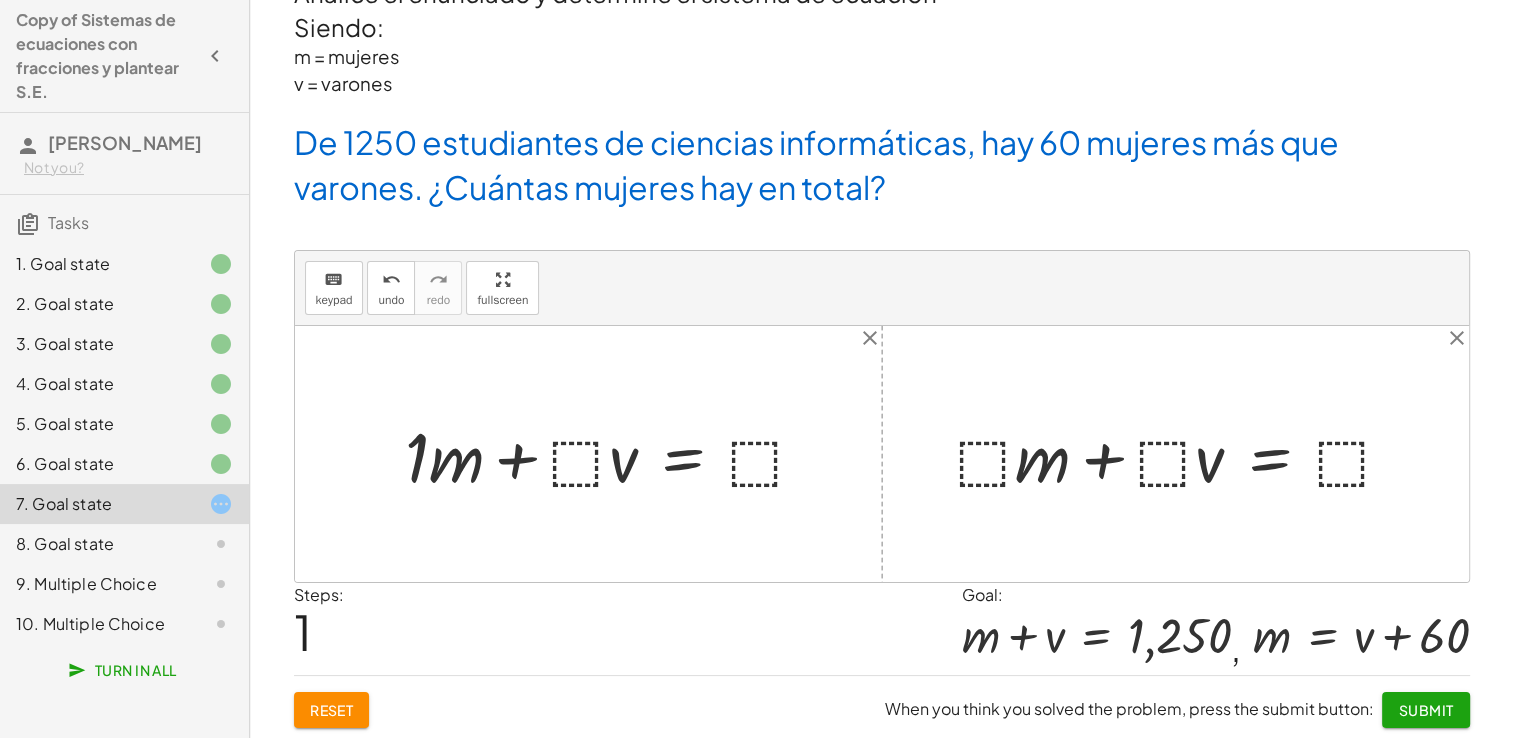 click at bounding box center (614, 454) 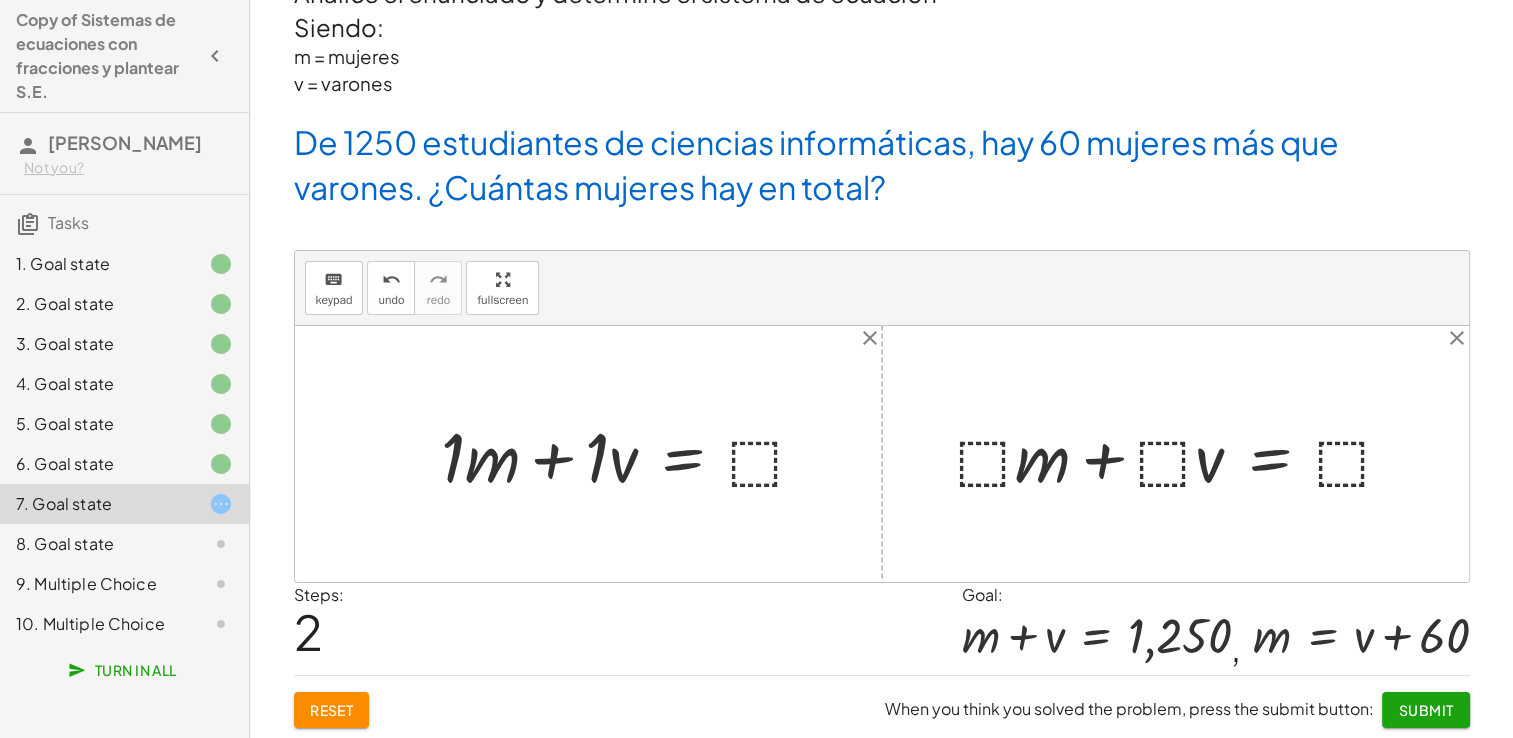 click at bounding box center (632, 454) 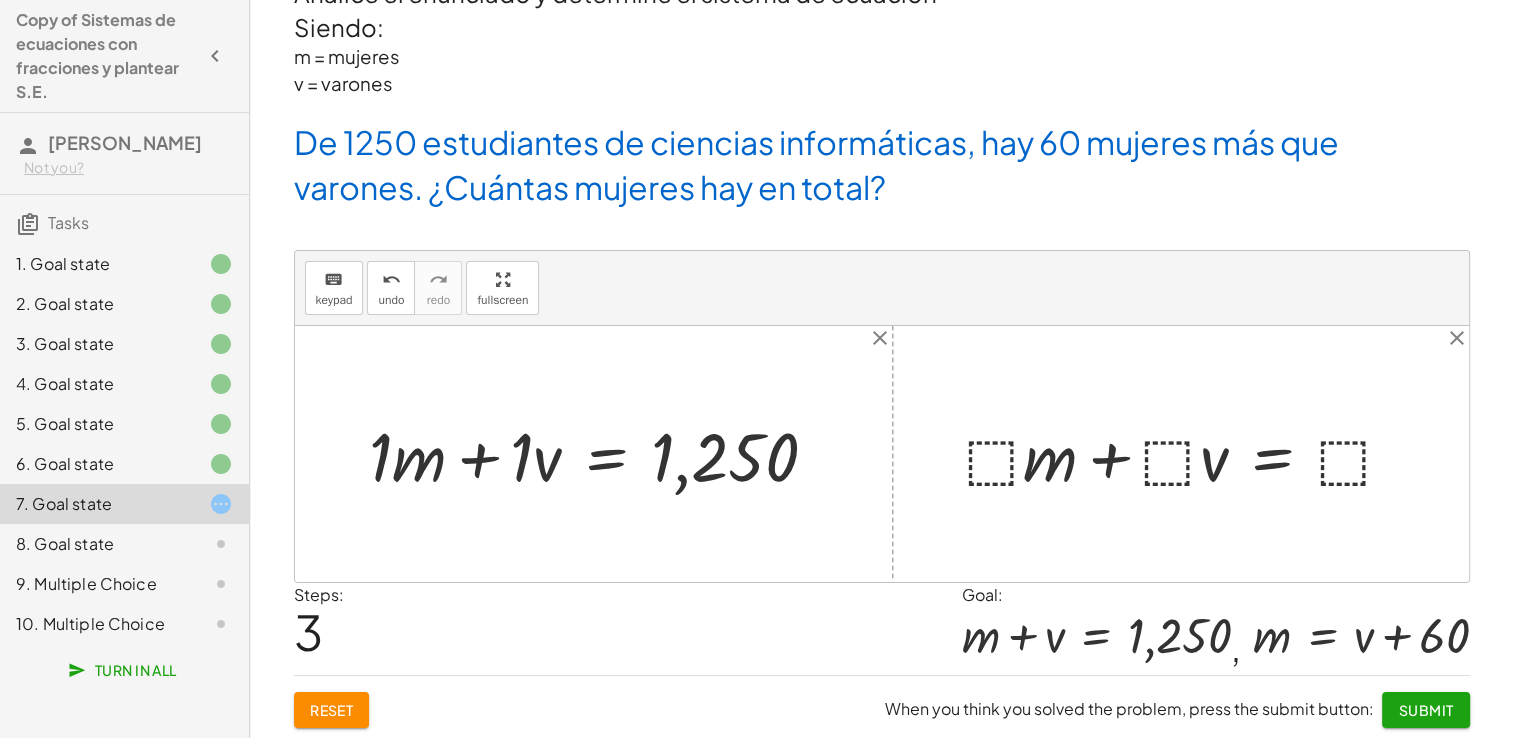 click at bounding box center [1188, 454] 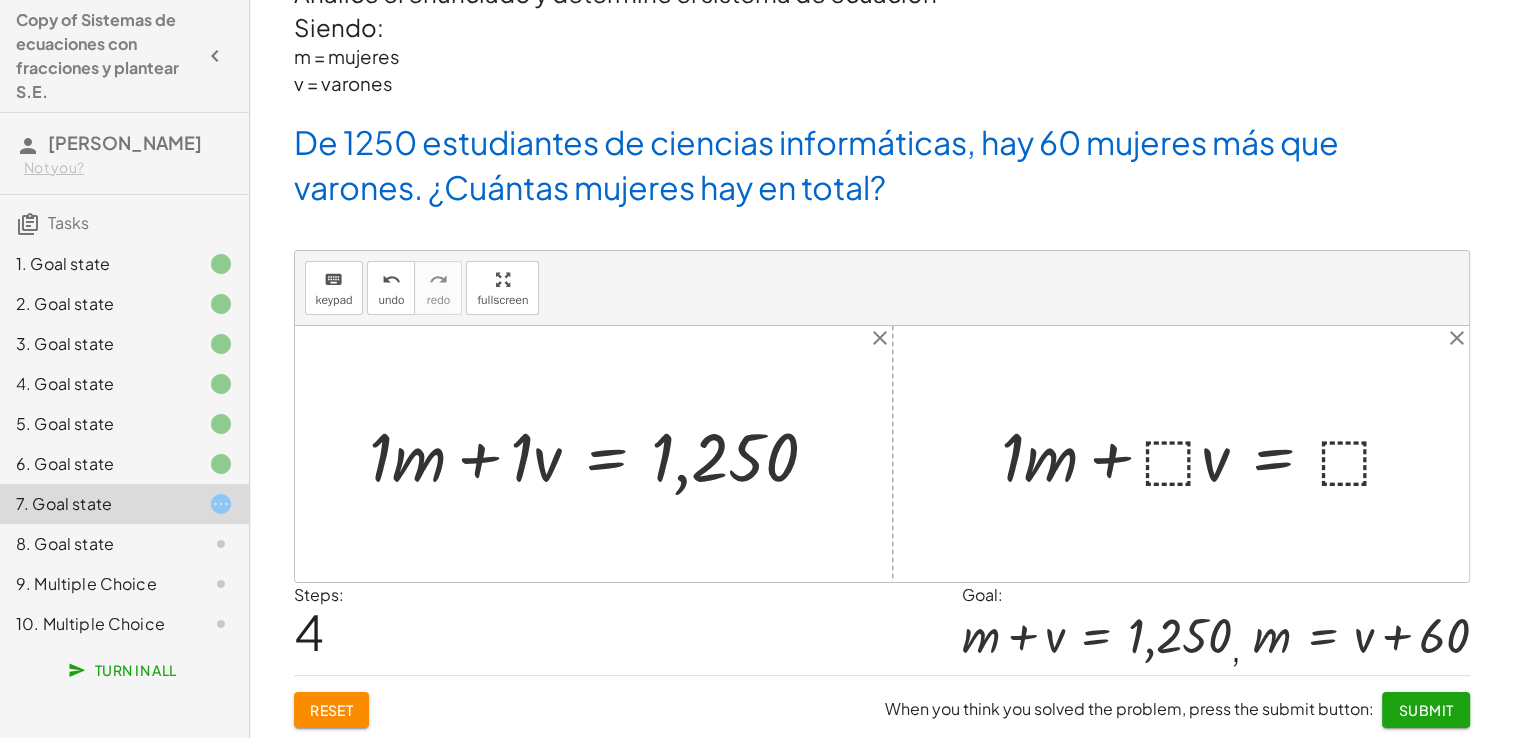 click at bounding box center (601, 454) 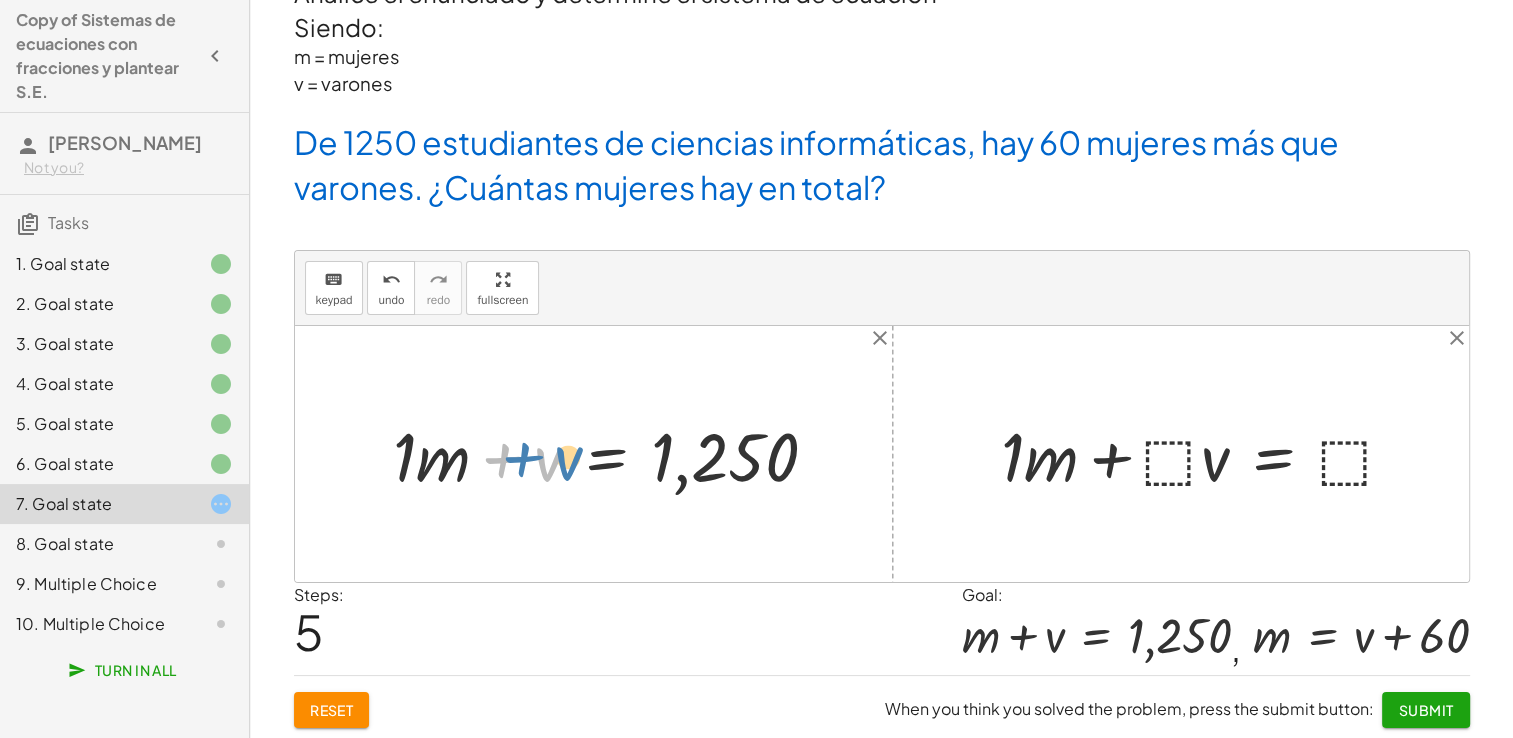 drag, startPoint x: 514, startPoint y: 466, endPoint x: 532, endPoint y: 465, distance: 18.027756 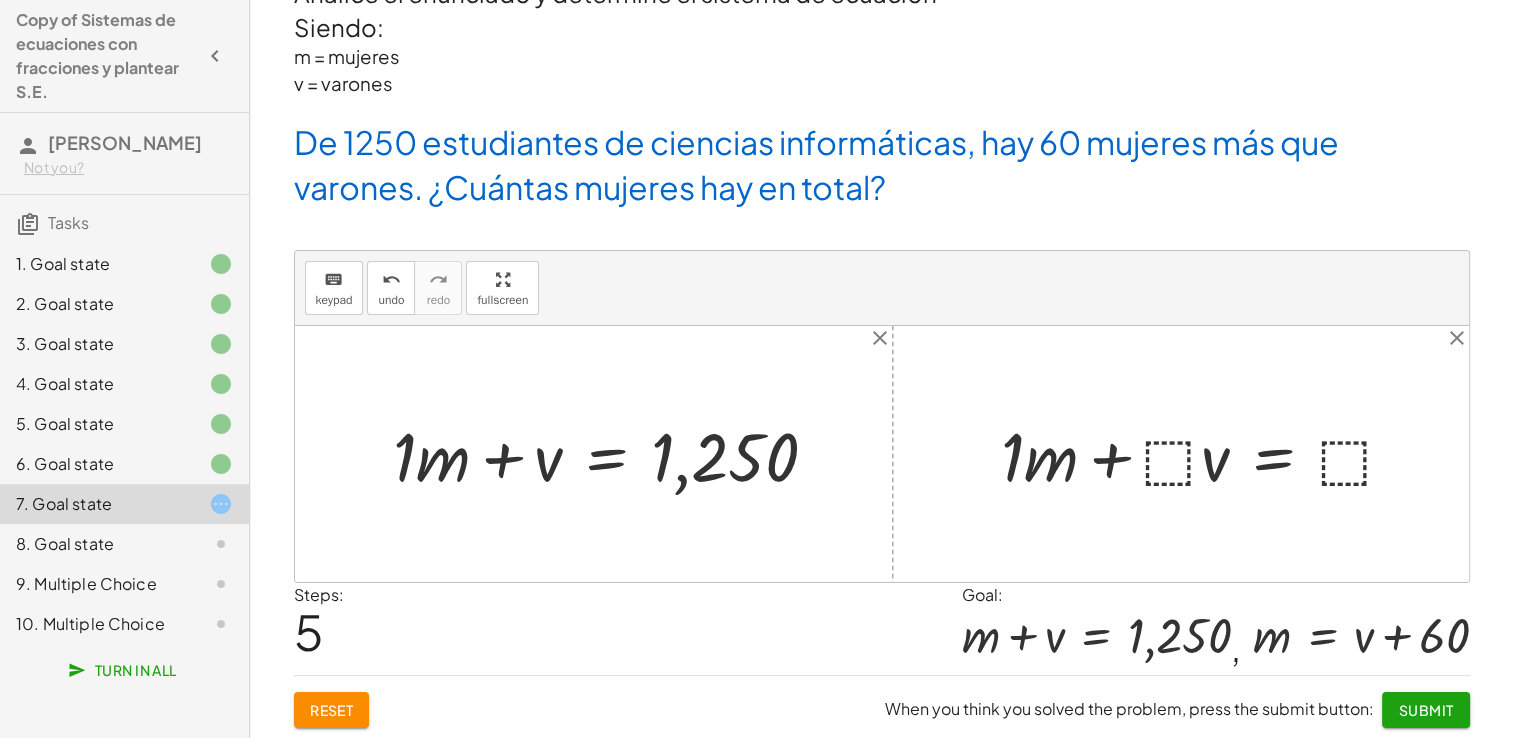 click on "Determine el mínimo común múltiplo de la ecuación uno del sistema de ecuaciones keyboard keypad undo undo redo redo fullscreen × Steps:  1 Reset  When you think you solved the problem, press the submit button:  Continue  Determine el mínimo común múltiplo de la ecuación dos del sistema de ecuaciones keyboard keypad undo undo redo redo fullscreen × Steps:  1 Reset  When you think you solved the problem, press the submit button:  Continue  Encuentre la ecuación equivalente de la primera ecuación del sistema. keyboard keypad undo undo redo redo fullscreen × Steps:  9 Goal: + · 4 · x − · 3 · y = - 6 Reset  When you think you solved the problem, press the submit button:  Continue  Encuentre la ecuación equivalente de la primera ecuación del sistema. keyboard keypad undo undo redo redo fullscreen × Steps:  11 Goal: + · 20 · x − · 3 · y = 42 Reset  When you think you solved the problem, press the submit button:  Continue  Analice la imagen y determine el sistema de ecuación que undo" 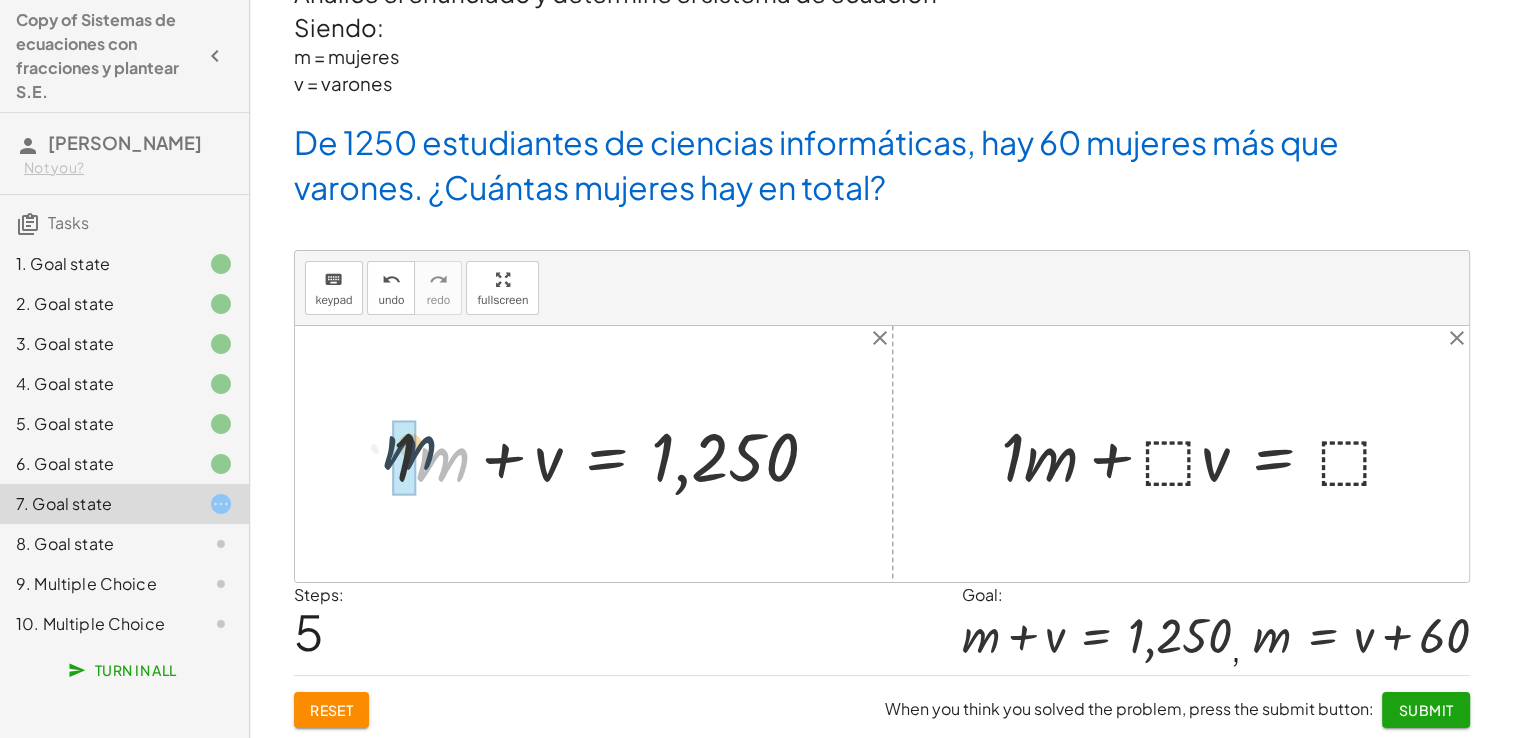 drag, startPoint x: 426, startPoint y: 458, endPoint x: 392, endPoint y: 446, distance: 36.05551 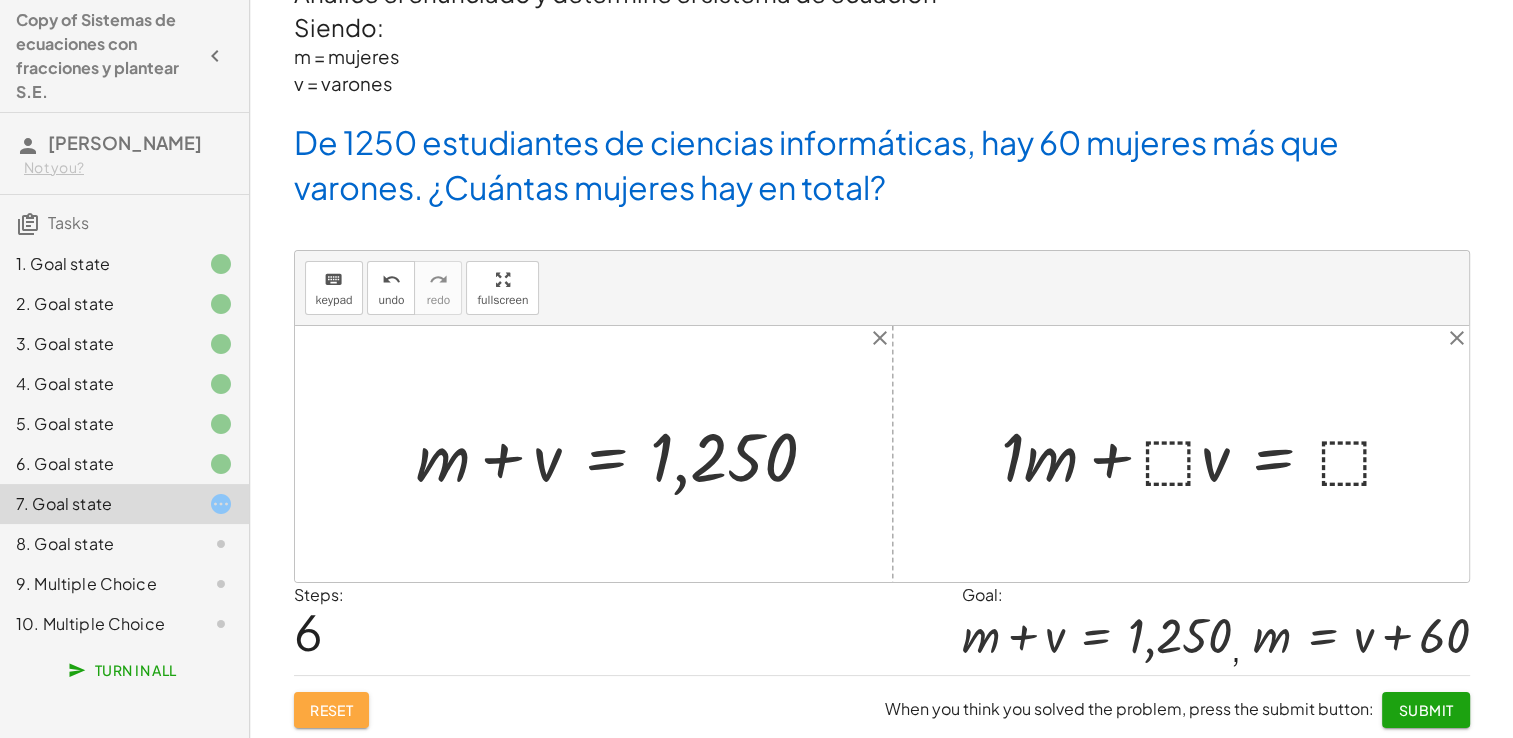click on "Reset" at bounding box center [332, 710] 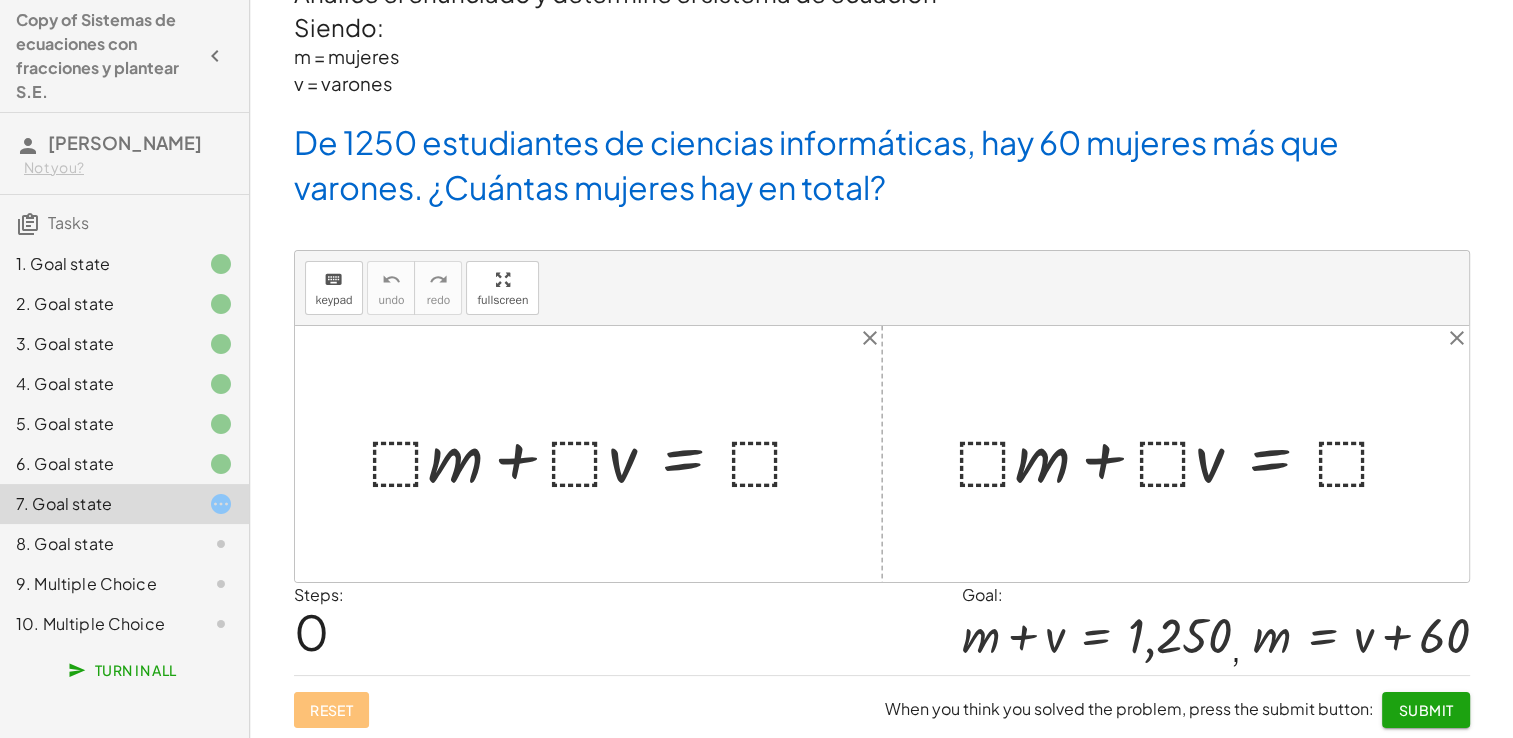 click at bounding box center (596, 454) 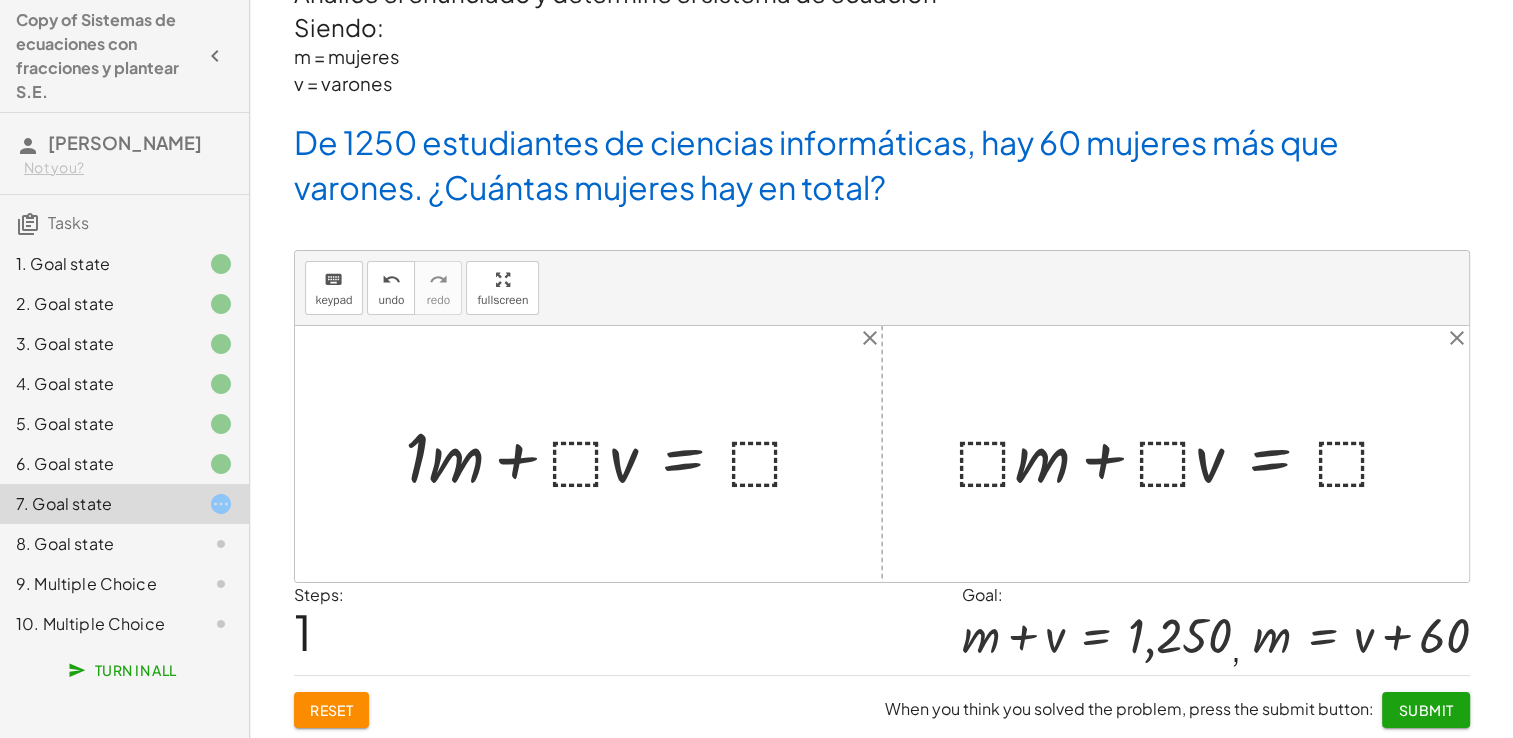 click at bounding box center (614, 454) 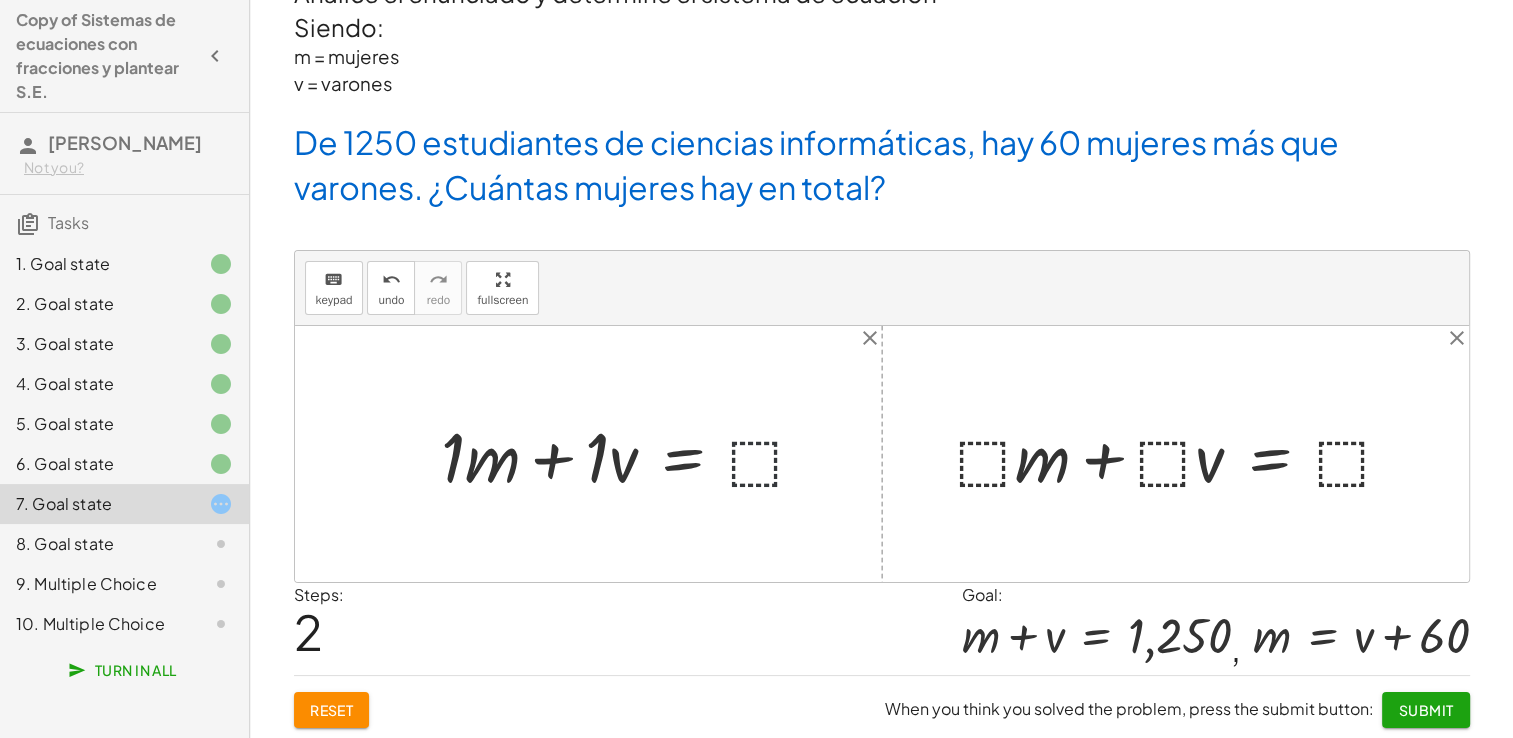 click at bounding box center (632, 454) 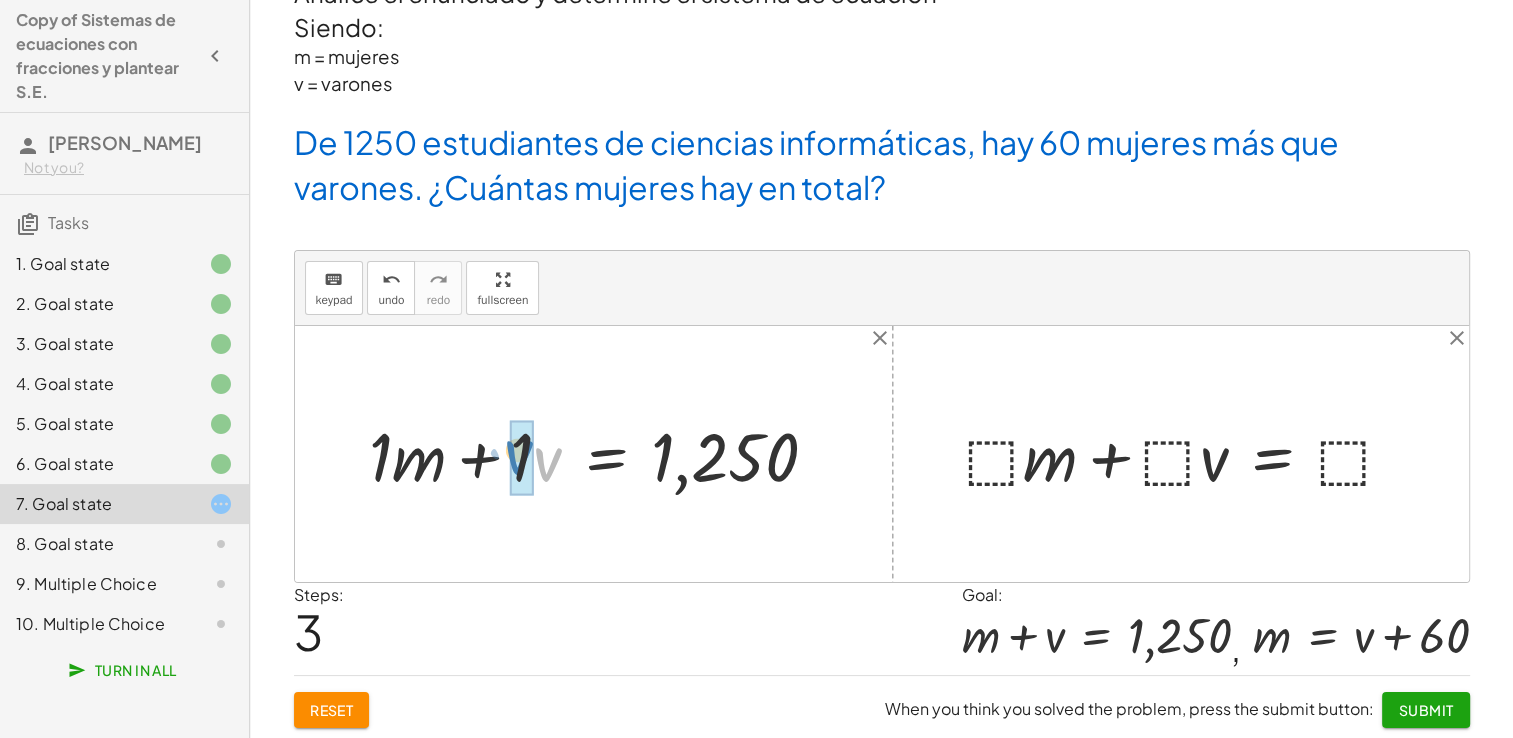 drag, startPoint x: 554, startPoint y: 461, endPoint x: 526, endPoint y: 454, distance: 28.86174 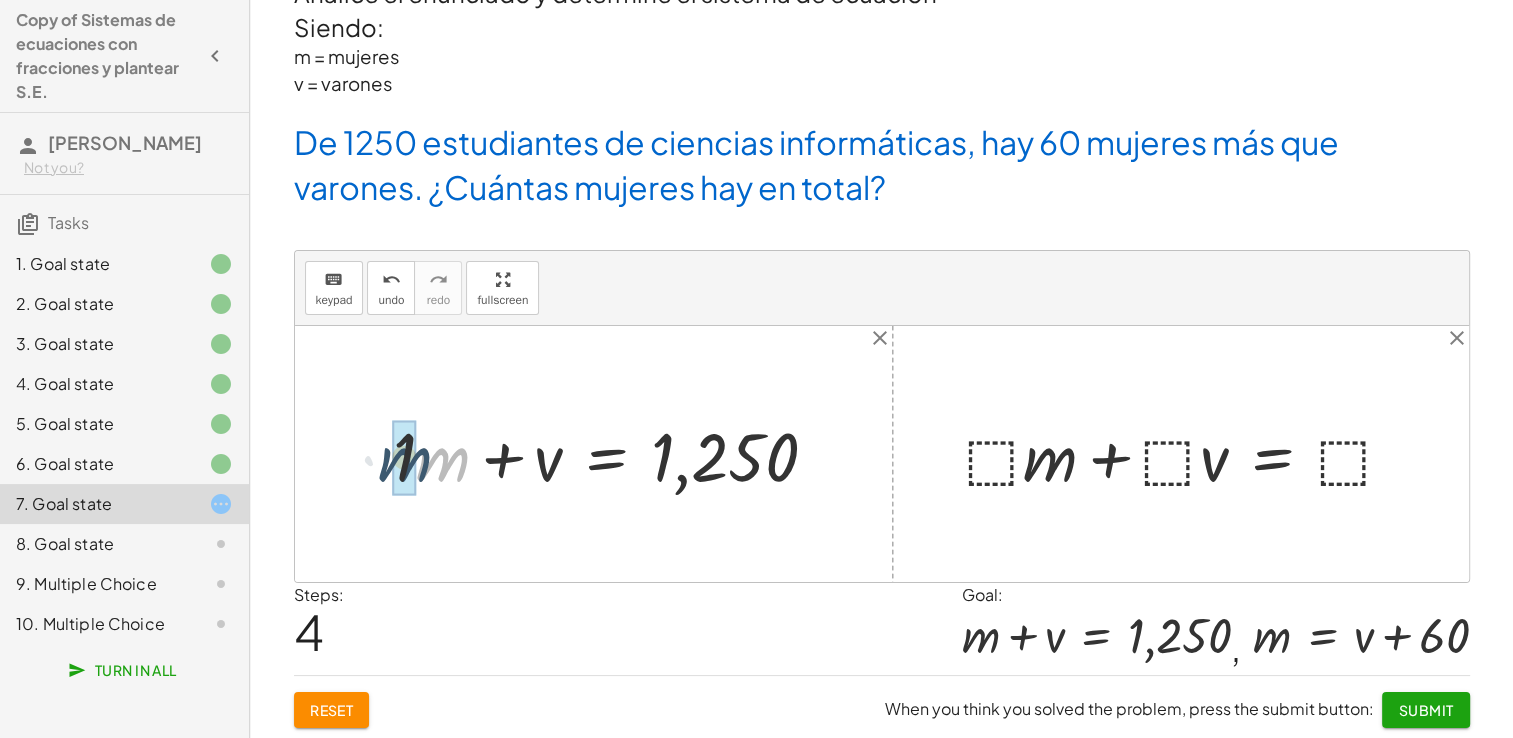 drag, startPoint x: 457, startPoint y: 462, endPoint x: 417, endPoint y: 462, distance: 40 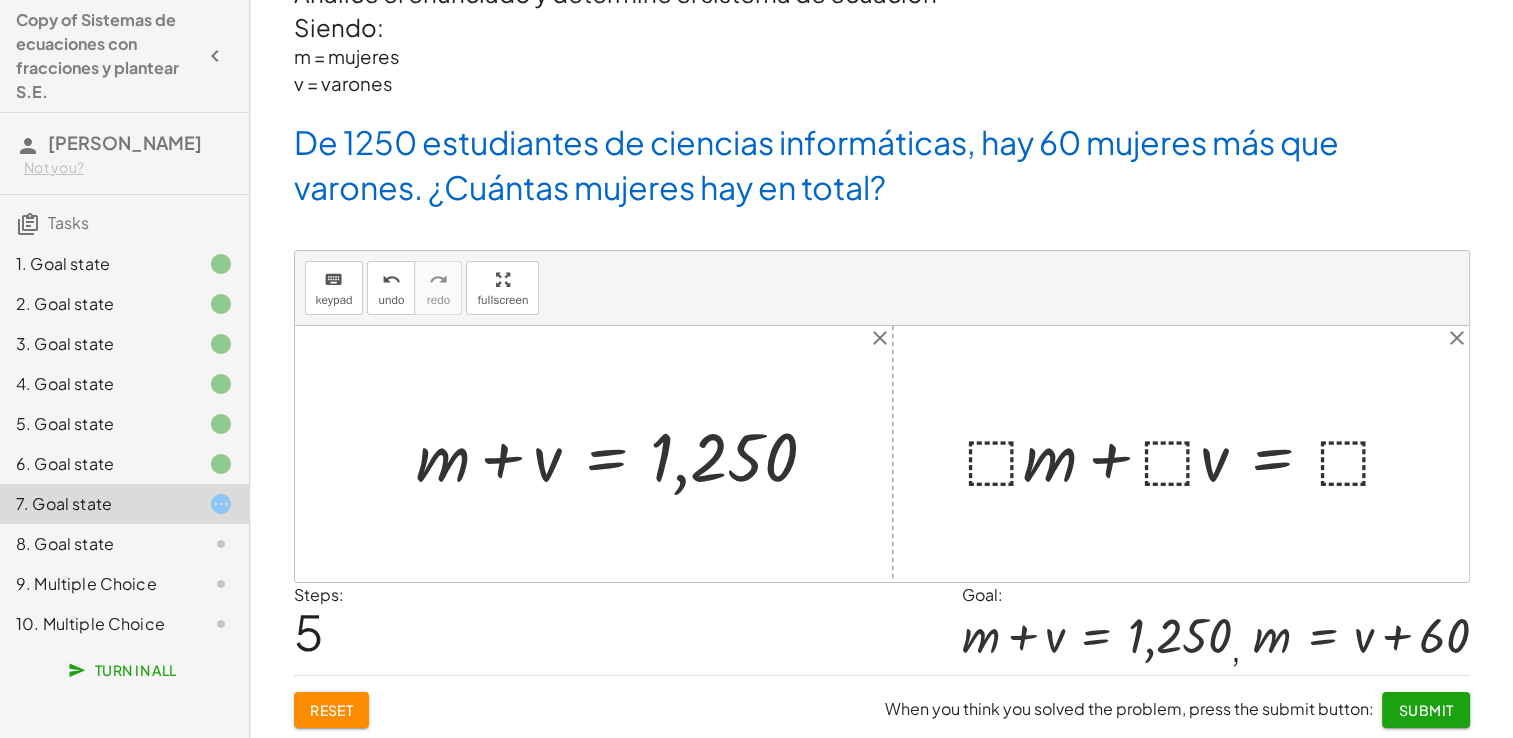 click at bounding box center (1188, 454) 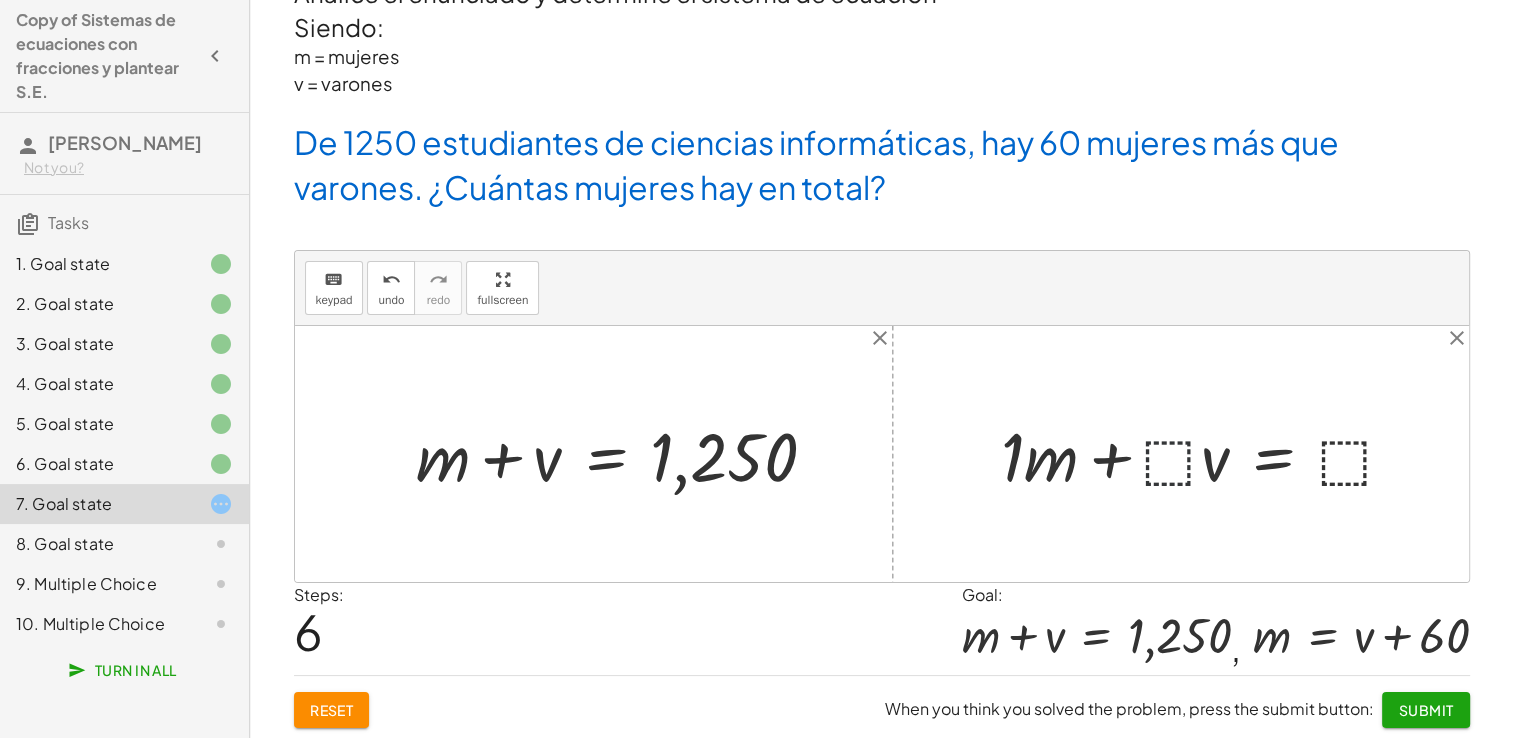 click at bounding box center [1206, 454] 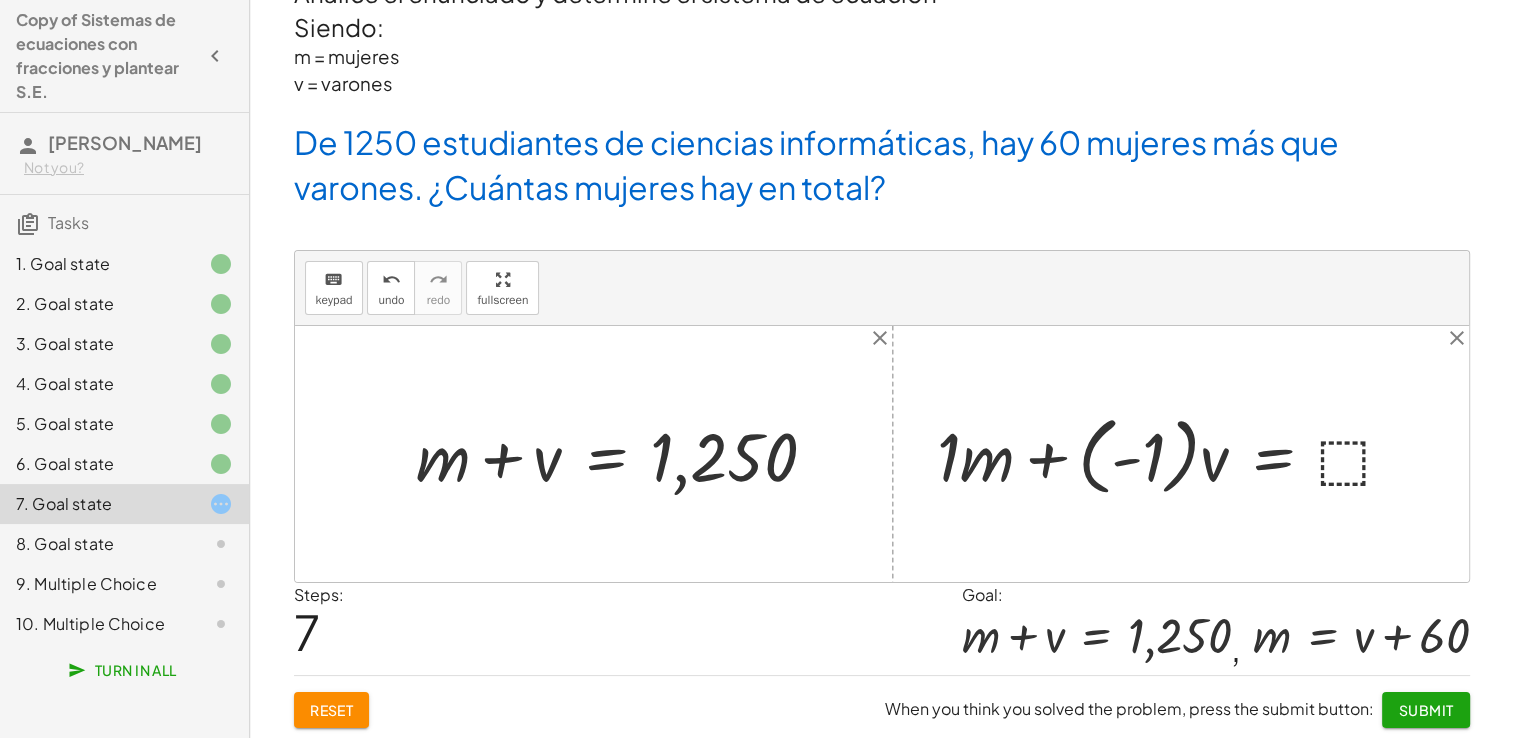 click at bounding box center (1174, 454) 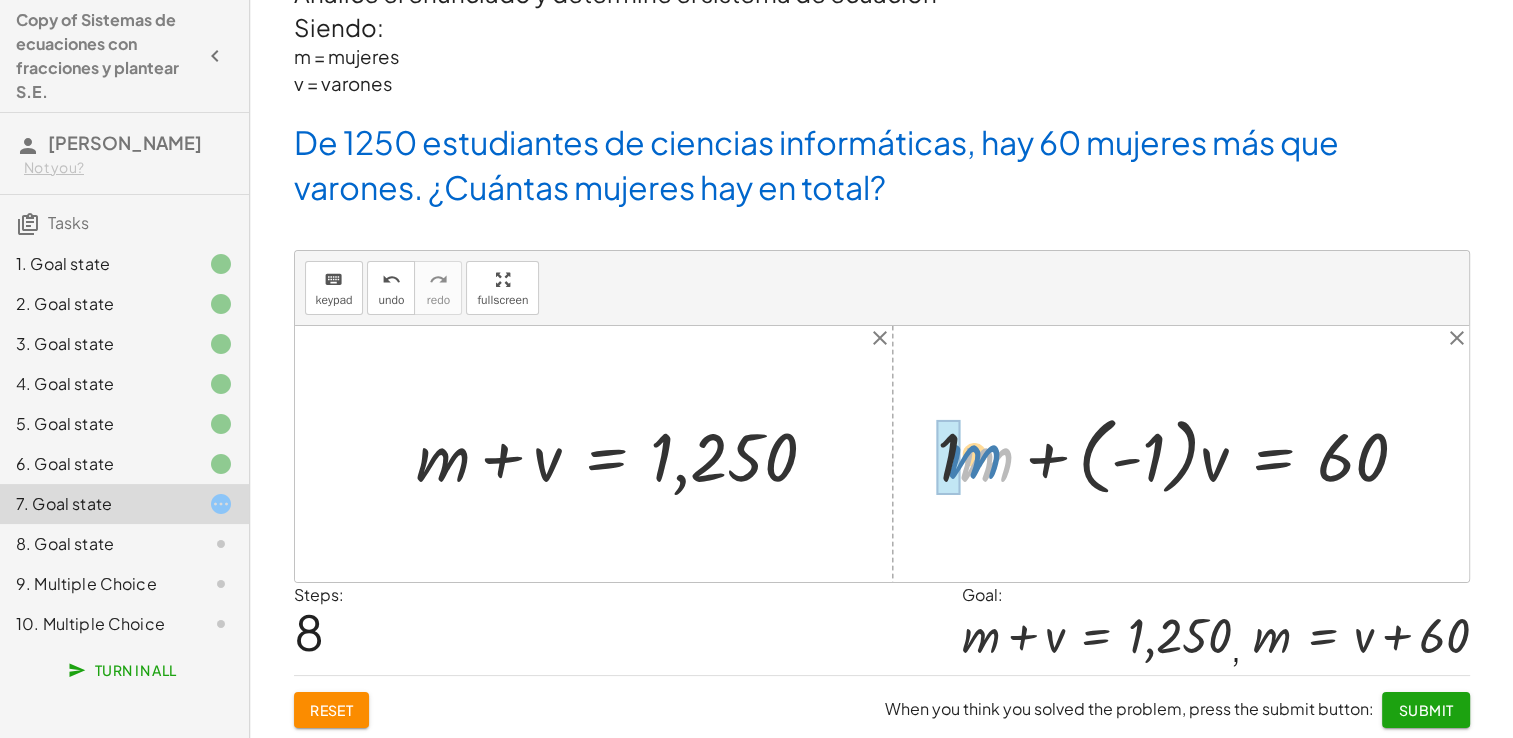 drag, startPoint x: 985, startPoint y: 466, endPoint x: 951, endPoint y: 458, distance: 34.928497 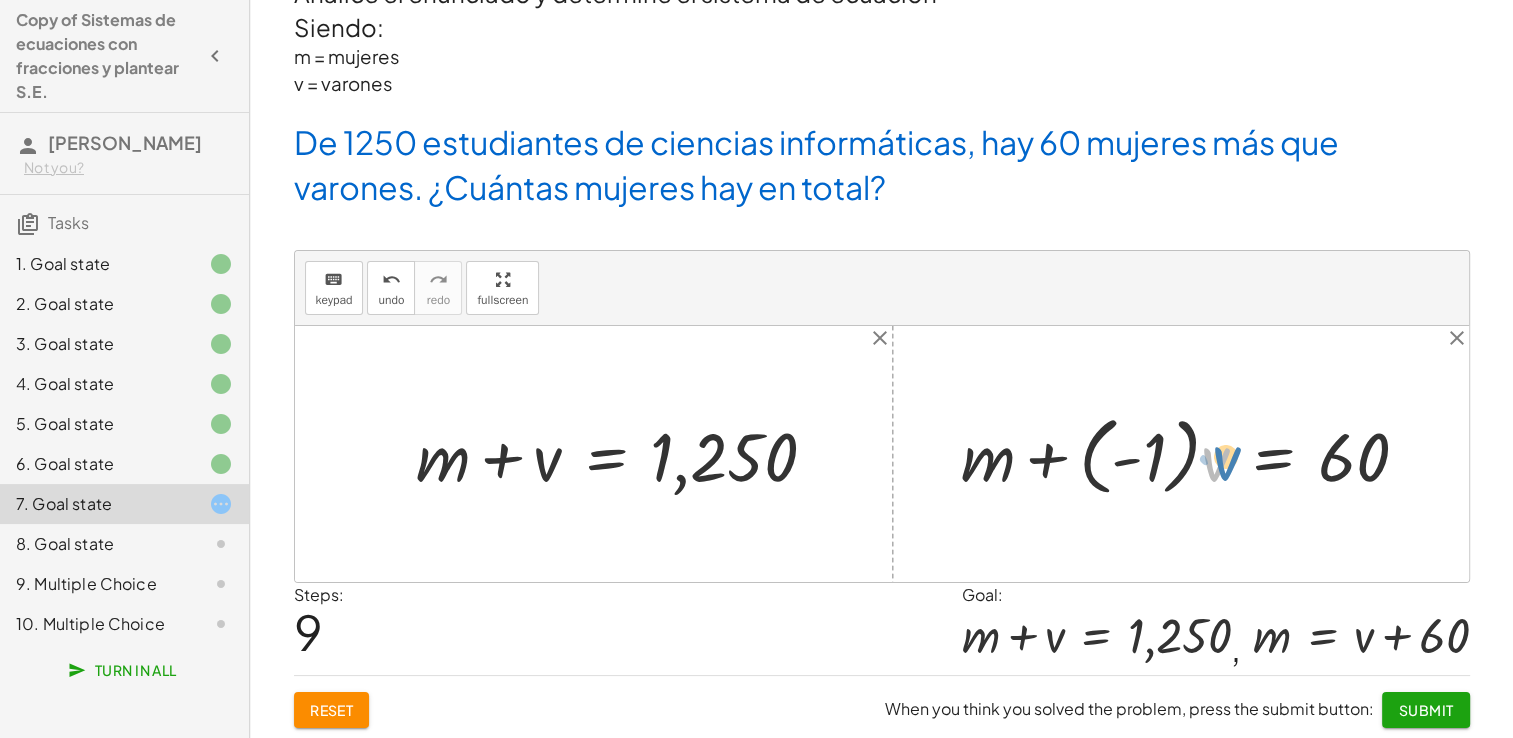 drag, startPoint x: 1207, startPoint y: 456, endPoint x: 1220, endPoint y: 457, distance: 13.038404 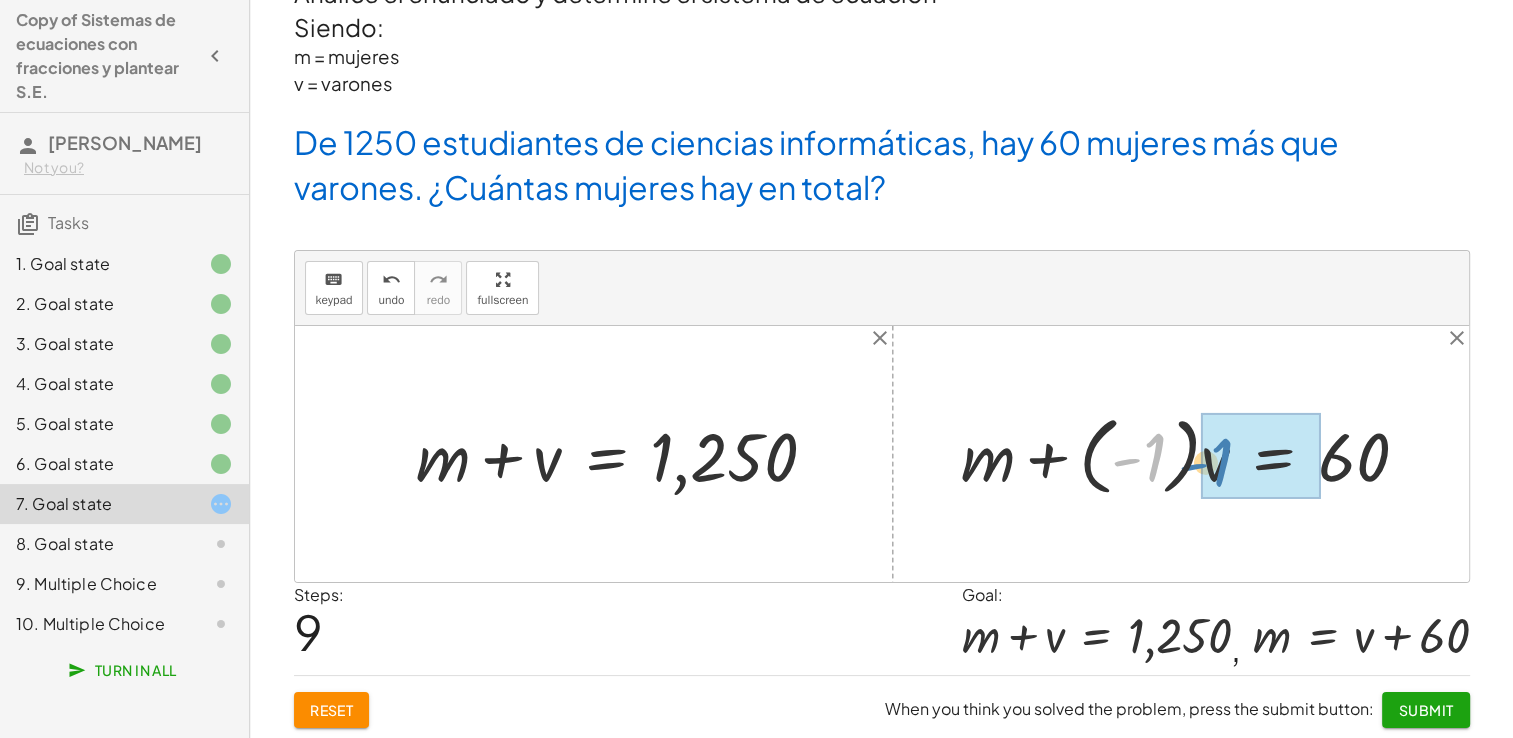 drag, startPoint x: 1155, startPoint y: 445, endPoint x: 1222, endPoint y: 450, distance: 67.18631 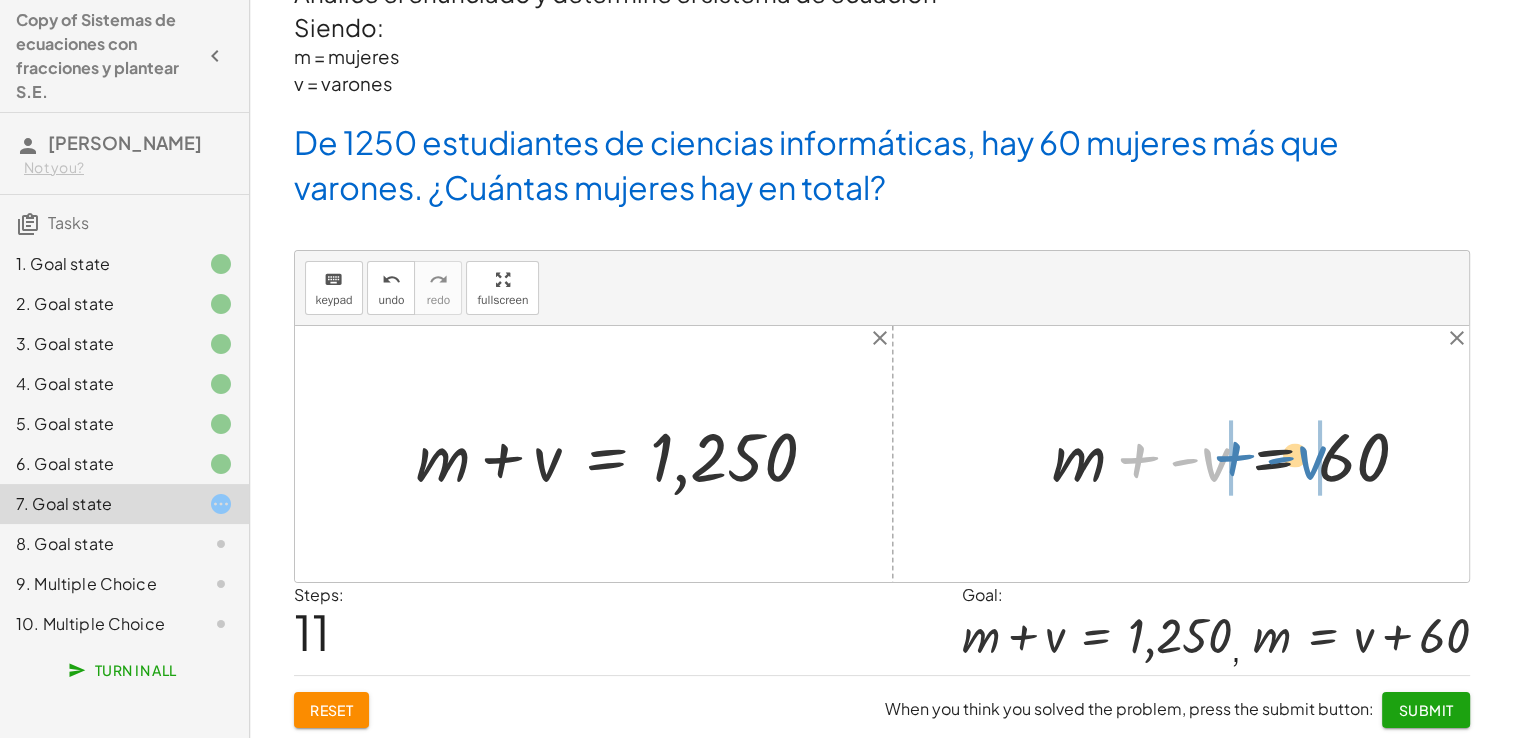 drag, startPoint x: 1212, startPoint y: 462, endPoint x: 1308, endPoint y: 460, distance: 96.02083 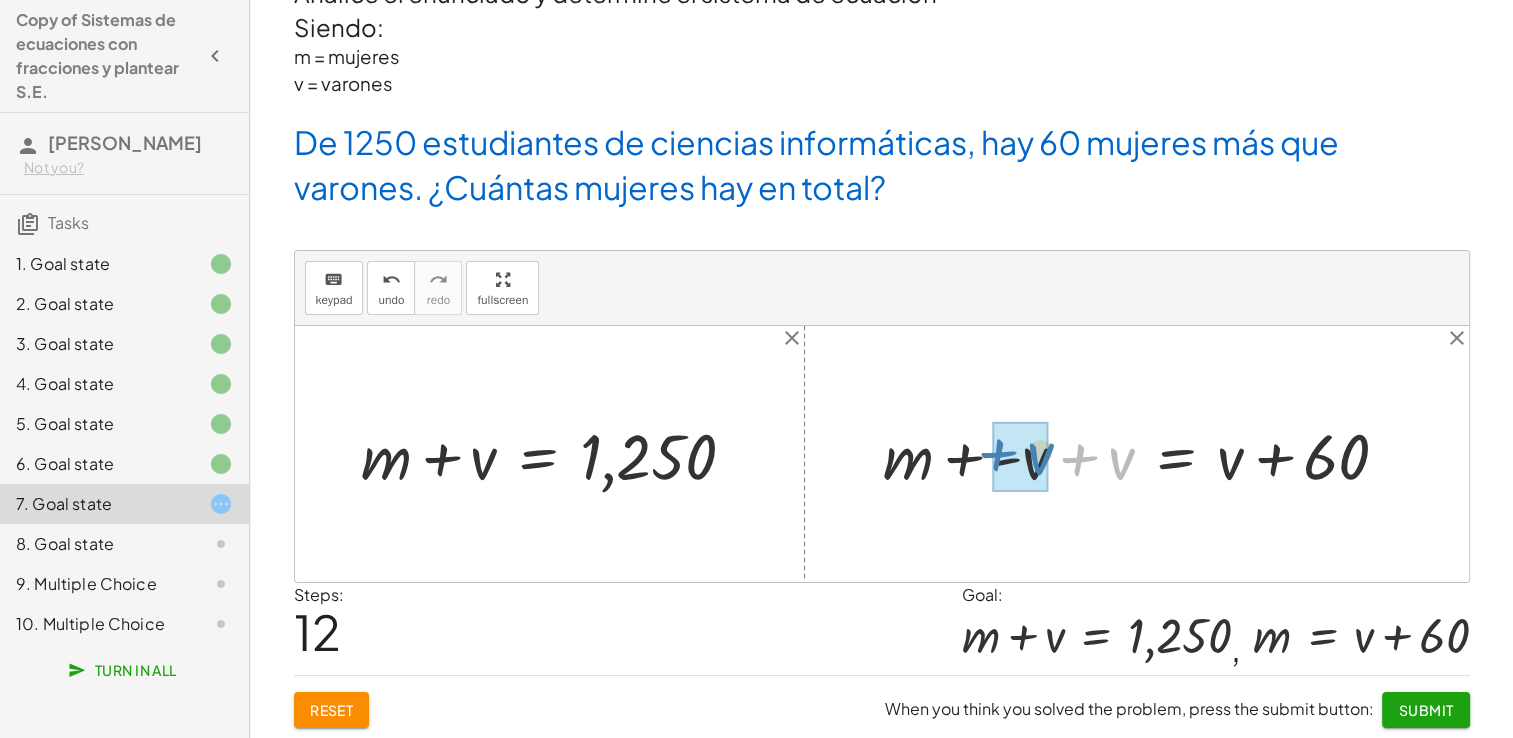 drag, startPoint x: 1120, startPoint y: 472, endPoint x: 1039, endPoint y: 467, distance: 81.154175 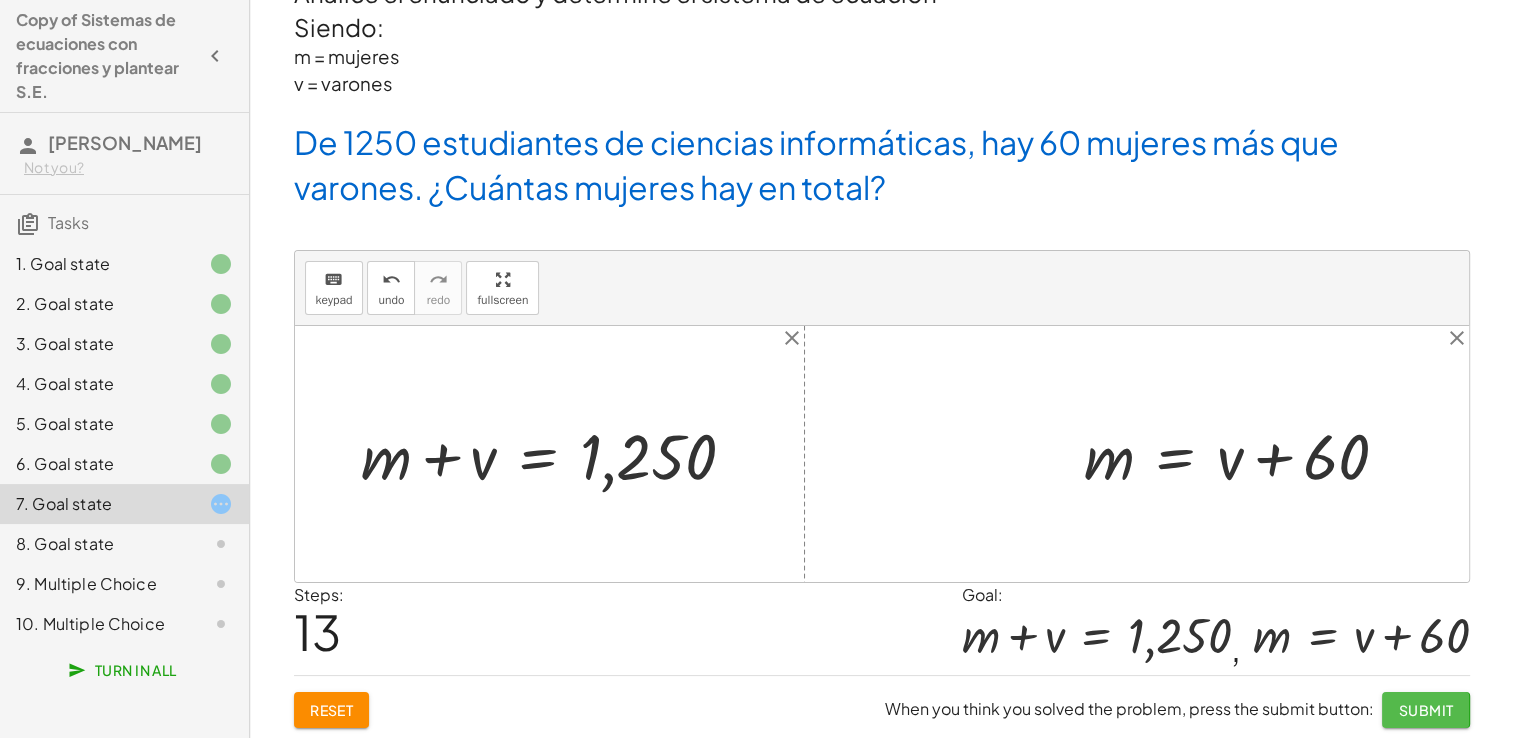 click on "Submit" 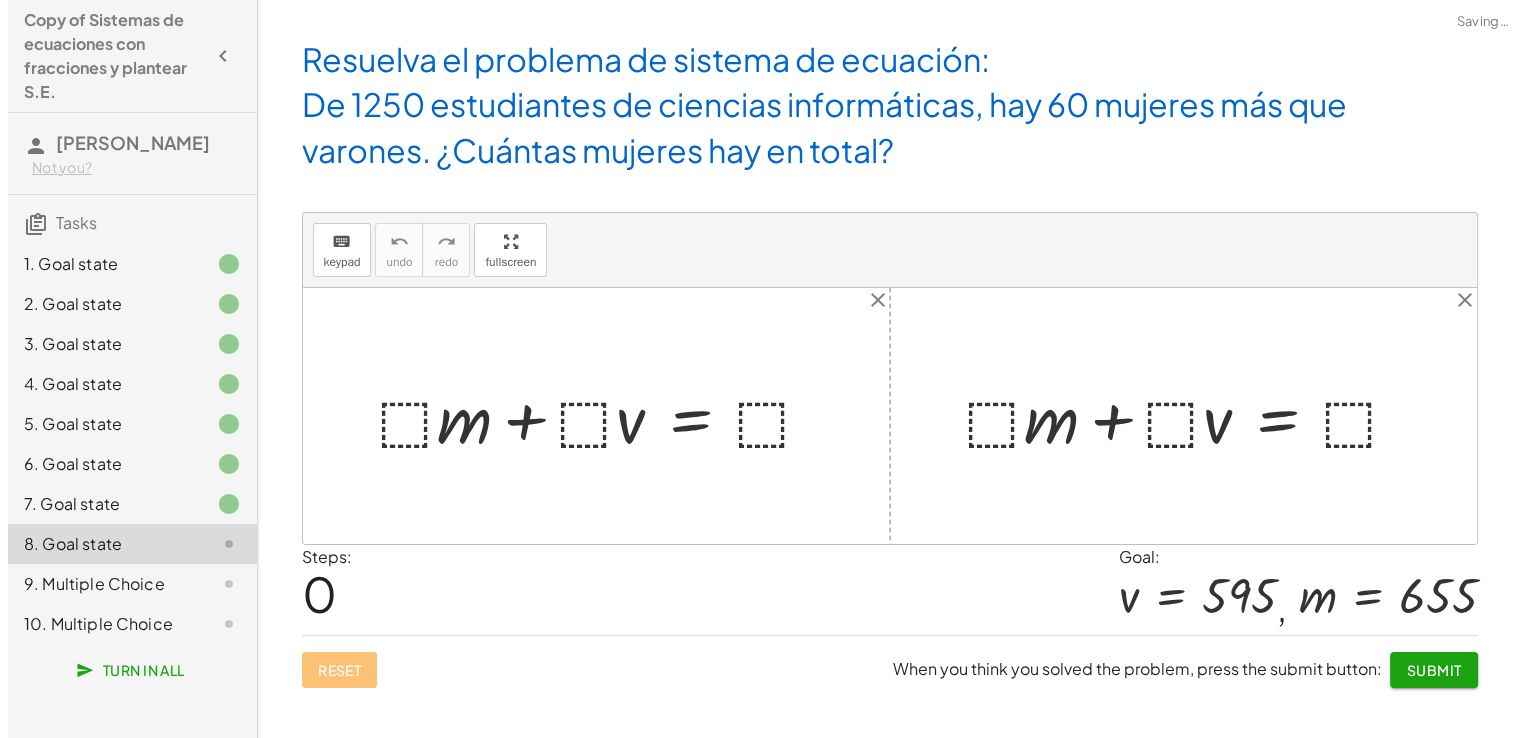 scroll, scrollTop: 0, scrollLeft: 0, axis: both 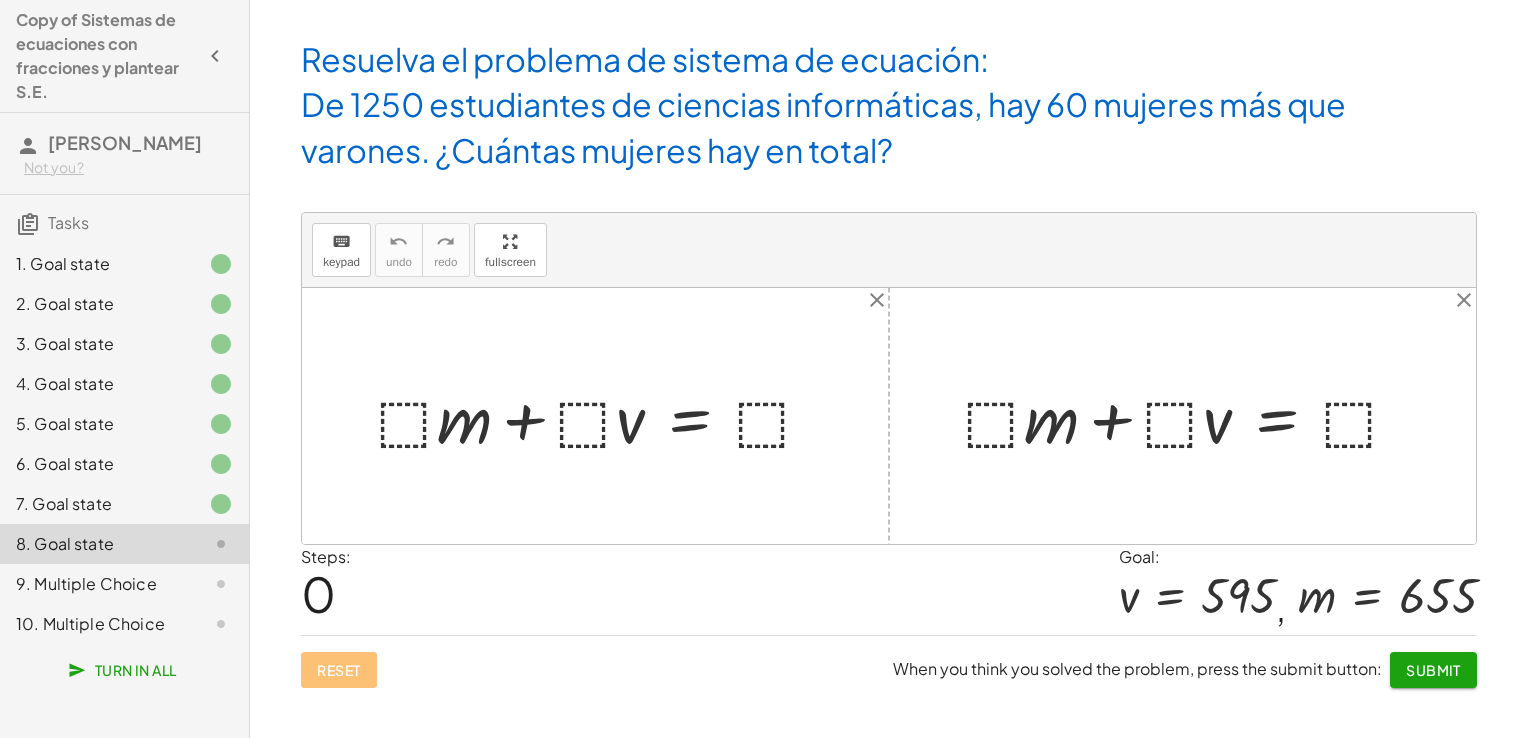 click at bounding box center (603, 416) 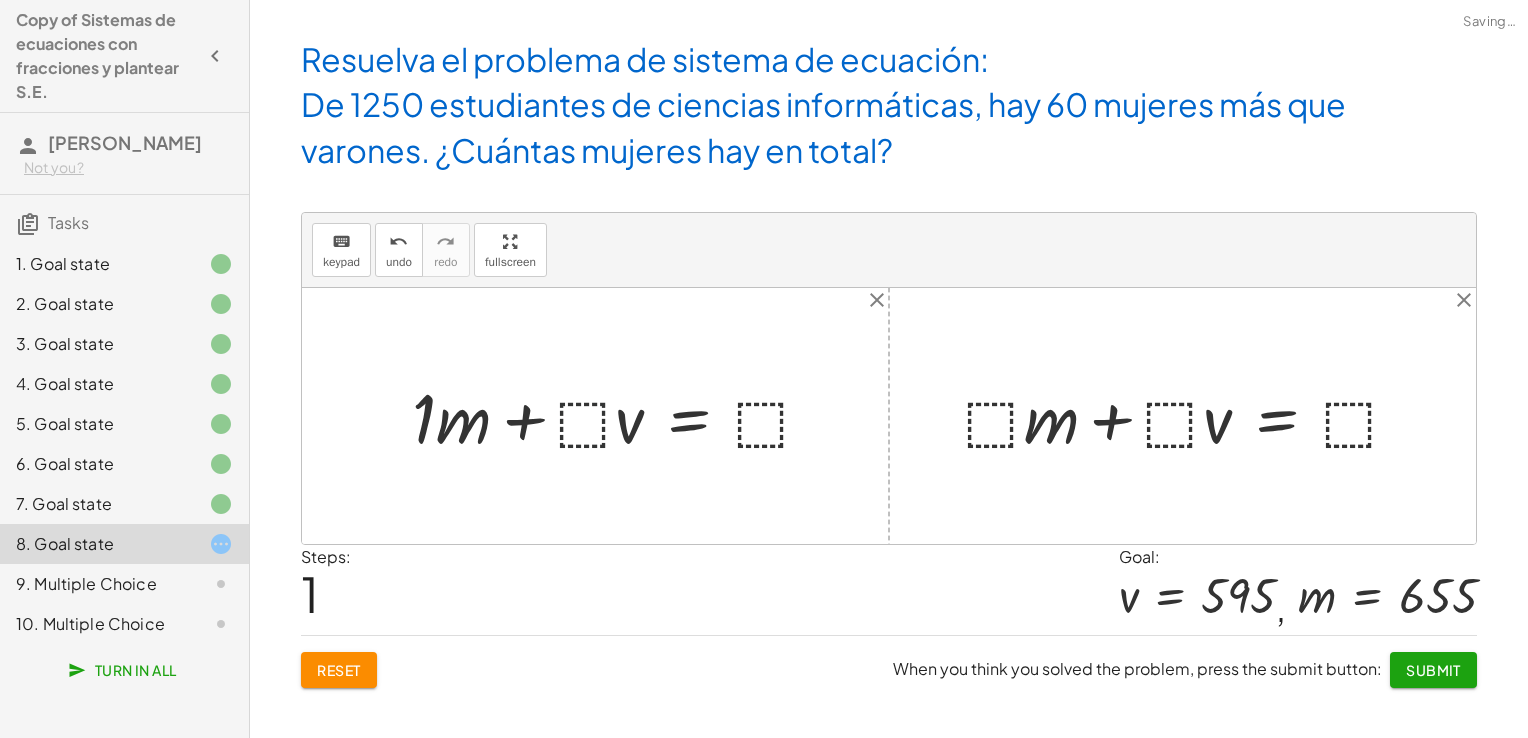 click at bounding box center (620, 416) 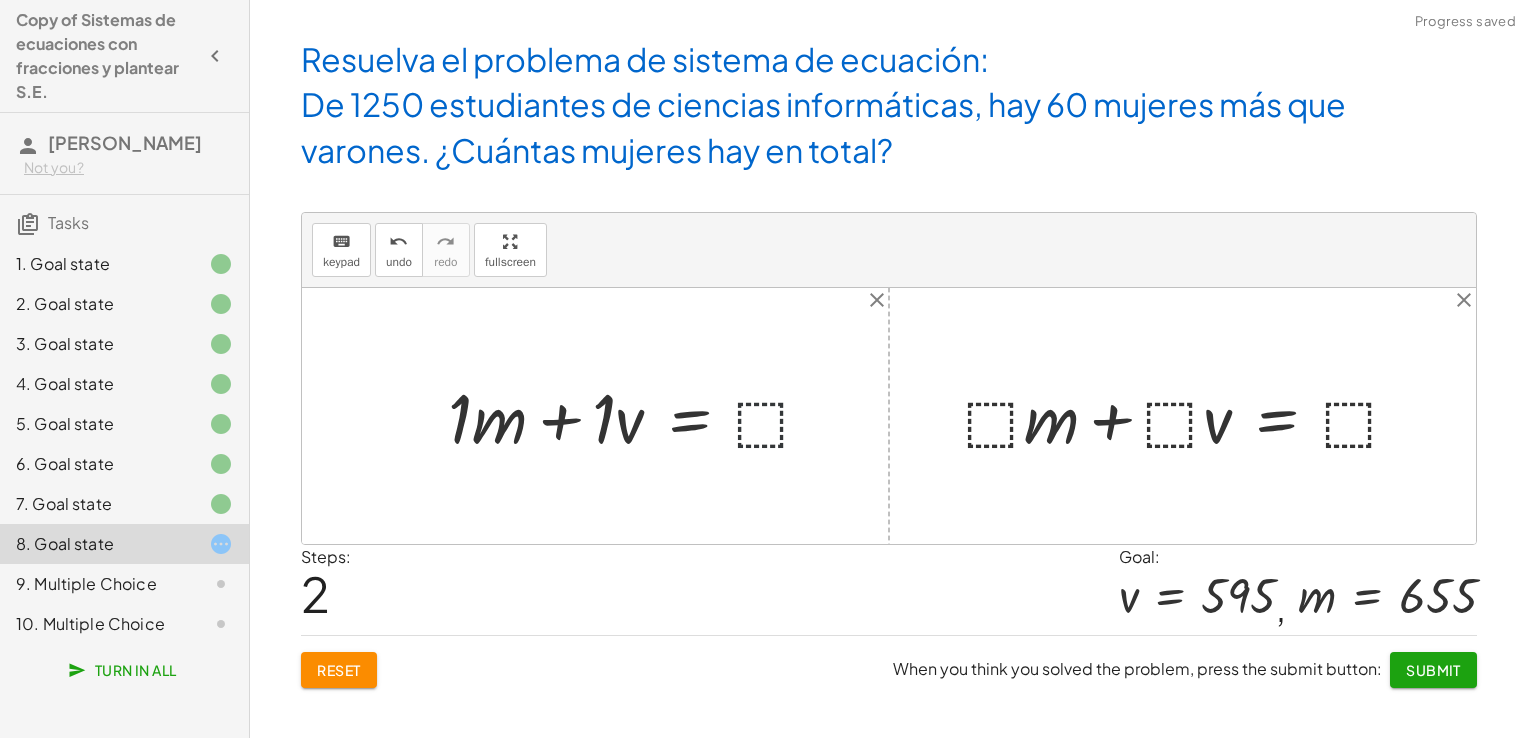 click at bounding box center [638, 416] 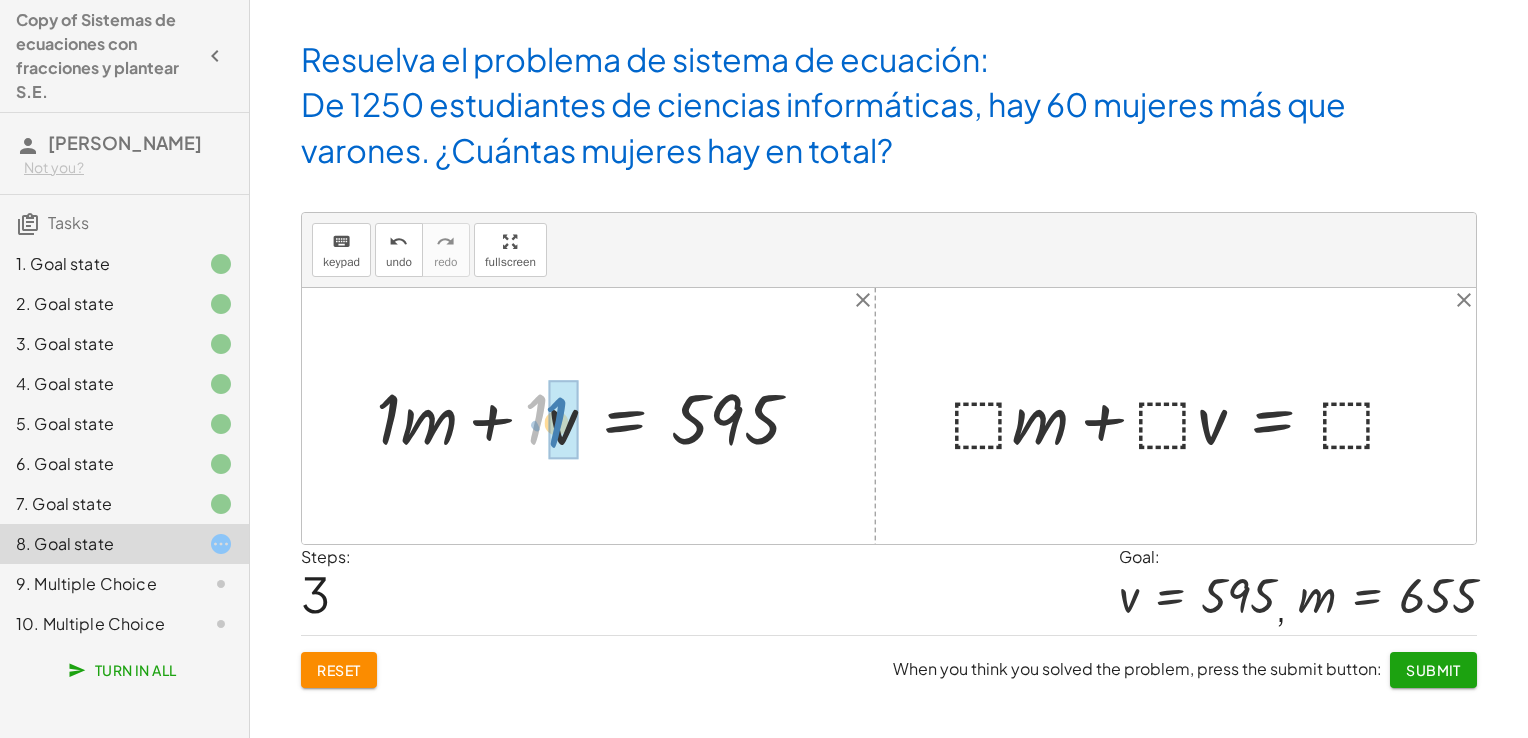 drag, startPoint x: 532, startPoint y: 426, endPoint x: 552, endPoint y: 428, distance: 20.09975 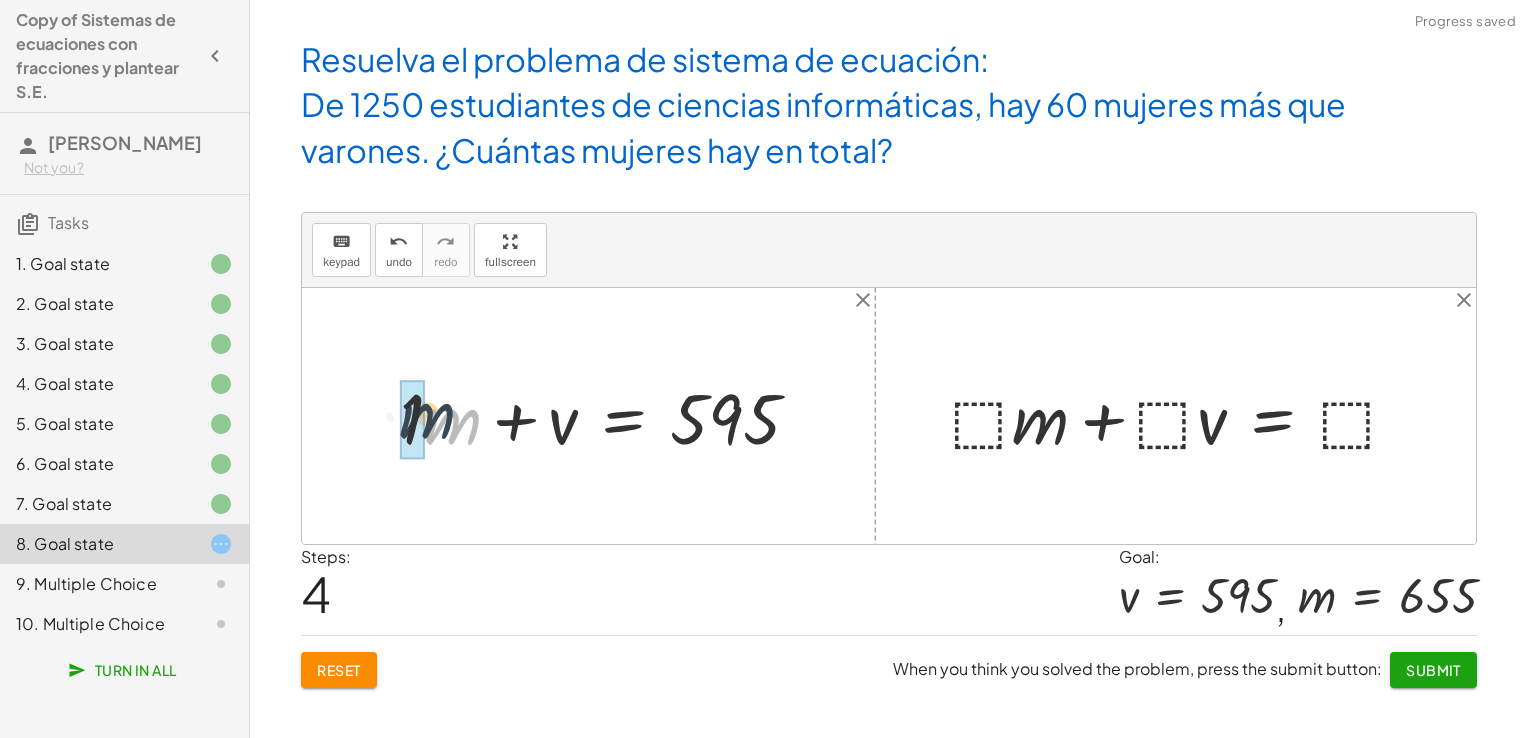 drag, startPoint x: 446, startPoint y: 424, endPoint x: 424, endPoint y: 418, distance: 22.803509 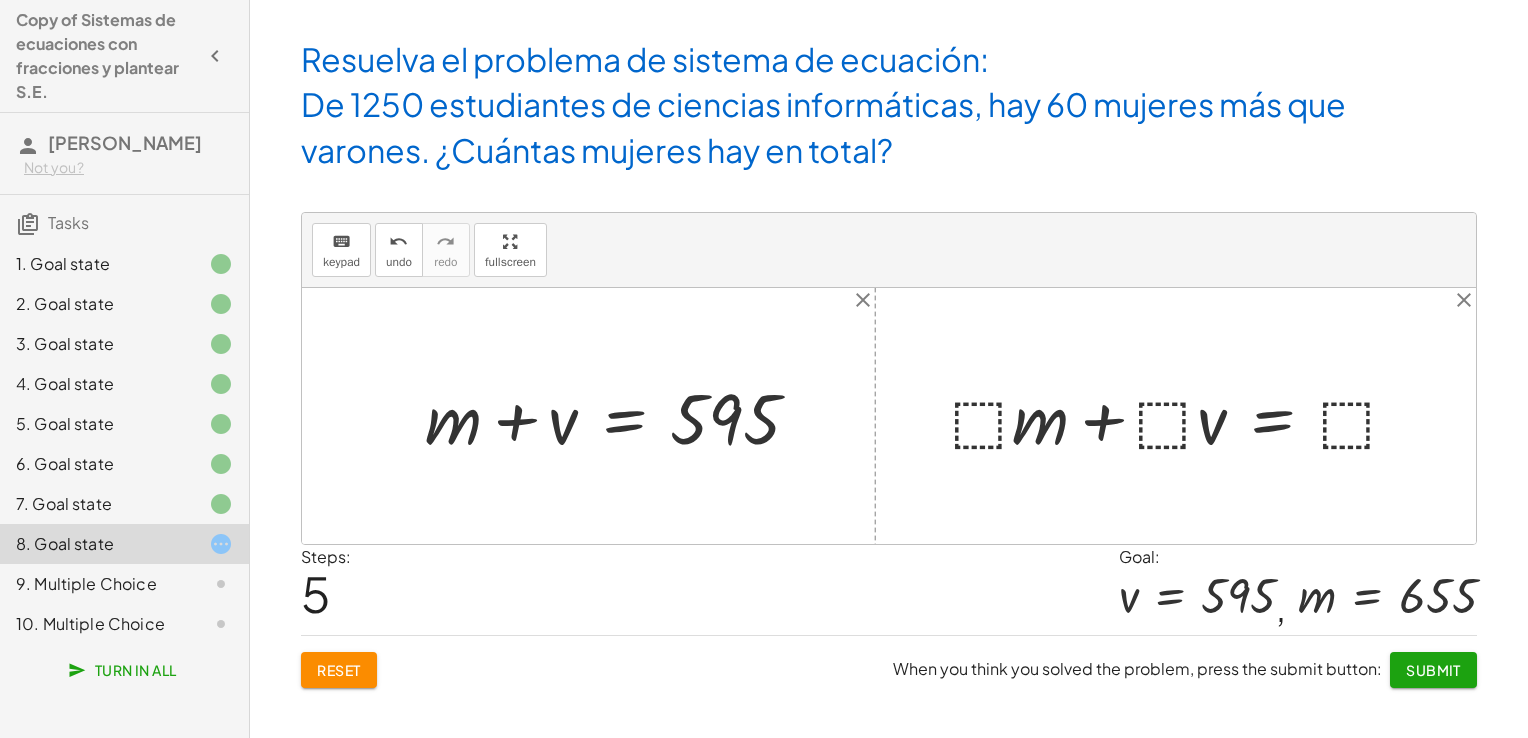 click on "Reset" 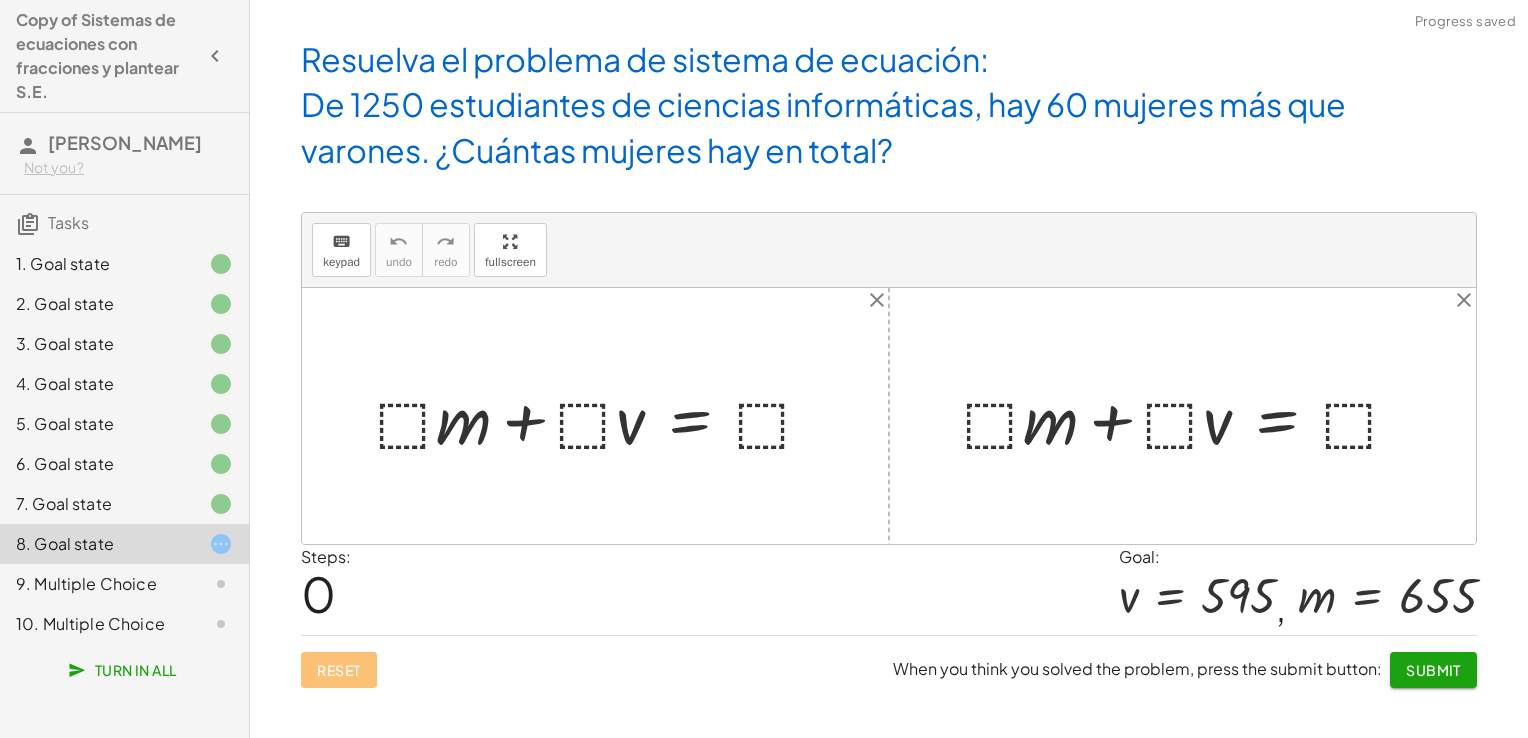 click at bounding box center [603, 416] 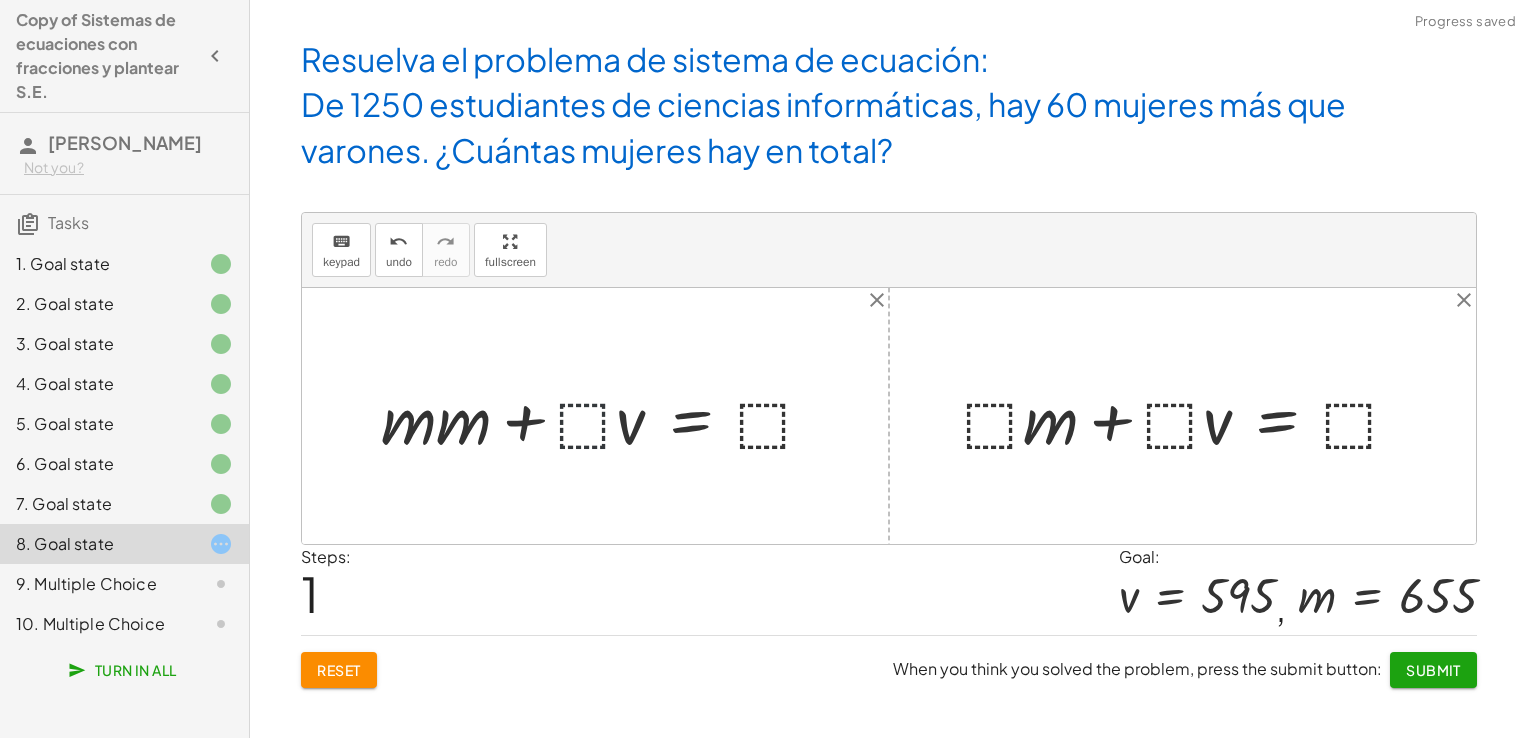 click at bounding box center (605, 416) 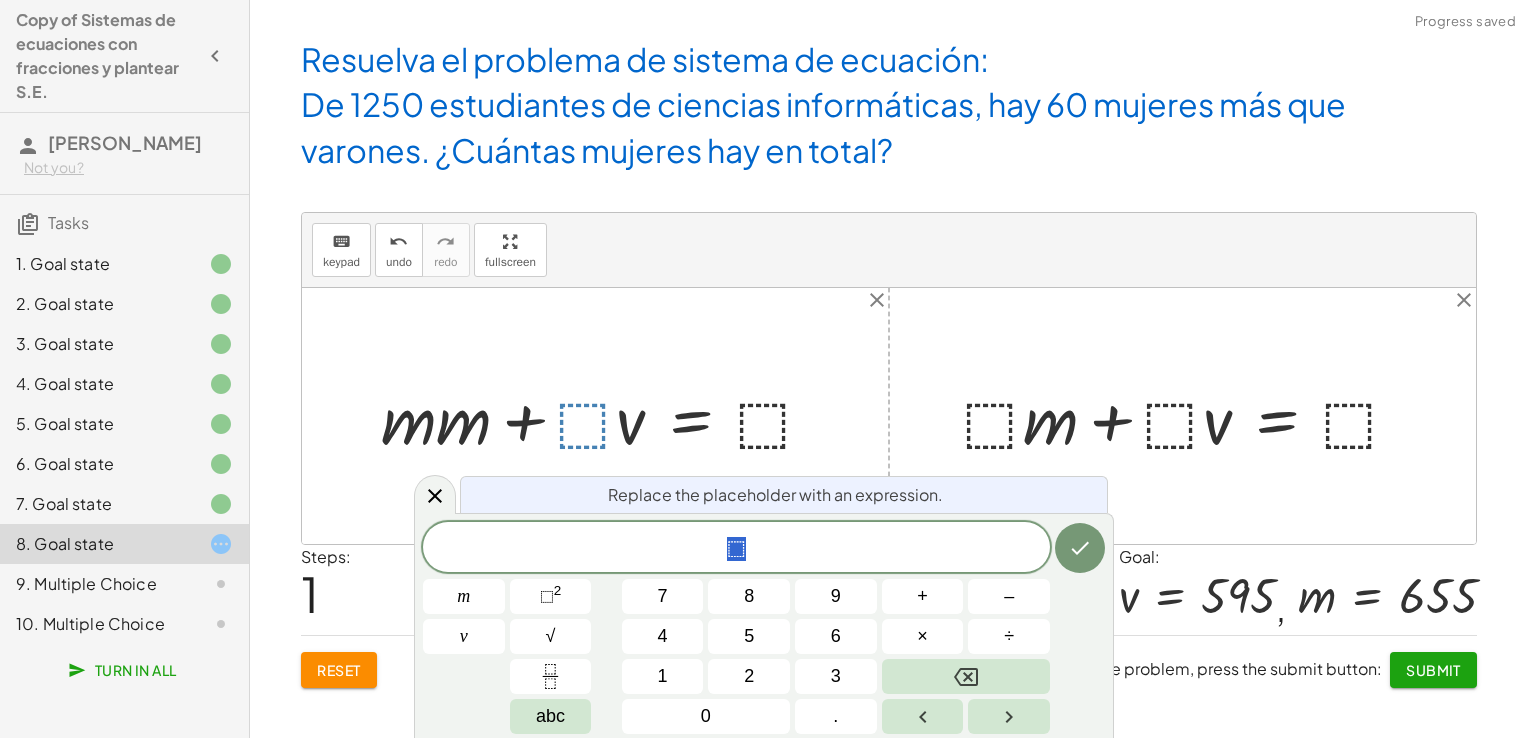 drag, startPoint x: 460, startPoint y: 422, endPoint x: 404, endPoint y: 425, distance: 56.0803 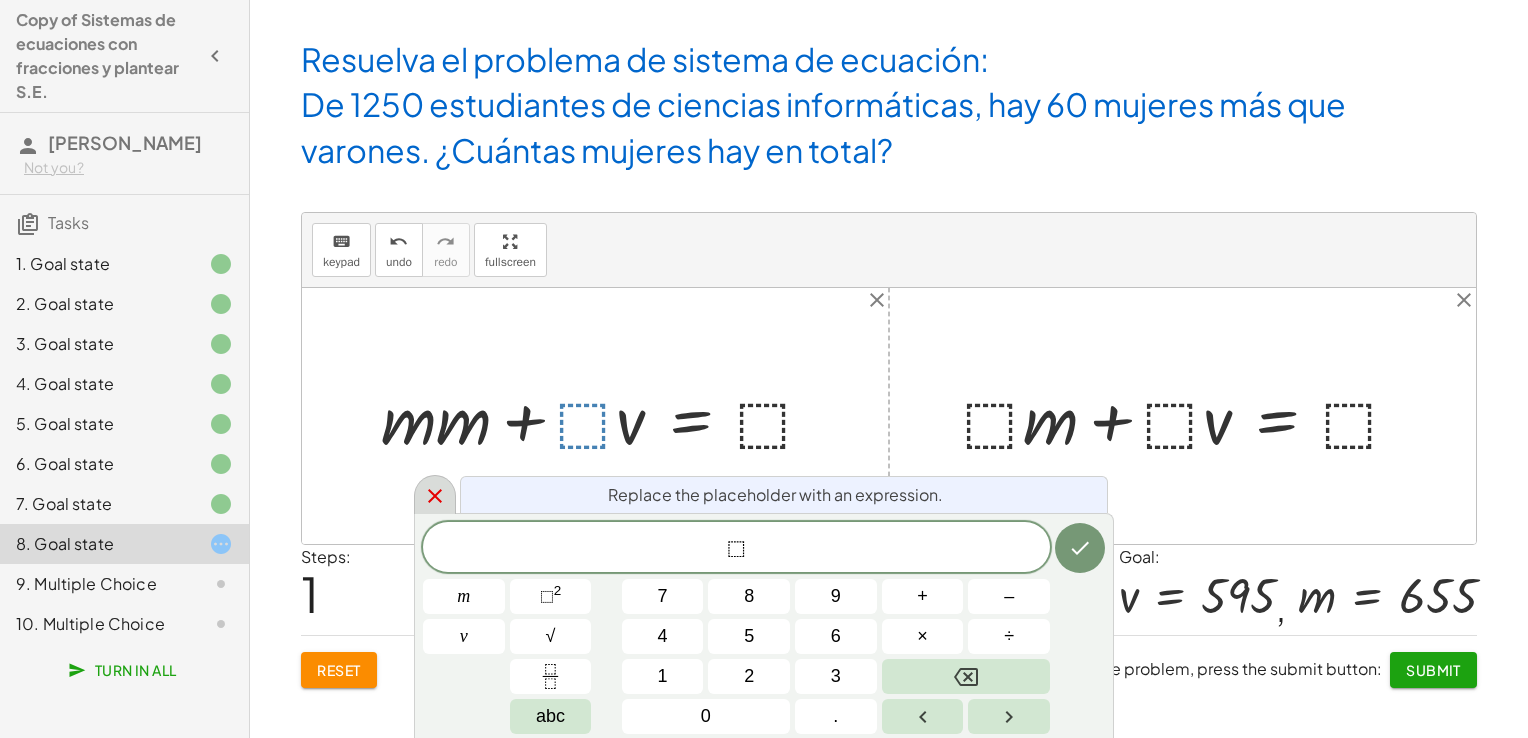 click 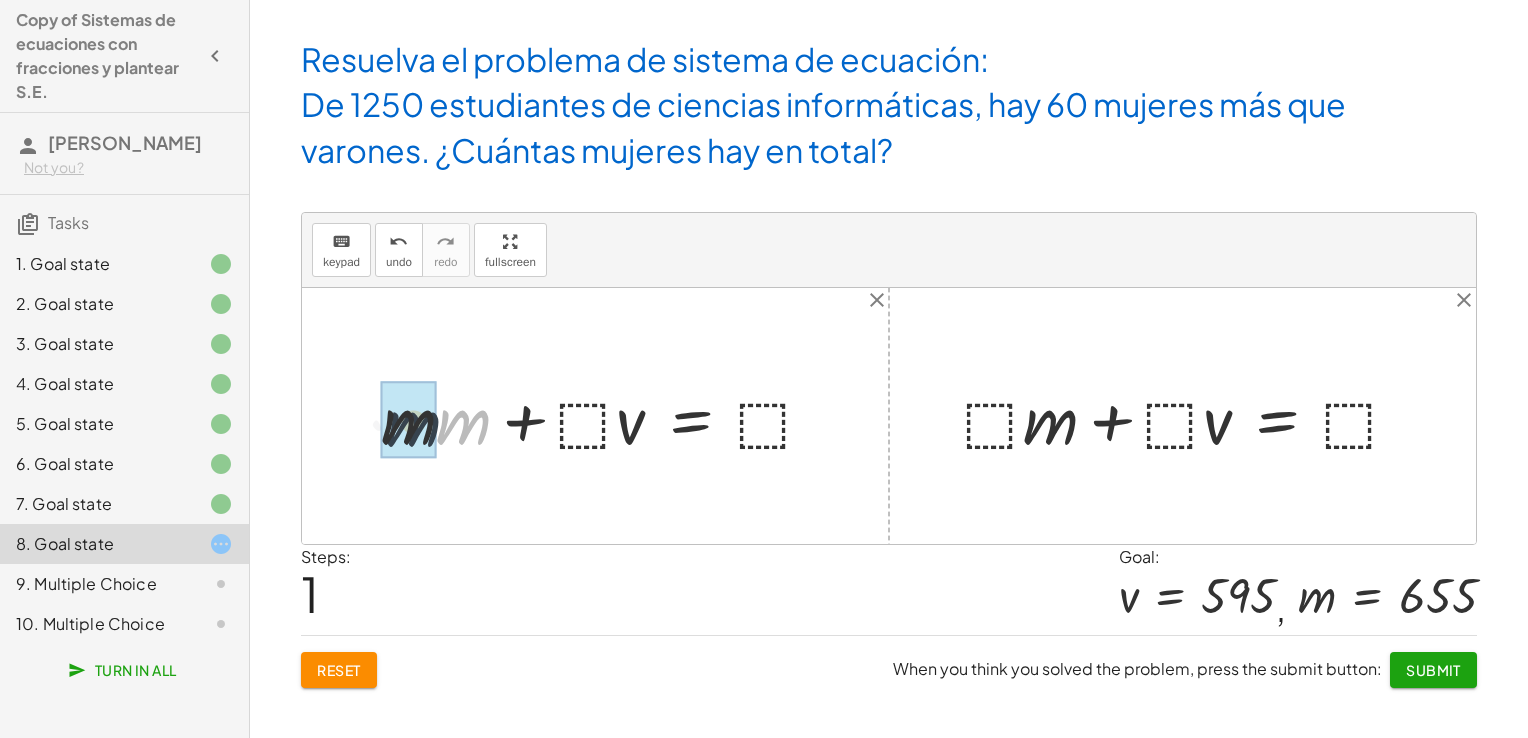 drag, startPoint x: 472, startPoint y: 422, endPoint x: 416, endPoint y: 425, distance: 56.0803 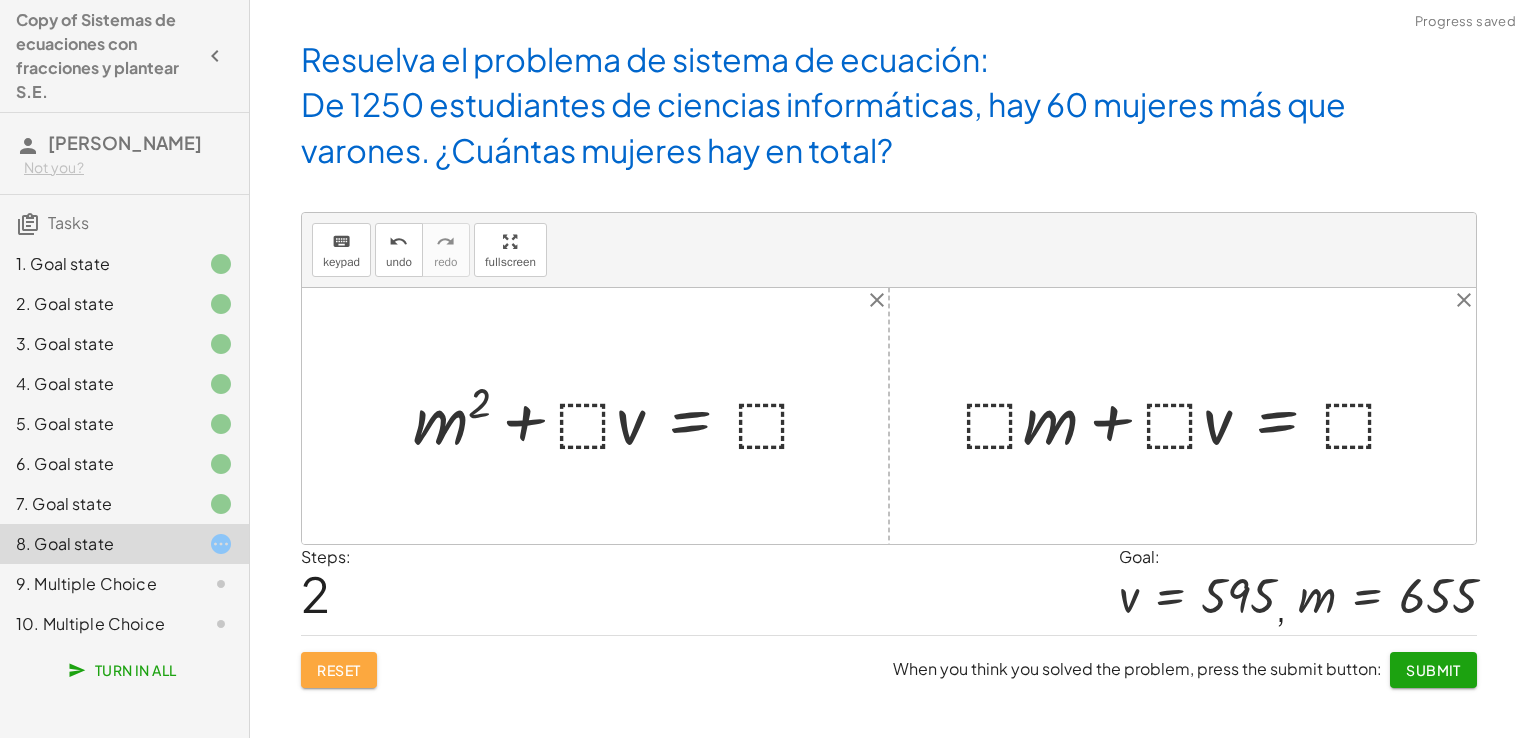 click on "Reset" at bounding box center (339, 670) 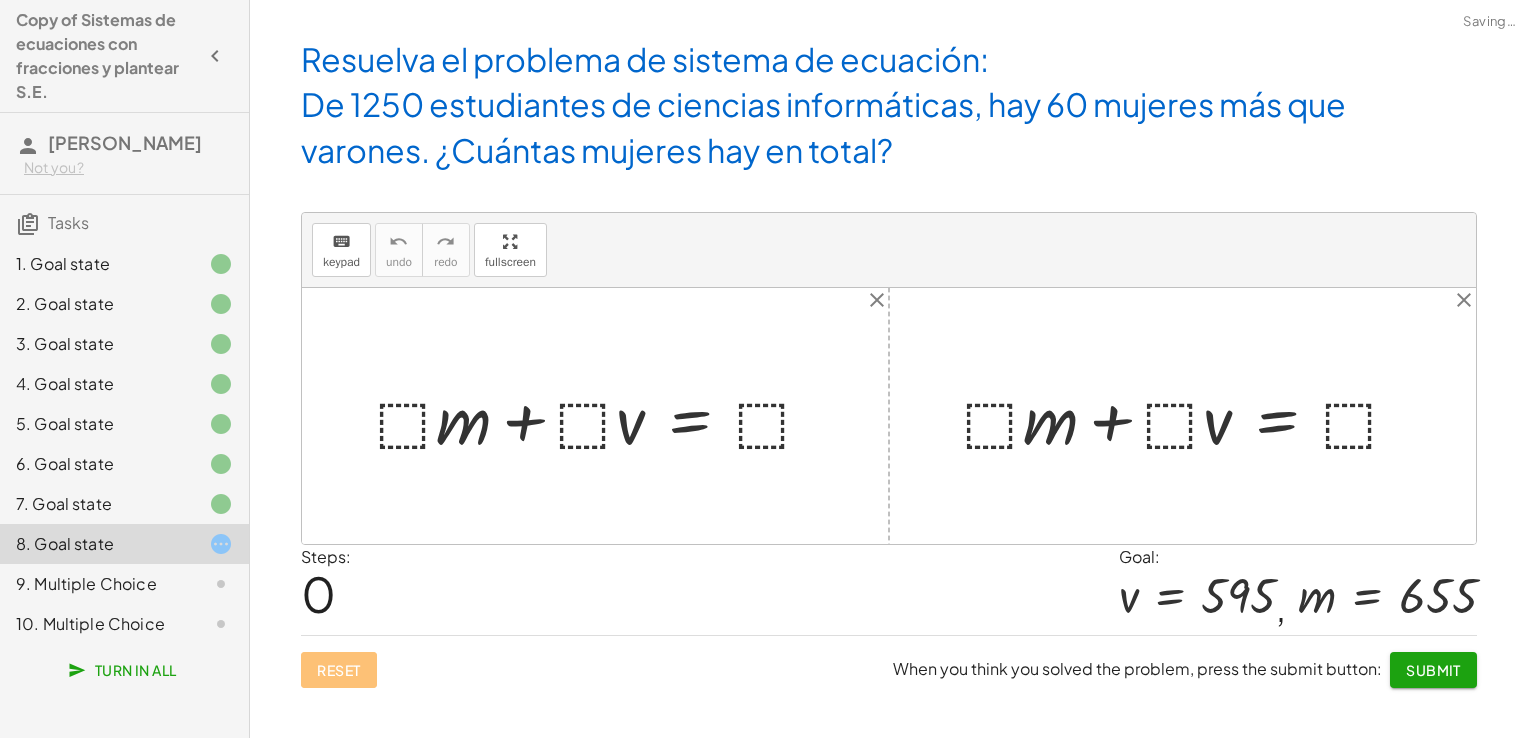 click at bounding box center [603, 416] 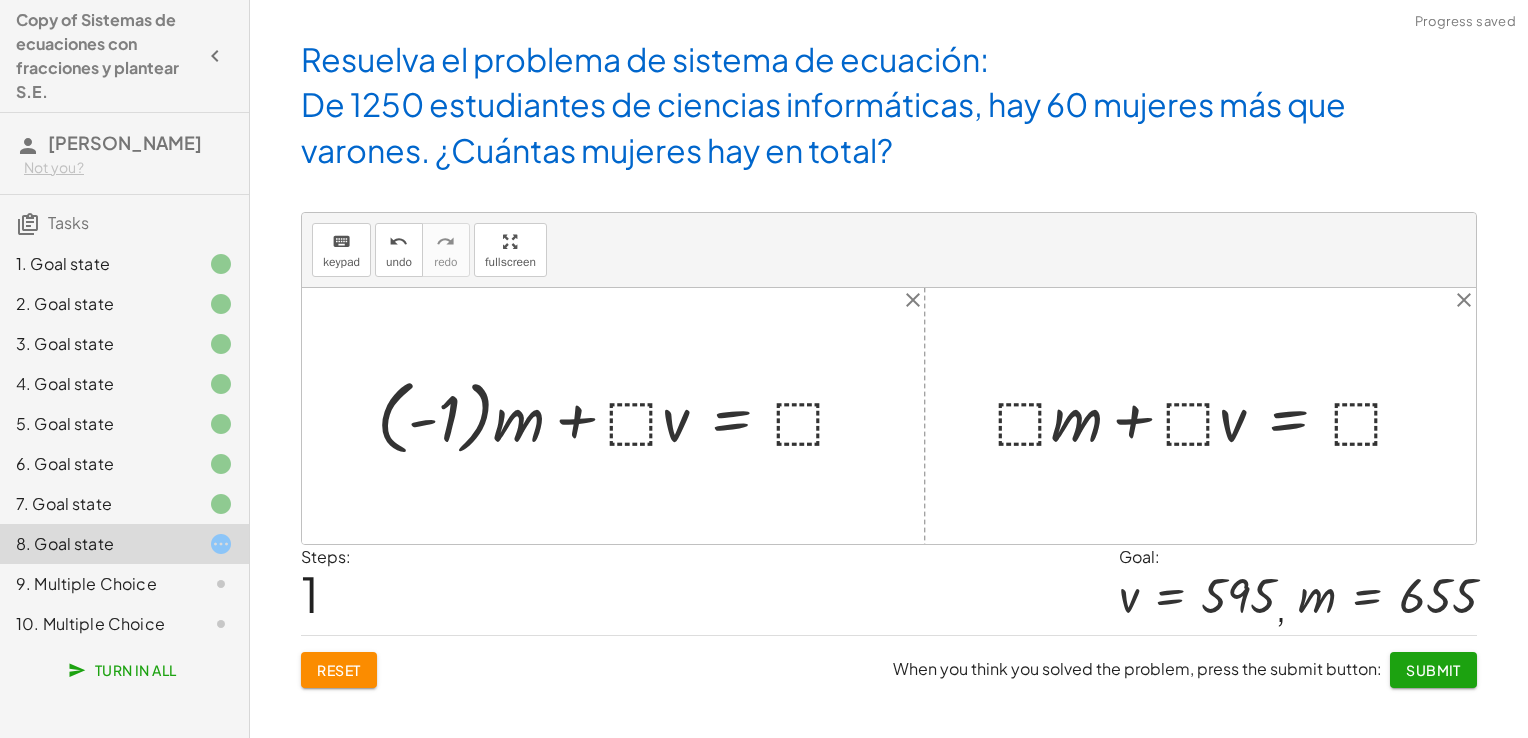 click at bounding box center (620, 416) 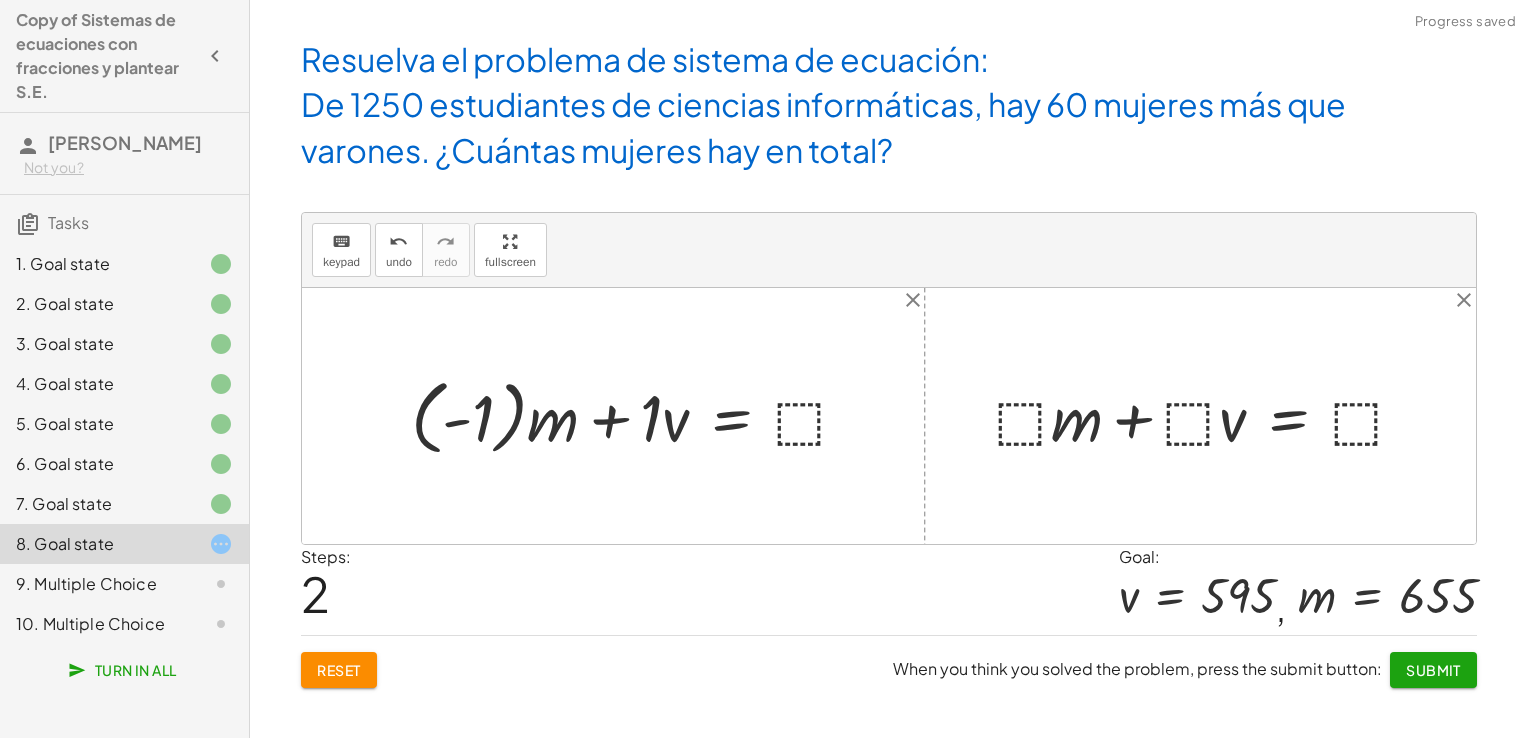 click at bounding box center (638, 416) 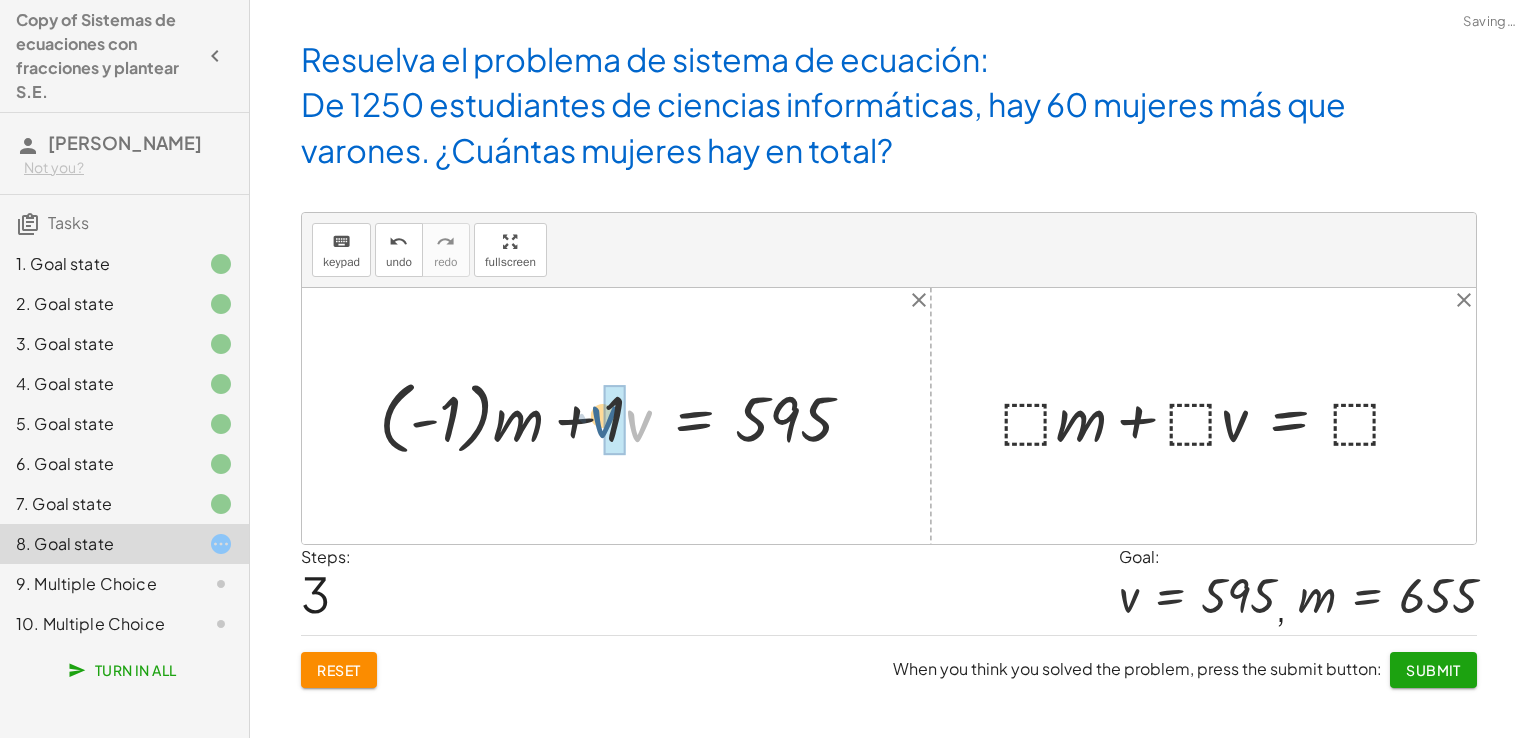 drag, startPoint x: 638, startPoint y: 426, endPoint x: 602, endPoint y: 422, distance: 36.221542 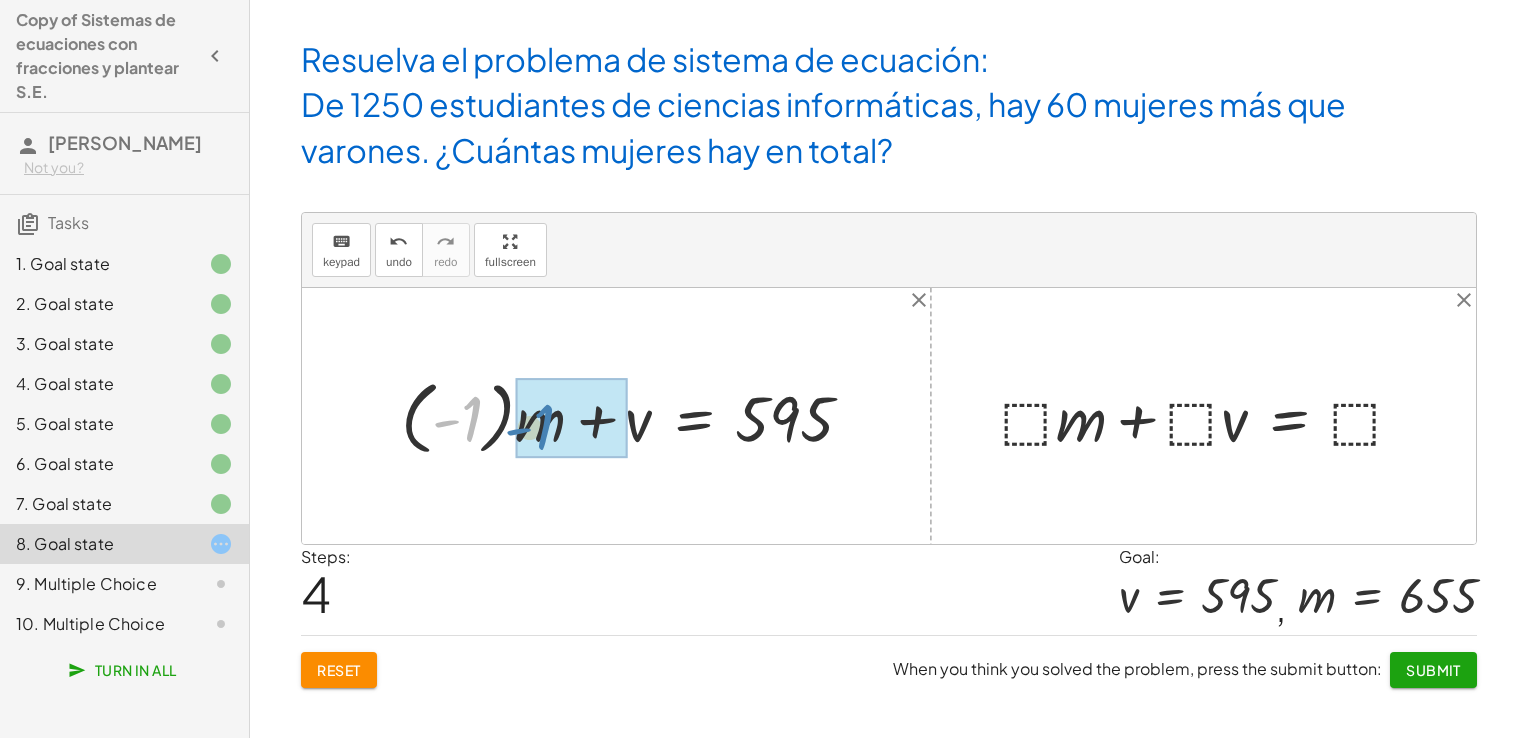 drag, startPoint x: 474, startPoint y: 416, endPoint x: 546, endPoint y: 424, distance: 72.443085 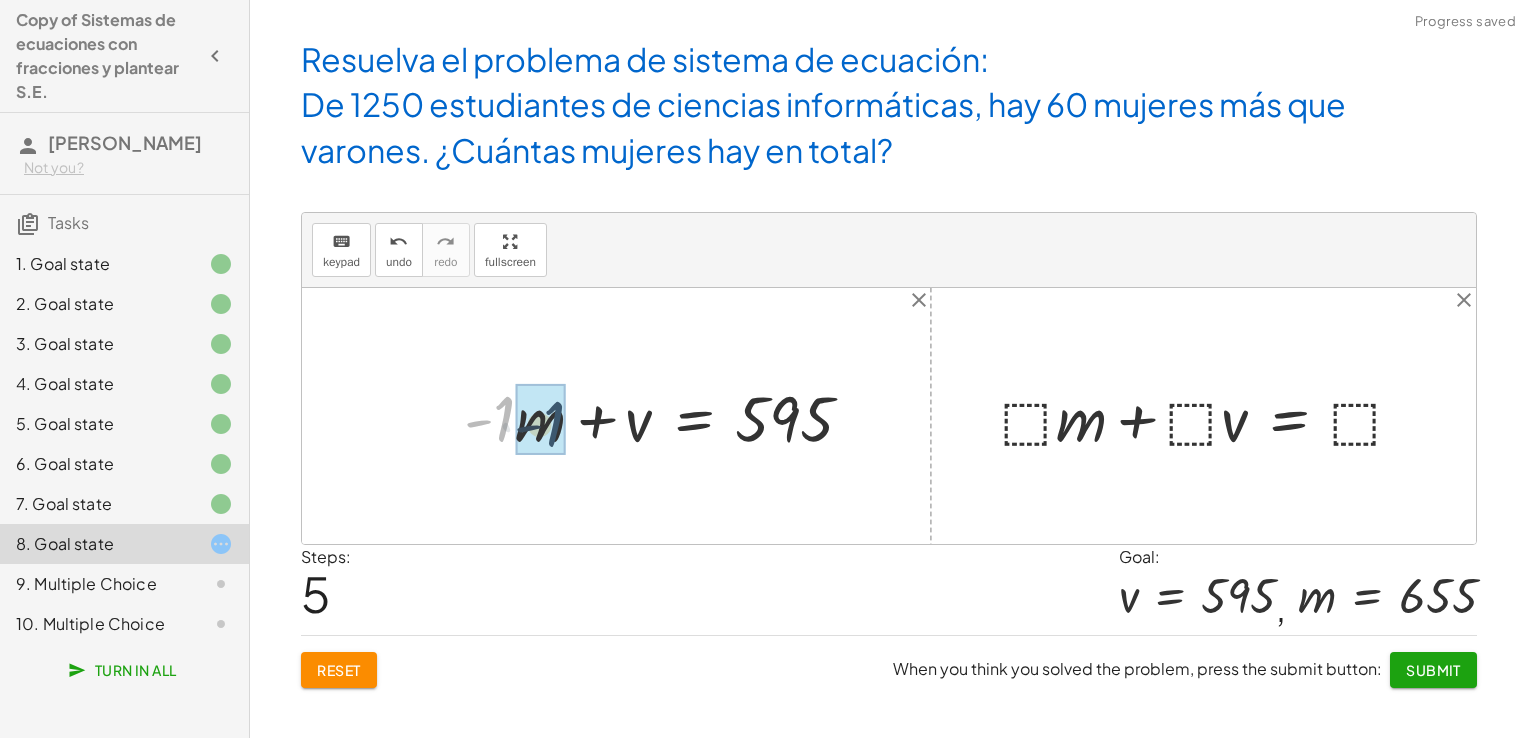 drag, startPoint x: 505, startPoint y: 418, endPoint x: 556, endPoint y: 423, distance: 51.24451 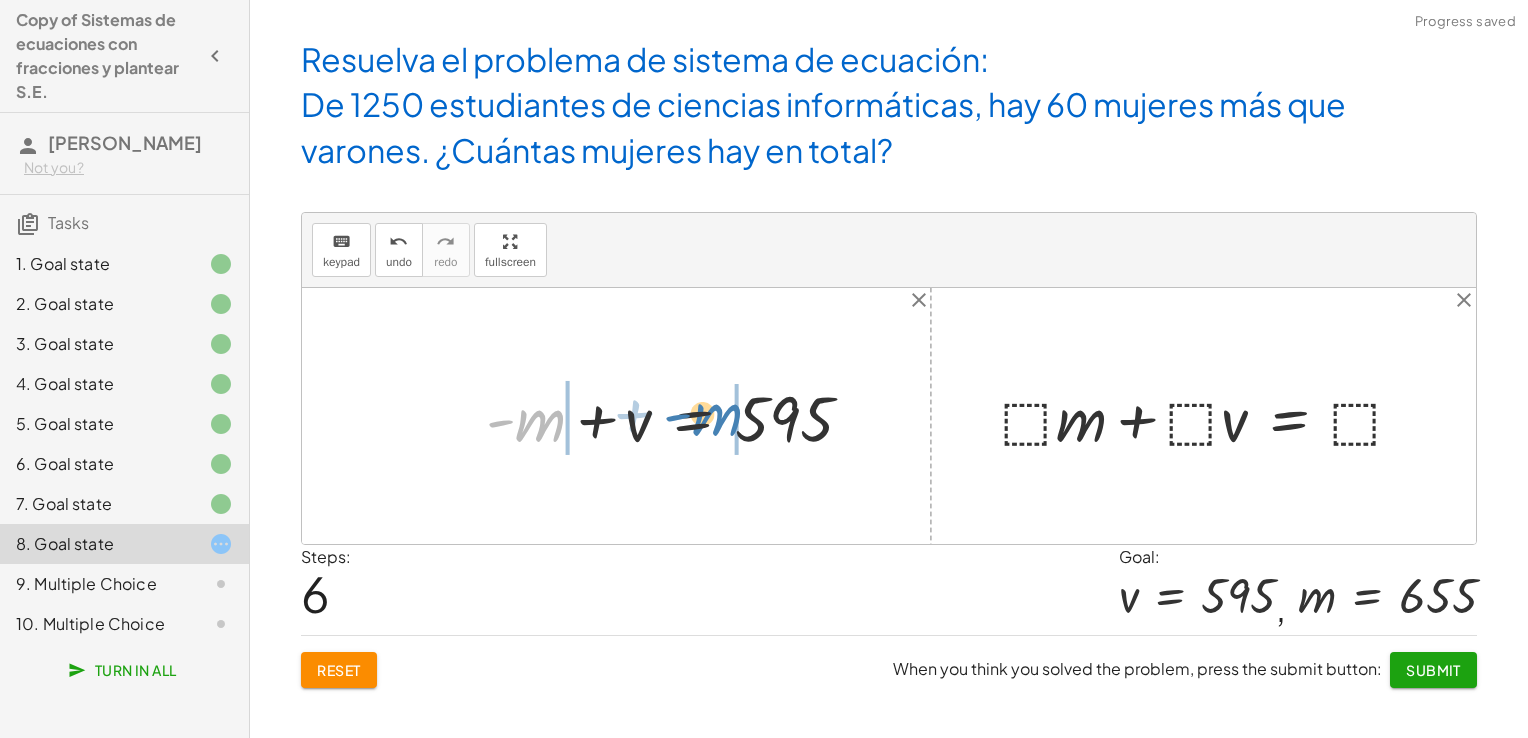 drag, startPoint x: 524, startPoint y: 422, endPoint x: 712, endPoint y: 416, distance: 188.09572 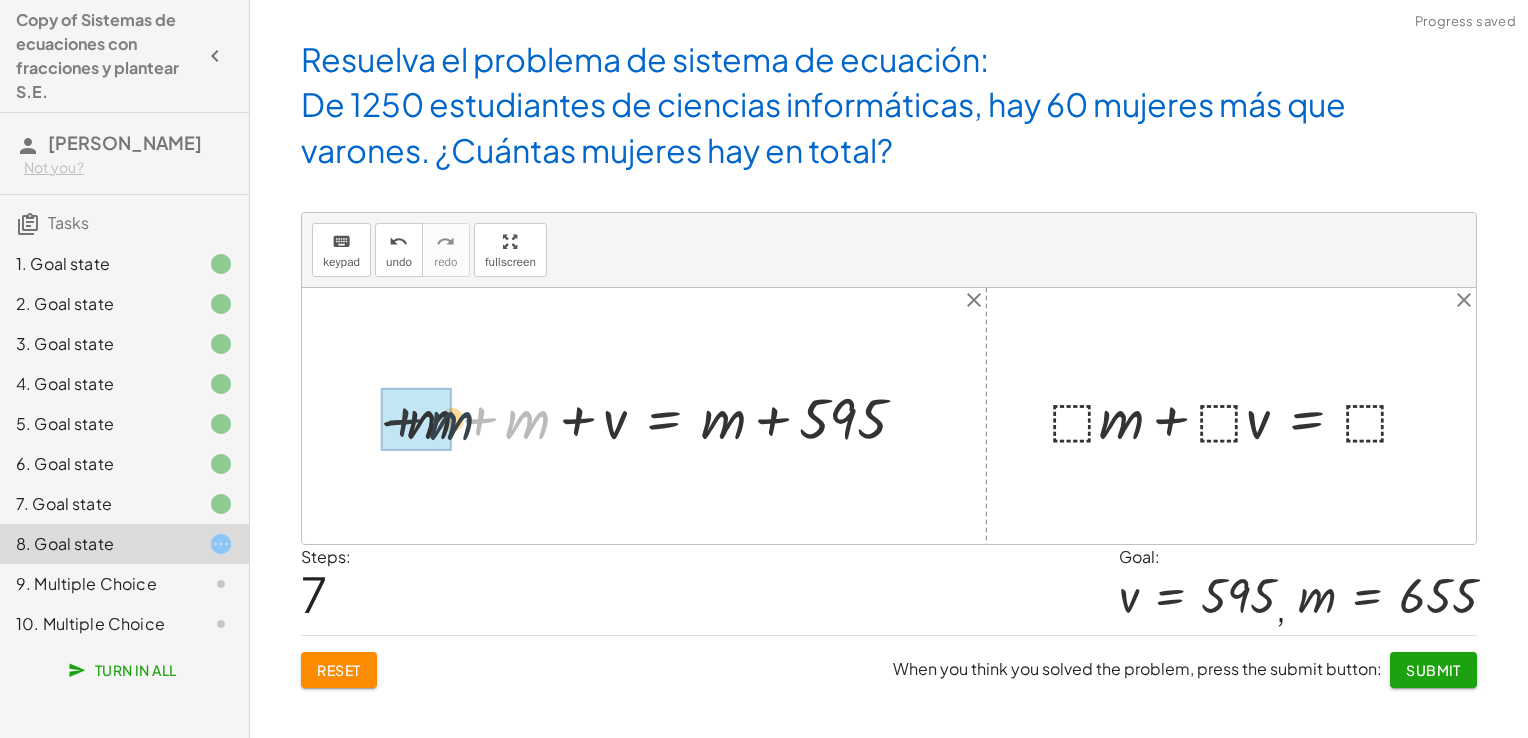 drag, startPoint x: 520, startPoint y: 419, endPoint x: 430, endPoint y: 422, distance: 90.04999 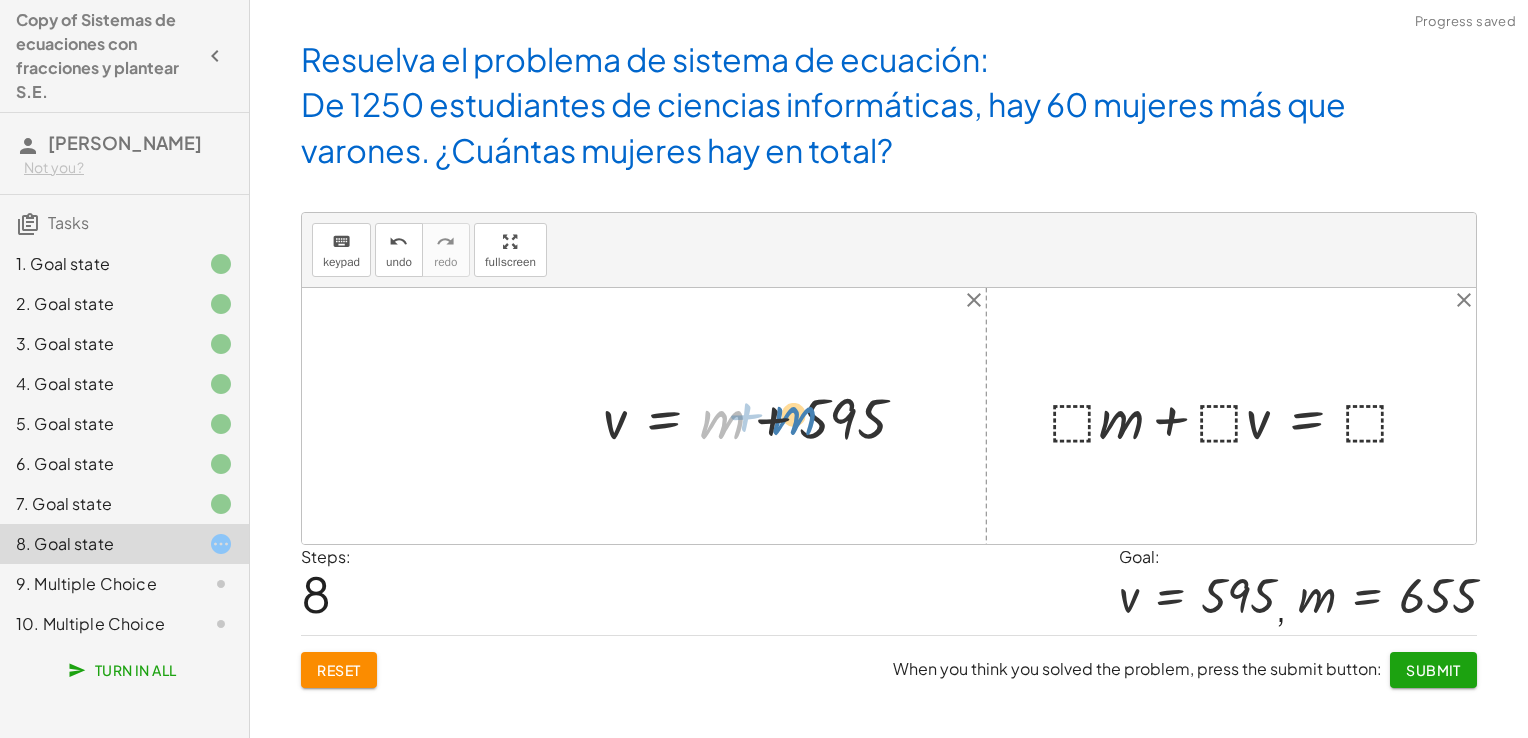 drag, startPoint x: 737, startPoint y: 428, endPoint x: 808, endPoint y: 424, distance: 71.11259 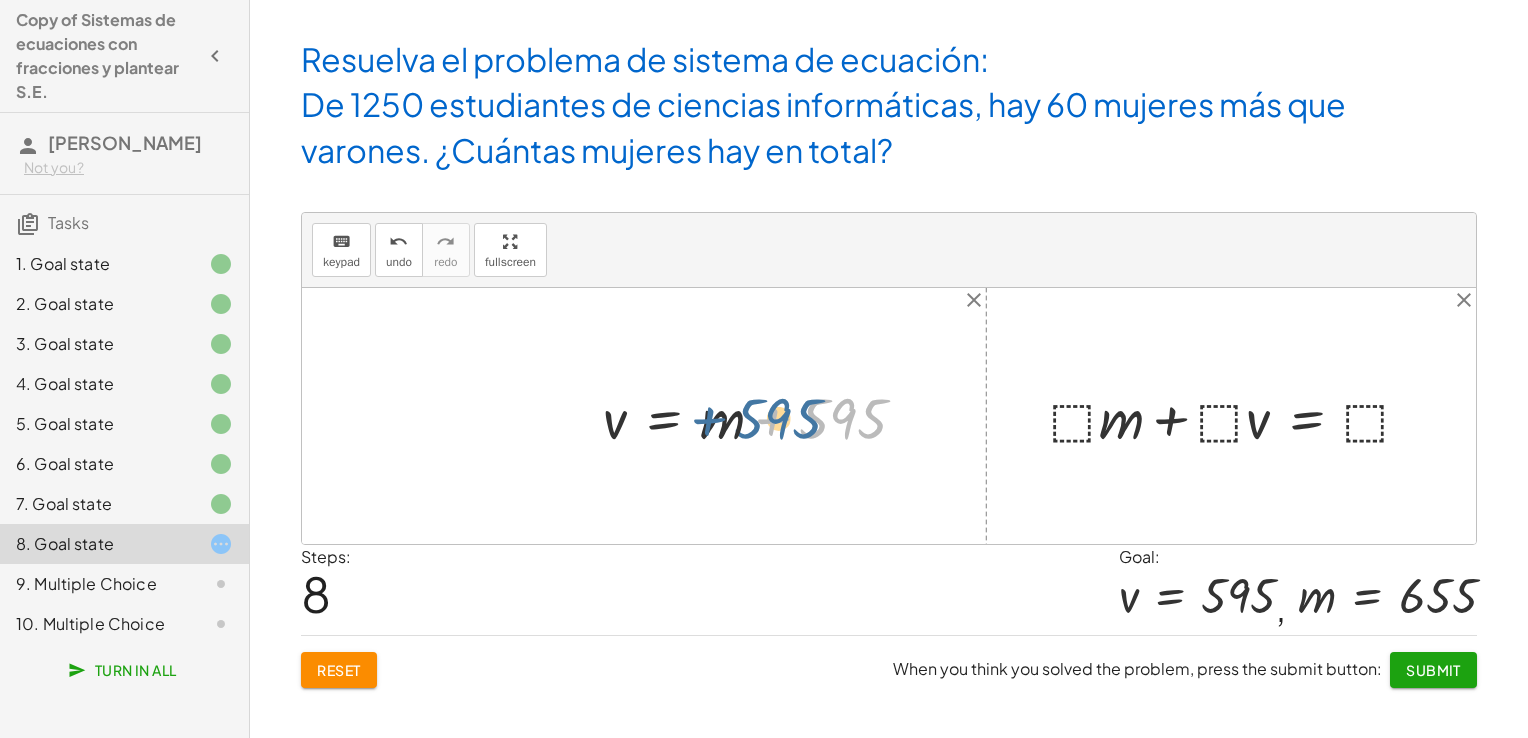 drag, startPoint x: 779, startPoint y: 422, endPoint x: 667, endPoint y: 423, distance: 112.00446 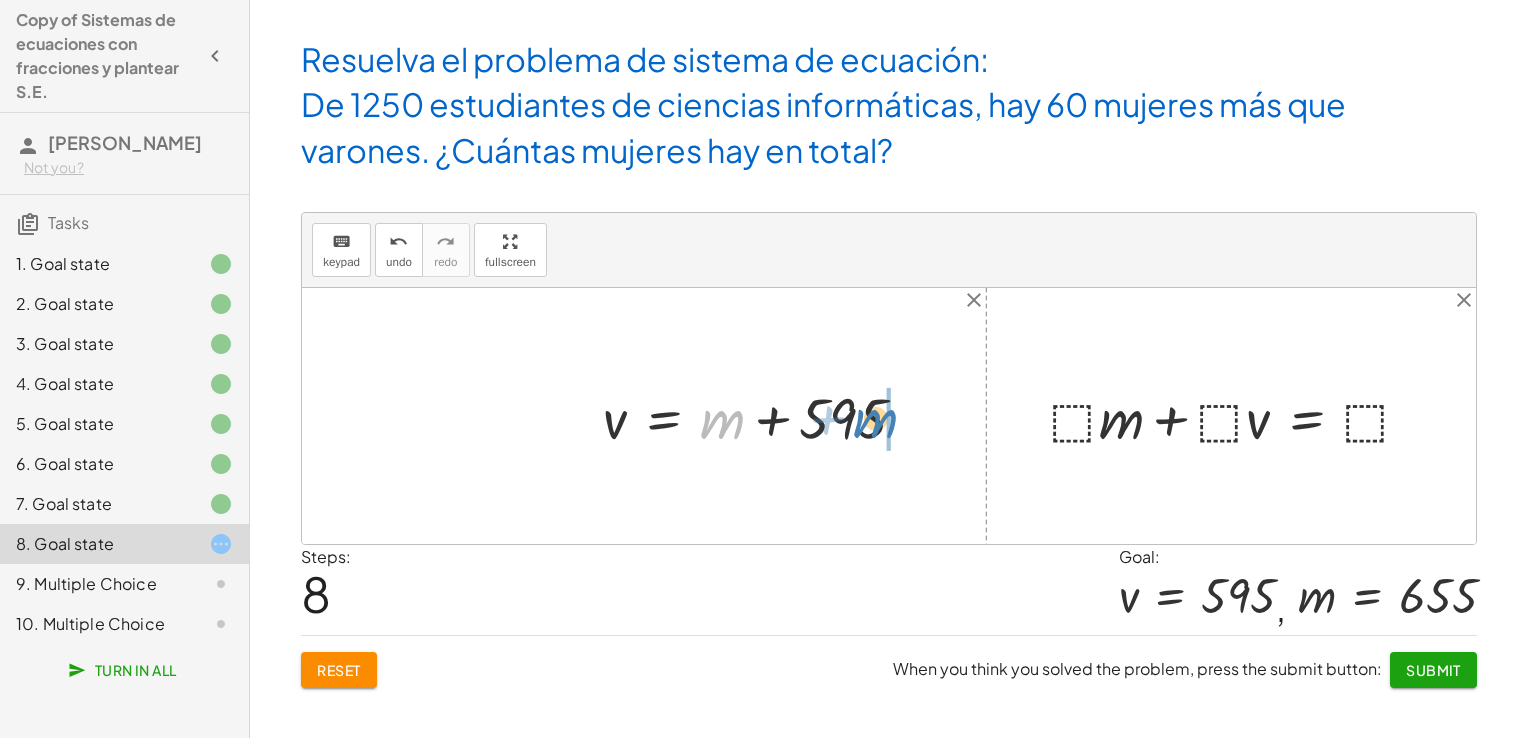 drag, startPoint x: 705, startPoint y: 418, endPoint x: 870, endPoint y: 417, distance: 165.00304 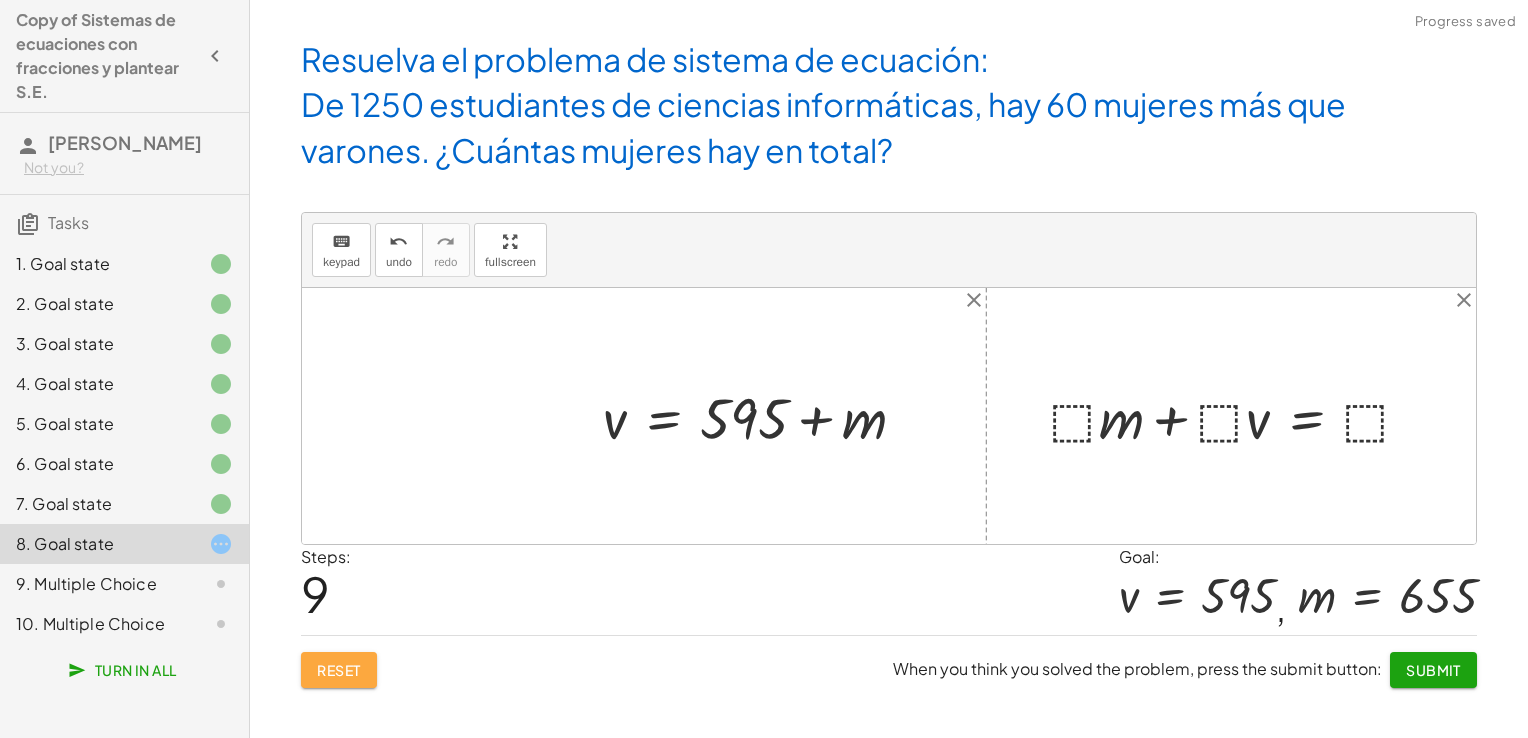 click on "Reset" at bounding box center [339, 670] 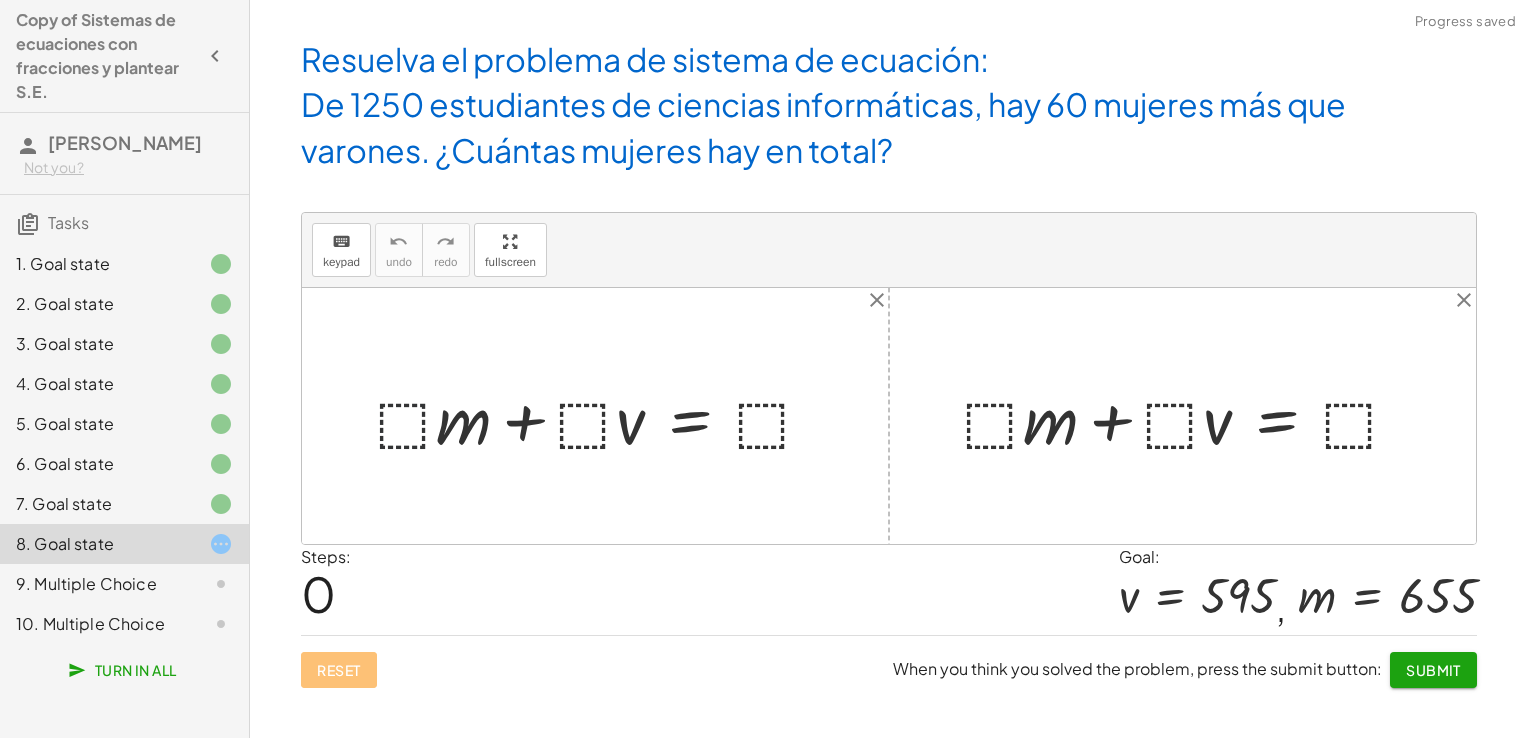 click at bounding box center (603, 416) 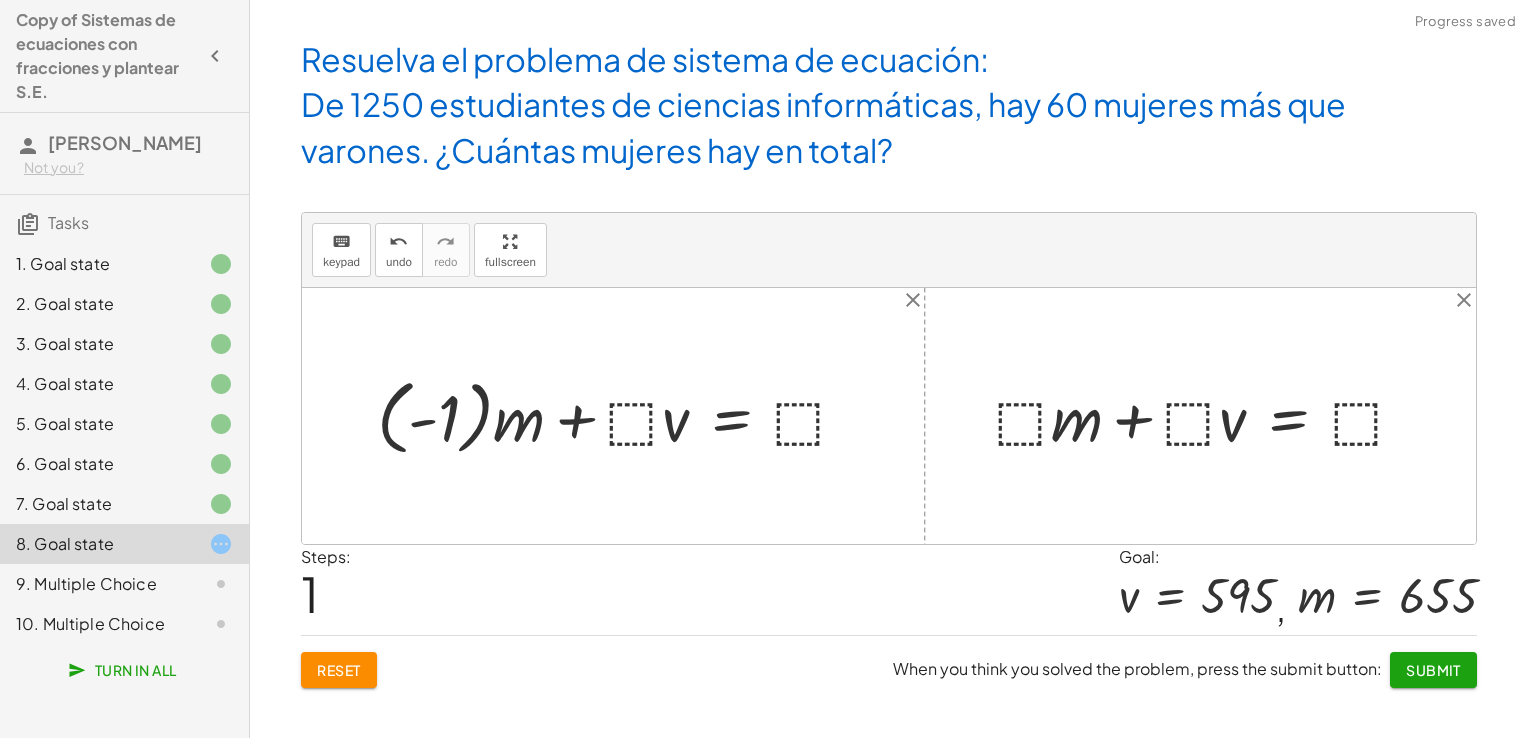 click at bounding box center (620, 416) 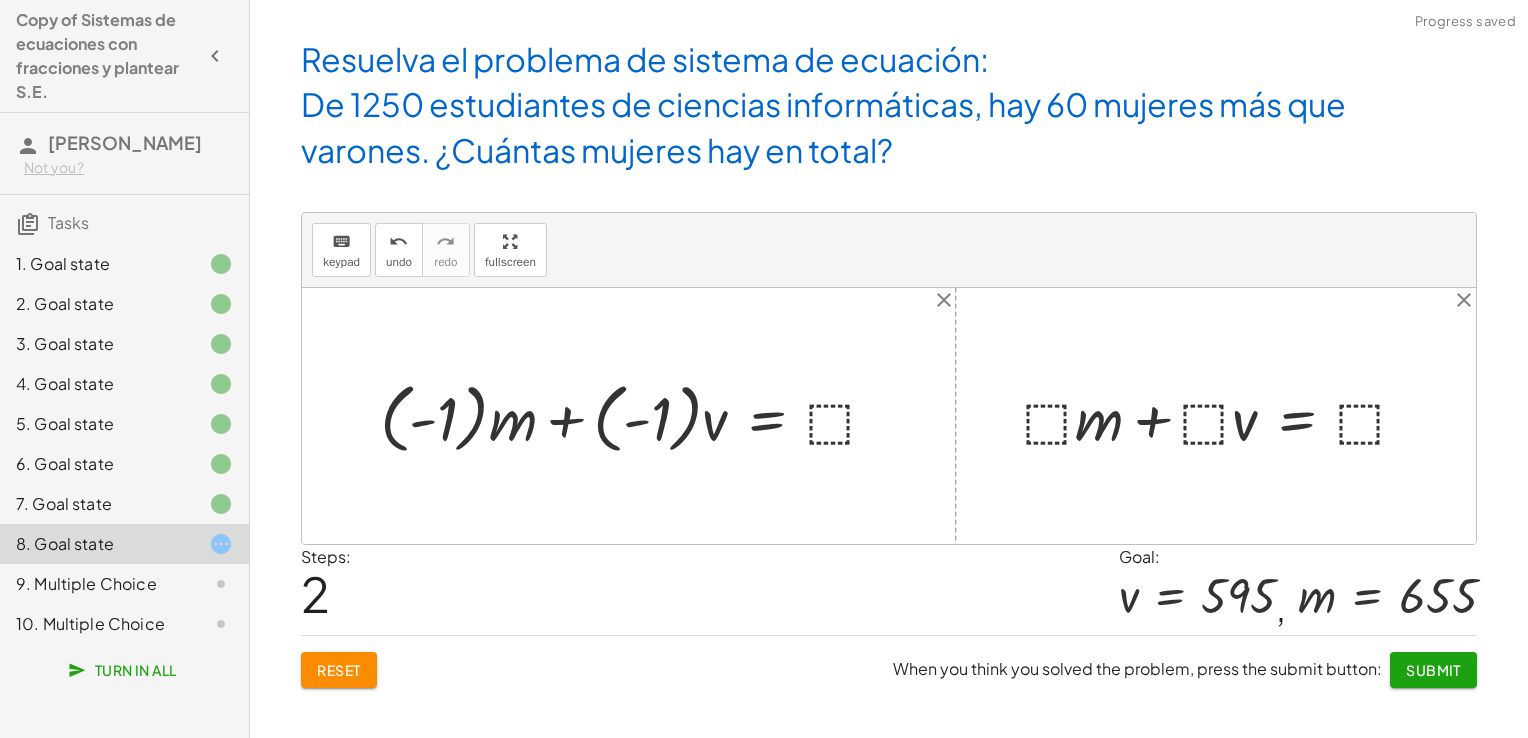 click at bounding box center (637, 416) 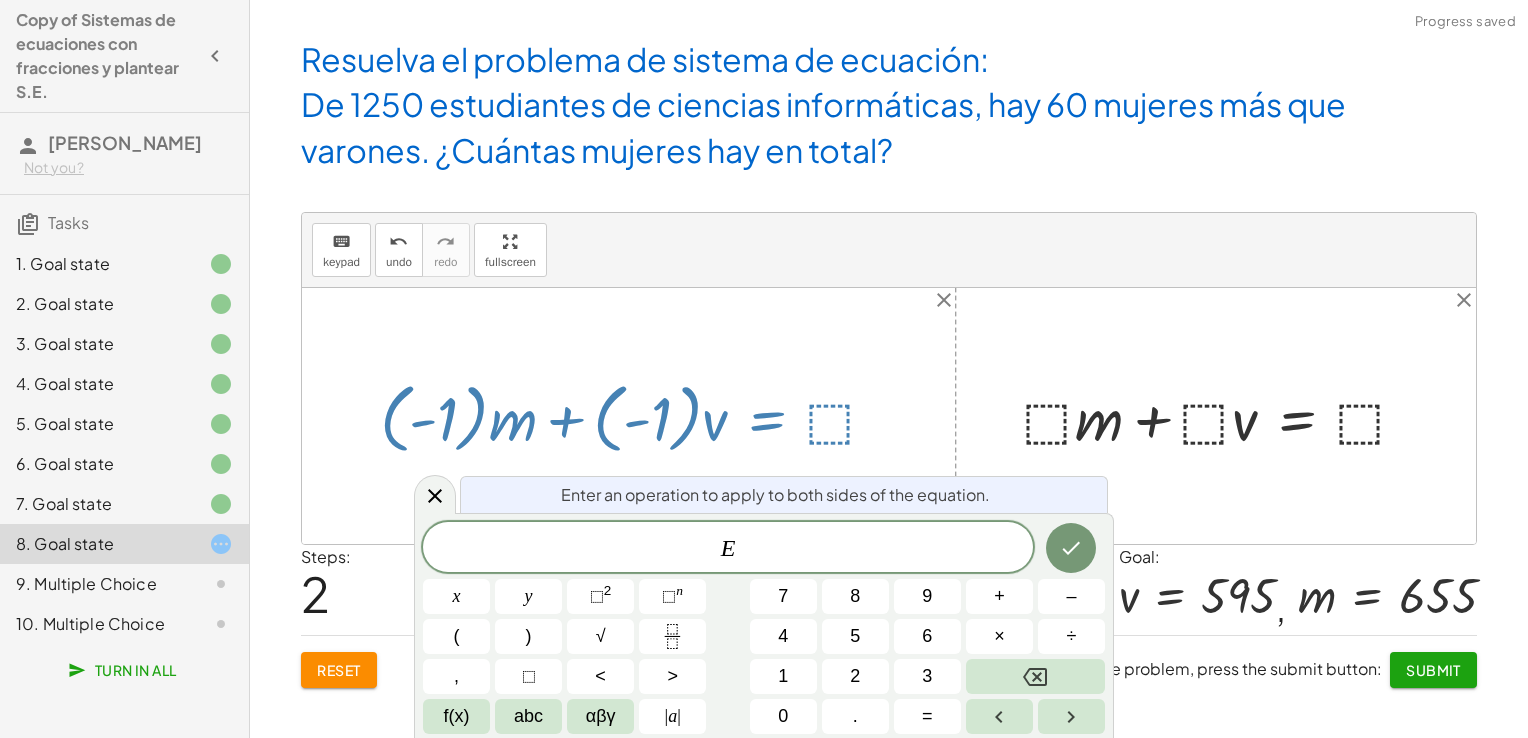 click at bounding box center [637, 416] 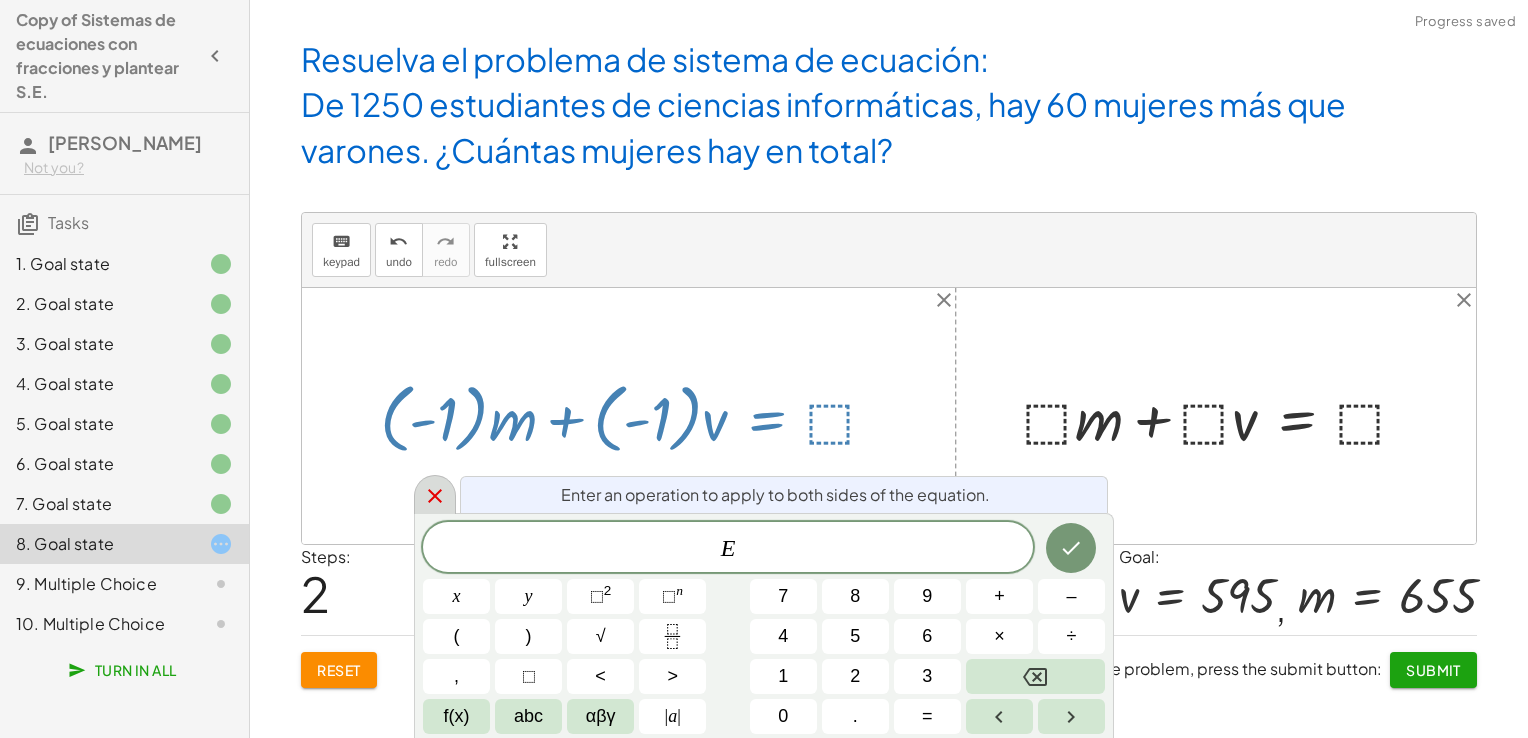 click 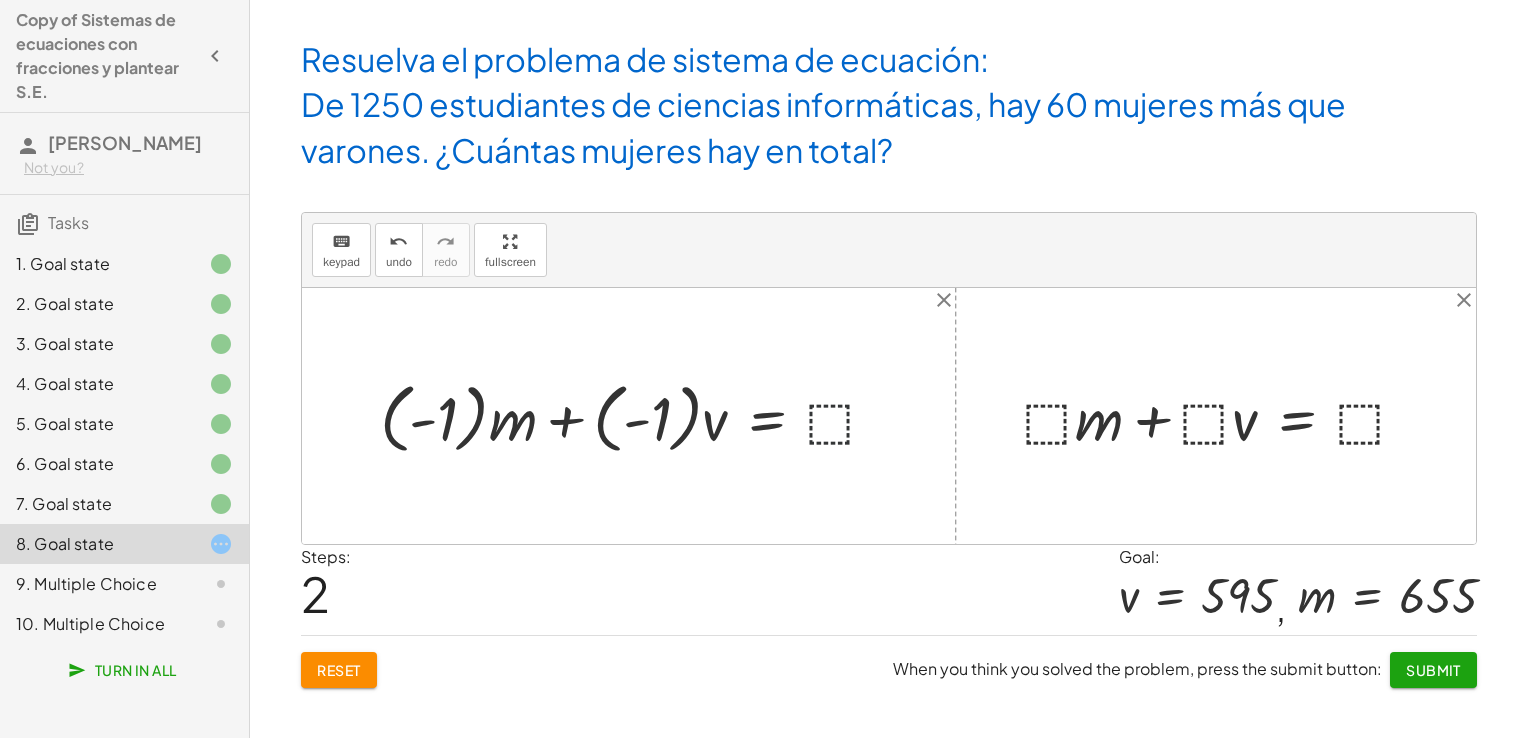 click at bounding box center [637, 416] 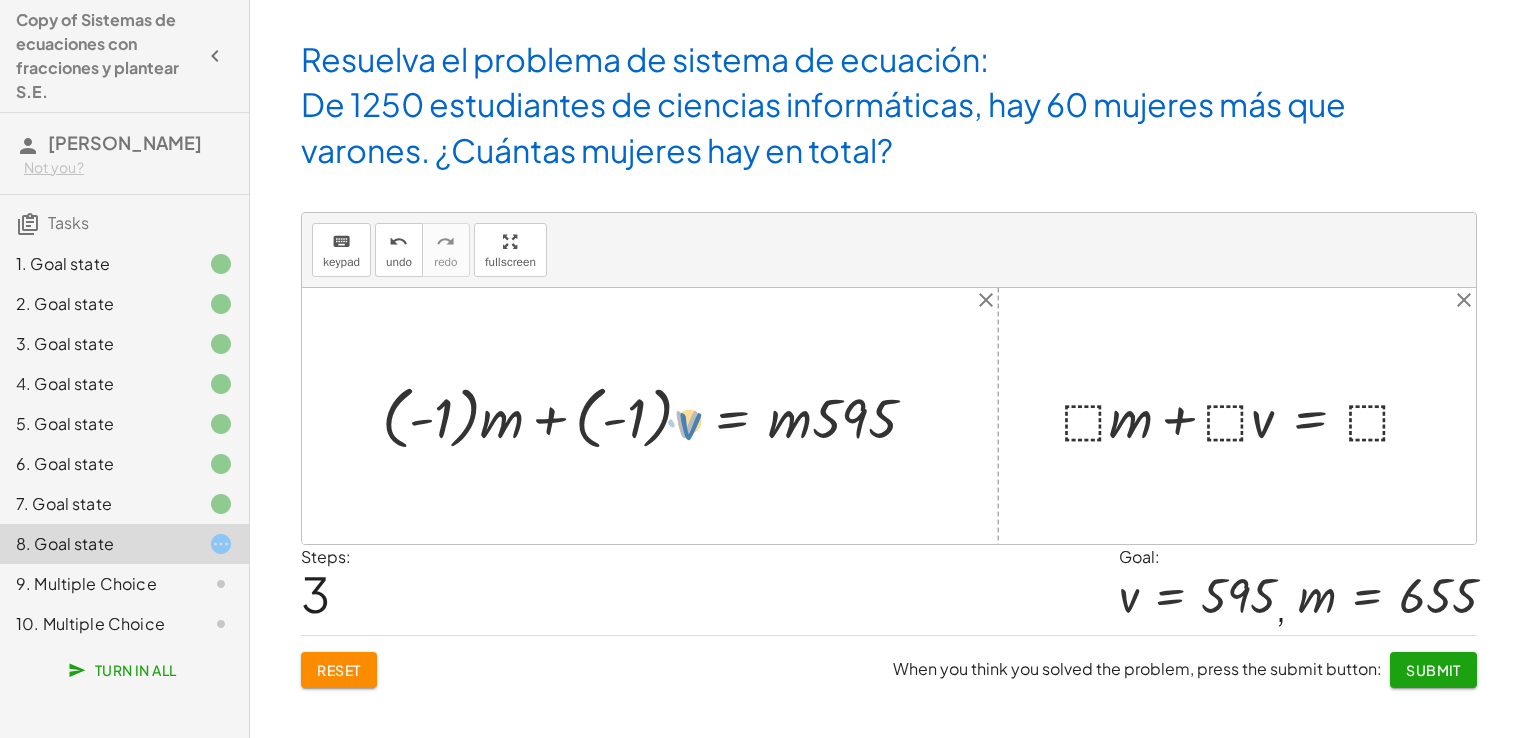 drag, startPoint x: 683, startPoint y: 411, endPoint x: 705, endPoint y: 415, distance: 22.36068 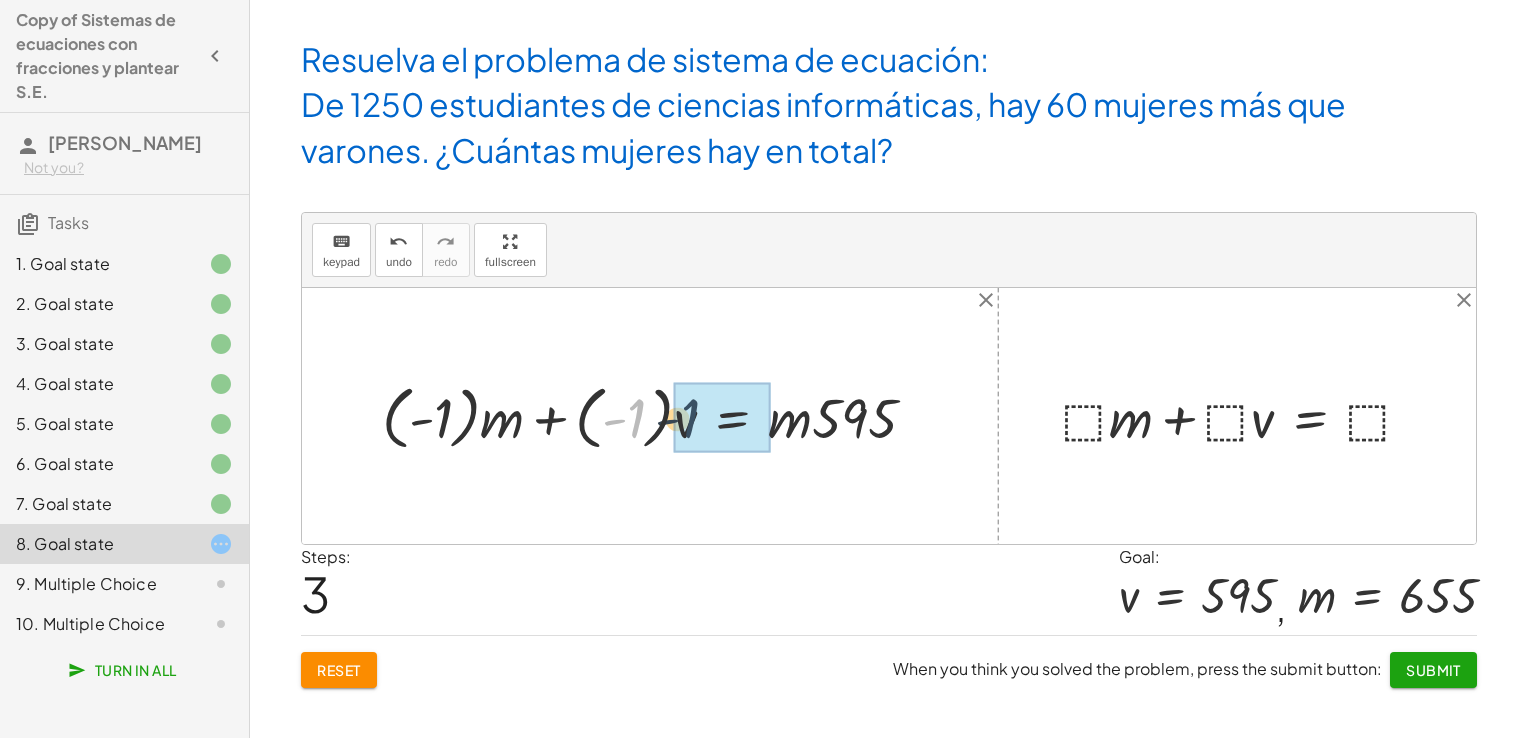 drag, startPoint x: 635, startPoint y: 413, endPoint x: 690, endPoint y: 414, distance: 55.00909 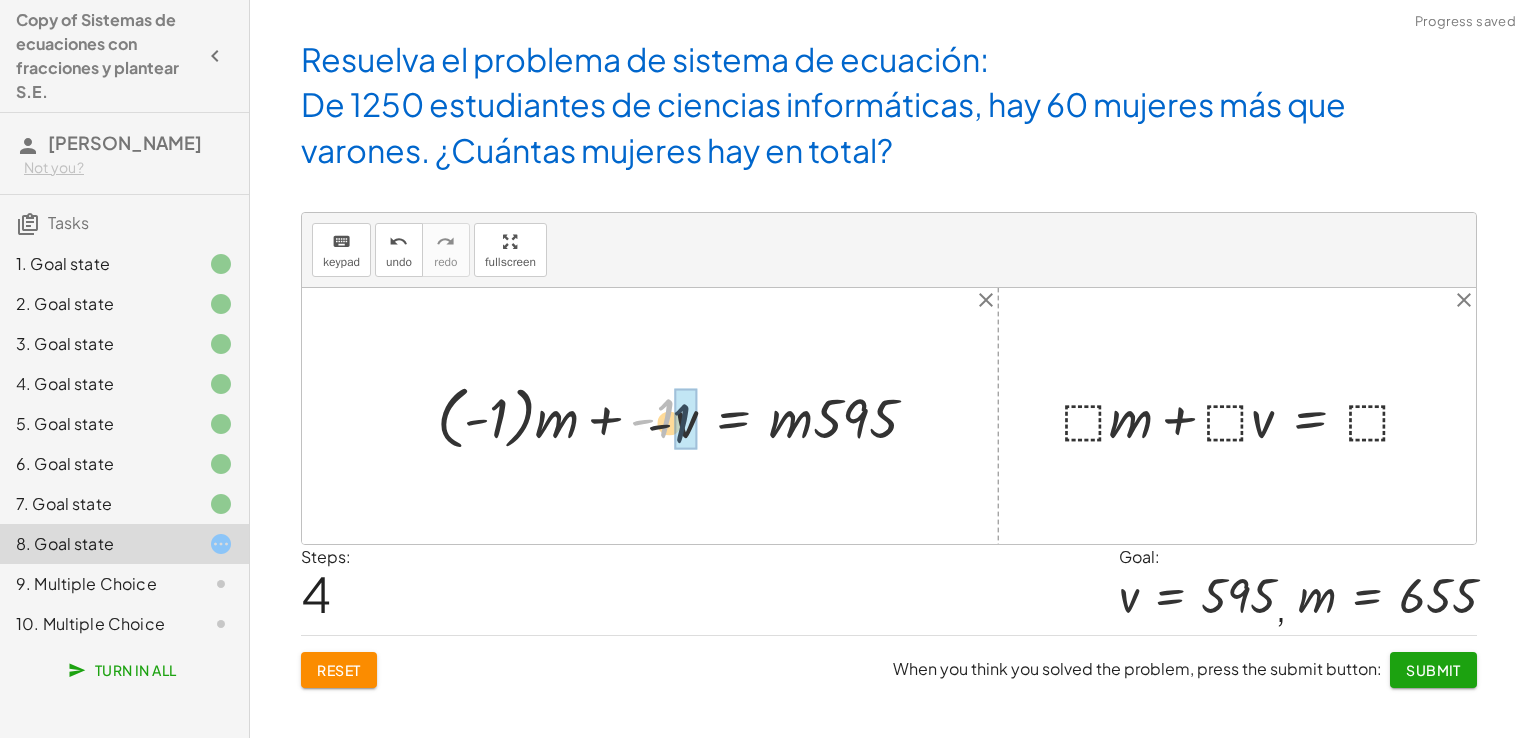 drag, startPoint x: 662, startPoint y: 414, endPoint x: 685, endPoint y: 421, distance: 24.04163 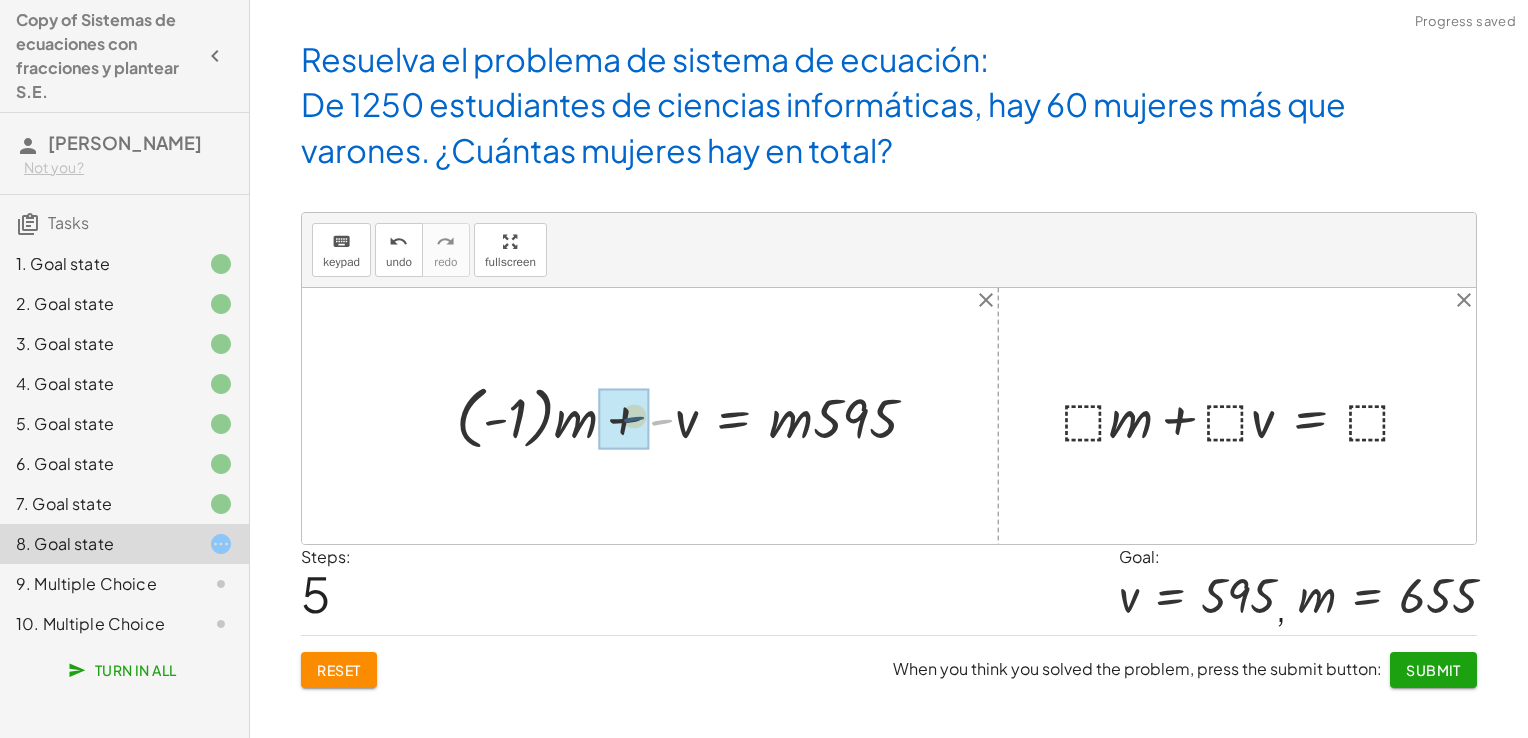 drag, startPoint x: 658, startPoint y: 421, endPoint x: 628, endPoint y: 417, distance: 30.265491 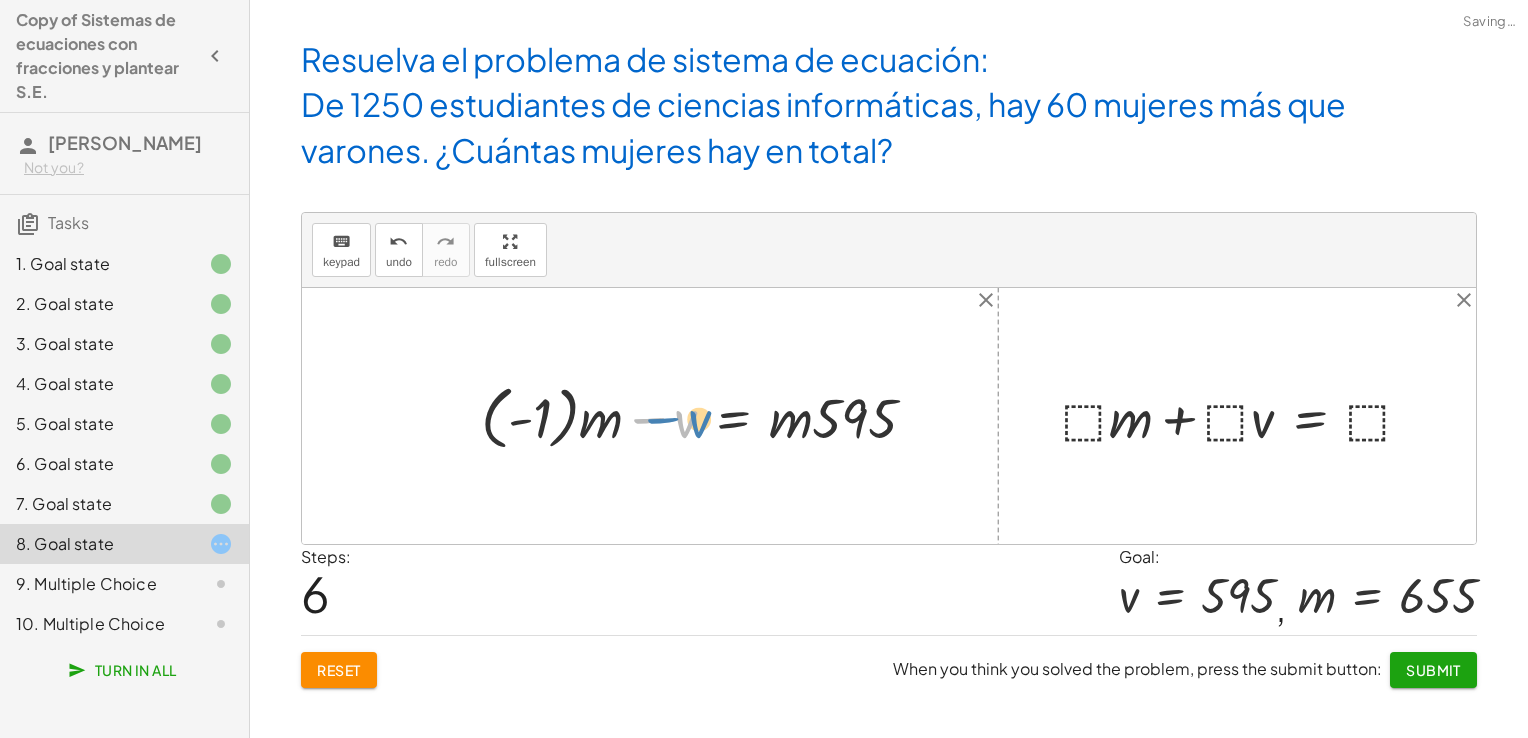 drag, startPoint x: 646, startPoint y: 418, endPoint x: 660, endPoint y: 418, distance: 14 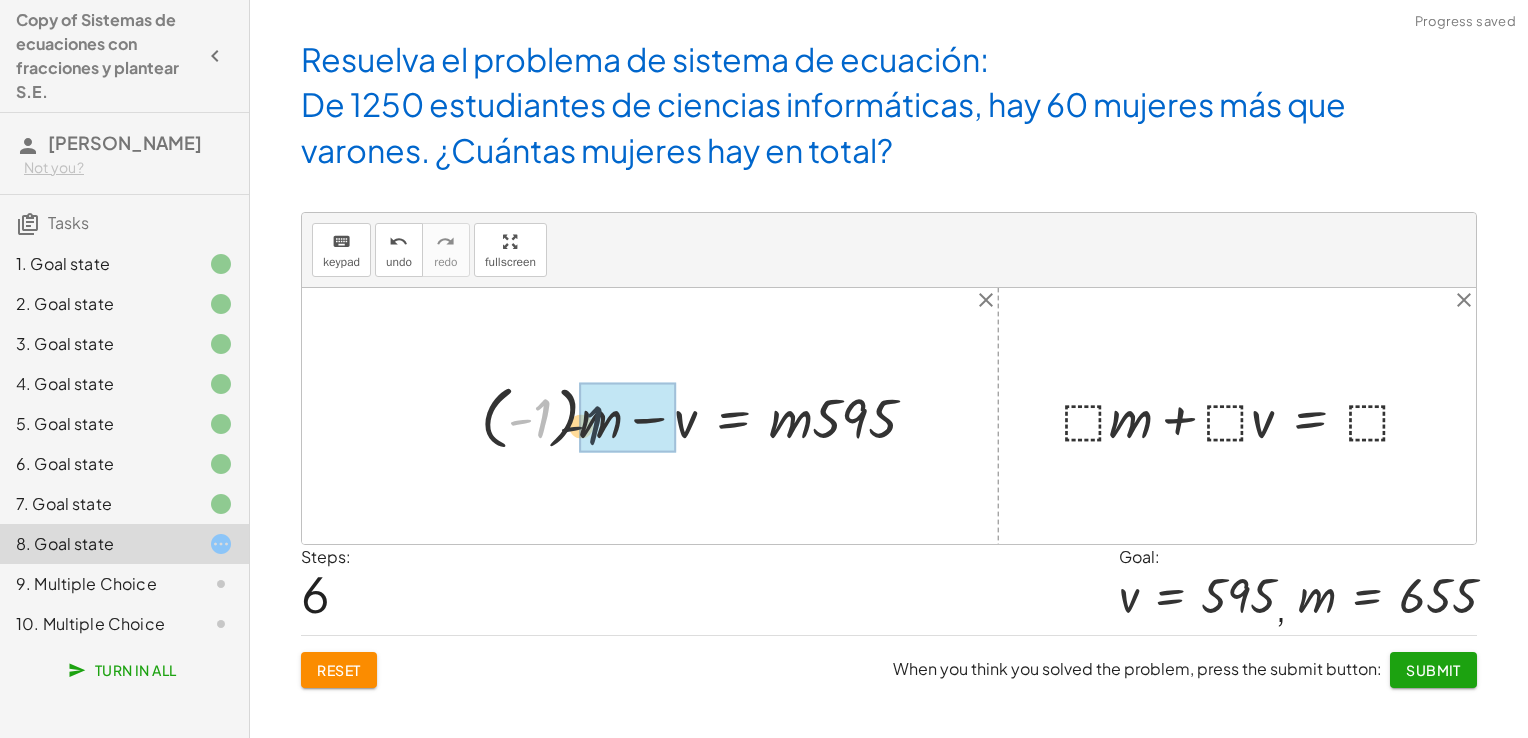 drag, startPoint x: 540, startPoint y: 405, endPoint x: 596, endPoint y: 414, distance: 56.718605 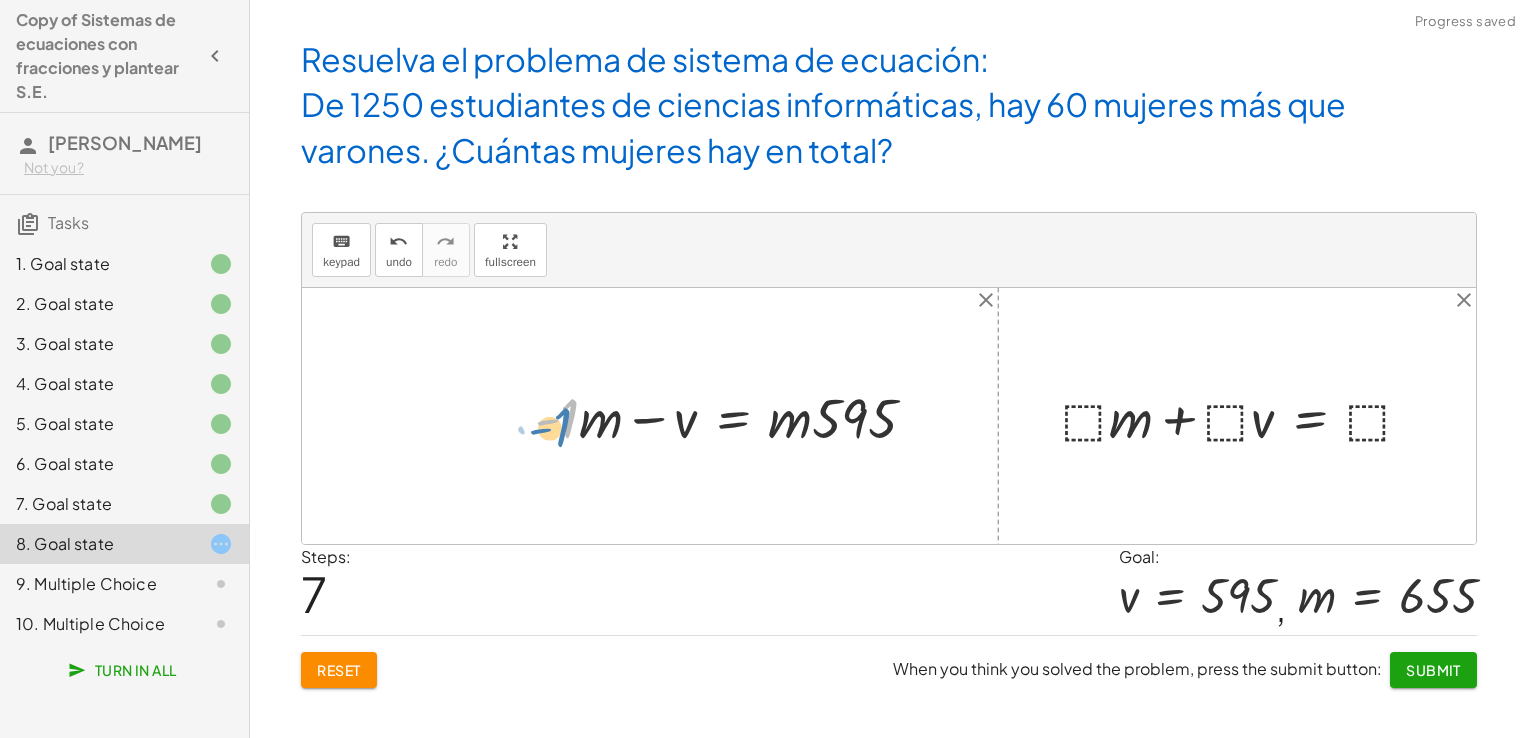 drag, startPoint x: 570, startPoint y: 410, endPoint x: 581, endPoint y: 420, distance: 14.866069 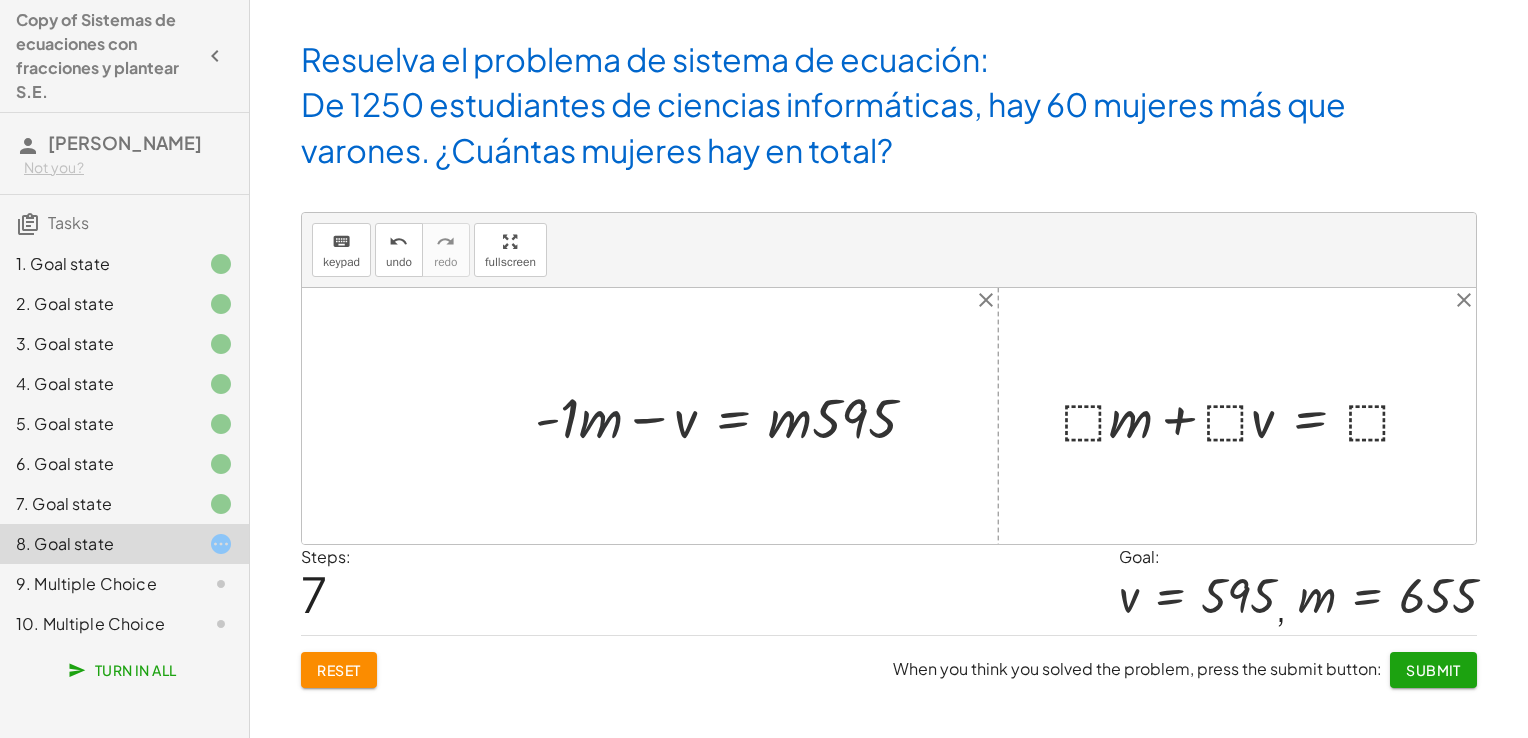 click at bounding box center (734, 416) 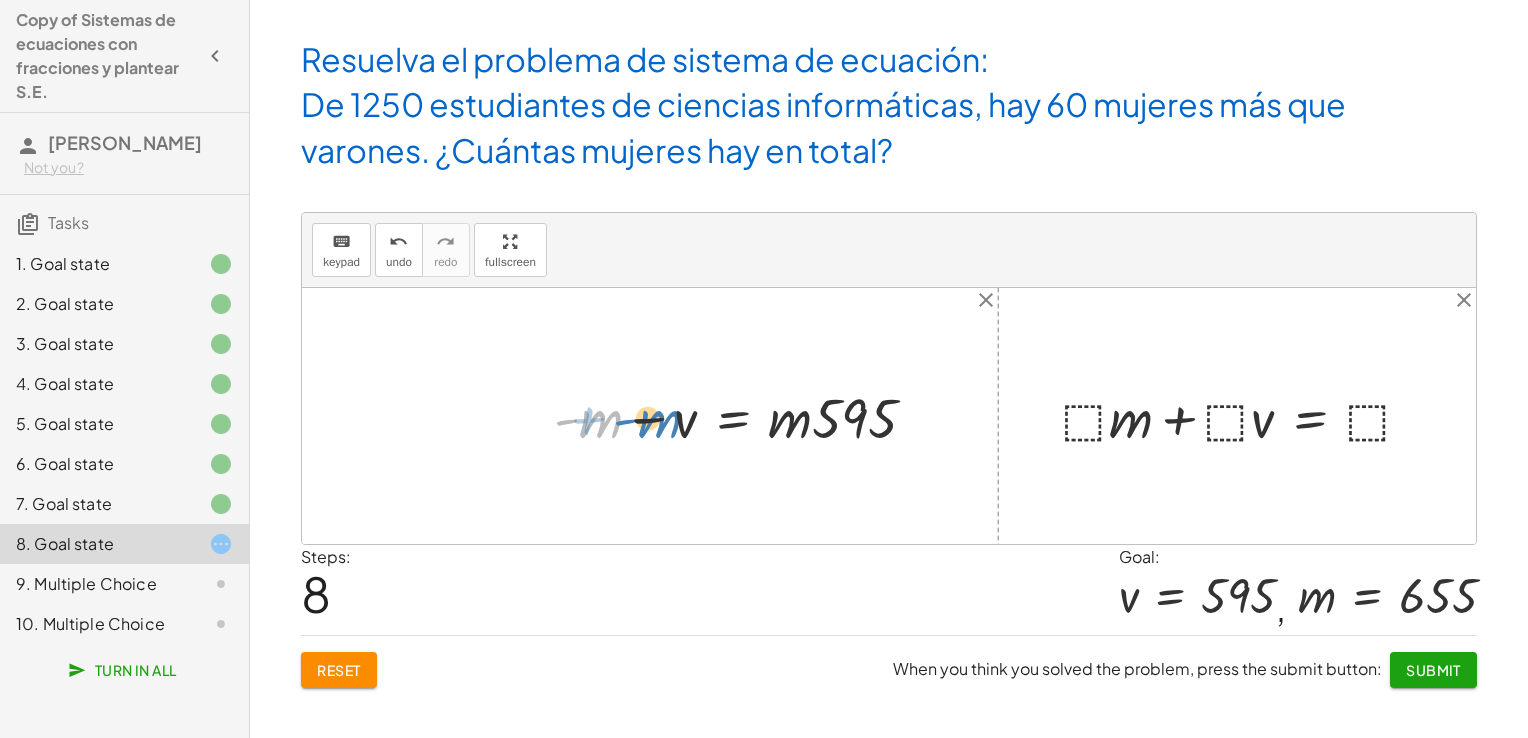 drag, startPoint x: 576, startPoint y: 418, endPoint x: 632, endPoint y: 418, distance: 56 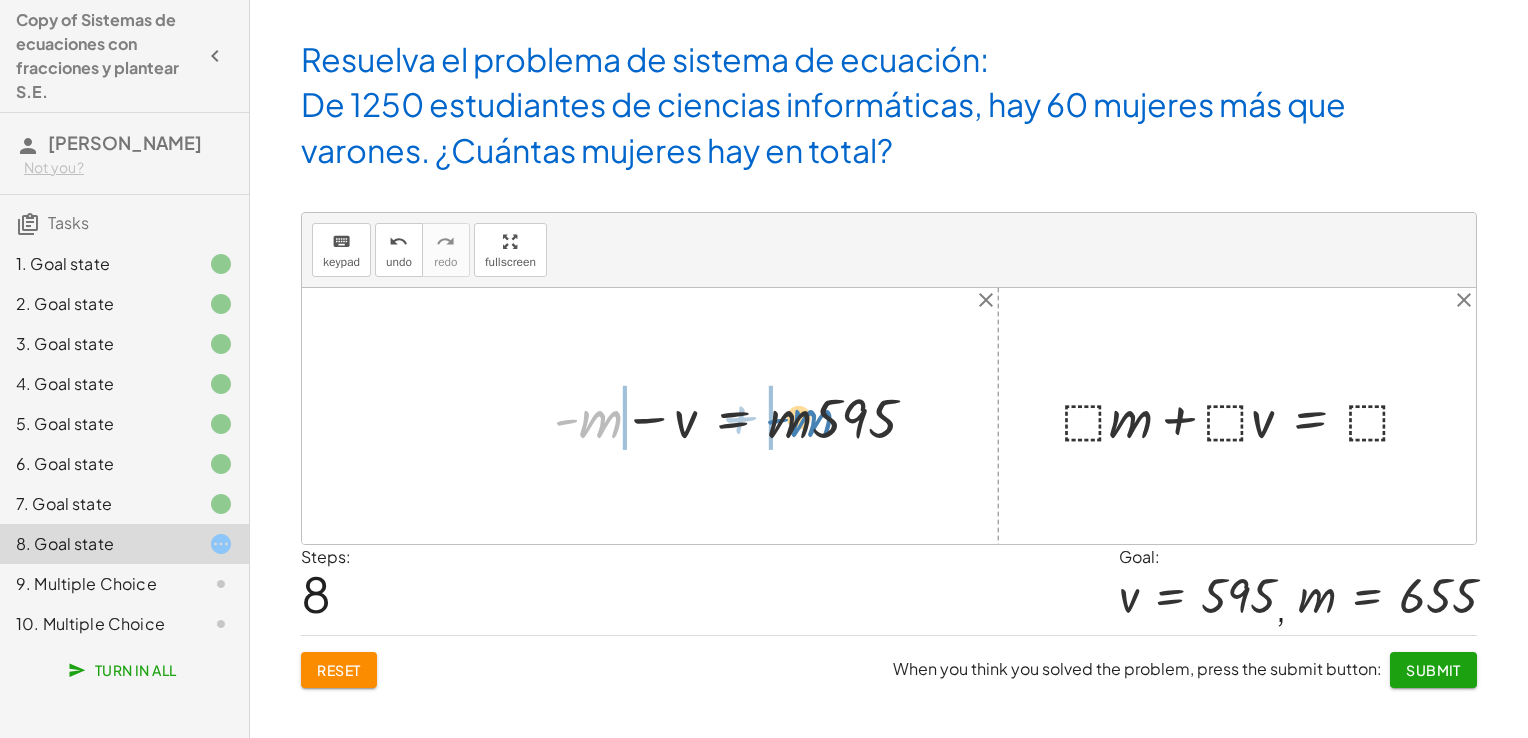 drag, startPoint x: 607, startPoint y: 423, endPoint x: 810, endPoint y: 422, distance: 203.00246 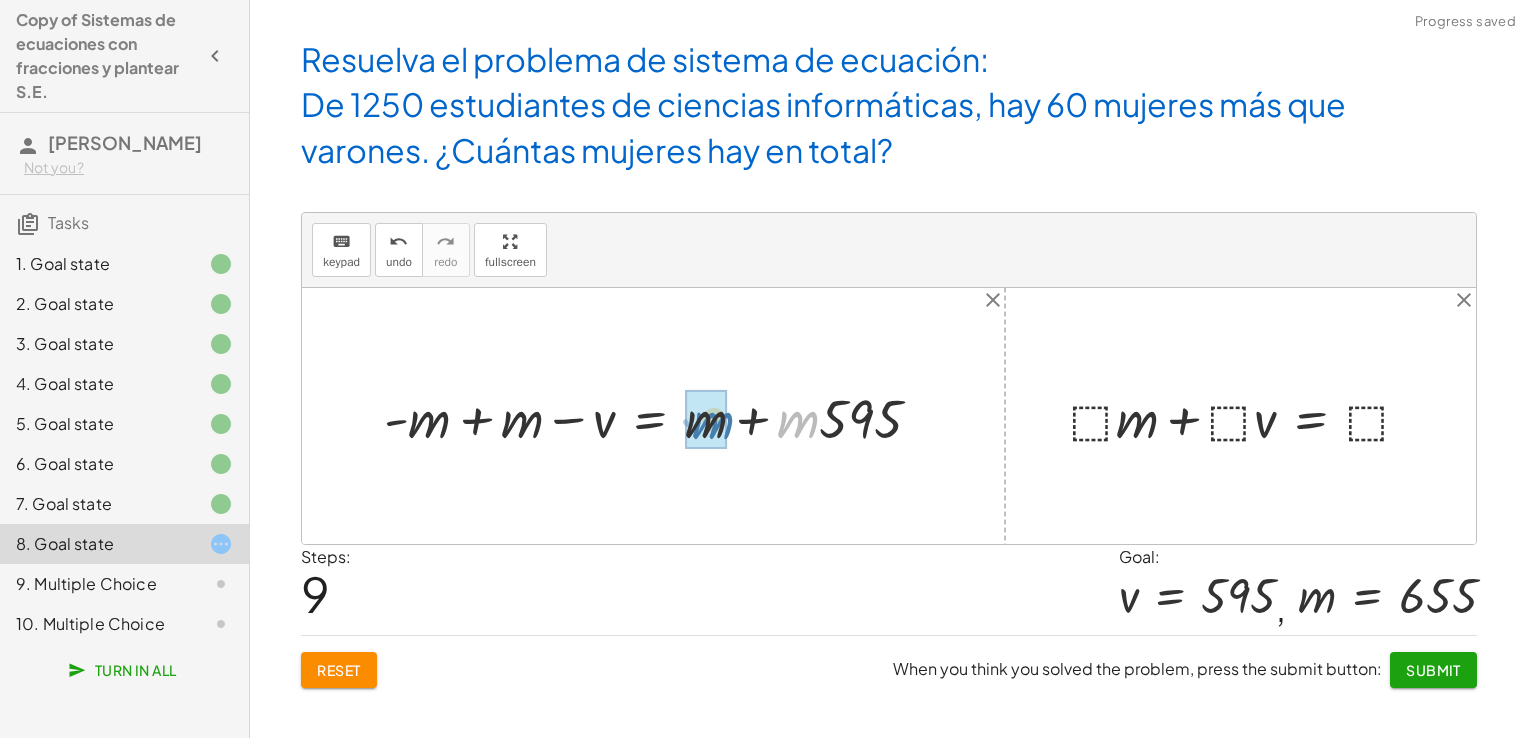 drag, startPoint x: 804, startPoint y: 419, endPoint x: 719, endPoint y: 420, distance: 85.00588 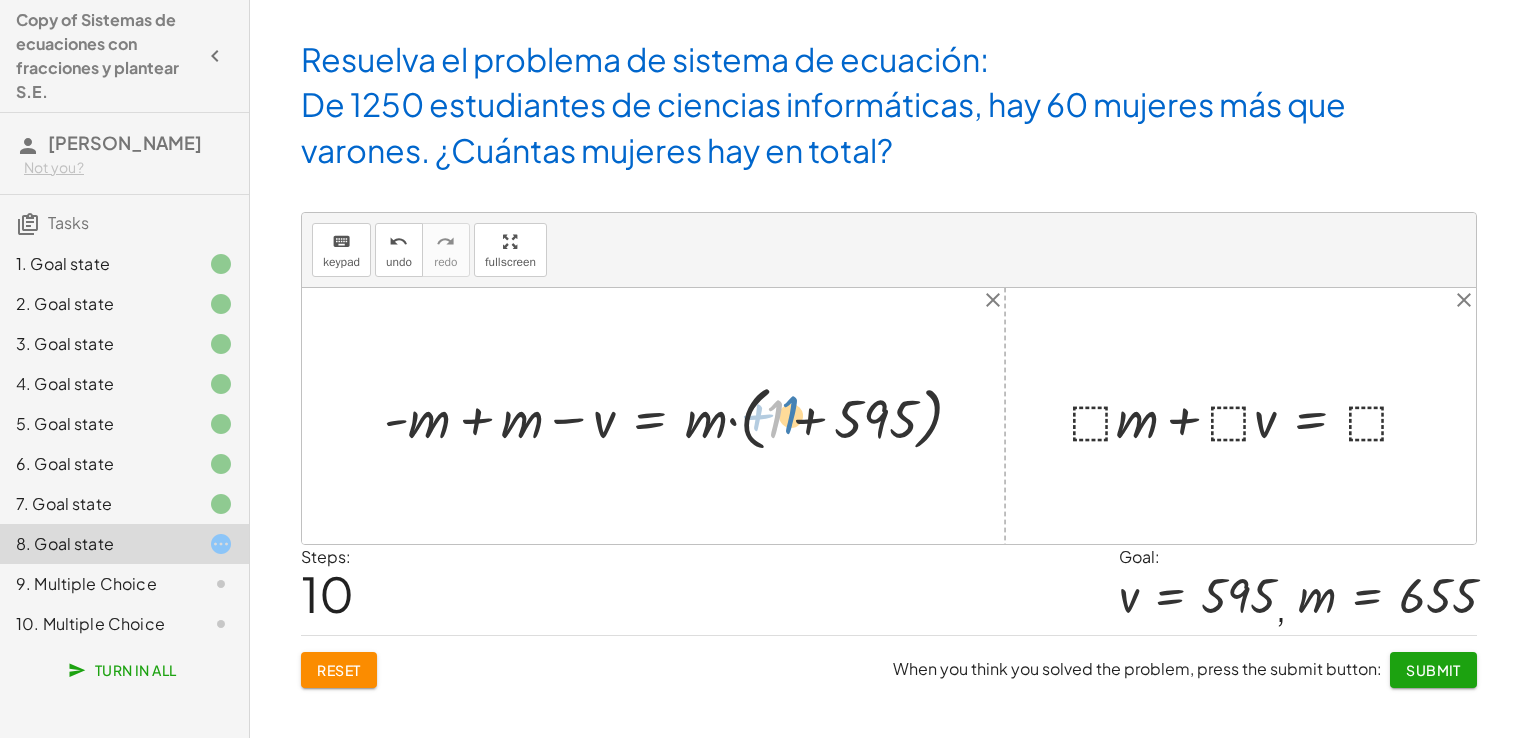 drag, startPoint x: 776, startPoint y: 415, endPoint x: 797, endPoint y: 414, distance: 21.023796 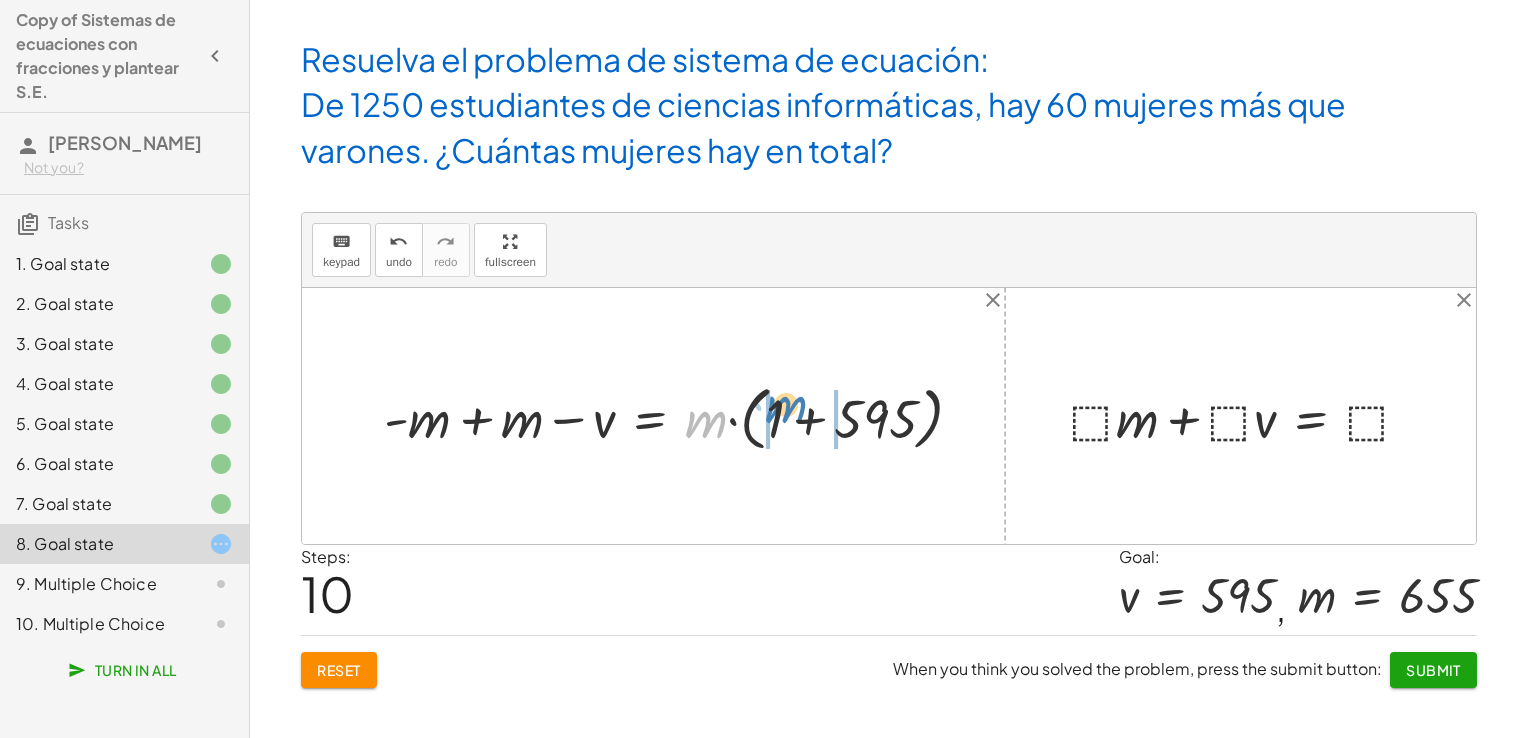 drag, startPoint x: 711, startPoint y: 419, endPoint x: 789, endPoint y: 403, distance: 79.624115 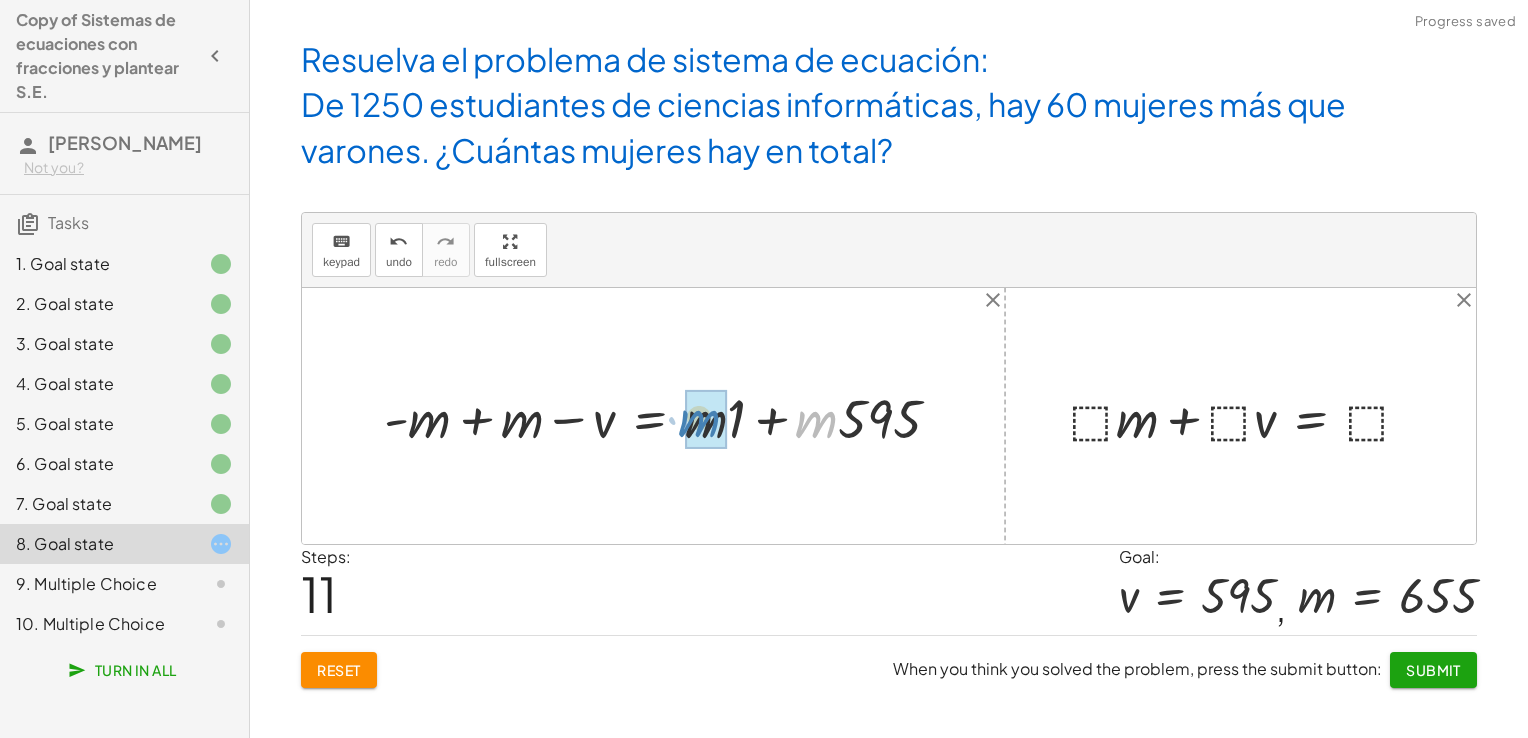 drag, startPoint x: 824, startPoint y: 422, endPoint x: 703, endPoint y: 419, distance: 121.037186 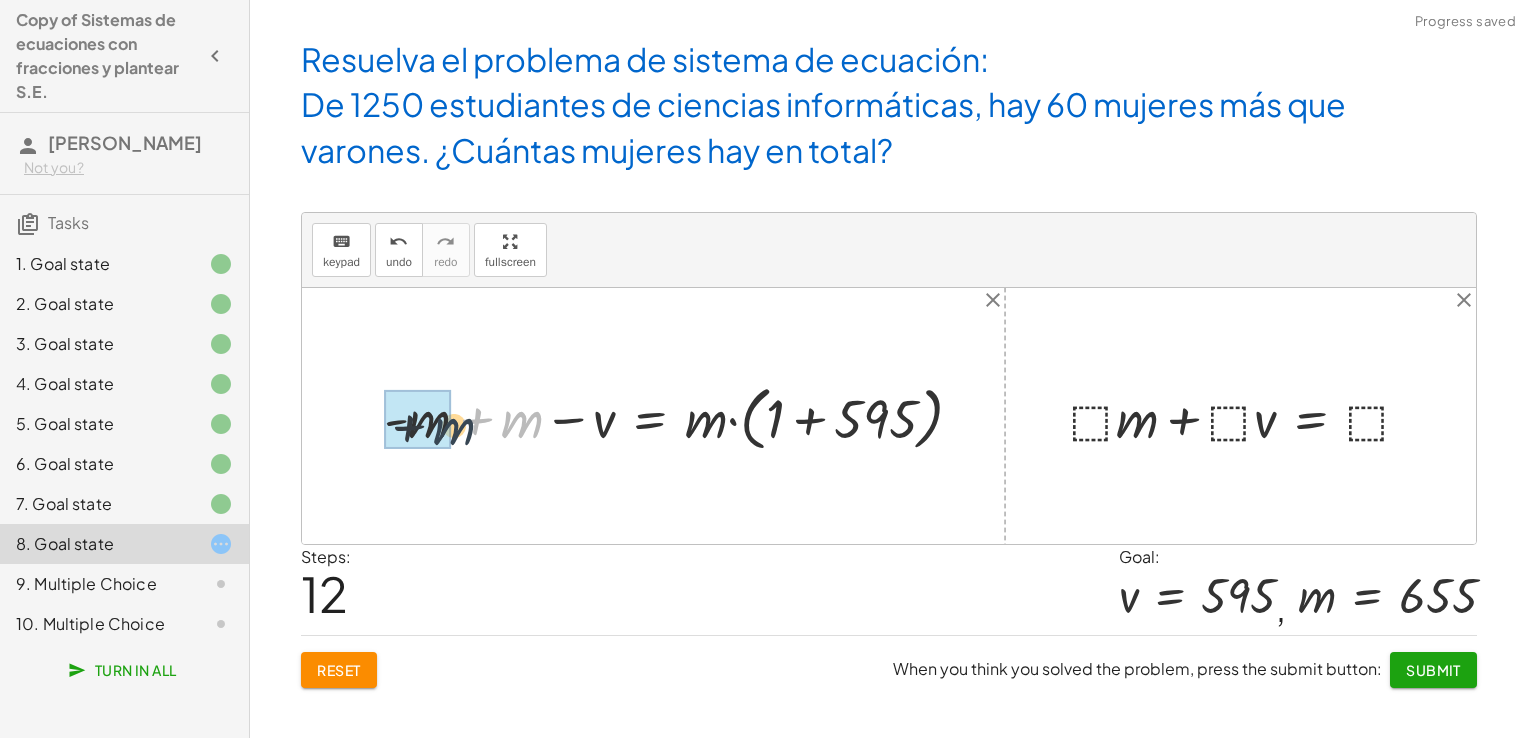 drag, startPoint x: 513, startPoint y: 410, endPoint x: 432, endPoint y: 418, distance: 81.394104 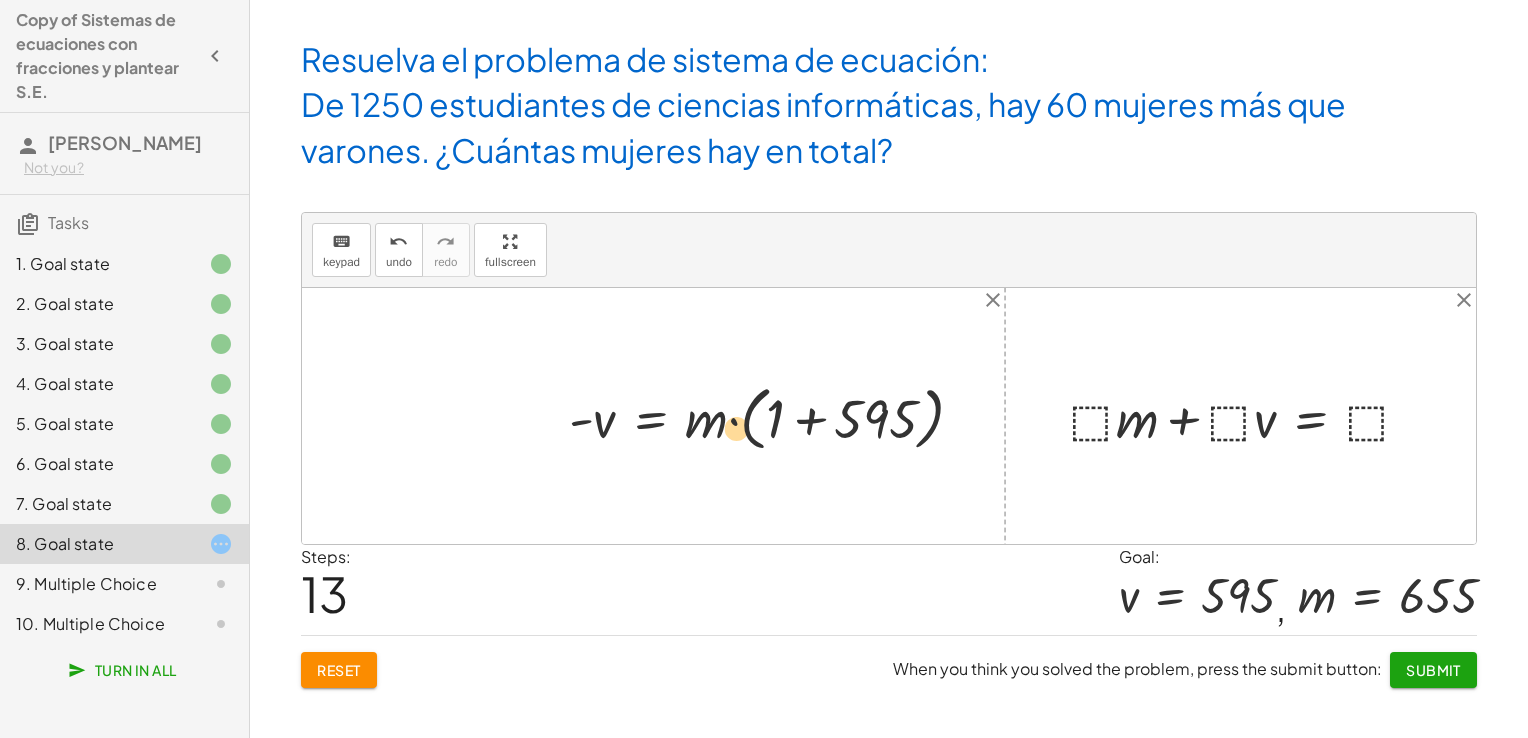 drag, startPoint x: 716, startPoint y: 422, endPoint x: 751, endPoint y: 434, distance: 37 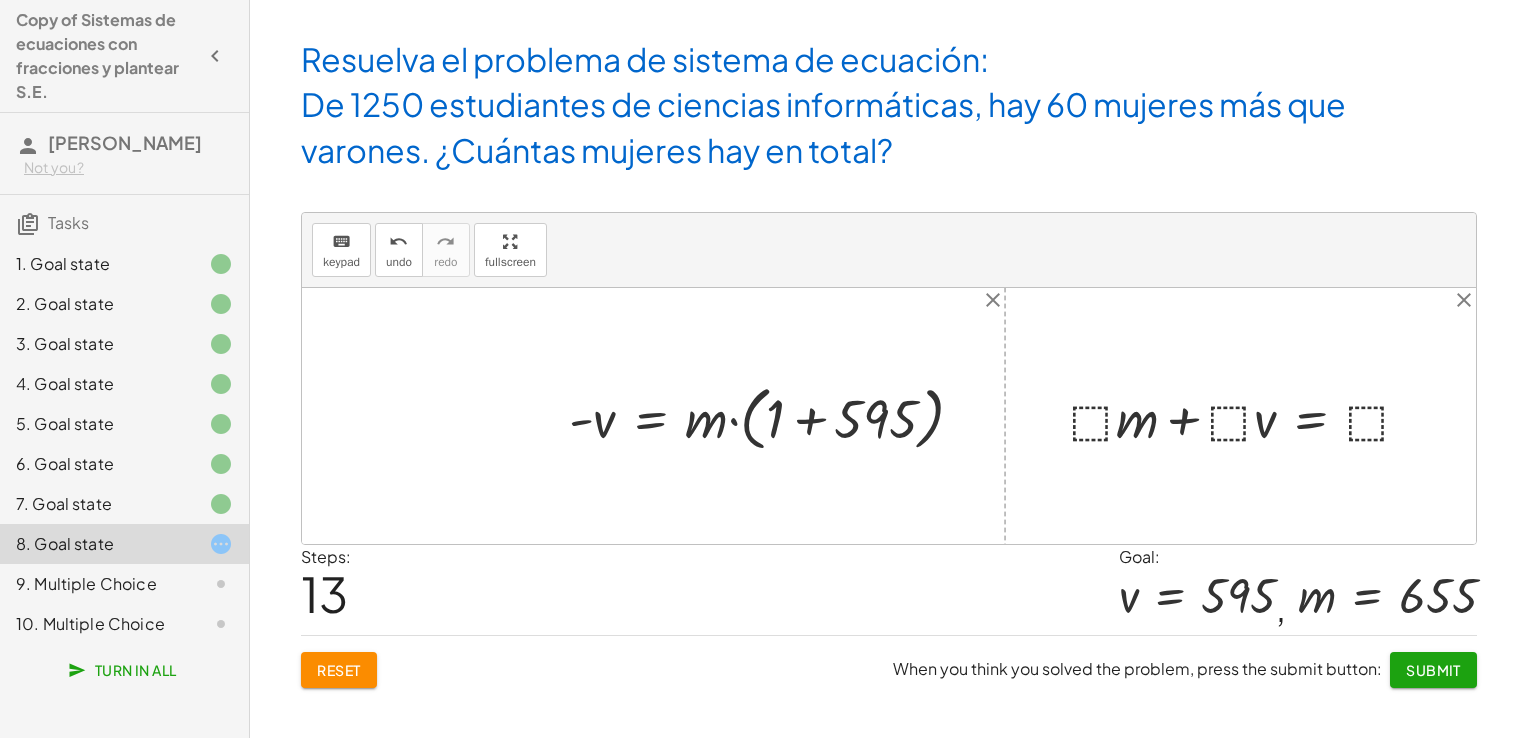 click at bounding box center (774, 416) 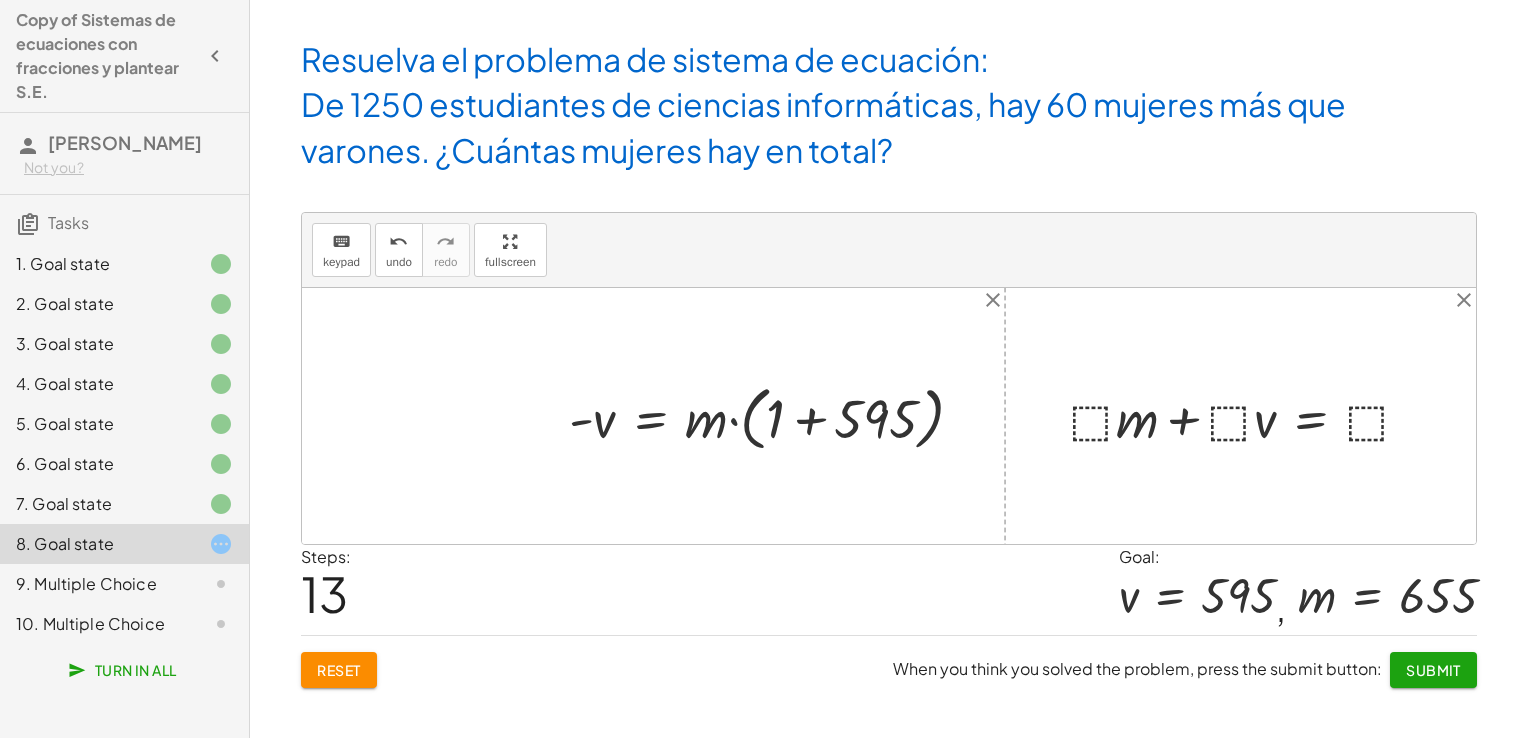click at bounding box center (774, 416) 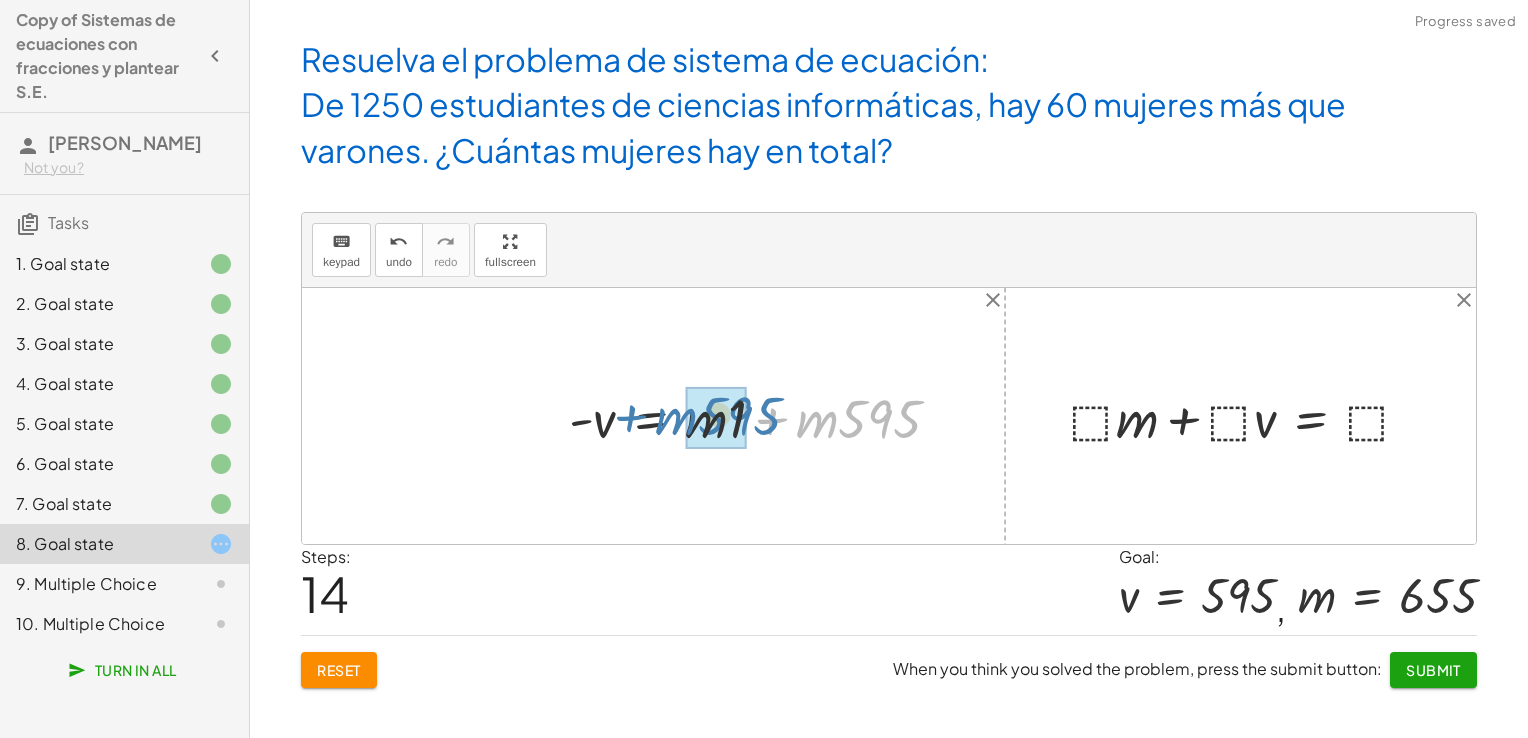 drag, startPoint x: 773, startPoint y: 417, endPoint x: 631, endPoint y: 414, distance: 142.0317 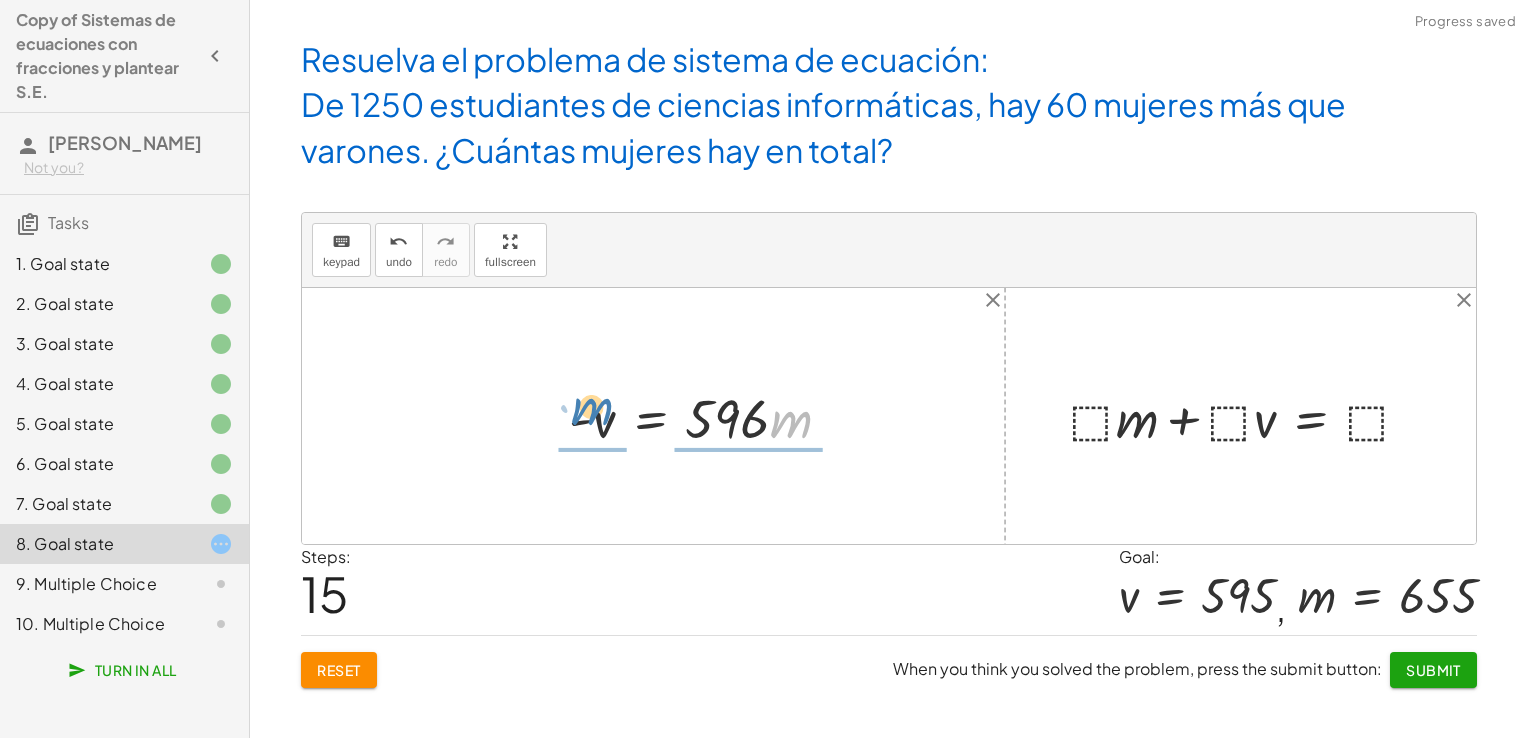 drag, startPoint x: 792, startPoint y: 422, endPoint x: 589, endPoint y: 412, distance: 203.24615 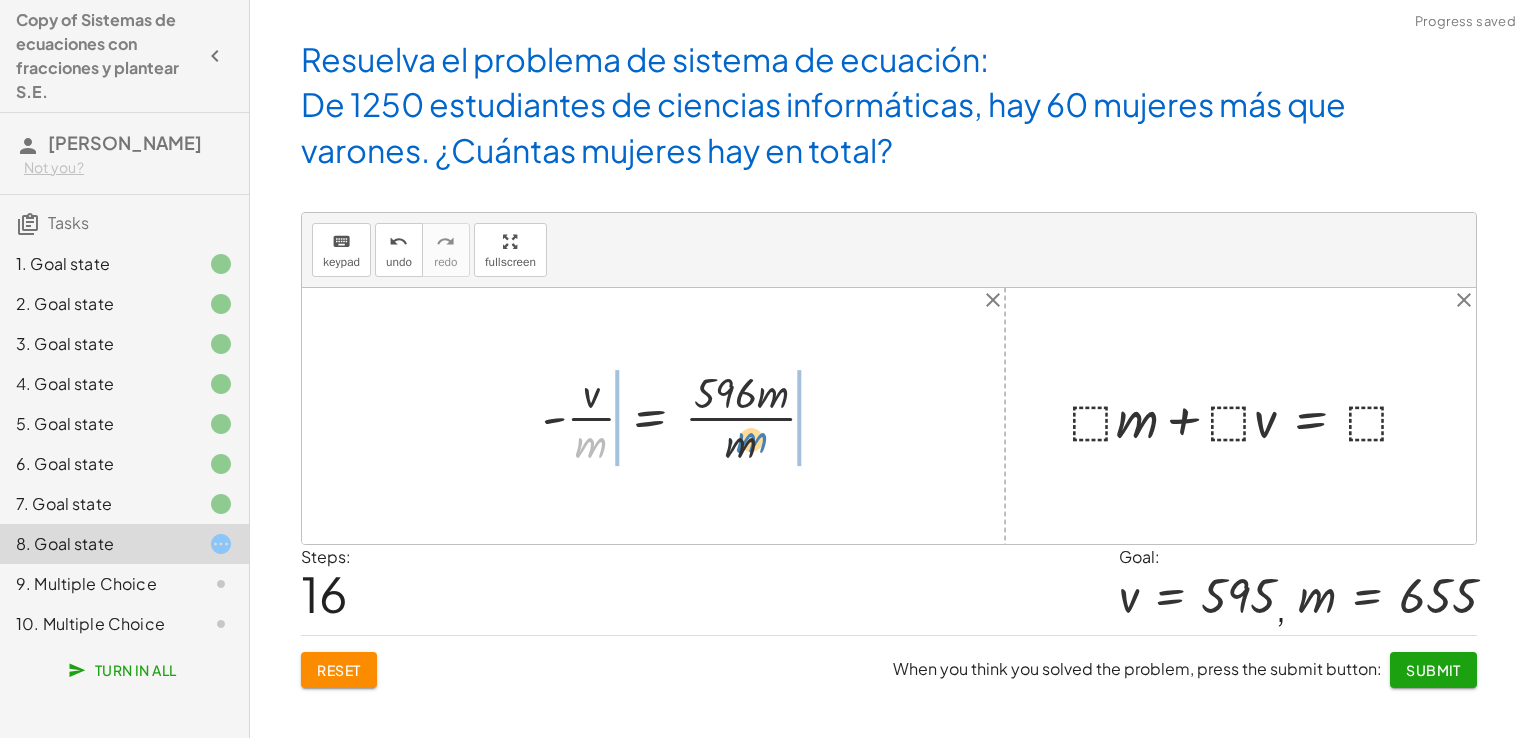 drag, startPoint x: 593, startPoint y: 443, endPoint x: 752, endPoint y: 439, distance: 159.05031 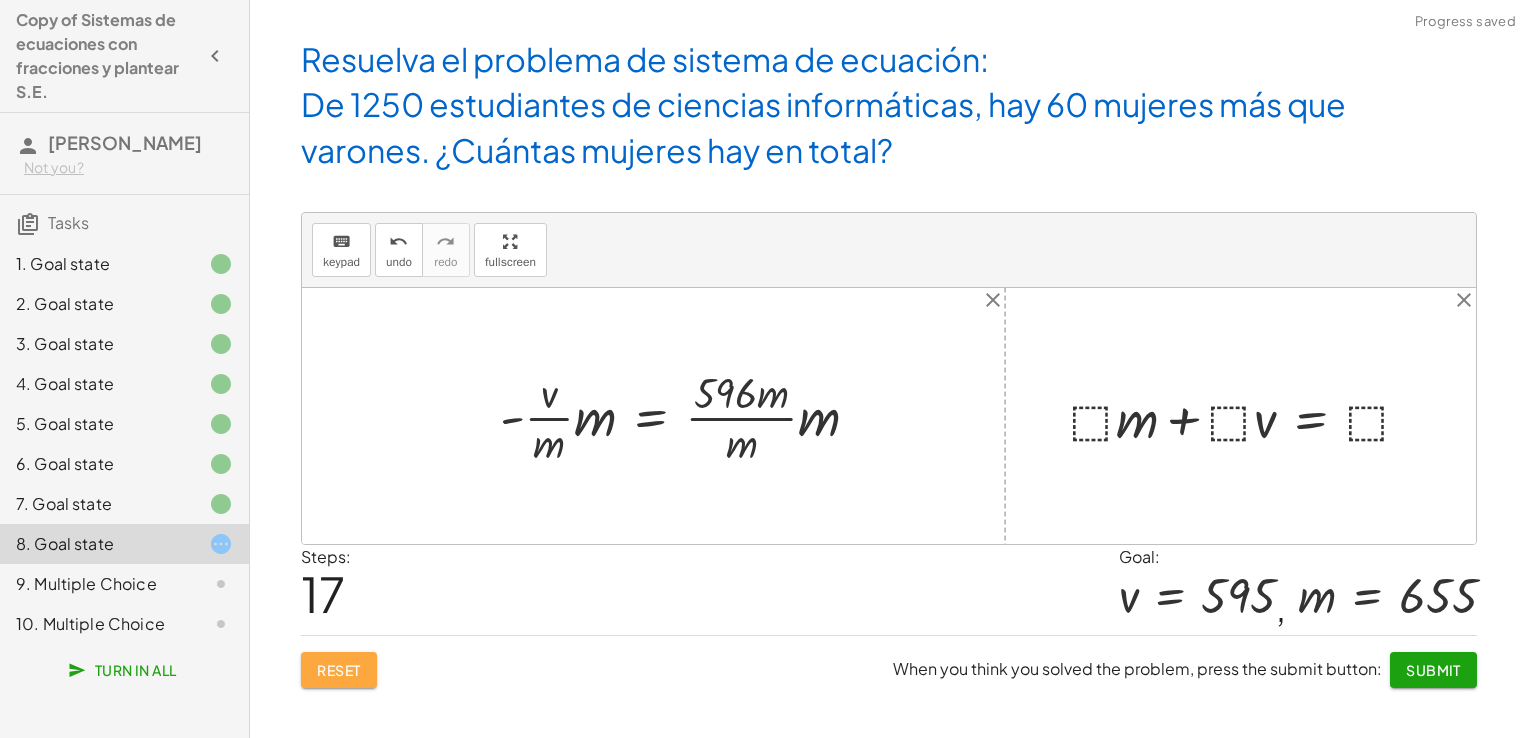 click on "Reset" at bounding box center [339, 670] 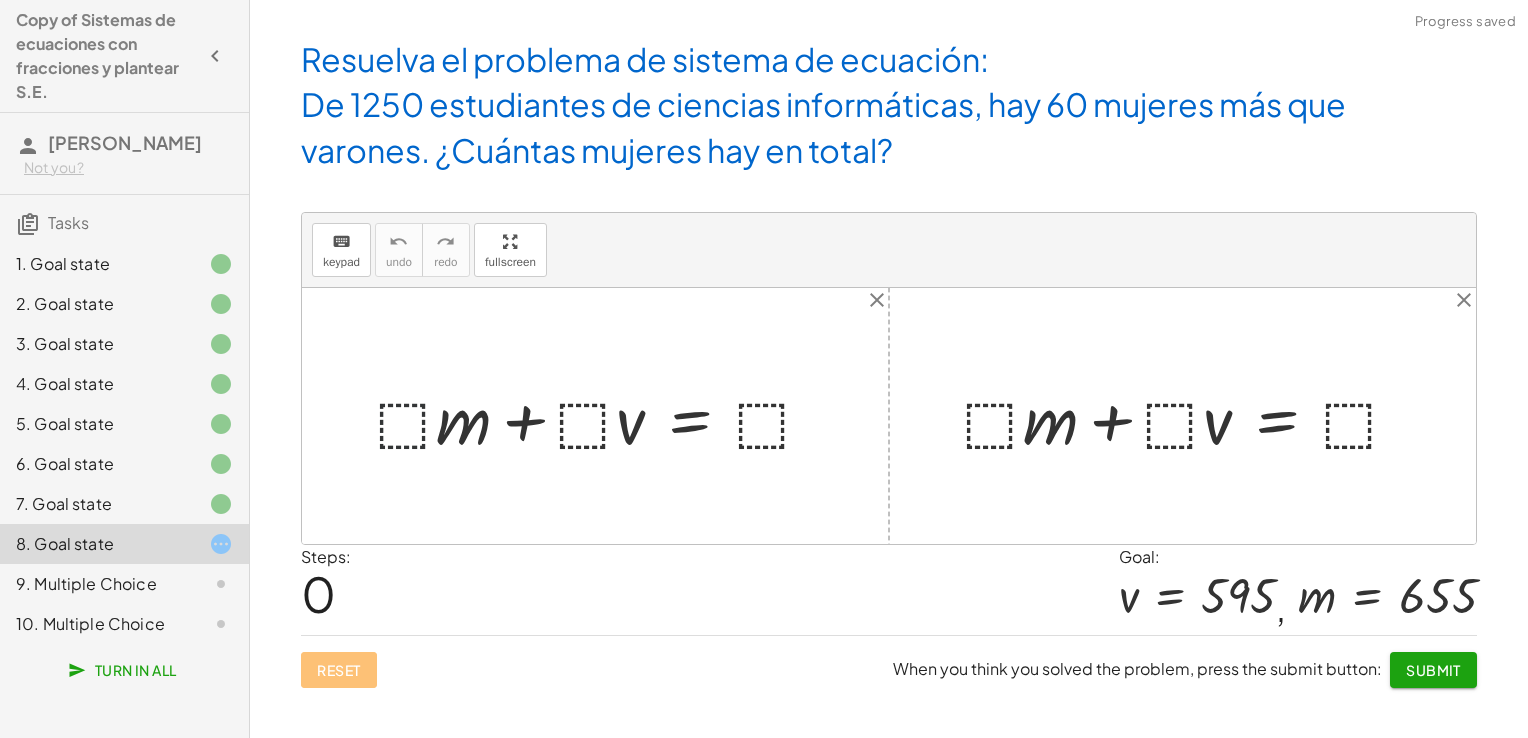 click at bounding box center [603, 416] 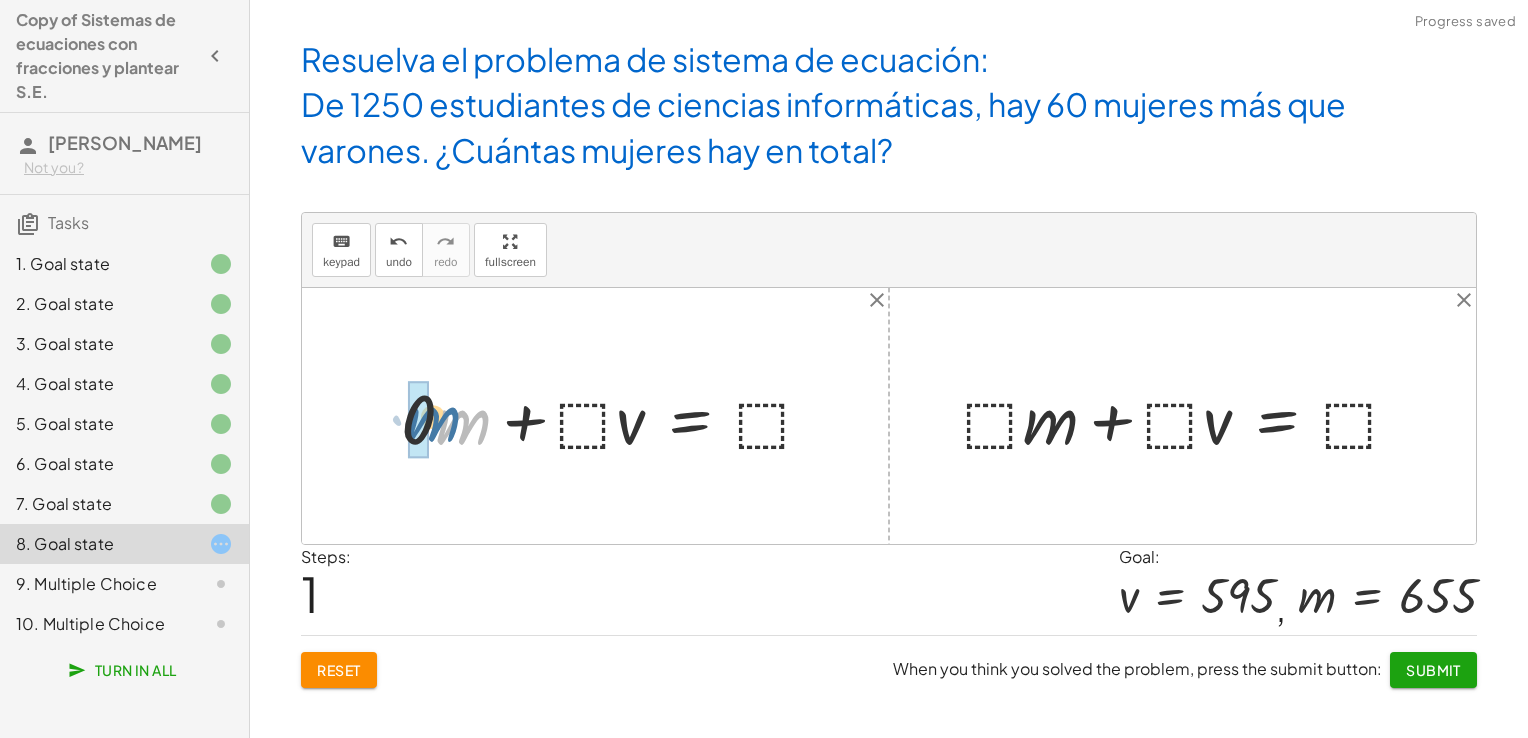 drag, startPoint x: 448, startPoint y: 429, endPoint x: 413, endPoint y: 424, distance: 35.35534 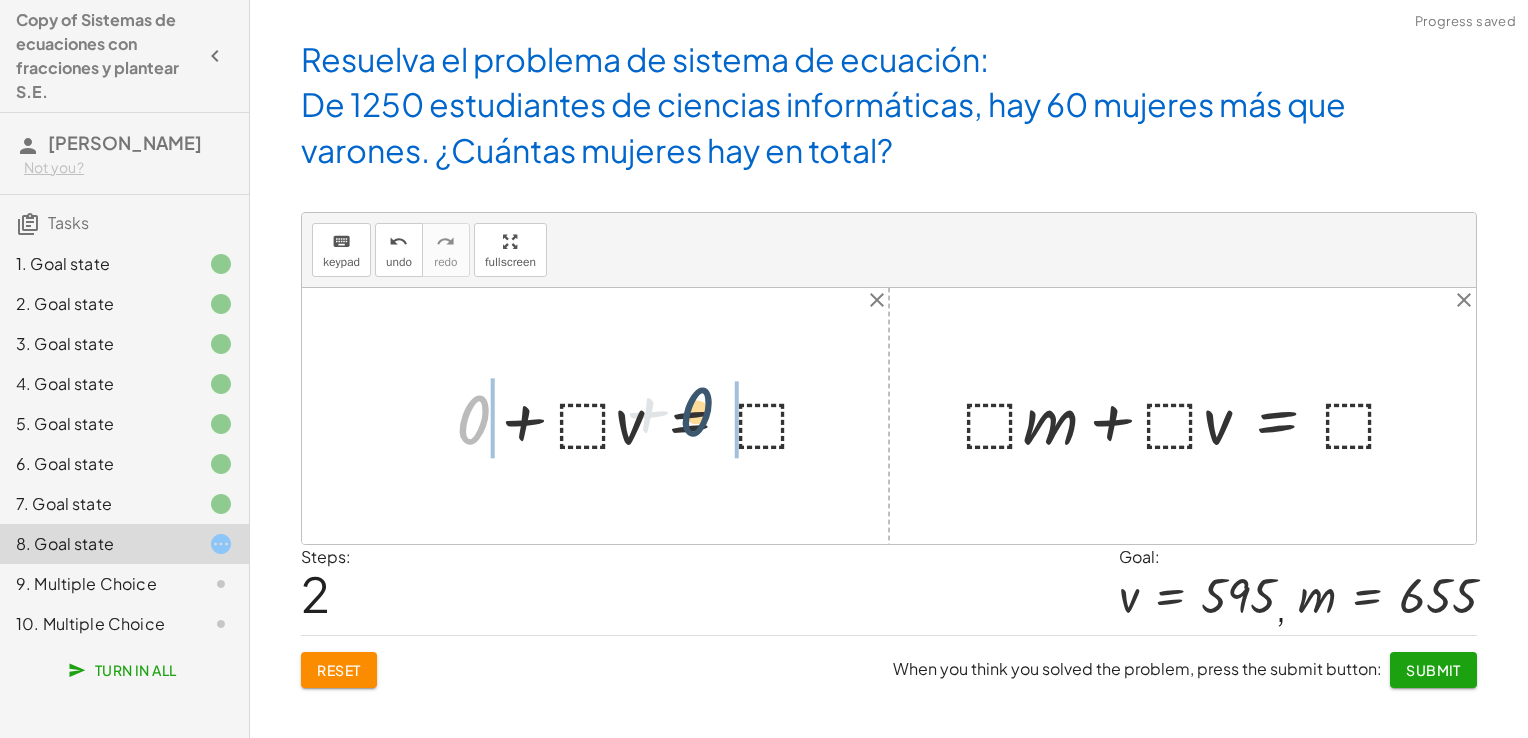 drag, startPoint x: 469, startPoint y: 424, endPoint x: 740, endPoint y: 422, distance: 271.0074 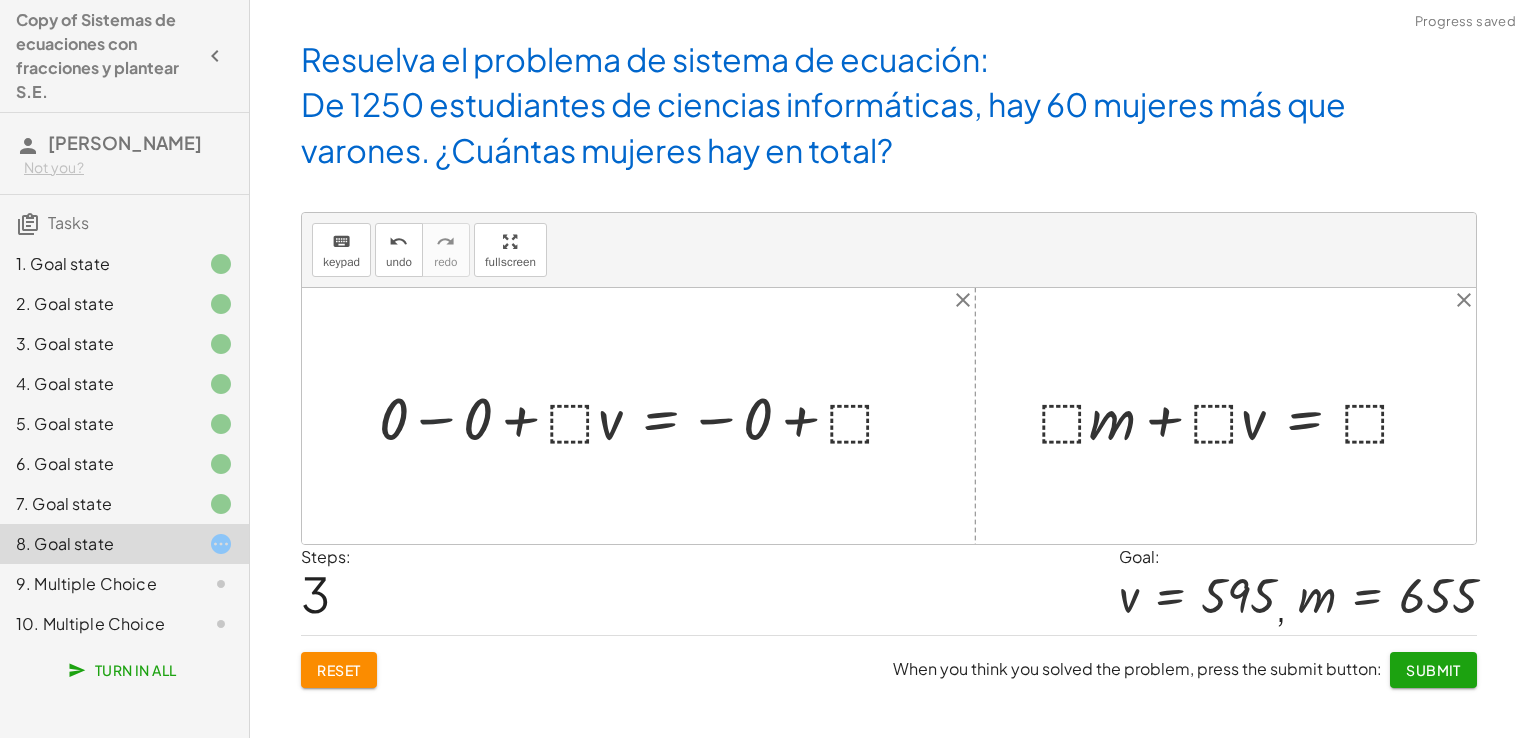 click at bounding box center (646, 416) 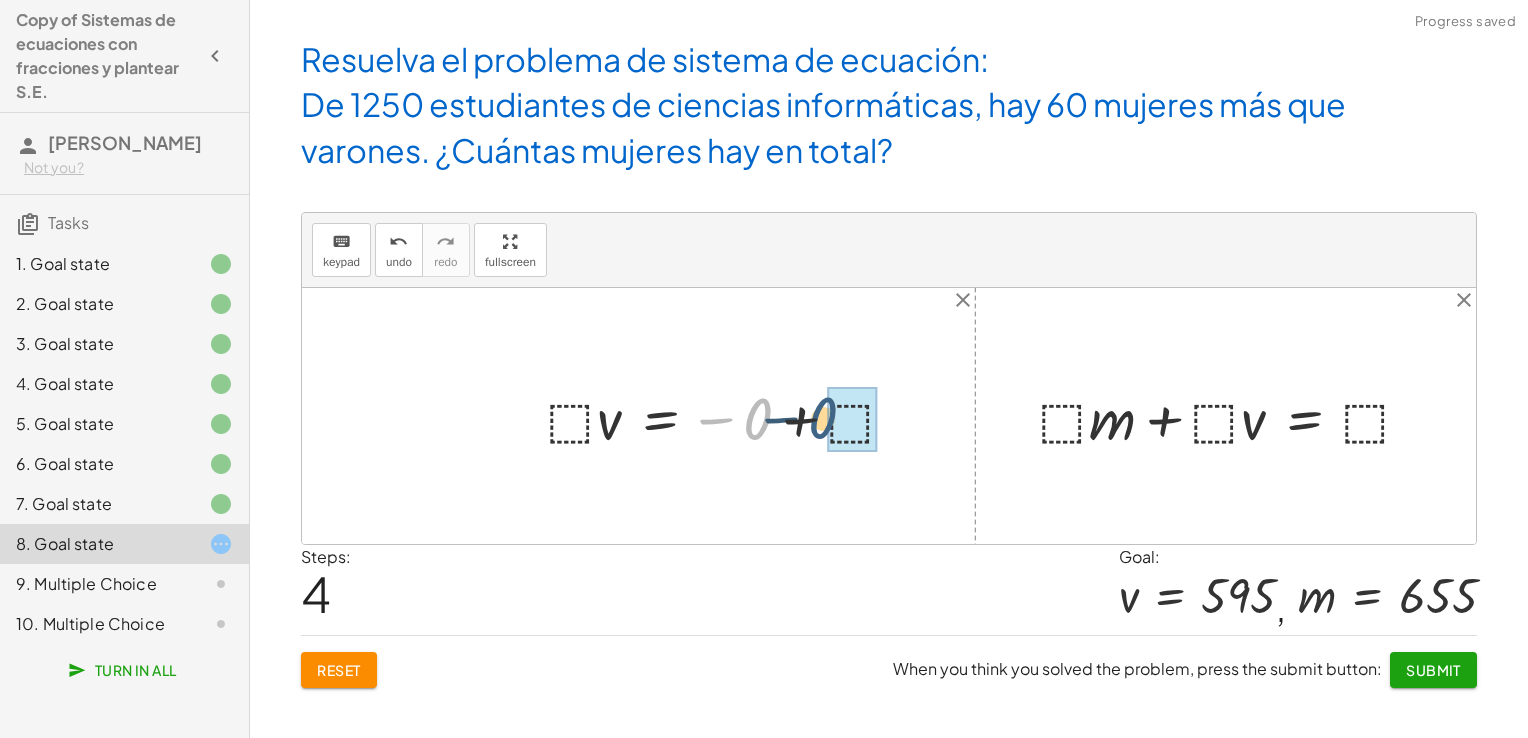 drag, startPoint x: 748, startPoint y: 419, endPoint x: 824, endPoint y: 418, distance: 76.00658 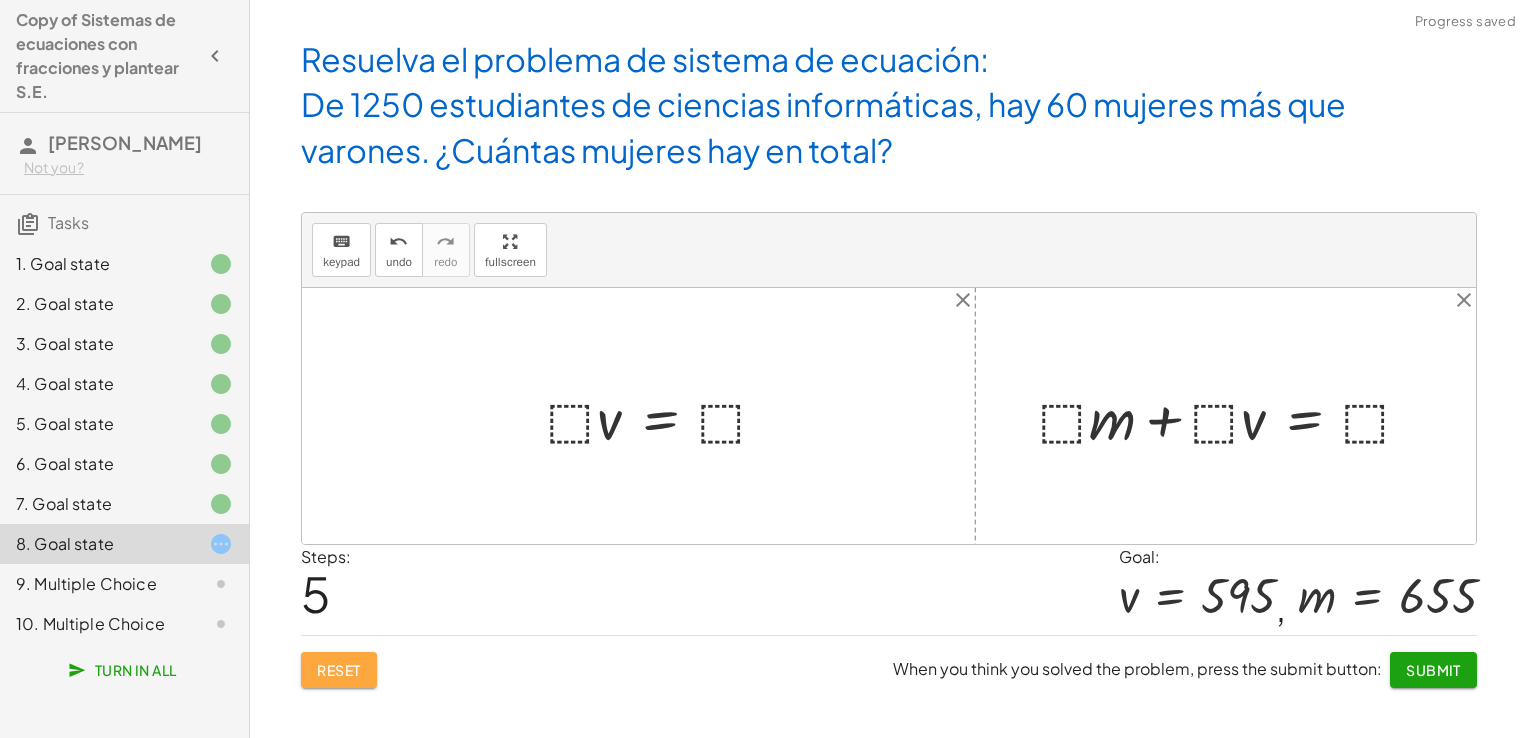 click on "Reset" 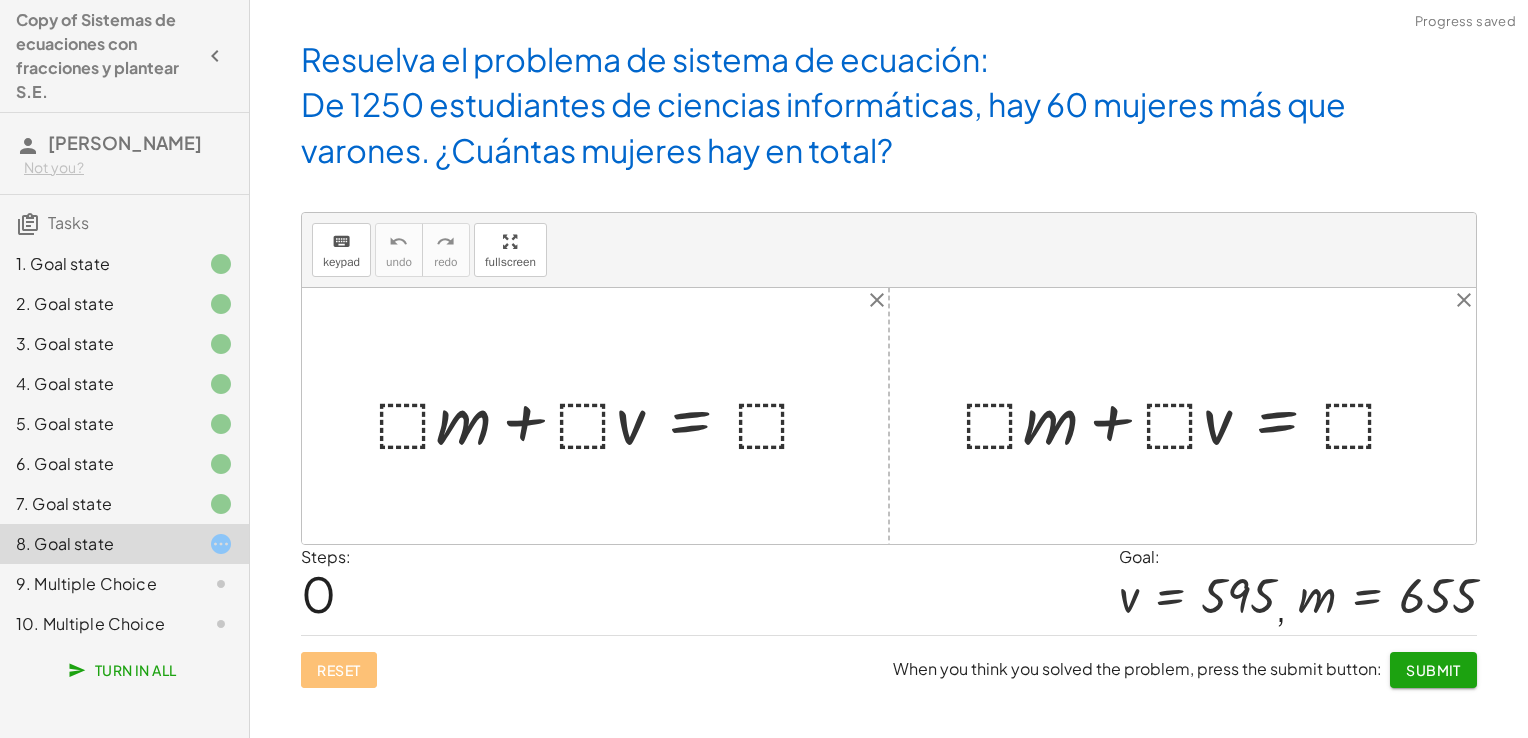 click at bounding box center [603, 416] 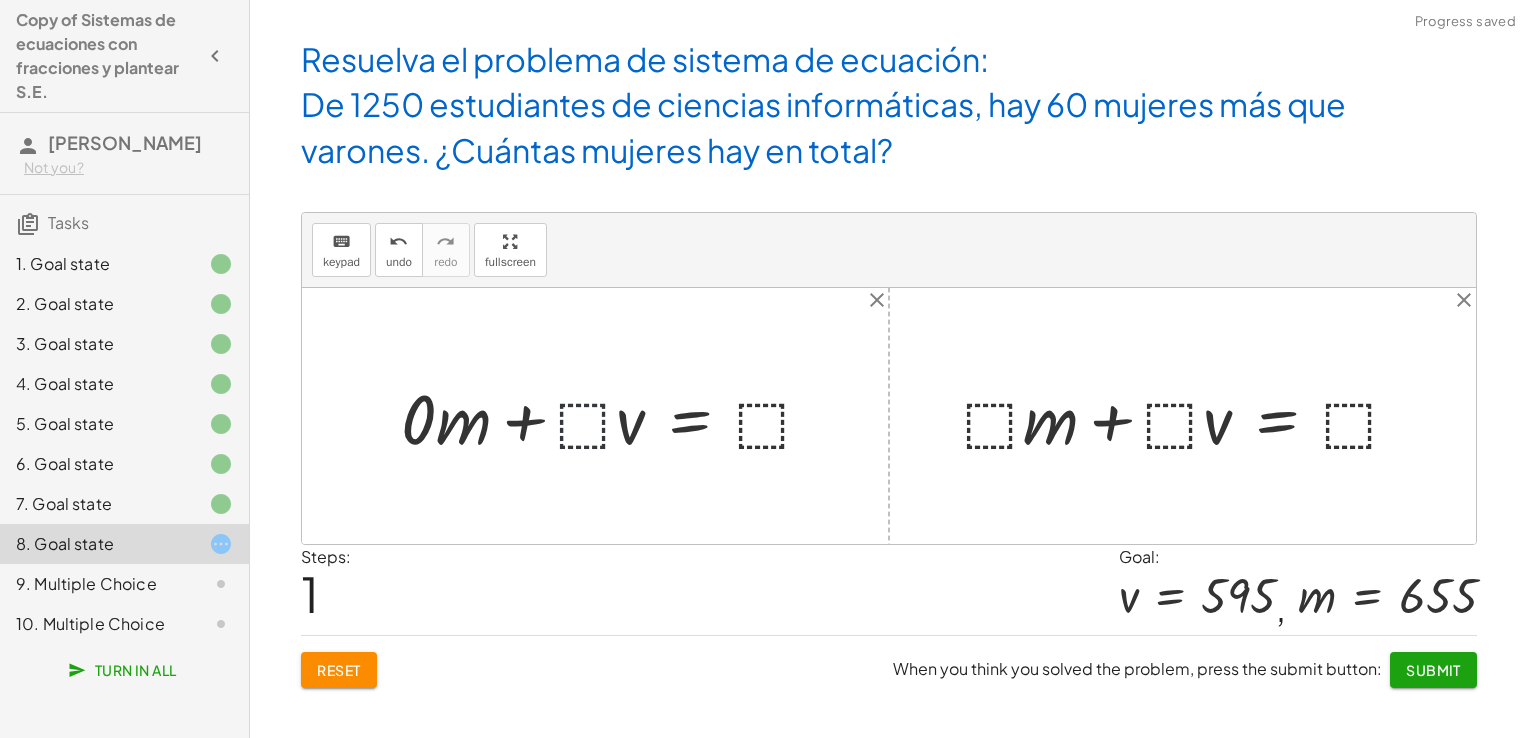 click at bounding box center [615, 416] 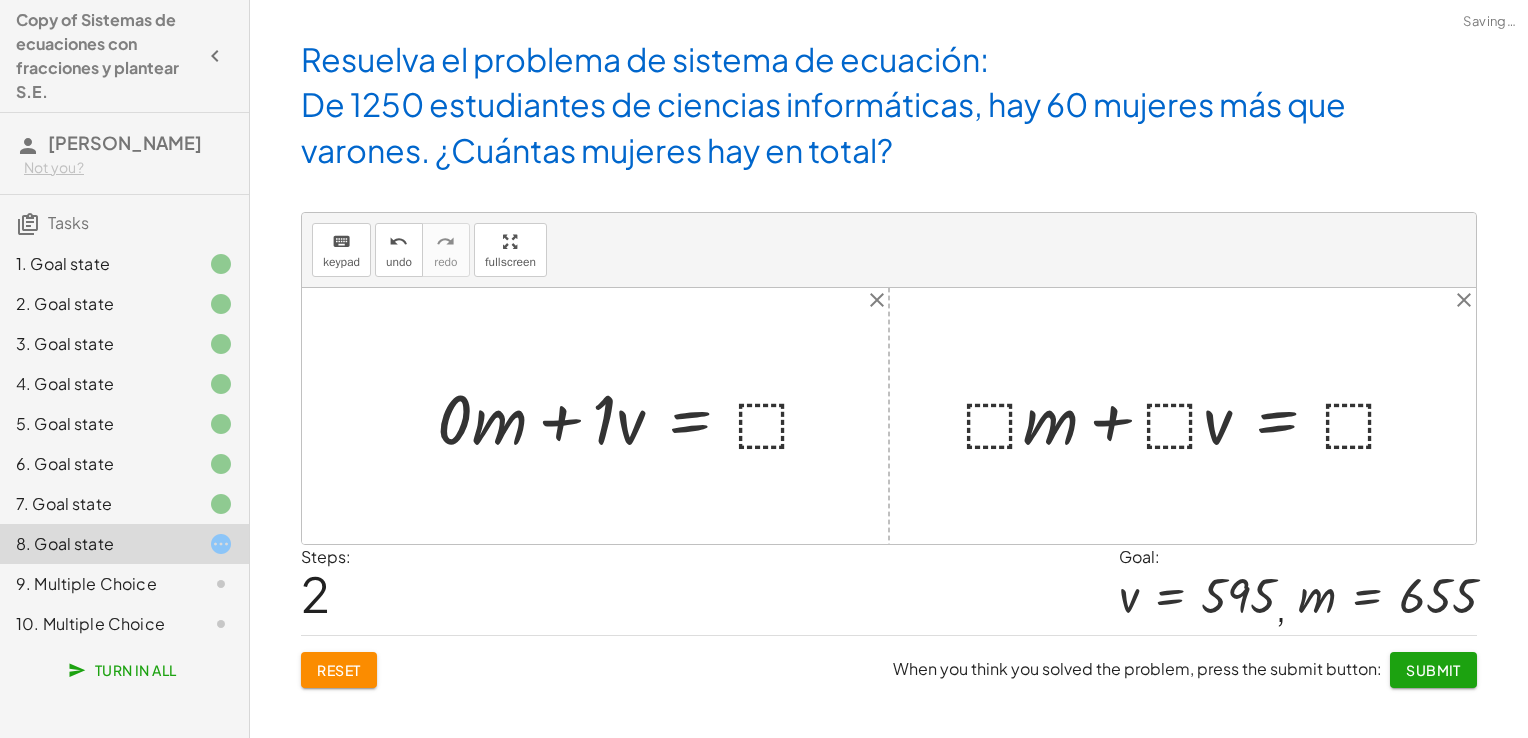 click at bounding box center (633, 416) 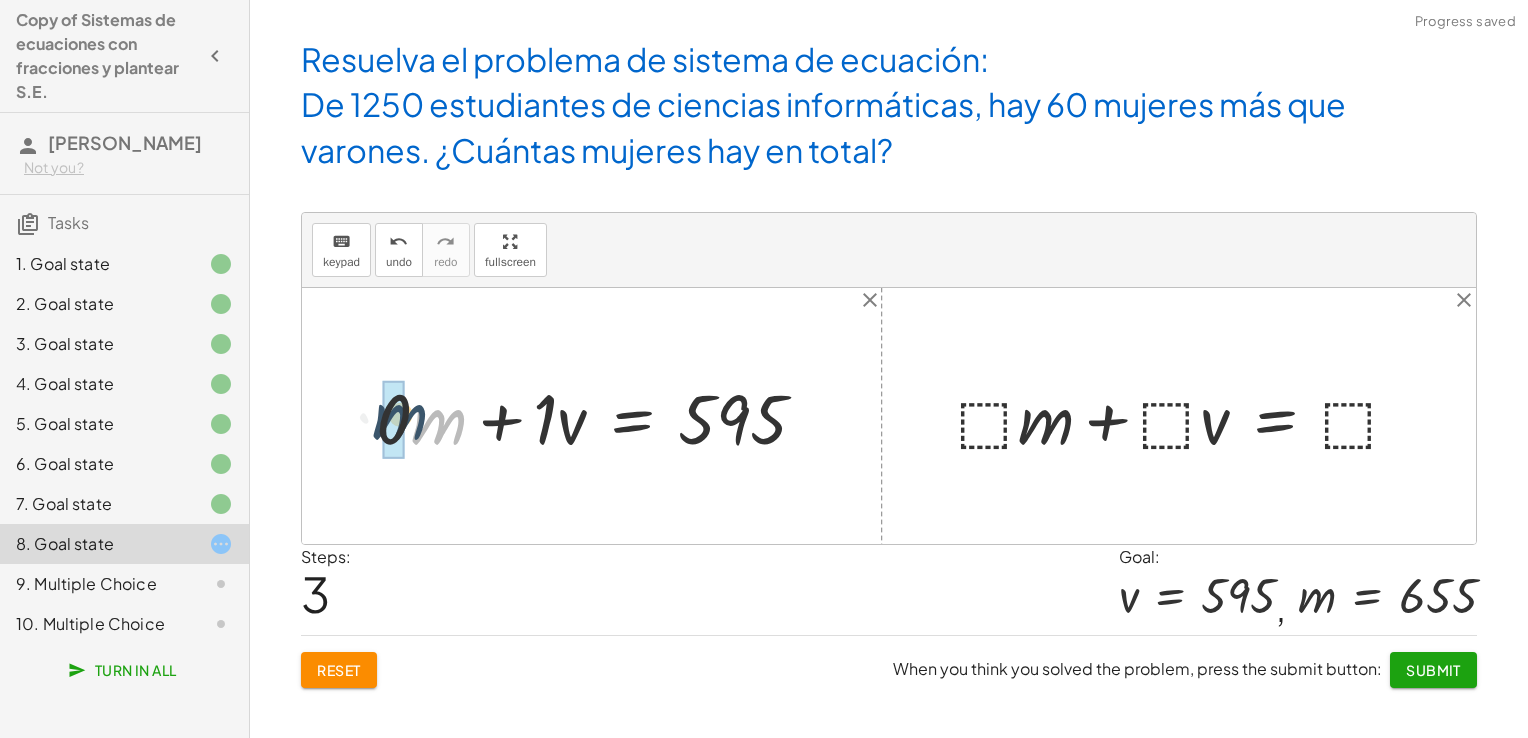 drag, startPoint x: 436, startPoint y: 427, endPoint x: 404, endPoint y: 423, distance: 32.24903 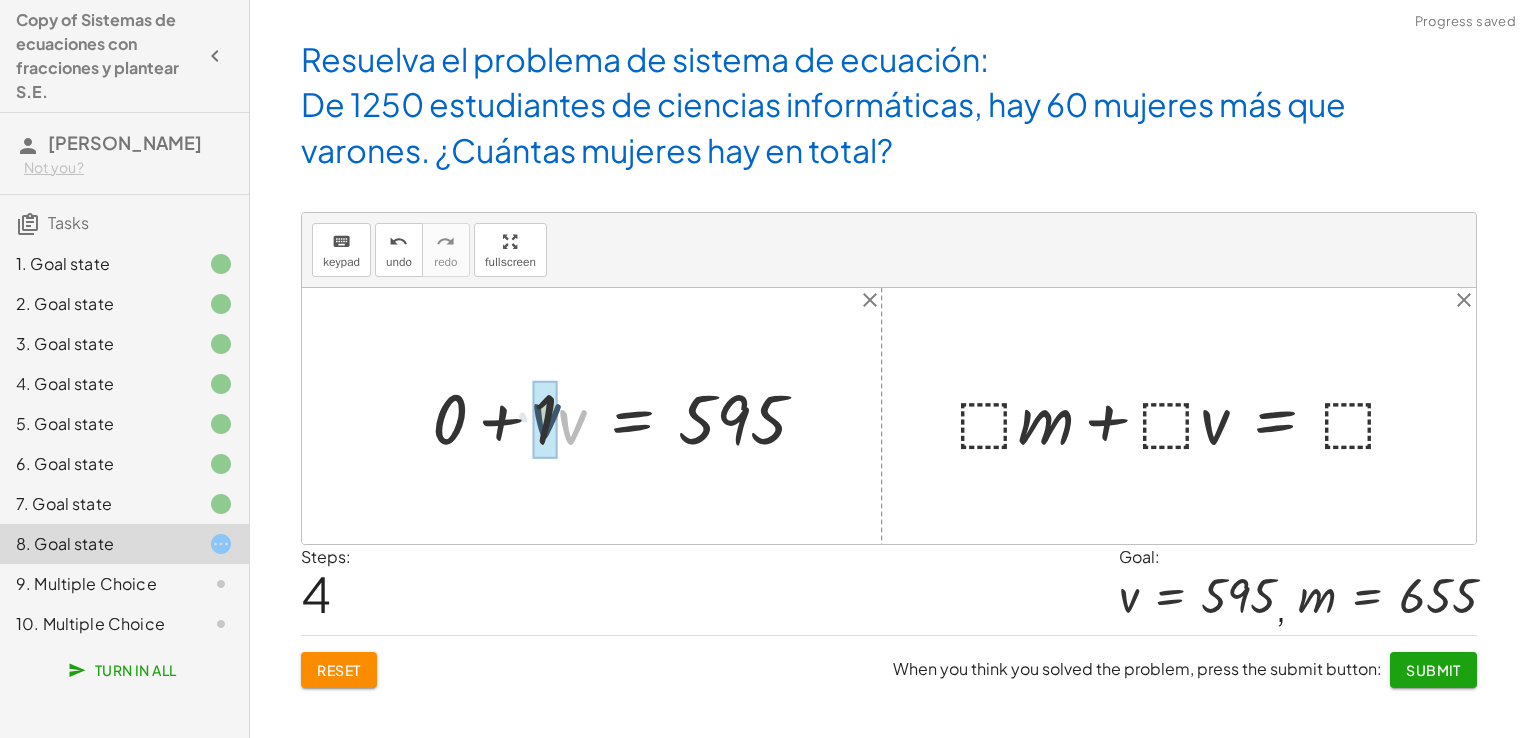drag, startPoint x: 566, startPoint y: 417, endPoint x: 540, endPoint y: 411, distance: 26.683329 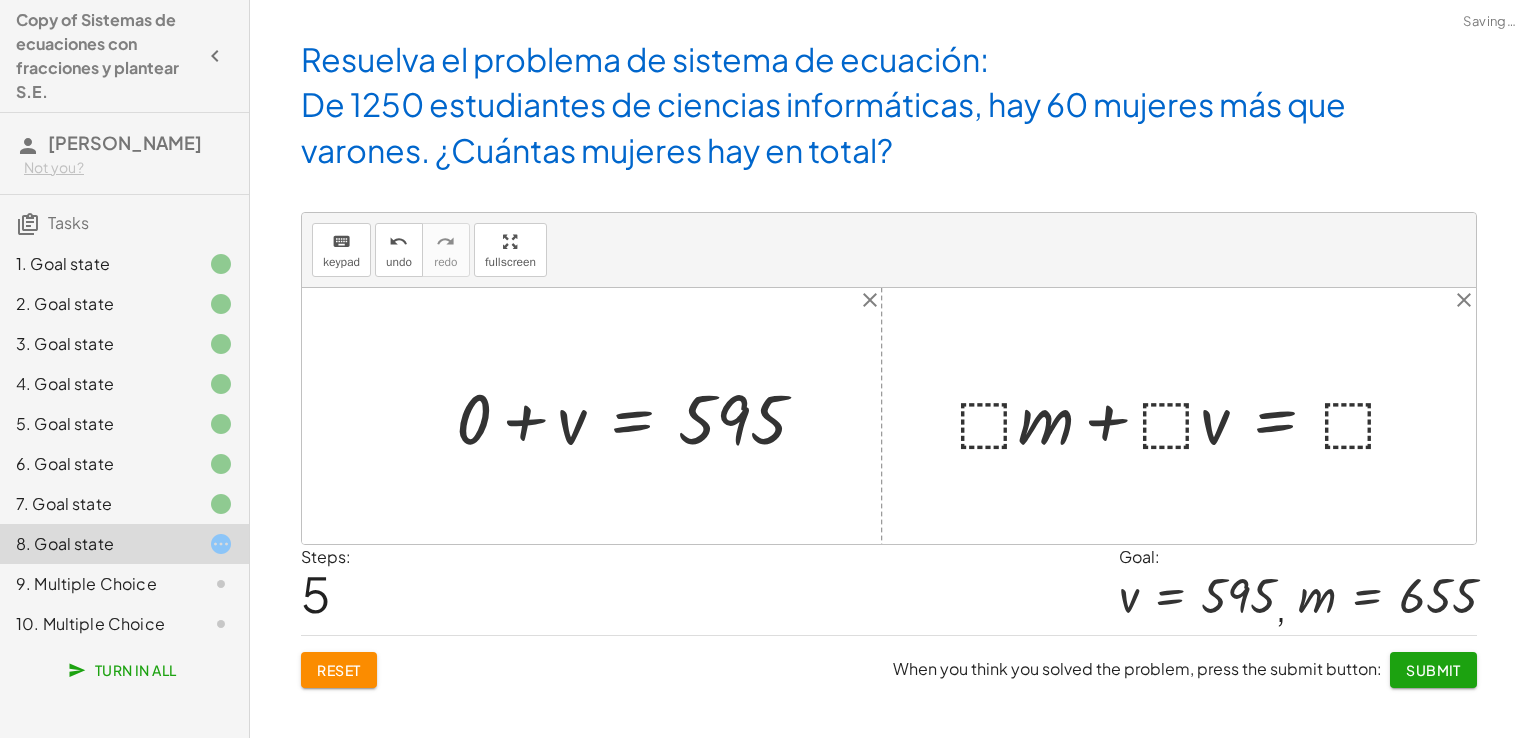 click at bounding box center [639, 416] 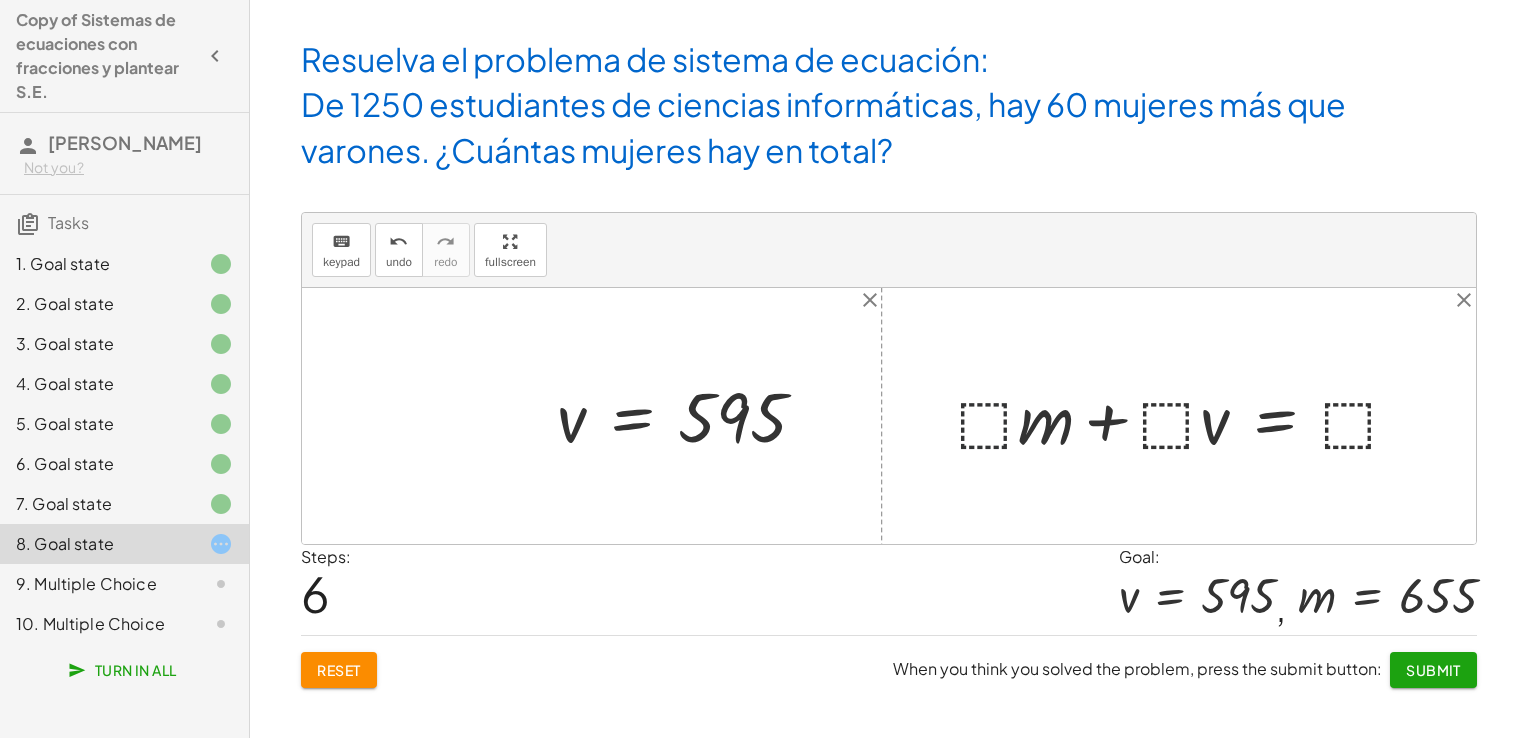 click at bounding box center (1187, 416) 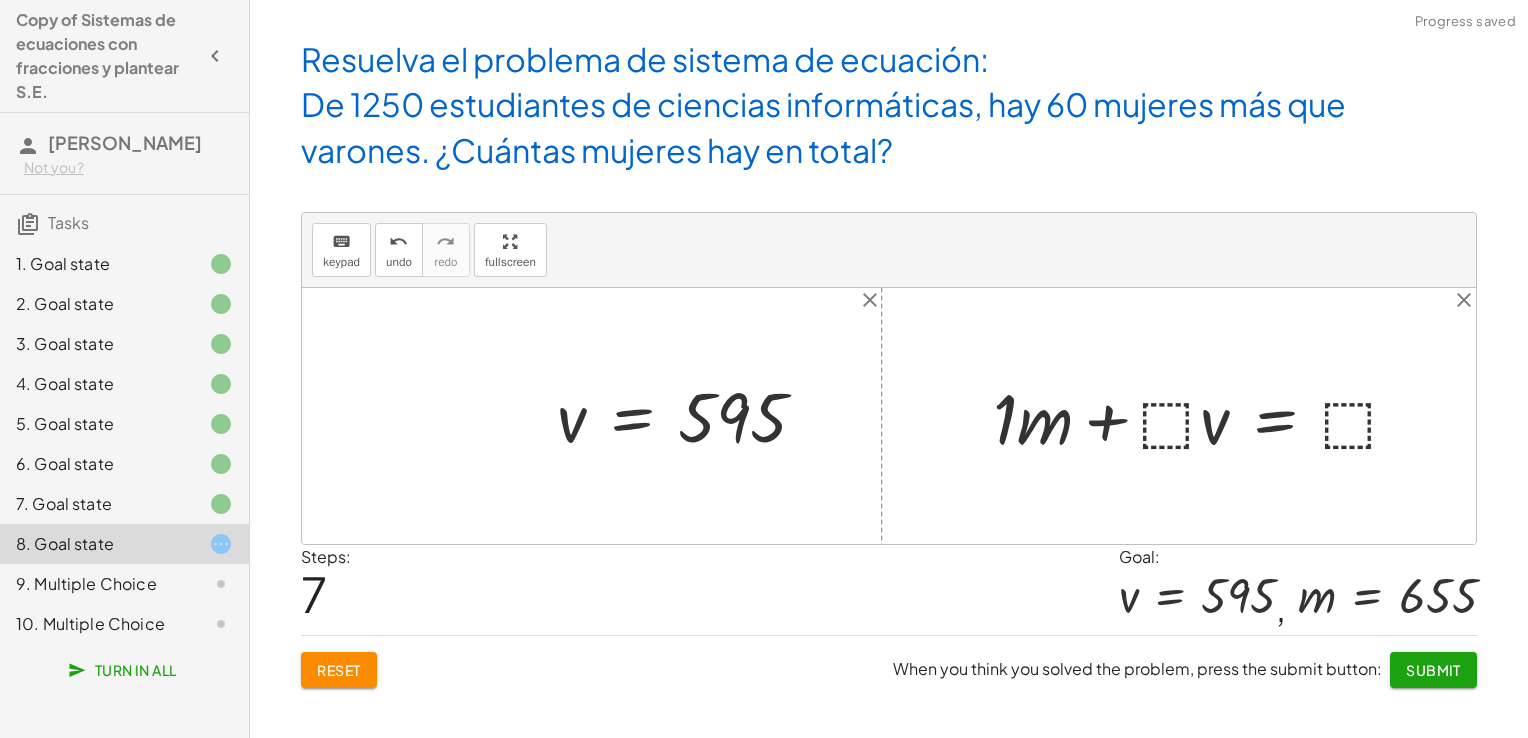 click at bounding box center [1204, 416] 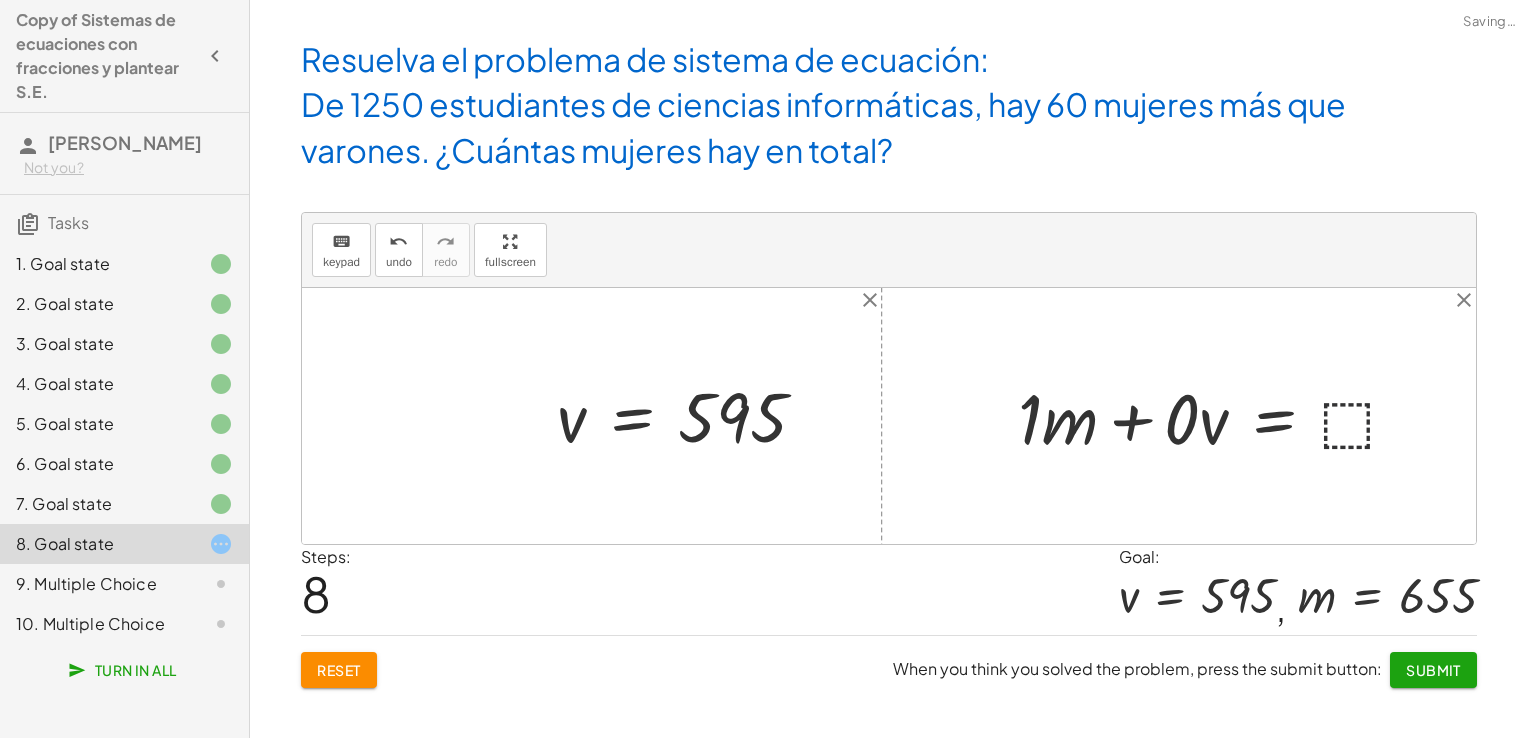 click at bounding box center [1217, 416] 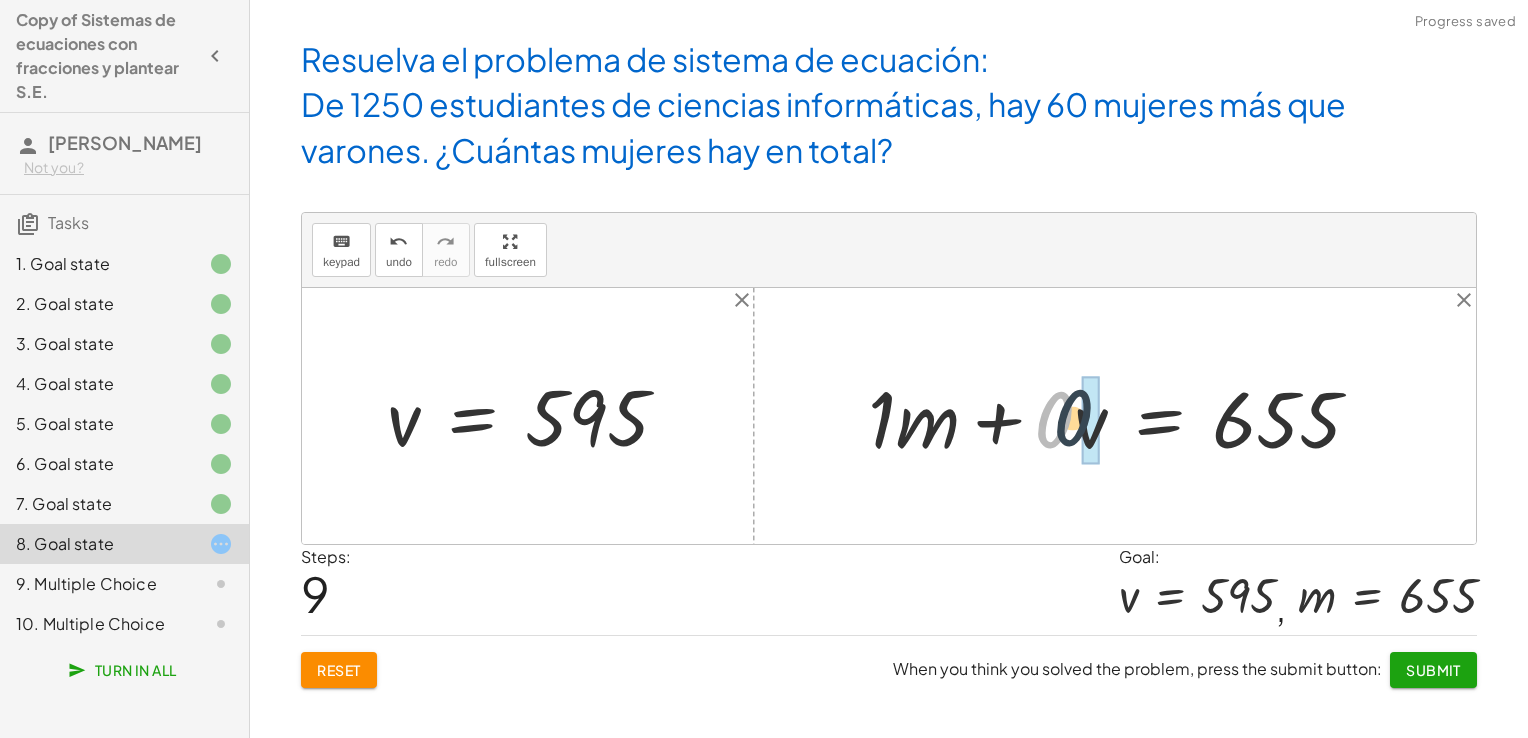 drag, startPoint x: 1058, startPoint y: 434, endPoint x: 1092, endPoint y: 432, distance: 34.058773 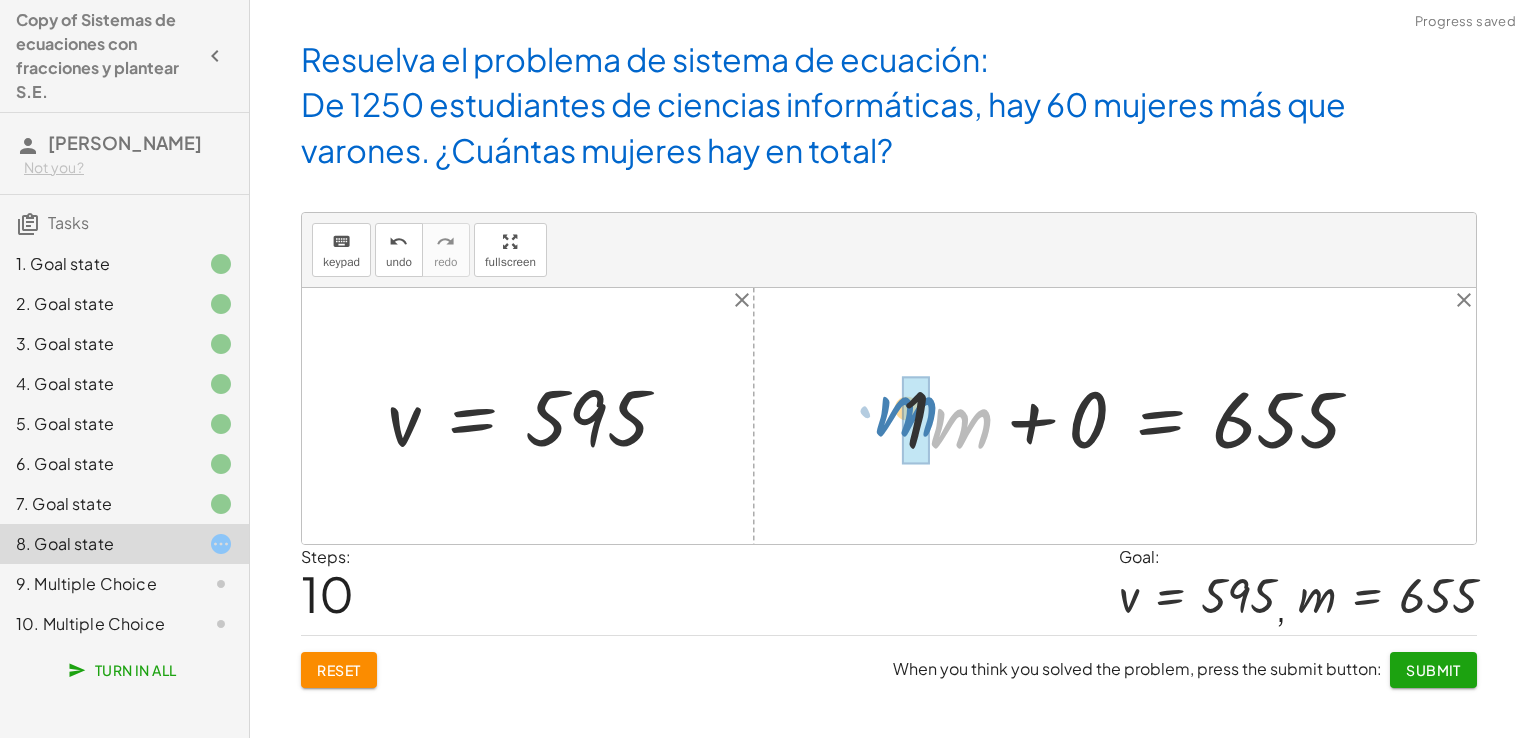 drag, startPoint x: 981, startPoint y: 434, endPoint x: 934, endPoint y: 422, distance: 48.507732 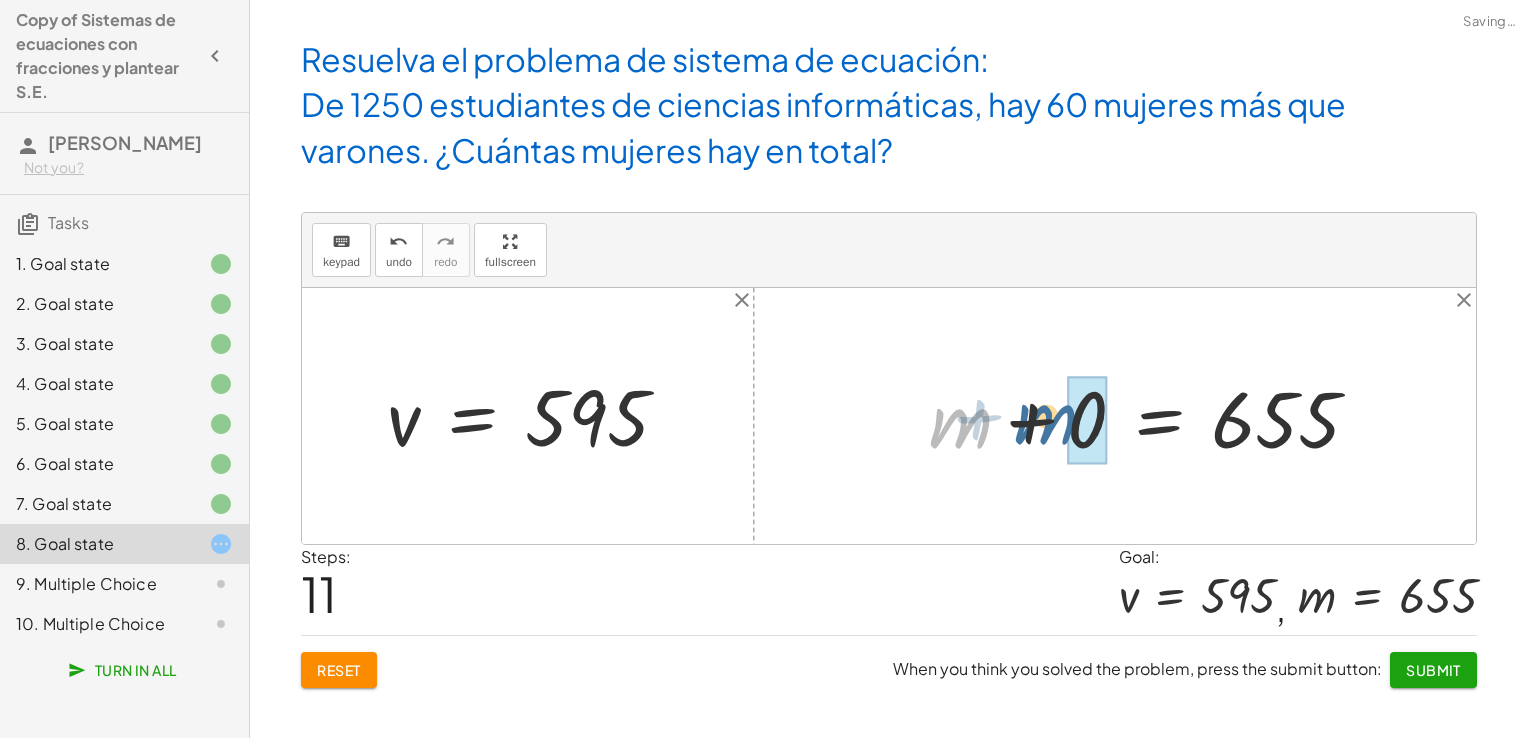 drag, startPoint x: 978, startPoint y: 433, endPoint x: 1090, endPoint y: 429, distance: 112.0714 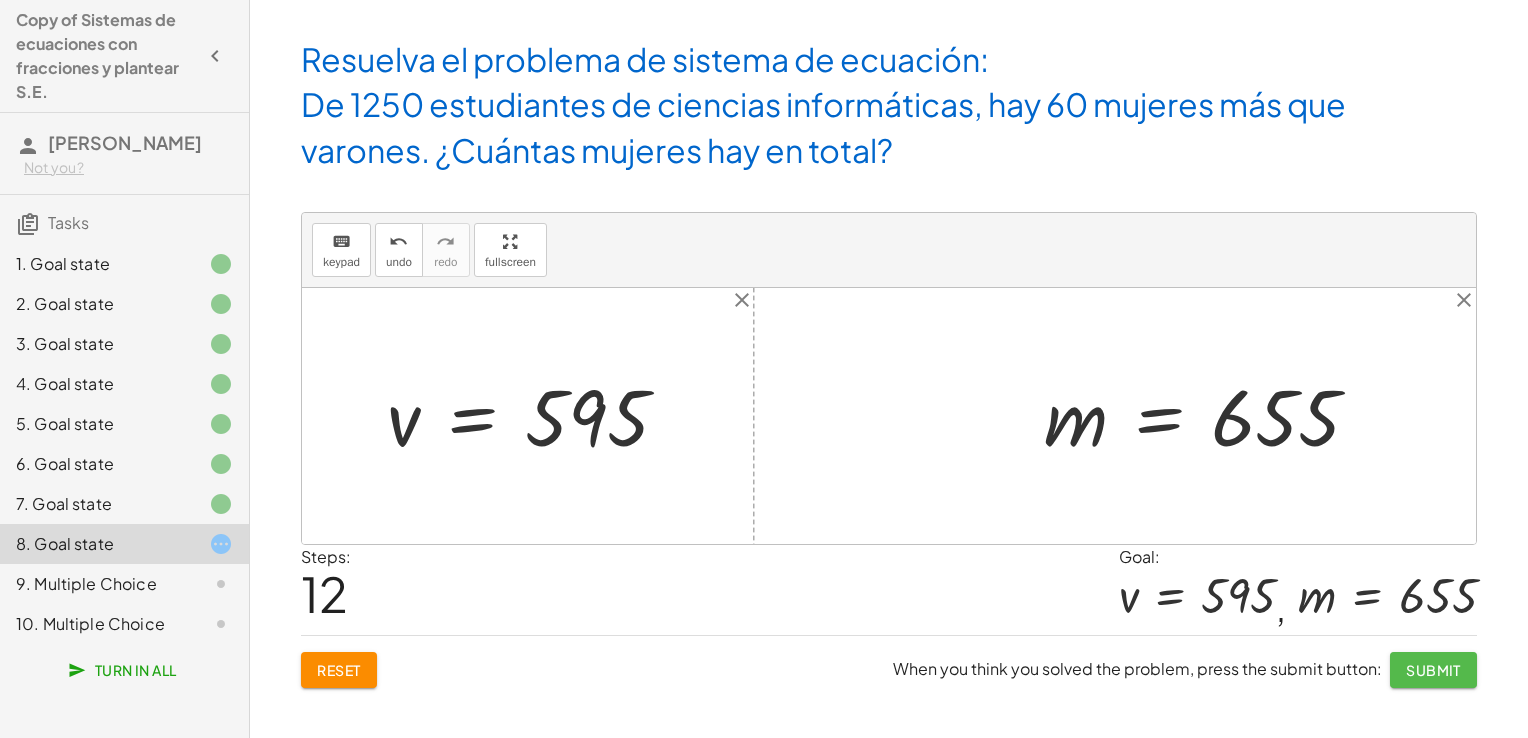 click on "Submit" 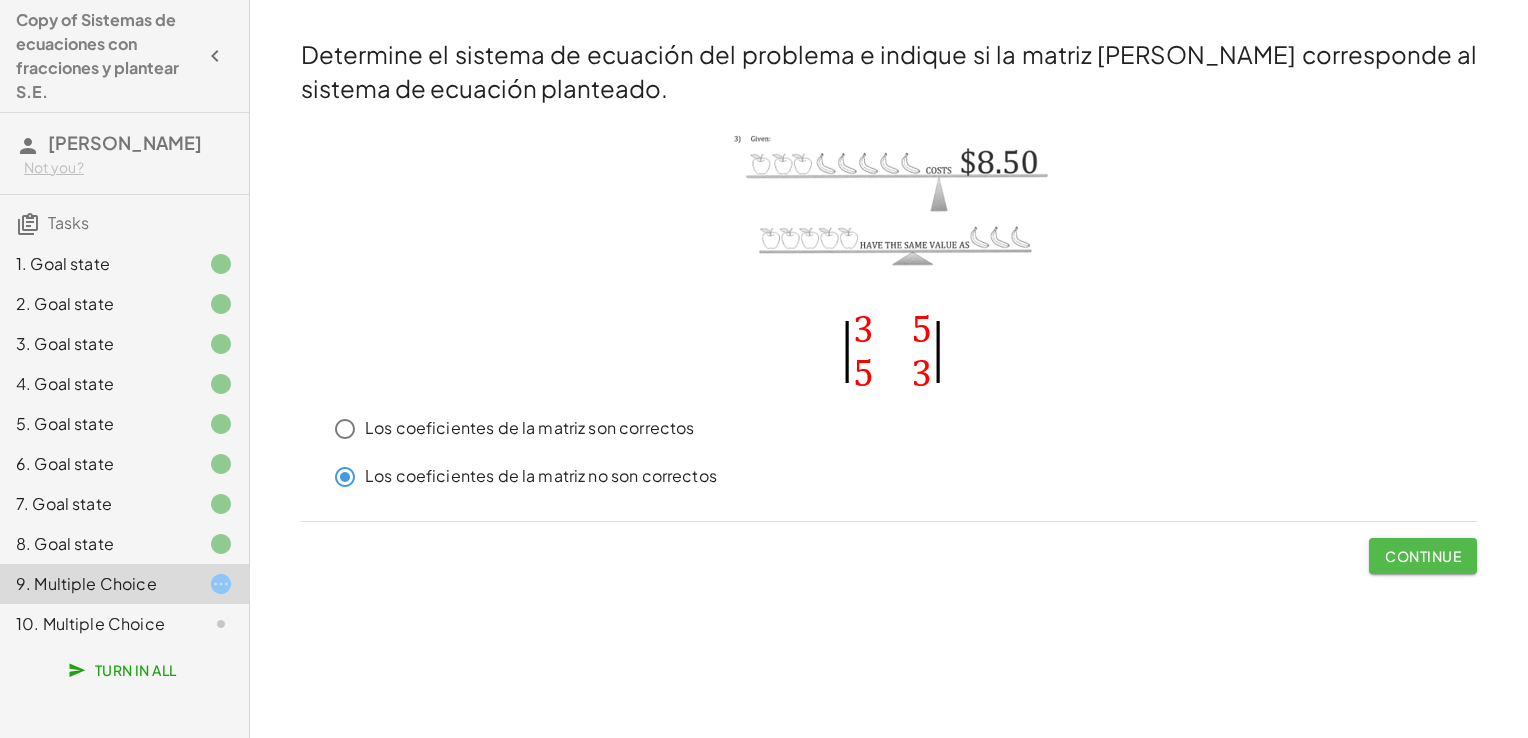 click on "Continue" at bounding box center [1423, 556] 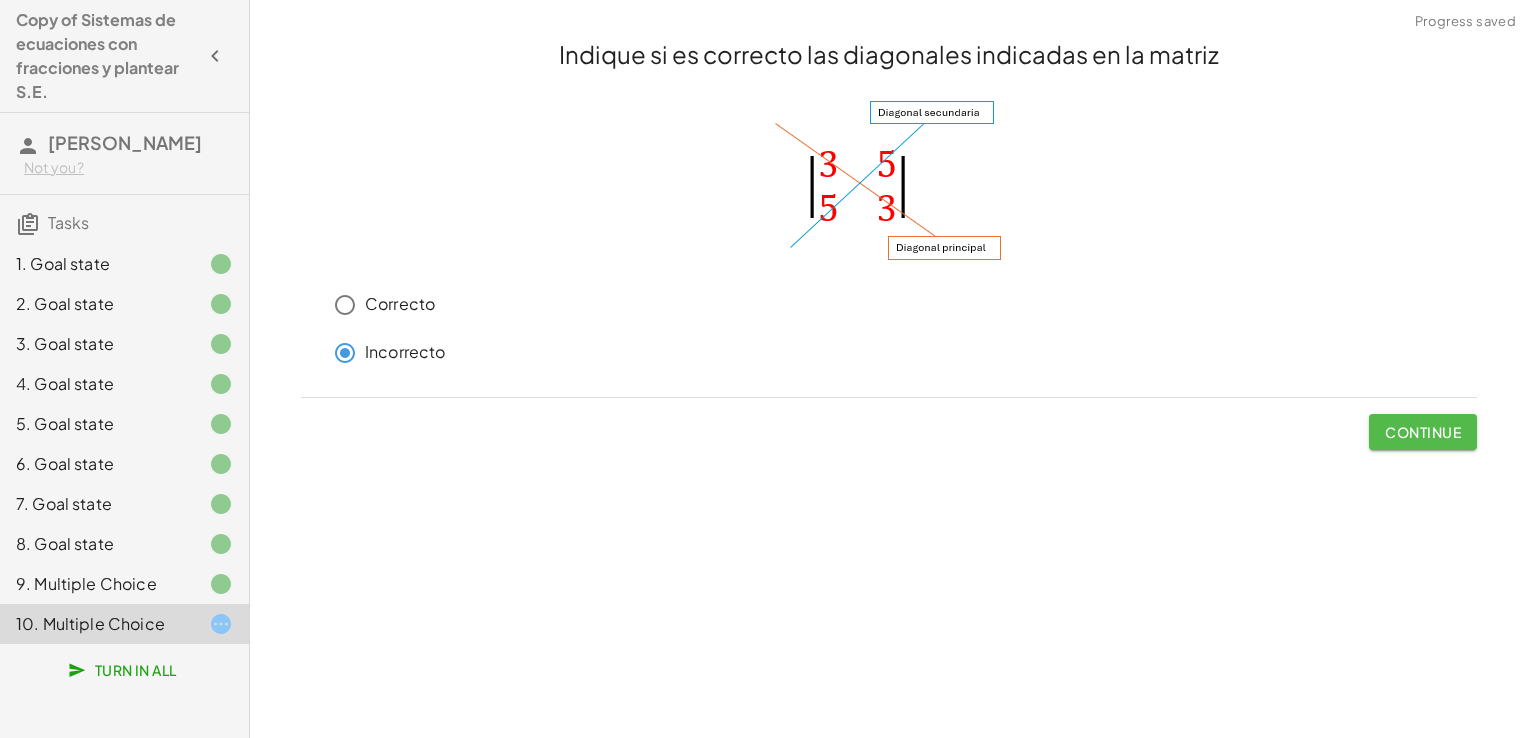 click on "Continue" at bounding box center [1423, 432] 